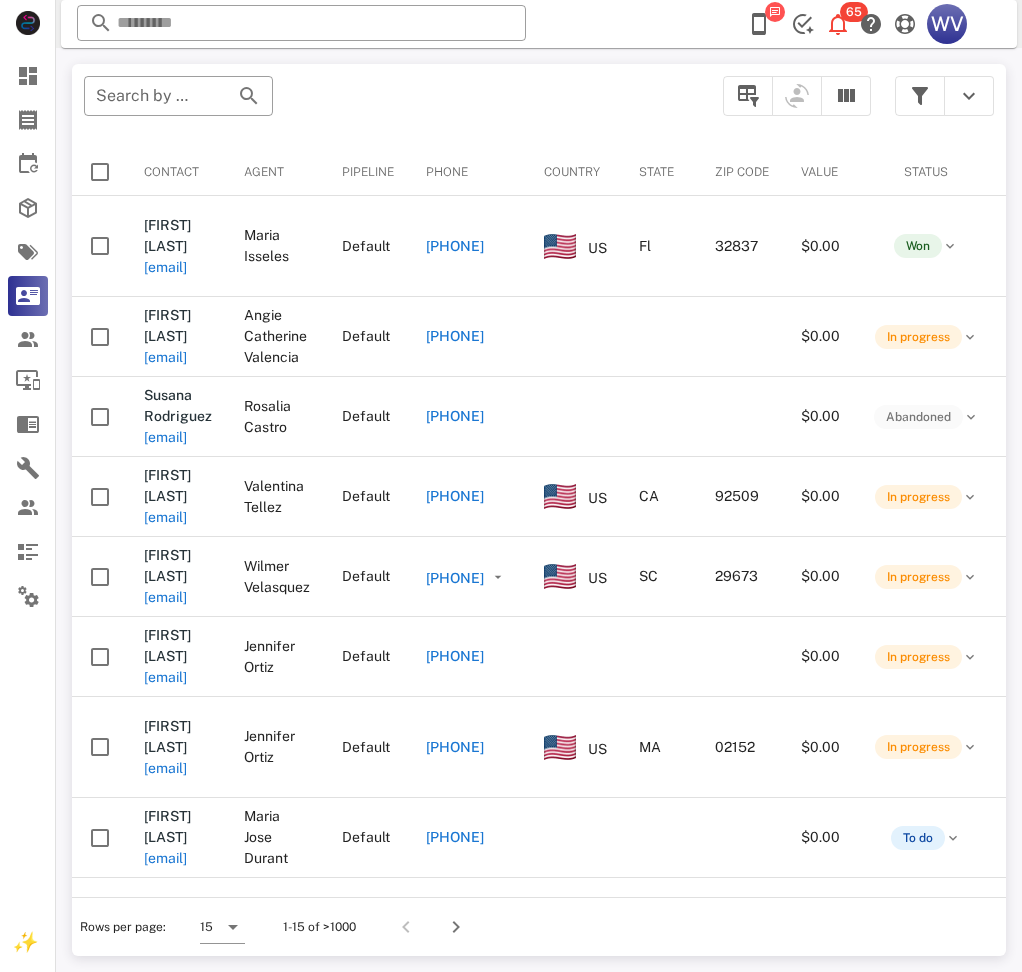 scroll, scrollTop: 0, scrollLeft: 0, axis: both 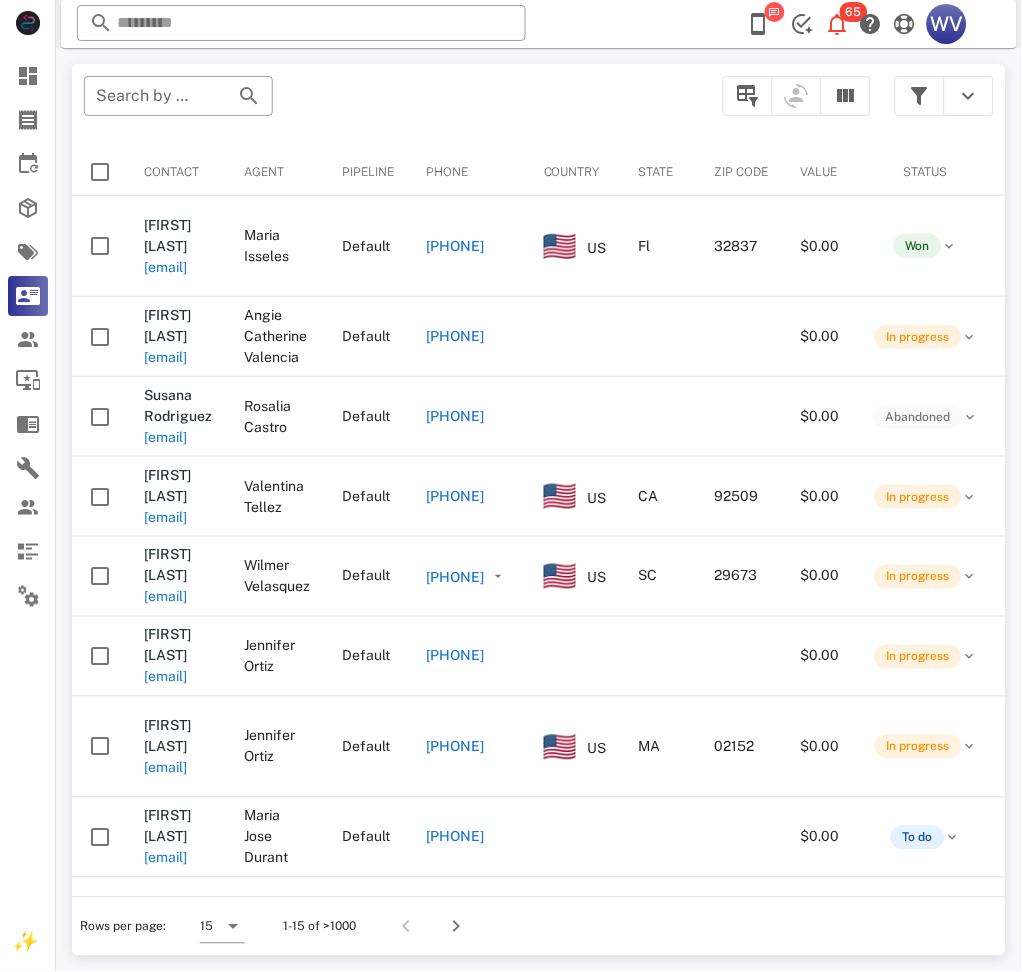click on "​ Search by contact name, email or phone" at bounding box center (391, 106) 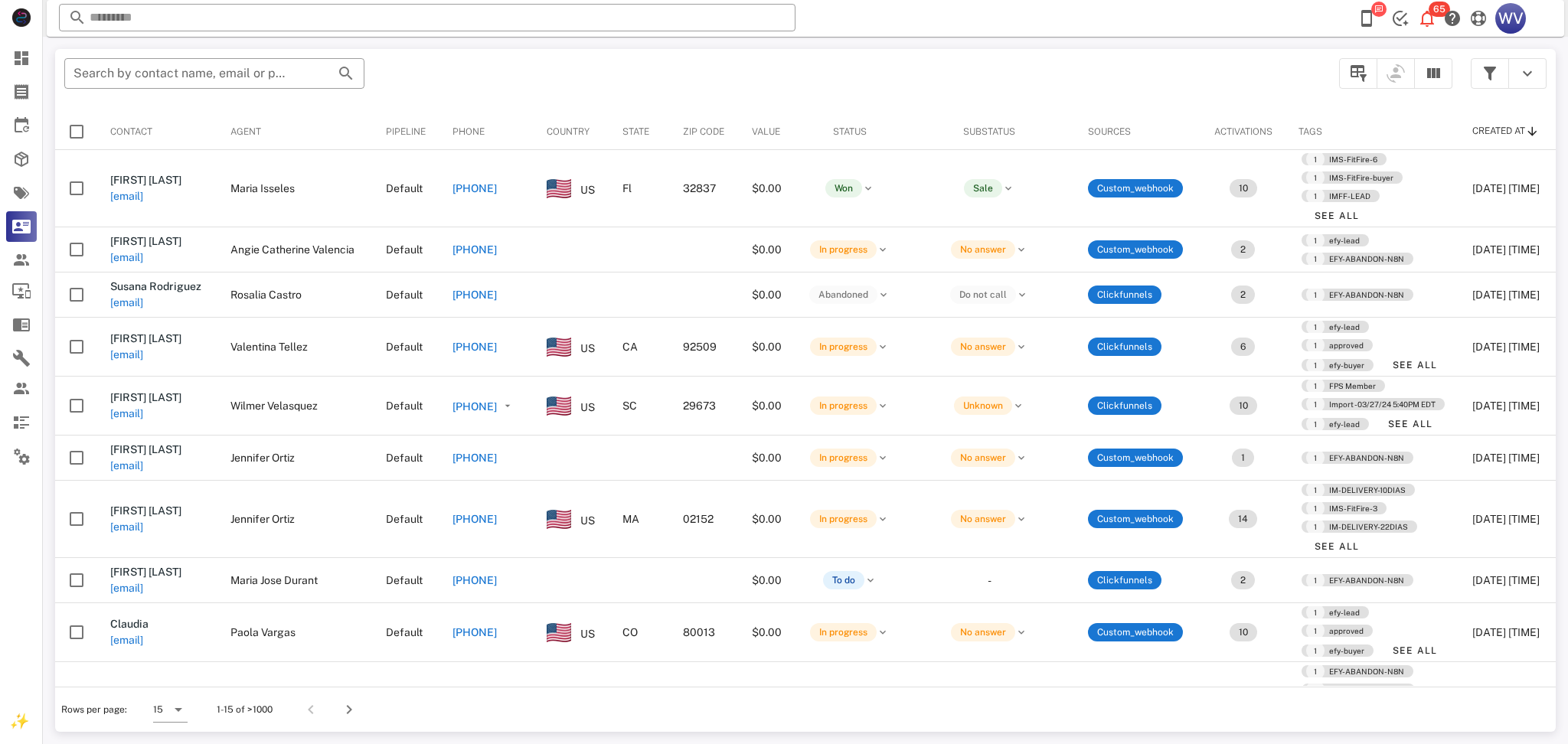 click on "​ 65 WV Reload browser Accept" at bounding box center [805, 18] 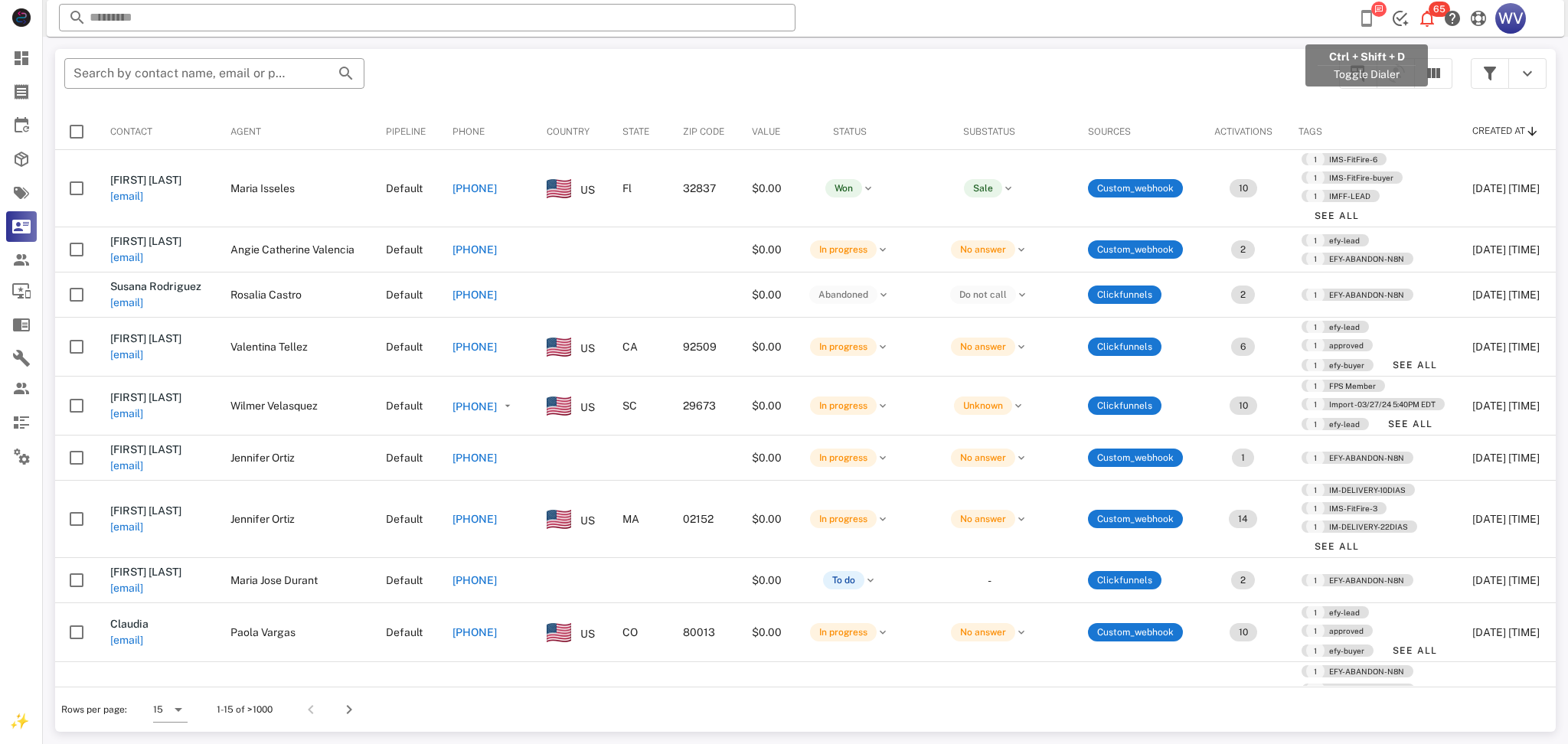 click at bounding box center (1367, 18) 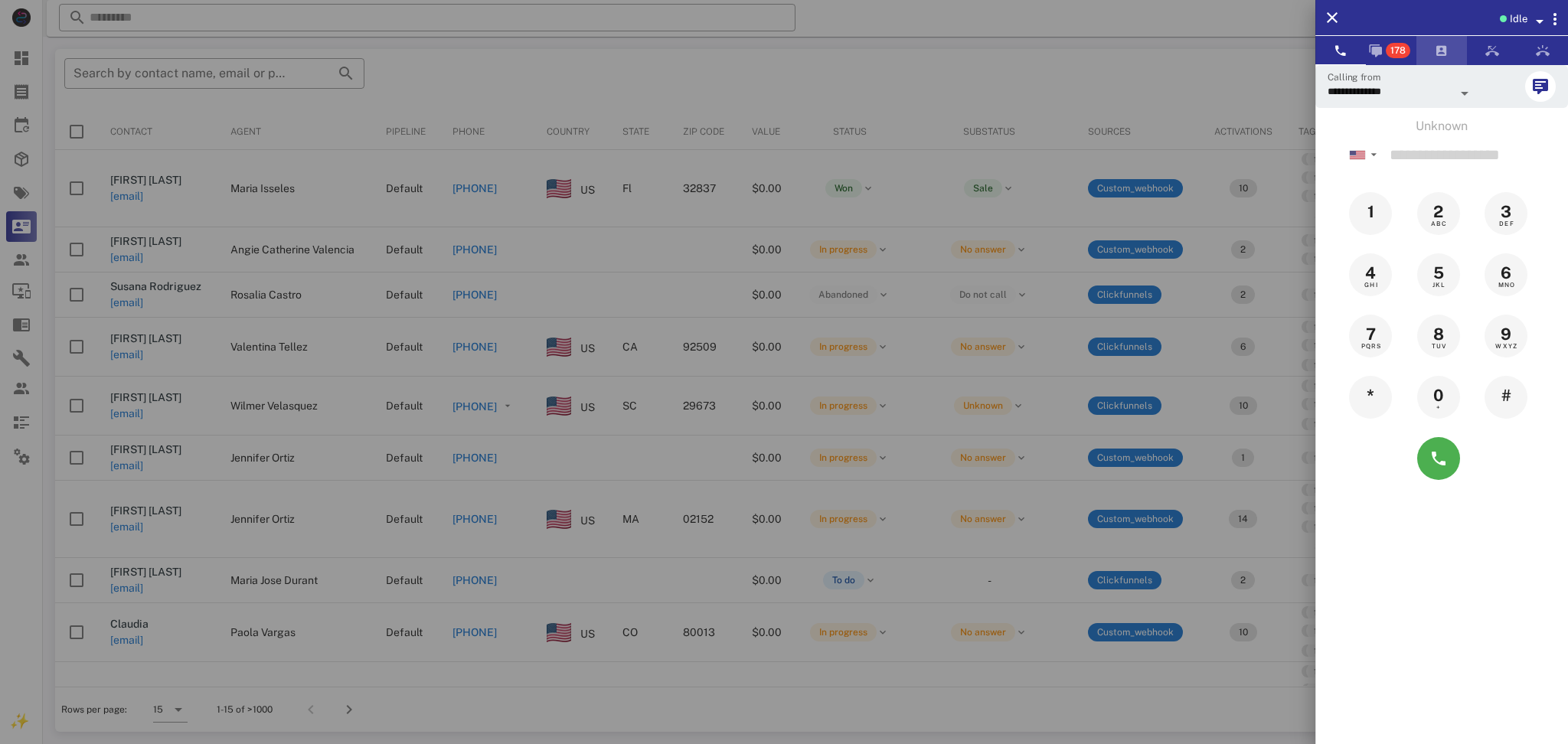 click at bounding box center [1442, 51] 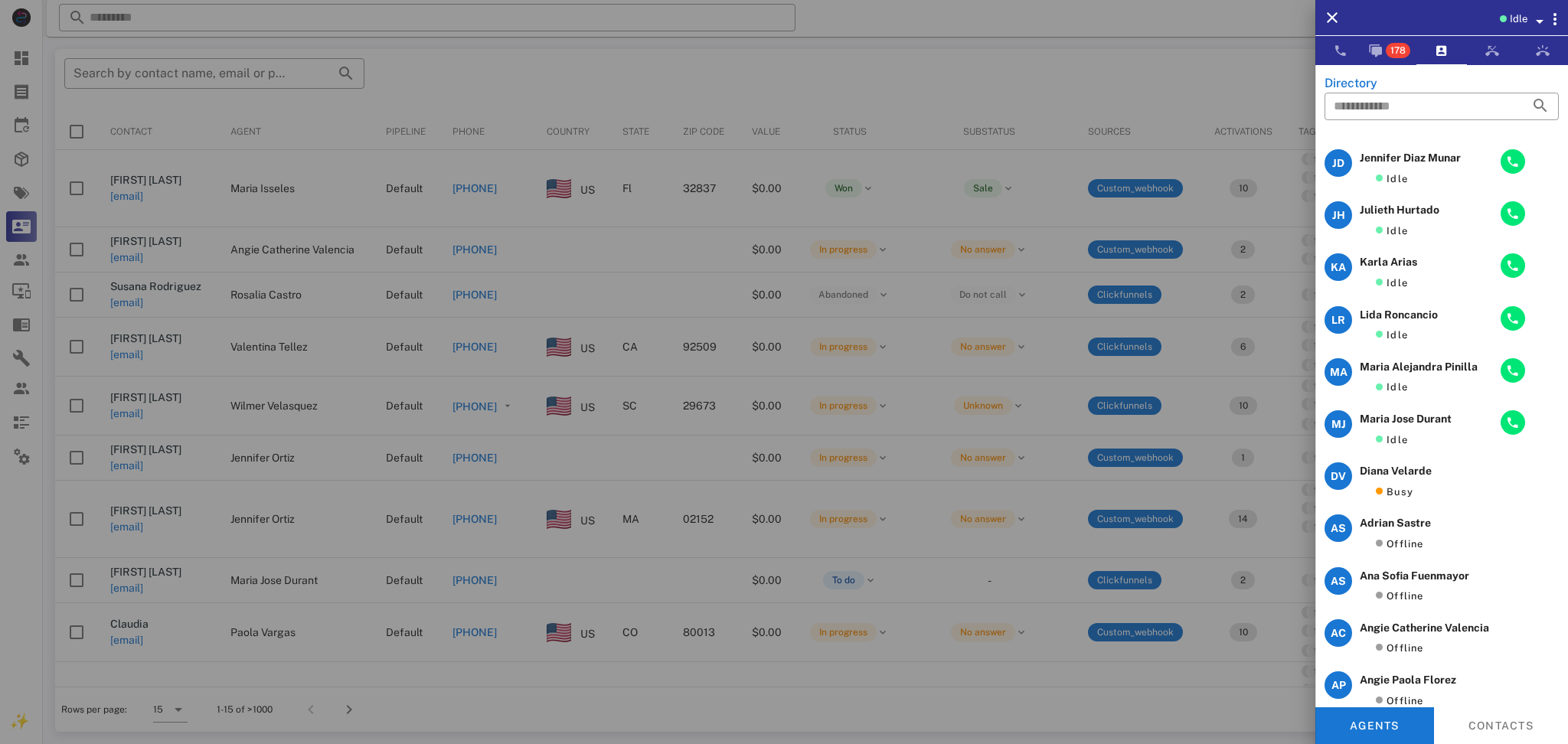 click at bounding box center [784, 372] 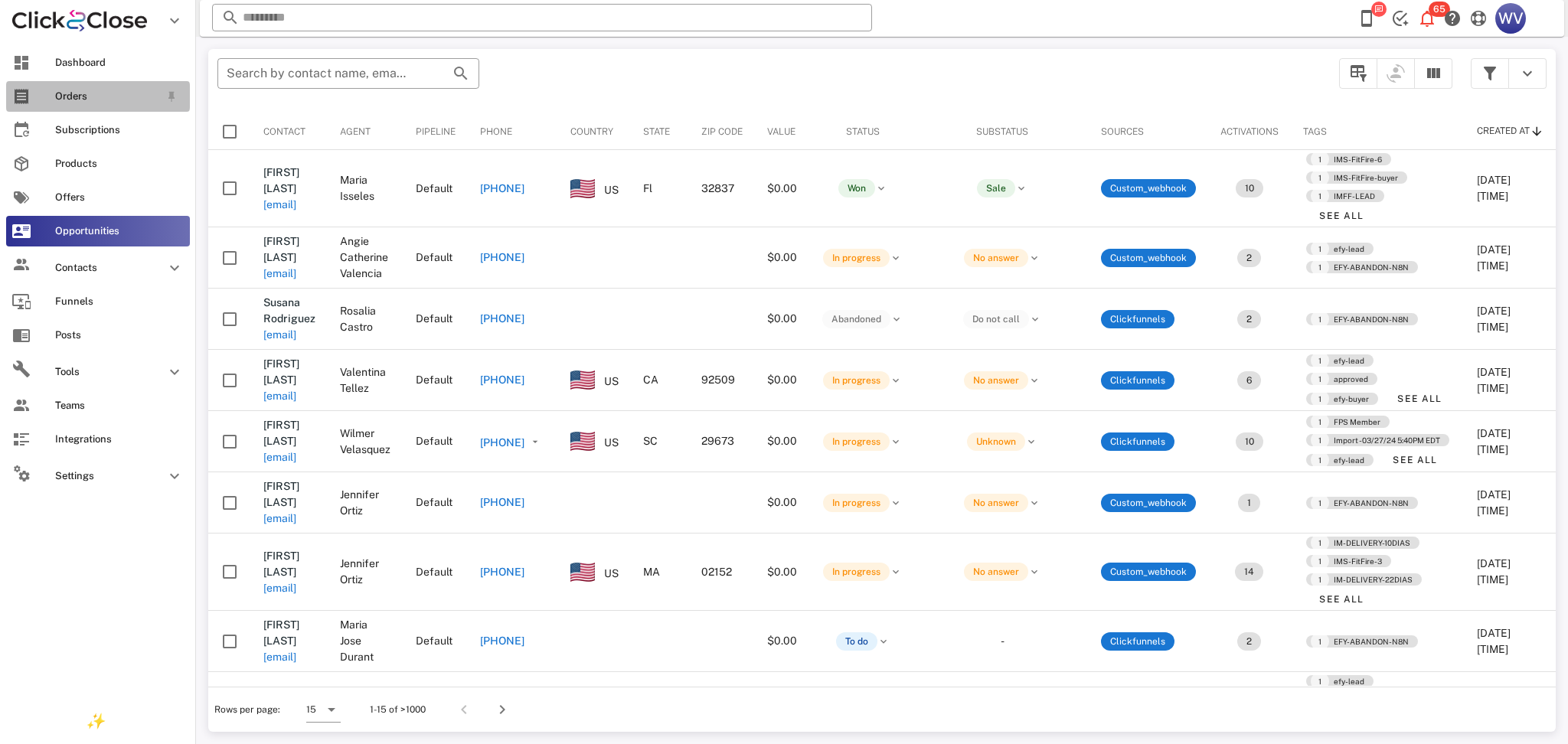 click on "Orders" at bounding box center [107, 96] 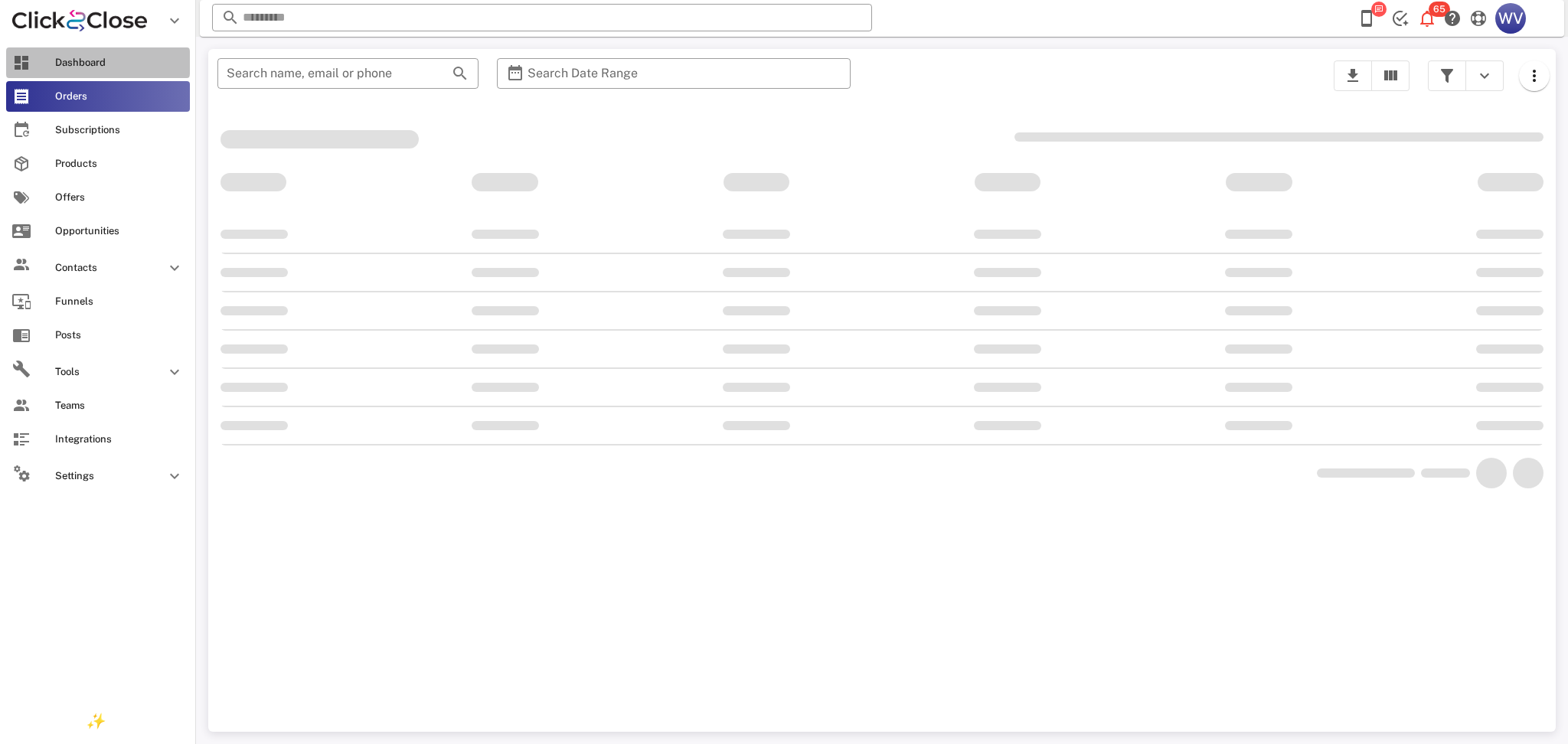 click at bounding box center (21, 63) 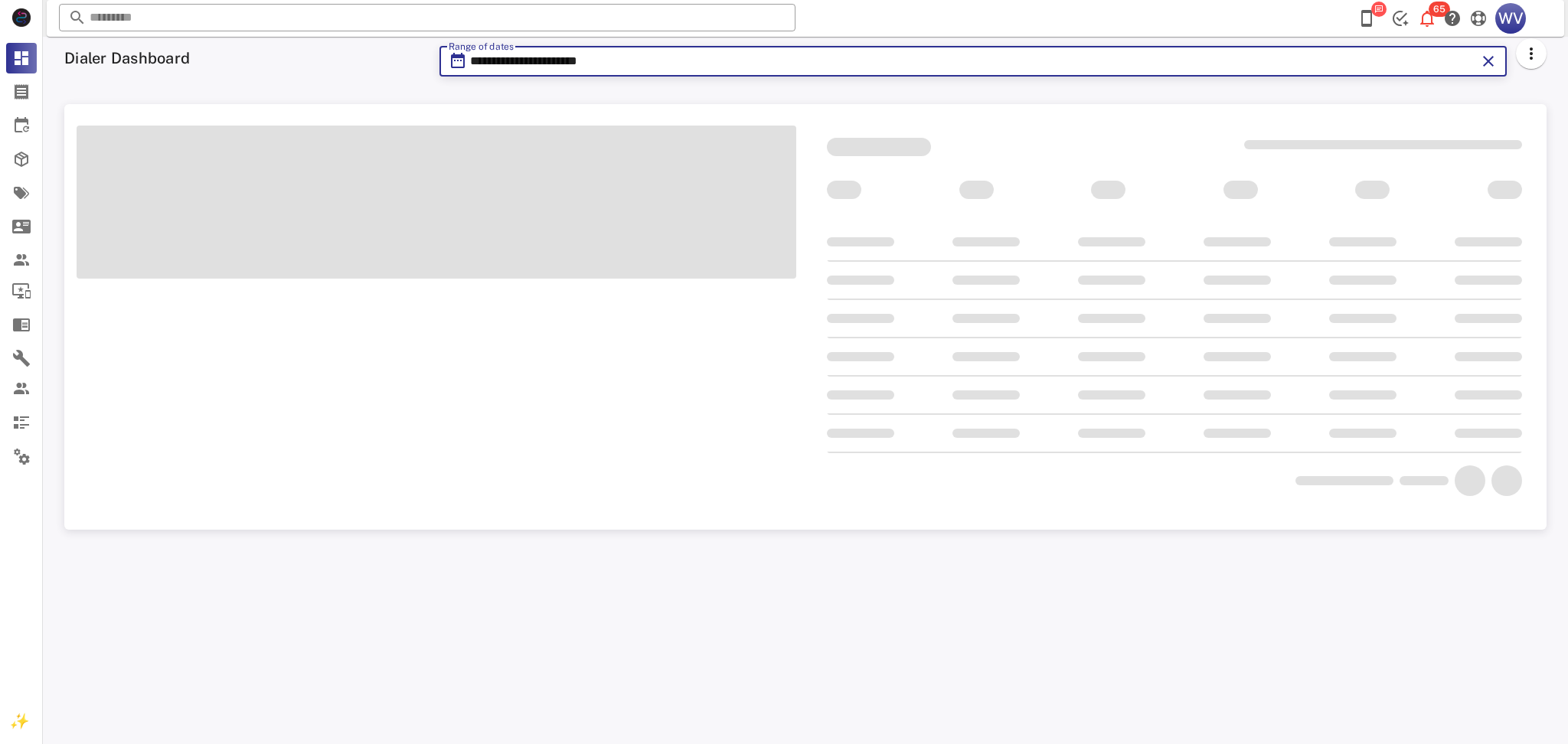 click on "**********" at bounding box center (973, 61) 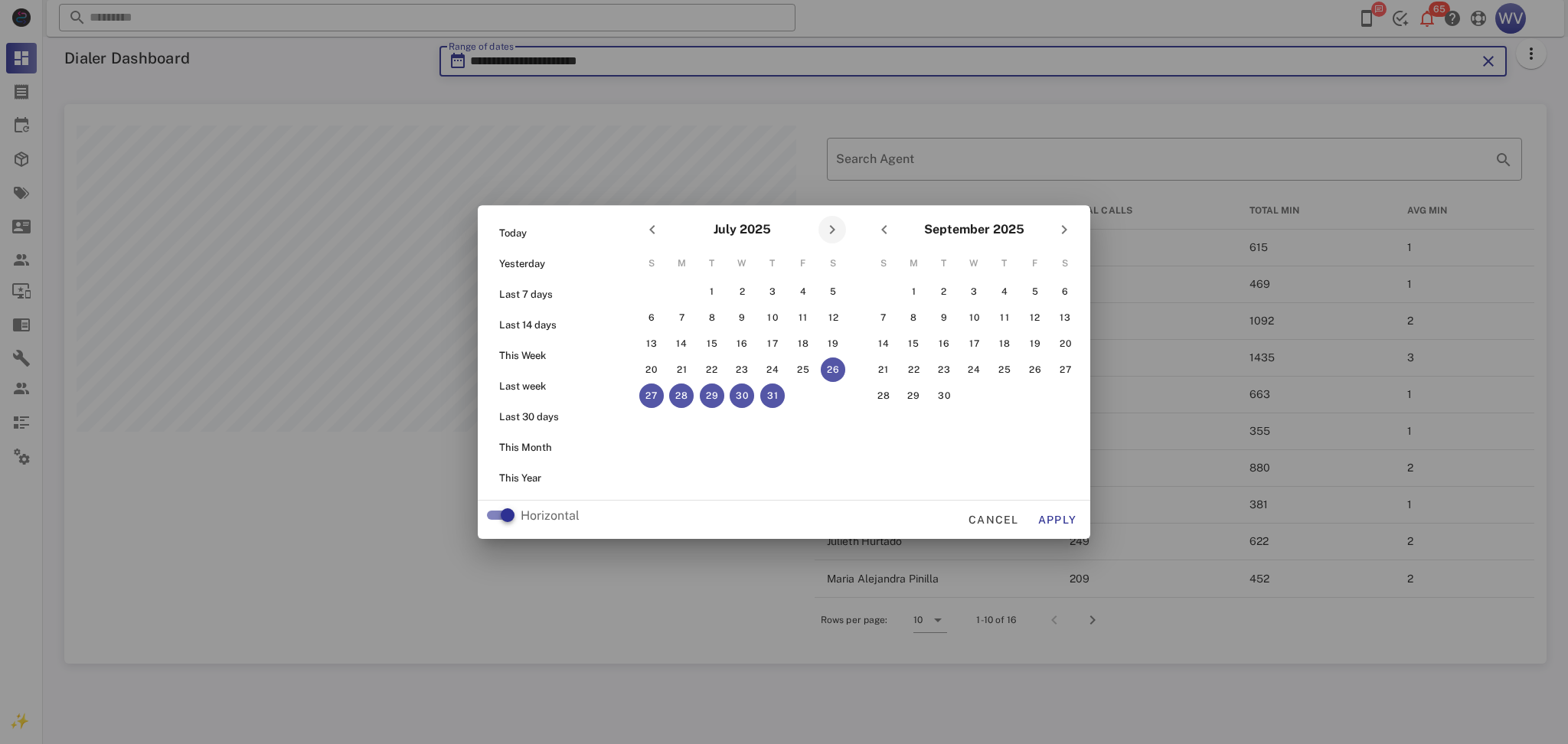 scroll, scrollTop: 764873, scrollLeft: 764143, axis: both 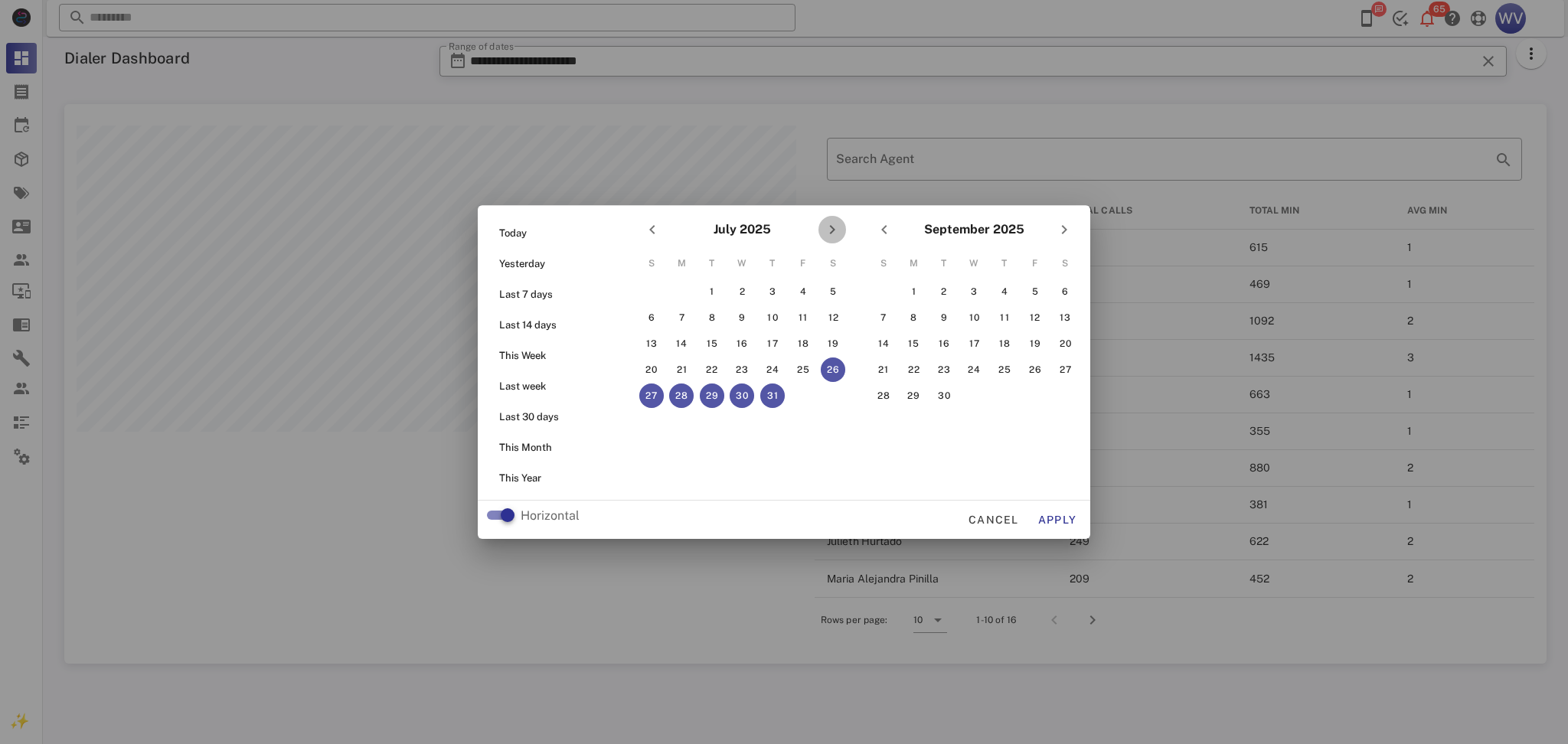click at bounding box center [832, 230] 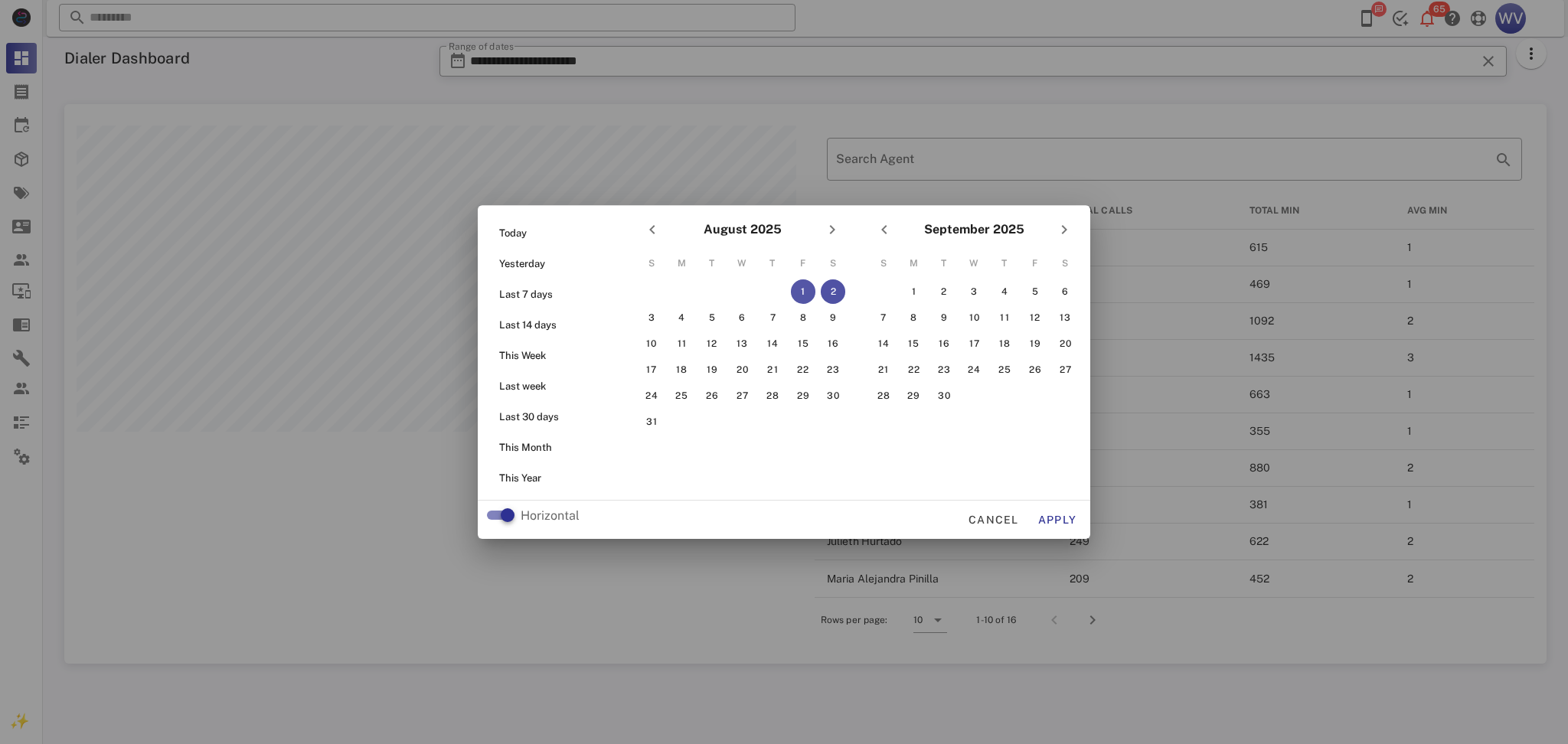 click on "2" at bounding box center [833, 292] 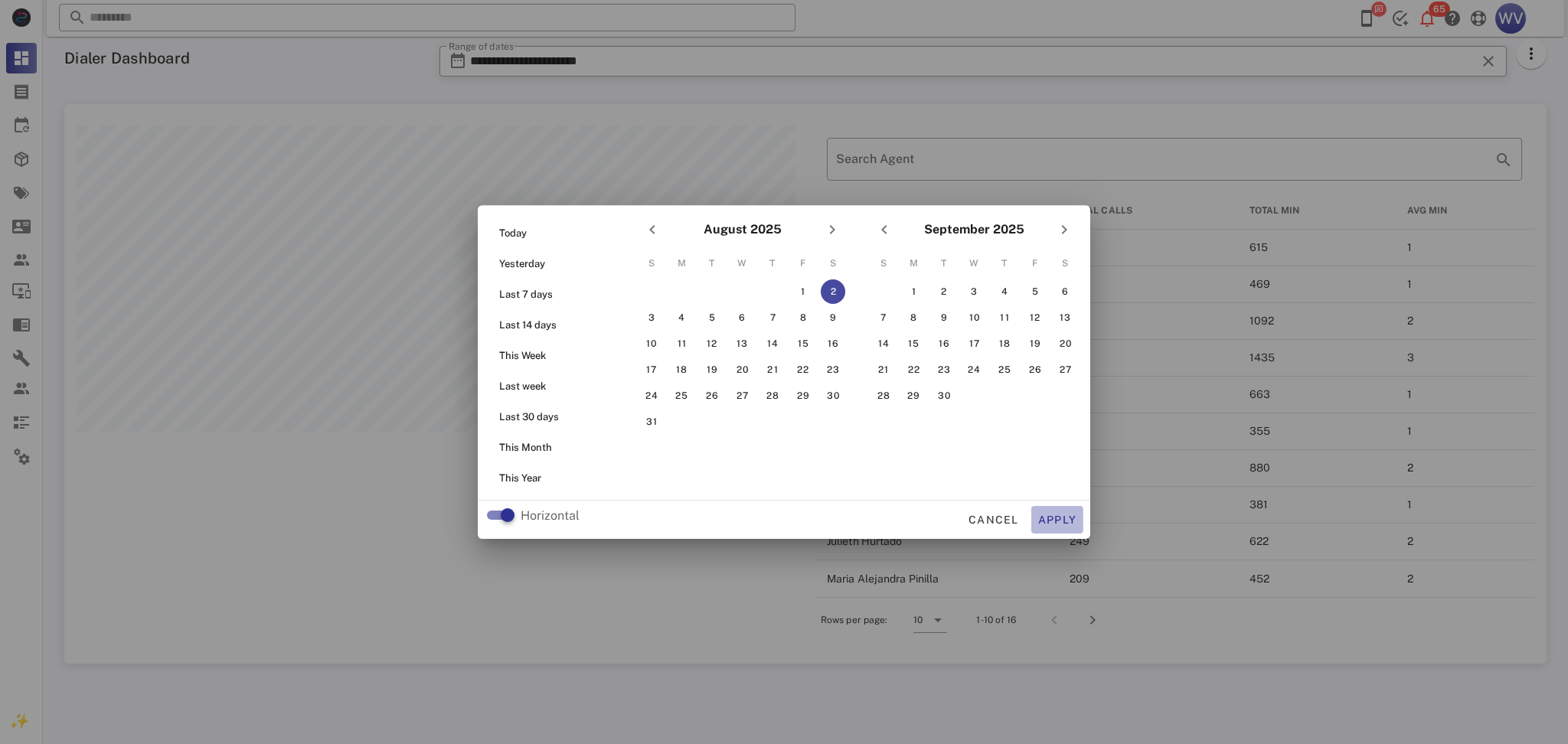 click on "Apply" at bounding box center (1057, 520) 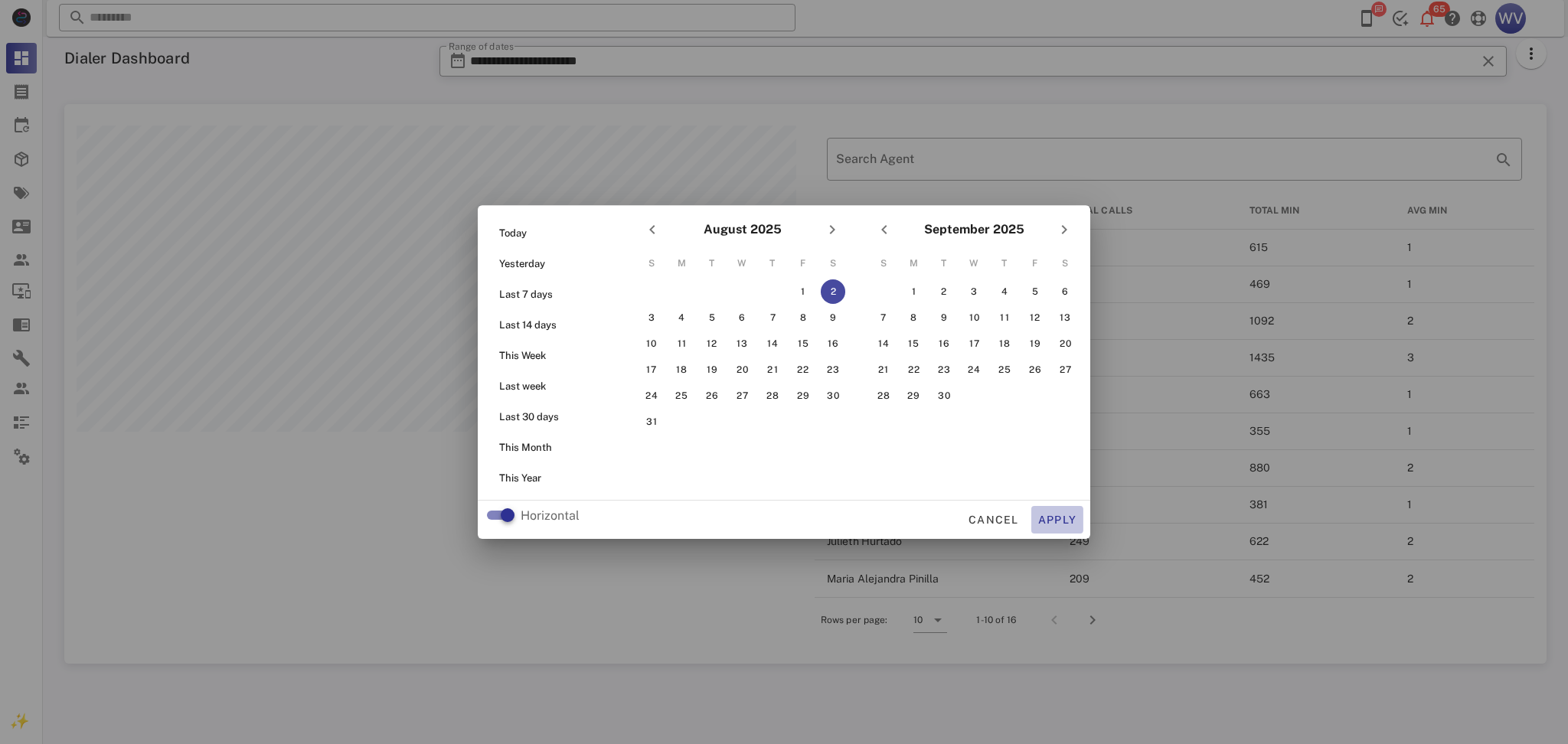 type on "**********" 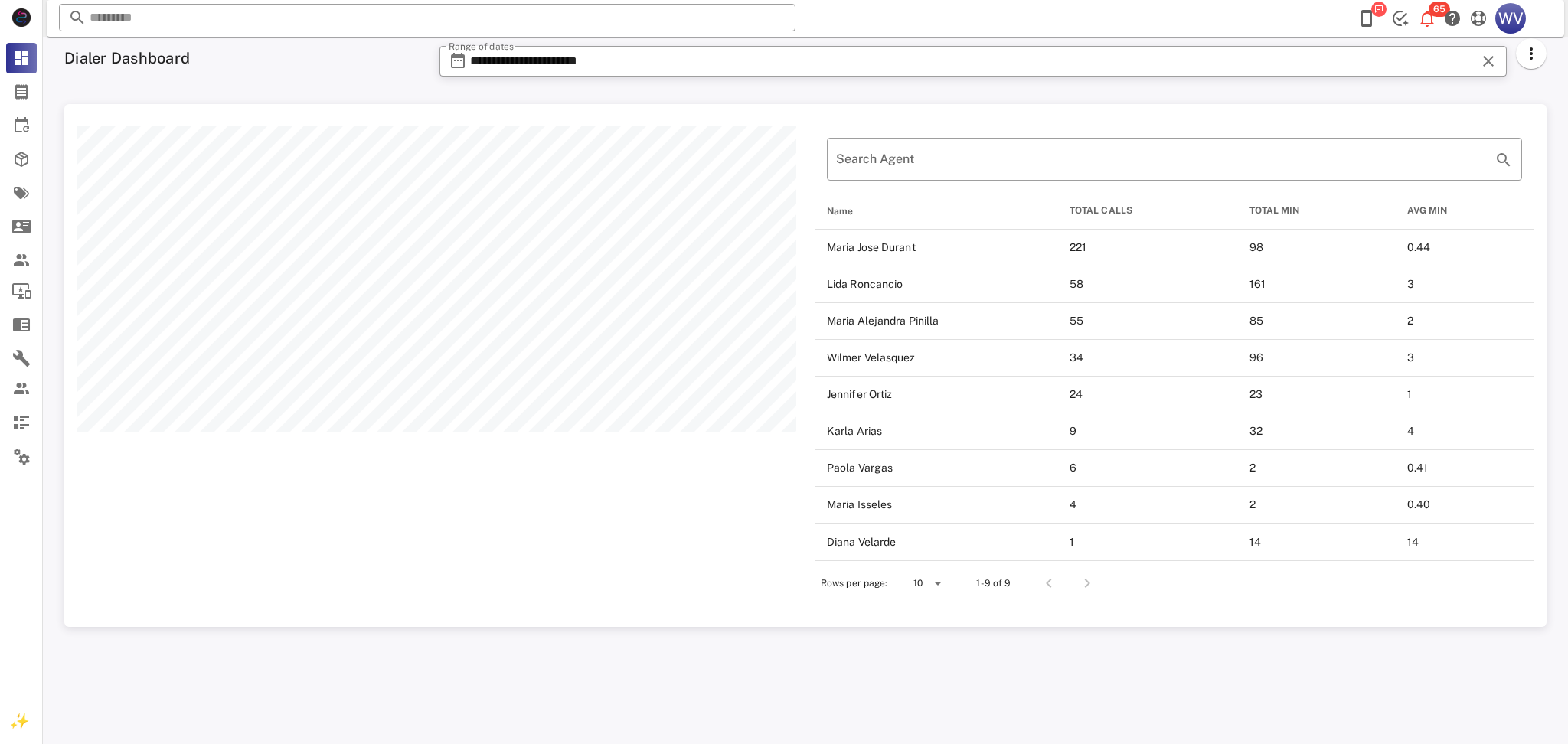 scroll, scrollTop: 764909, scrollLeft: 764143, axis: both 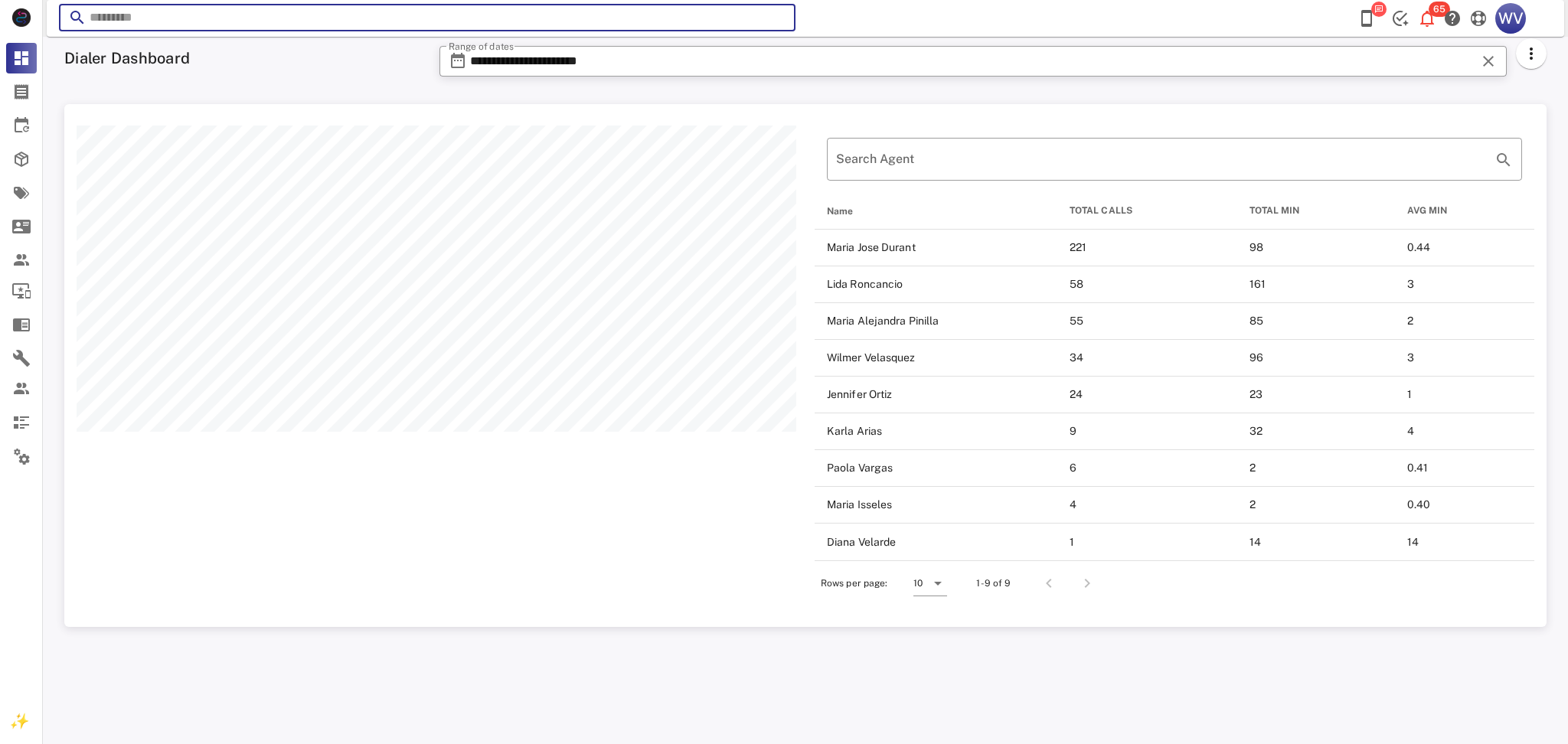 click at bounding box center [427, 18] 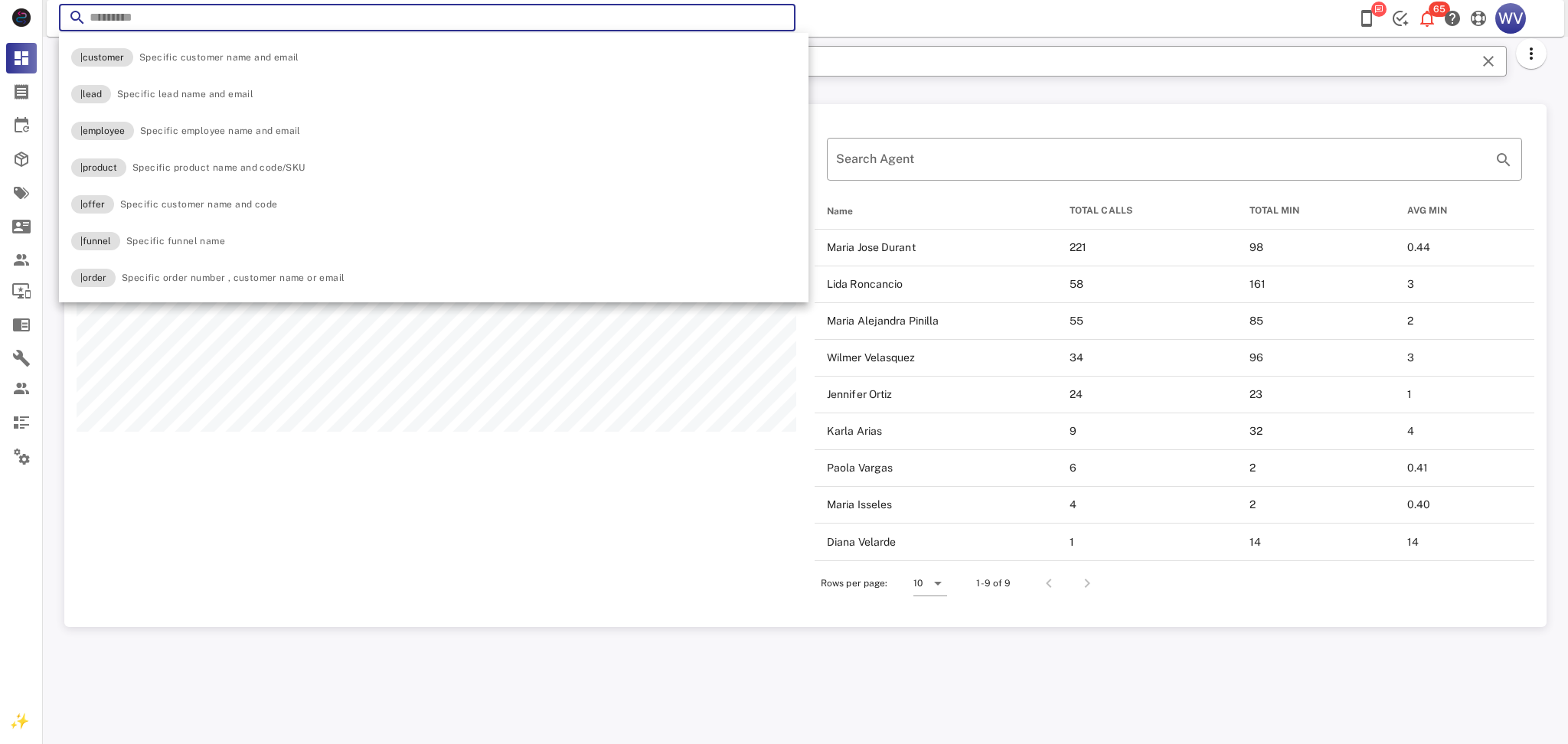 paste on "**********" 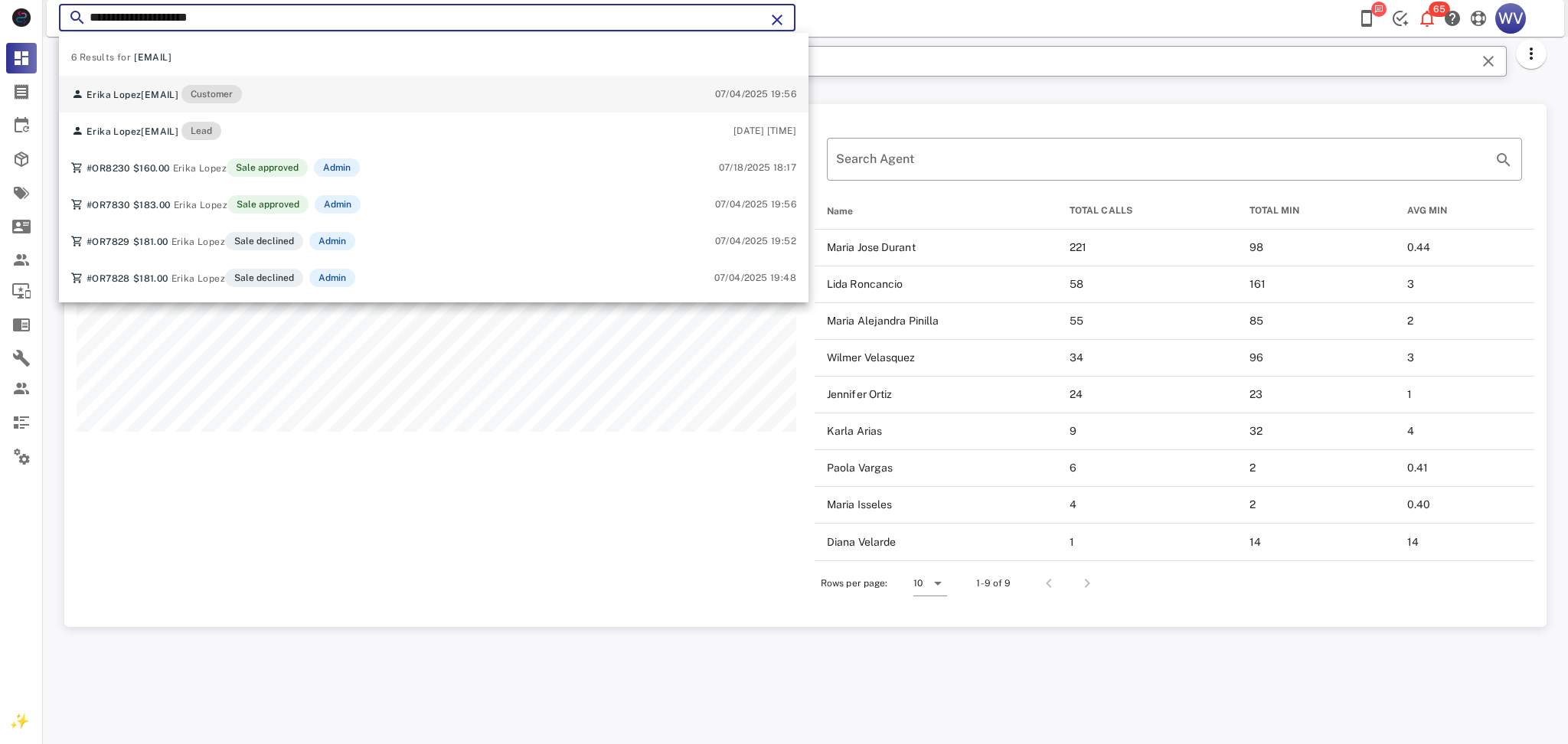 type on "**********" 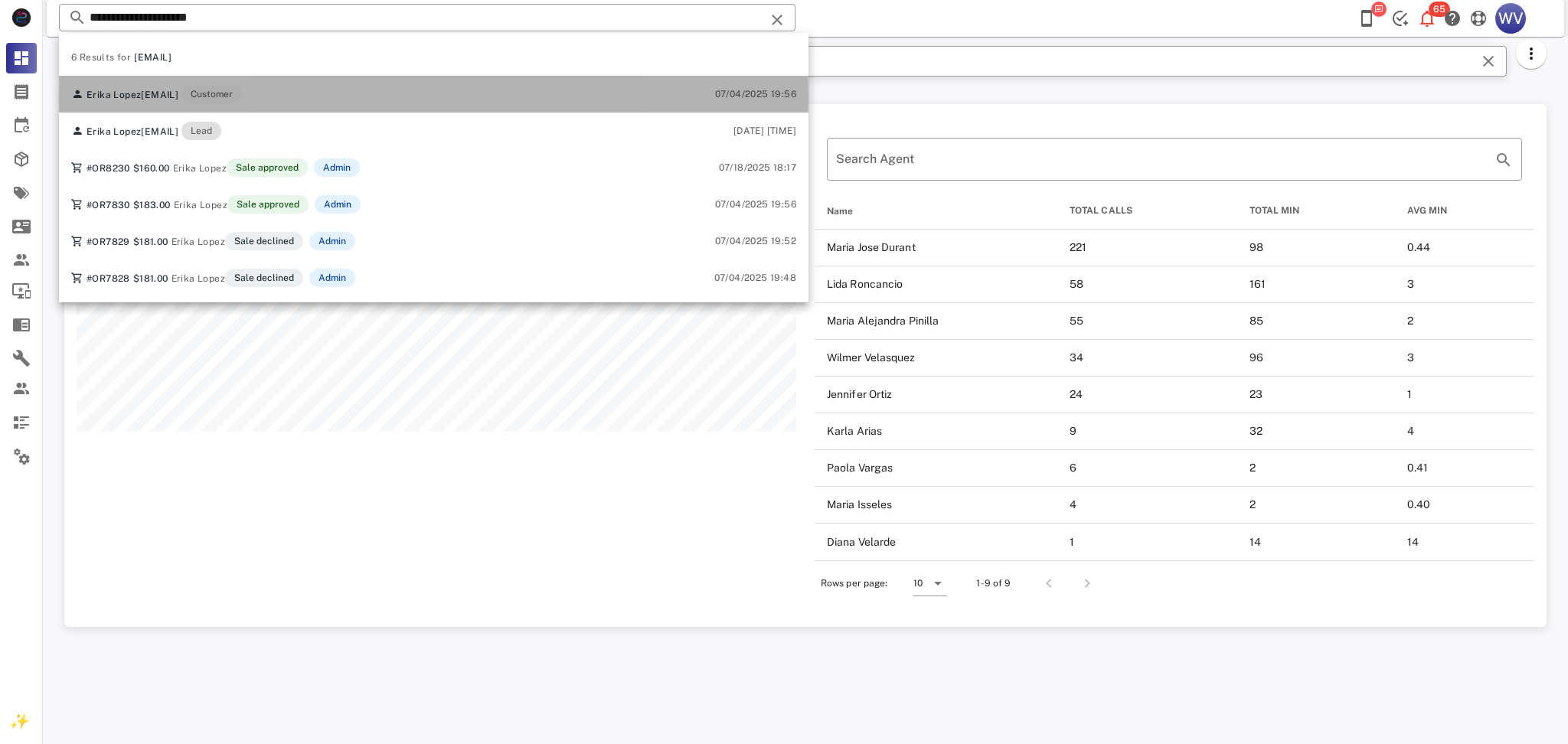 click on "Erika Lopez   erikalg2005@yahoo.com   Customer   07/04/2025 19:56" at bounding box center [433, 94] 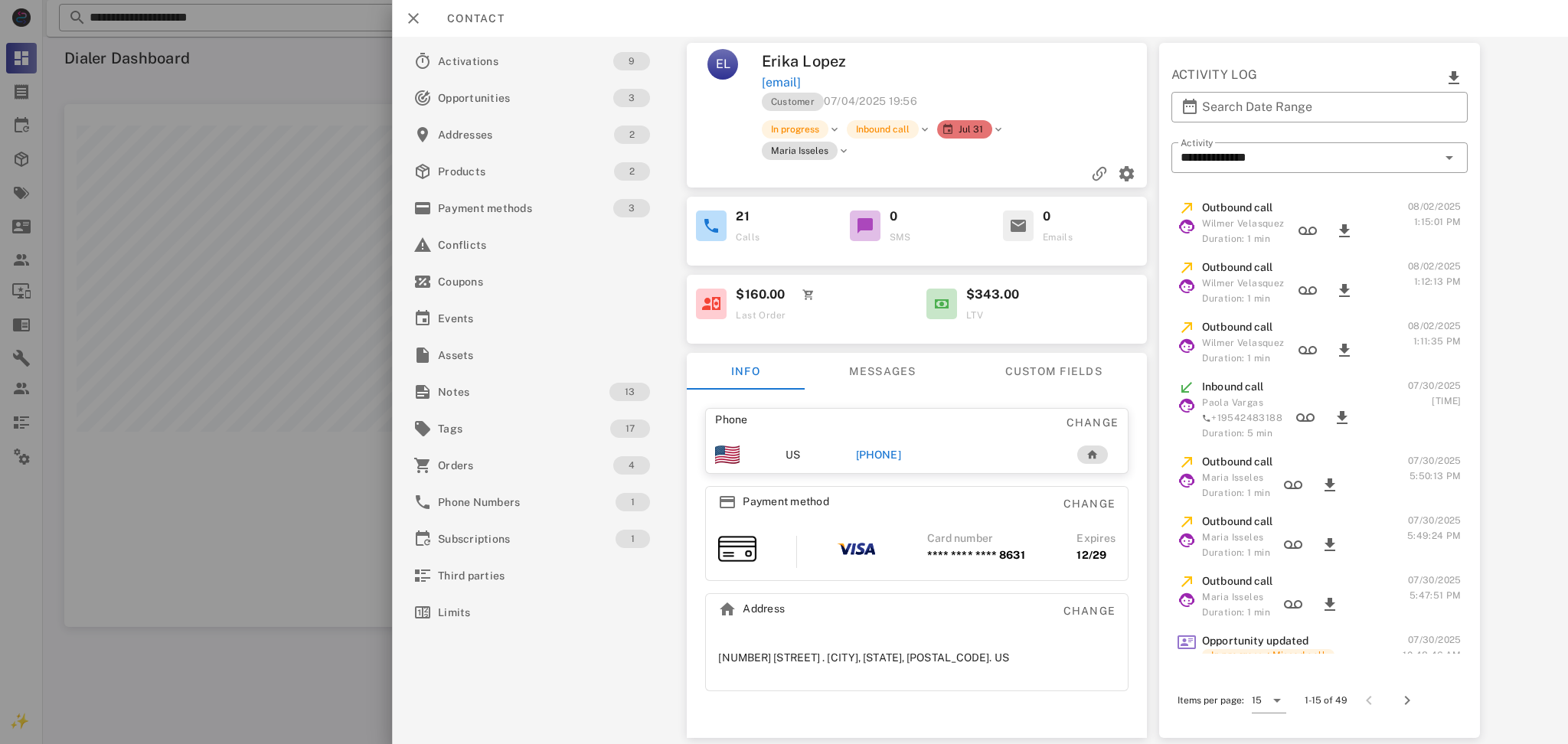 click on "+12092729257" at bounding box center (952, 455) 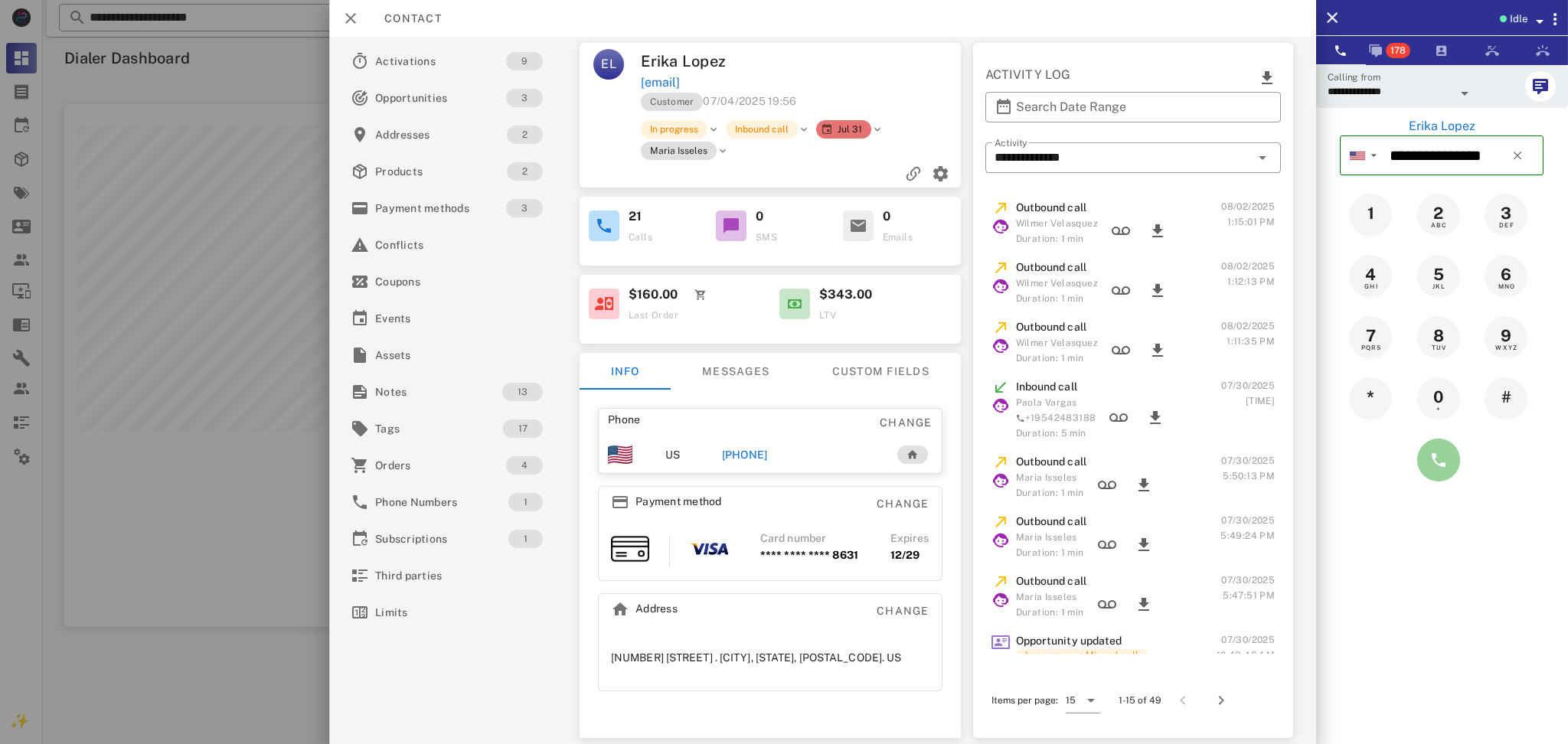 click at bounding box center (1439, 460) 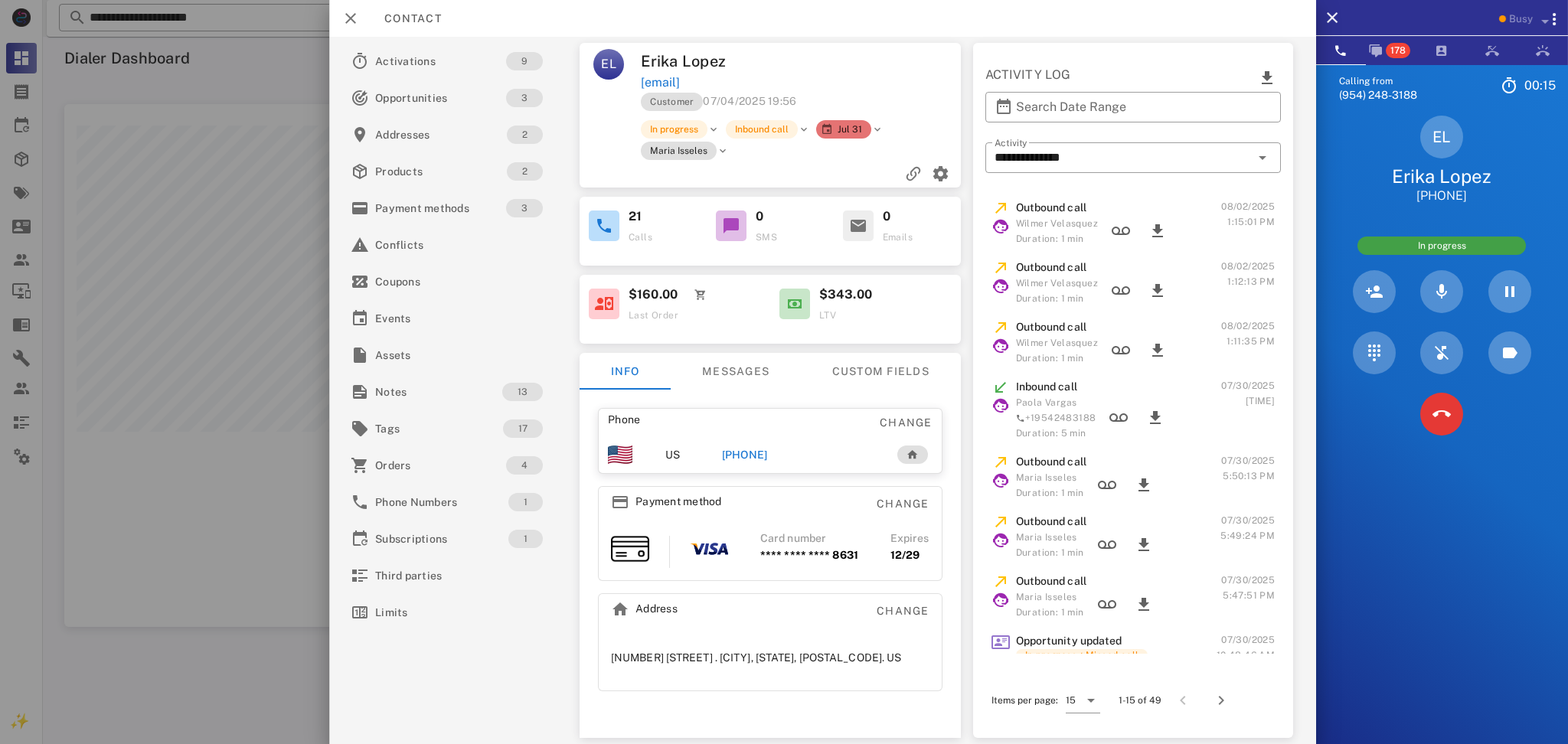 drag, startPoint x: 776, startPoint y: 67, endPoint x: 821, endPoint y: 83, distance: 47.759816 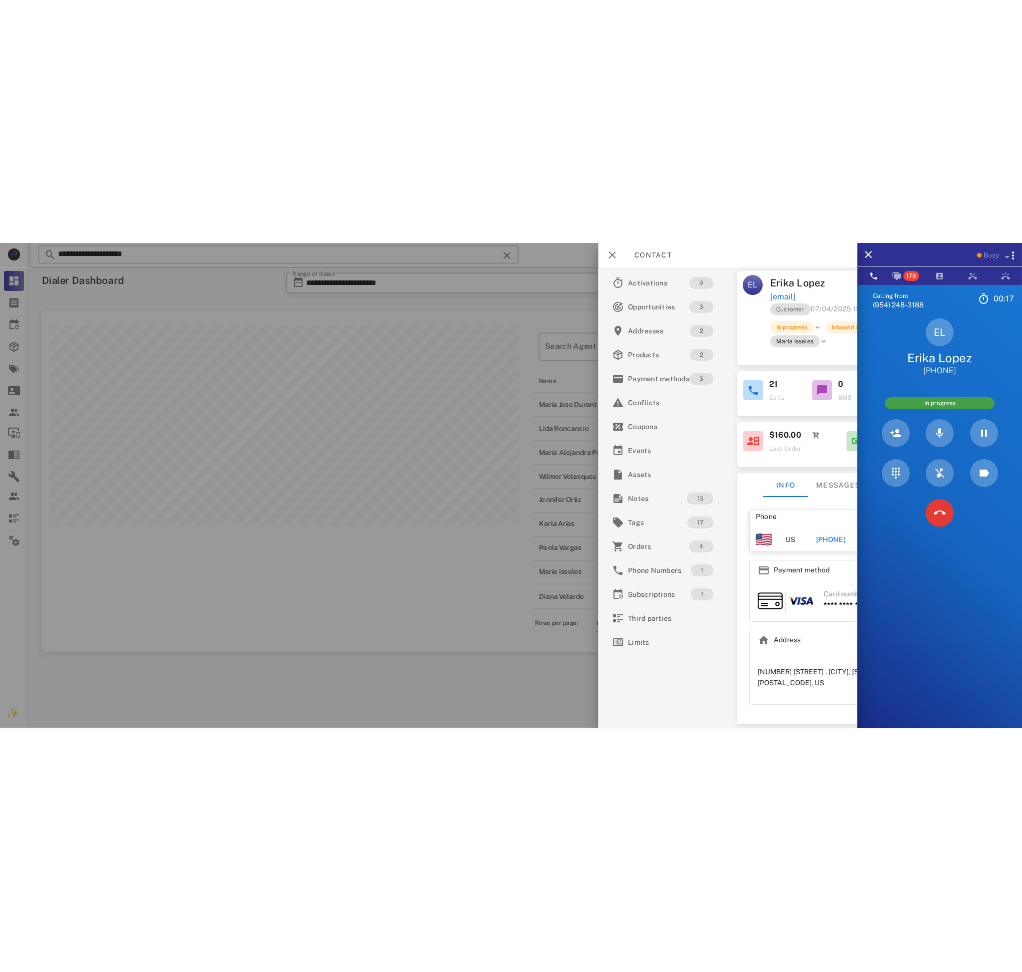 scroll, scrollTop: 999270, scrollLeft: 999089, axis: both 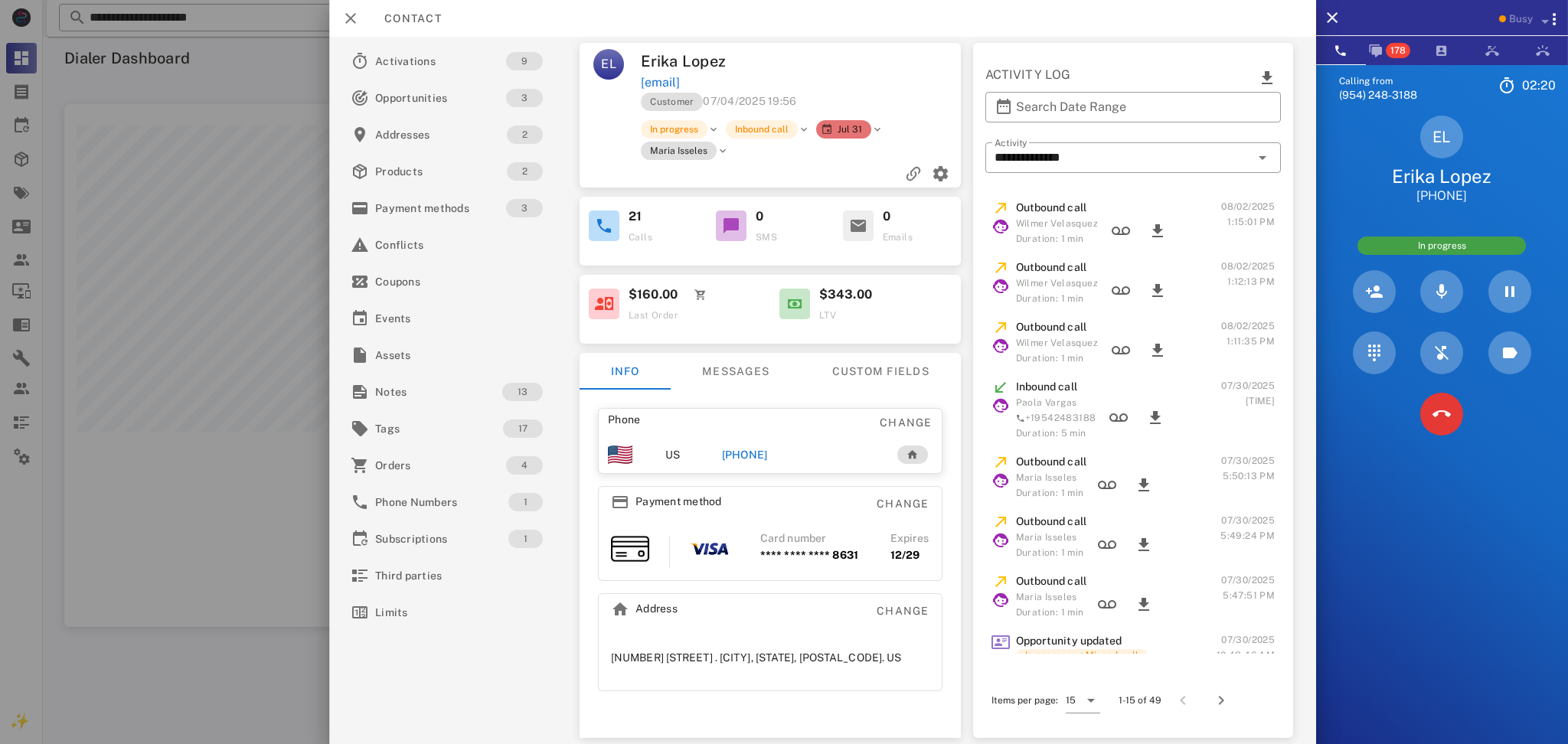 click on "**********" at bounding box center [1132, 354] 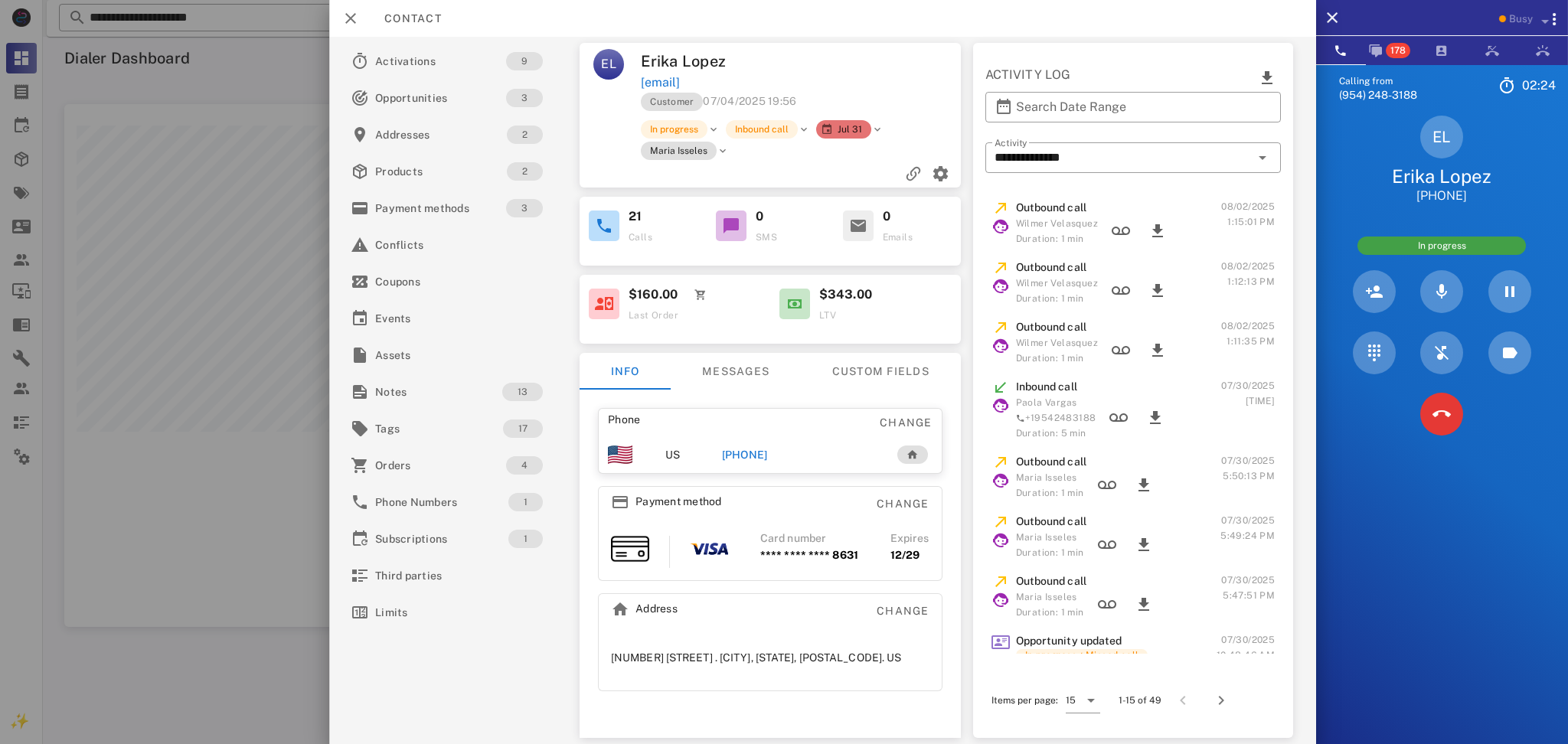 click on "EL   Erika Lopez  +12092729257" at bounding box center (1442, 160) 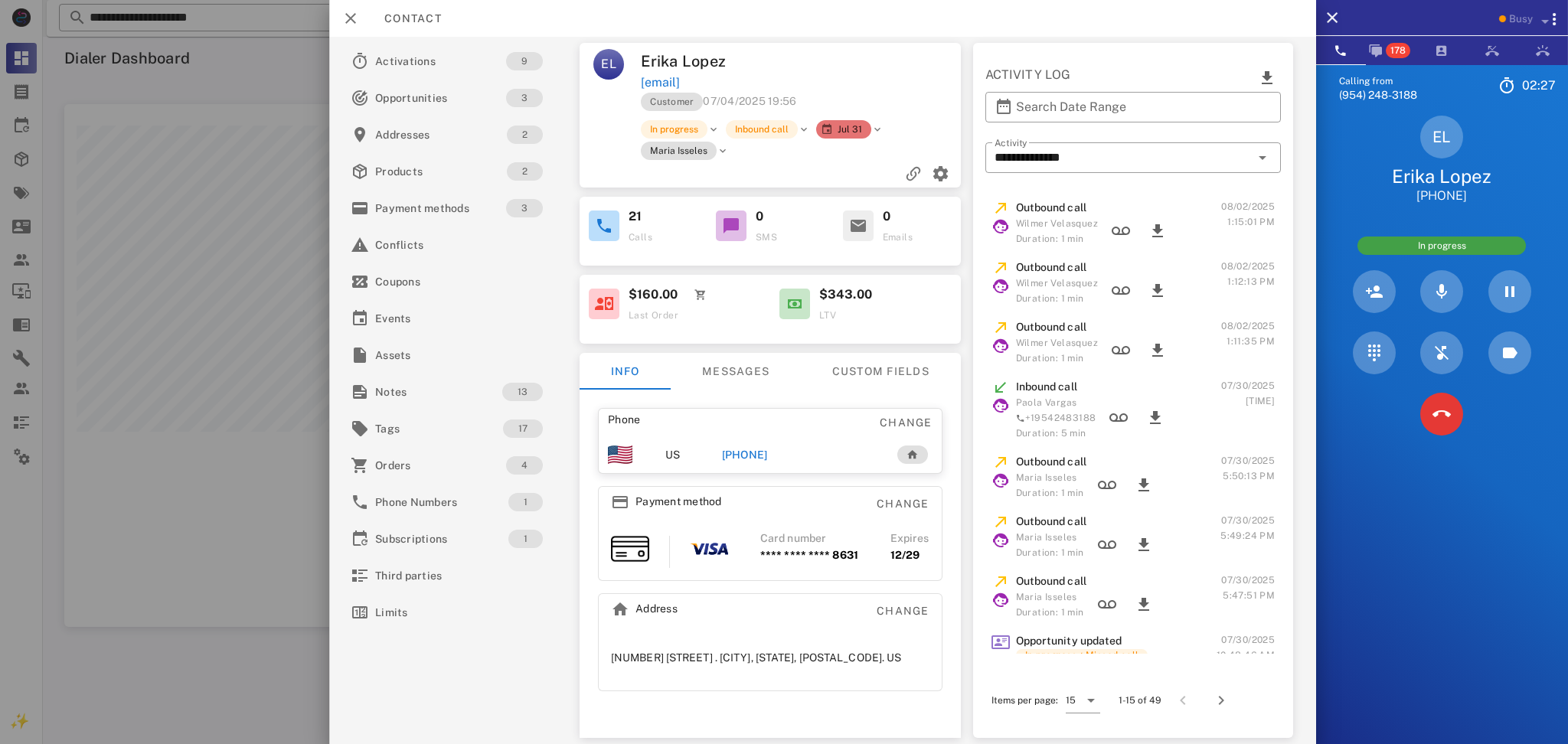 click on "**********" at bounding box center (1132, 354) 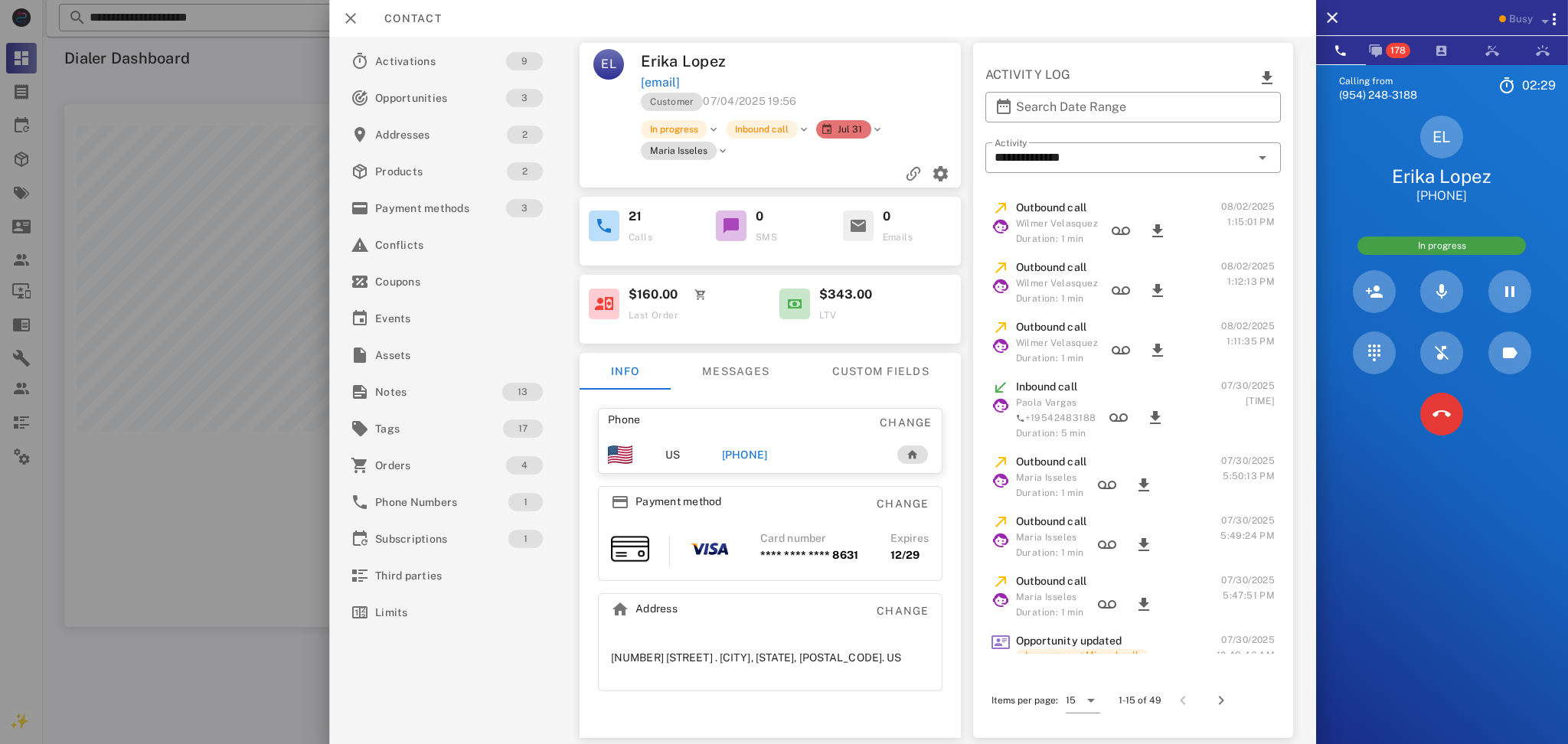 drag, startPoint x: 765, startPoint y: 54, endPoint x: 859, endPoint y: 83, distance: 98.37174 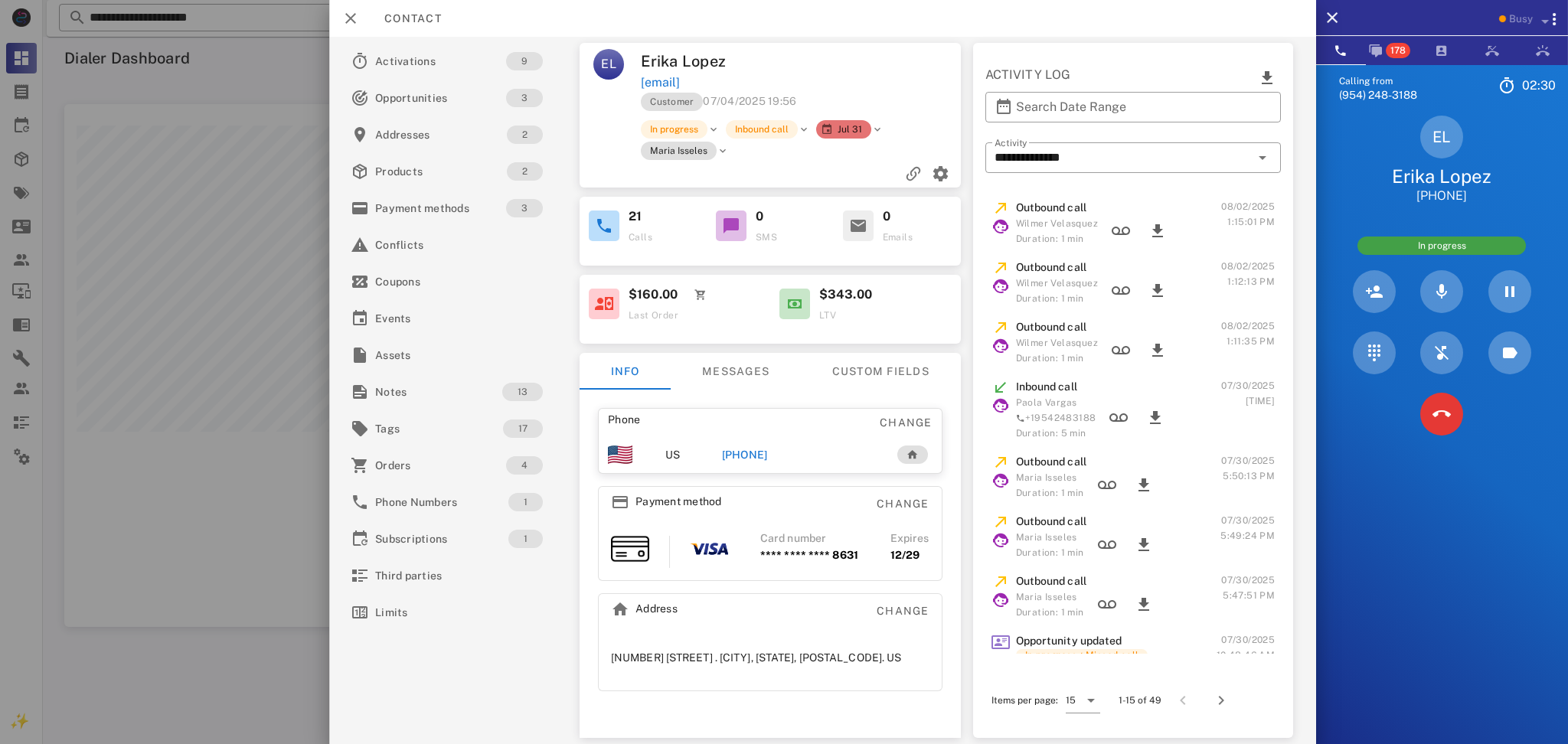 copy on "erikalg2005@yahoo.com" 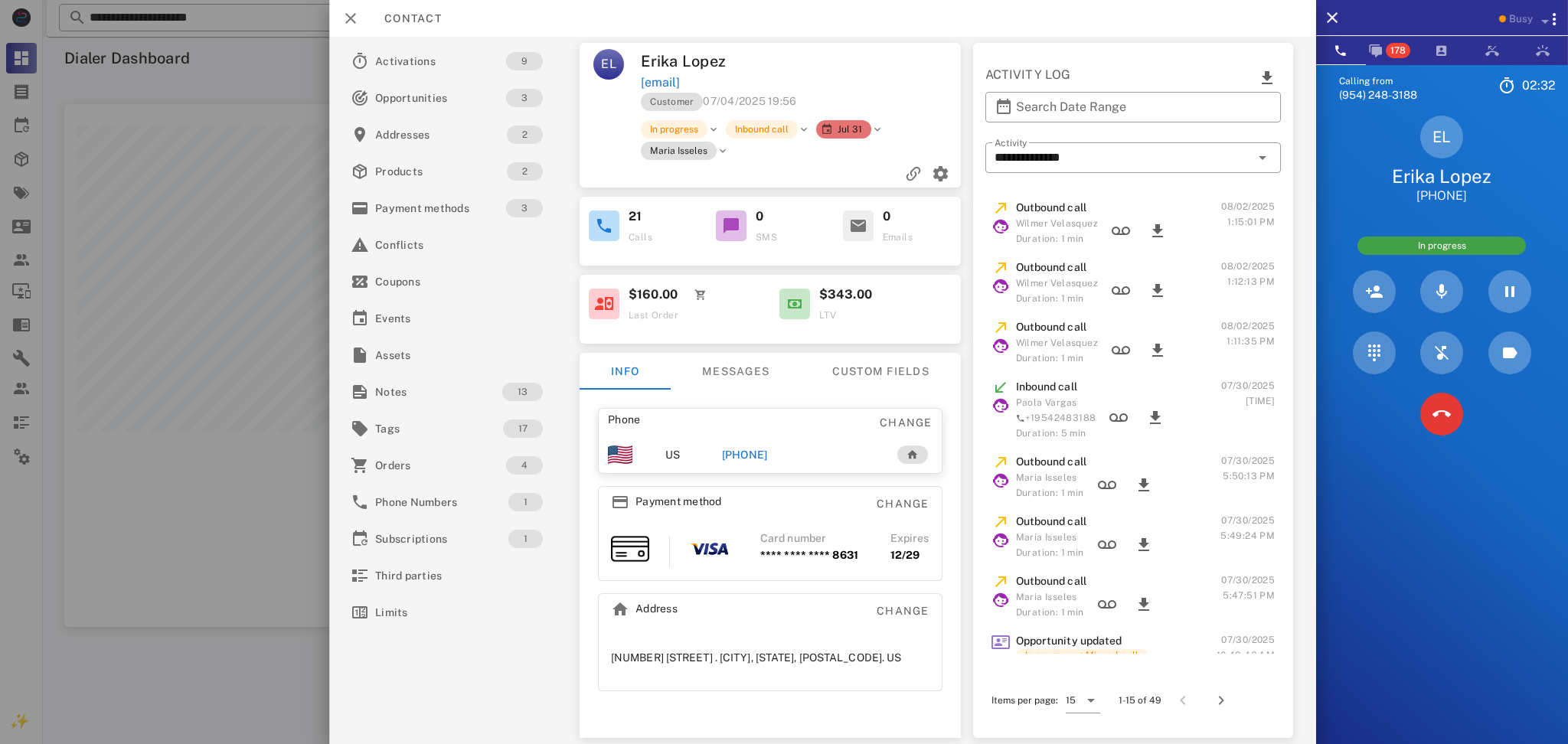 click on "Calling from (954) 248-3188 02: 32  Unknown      ▼     Andorra
+376
Argentina
+54
Aruba
+297
Australia
+61
Belgium (België)
+32
Bolivia
+591
Brazil (Brasil)
+55
Canada
+1
Chile
+56
Colombia
+57
Costa Rica
+506
Dominican Republic (República Dominicana)
+1
Ecuador
+593
El Salvador
+503
France
+33
Germany (Deutschland)
+49
Guadeloupe
+590
Guatemala
+502
Honduras
+504
Iceland (Ísland)
+354
India (भारत)
+91
Israel (‫ישראל‬‎)
+972
Italy (Italia)
+39" at bounding box center [1442, 436] 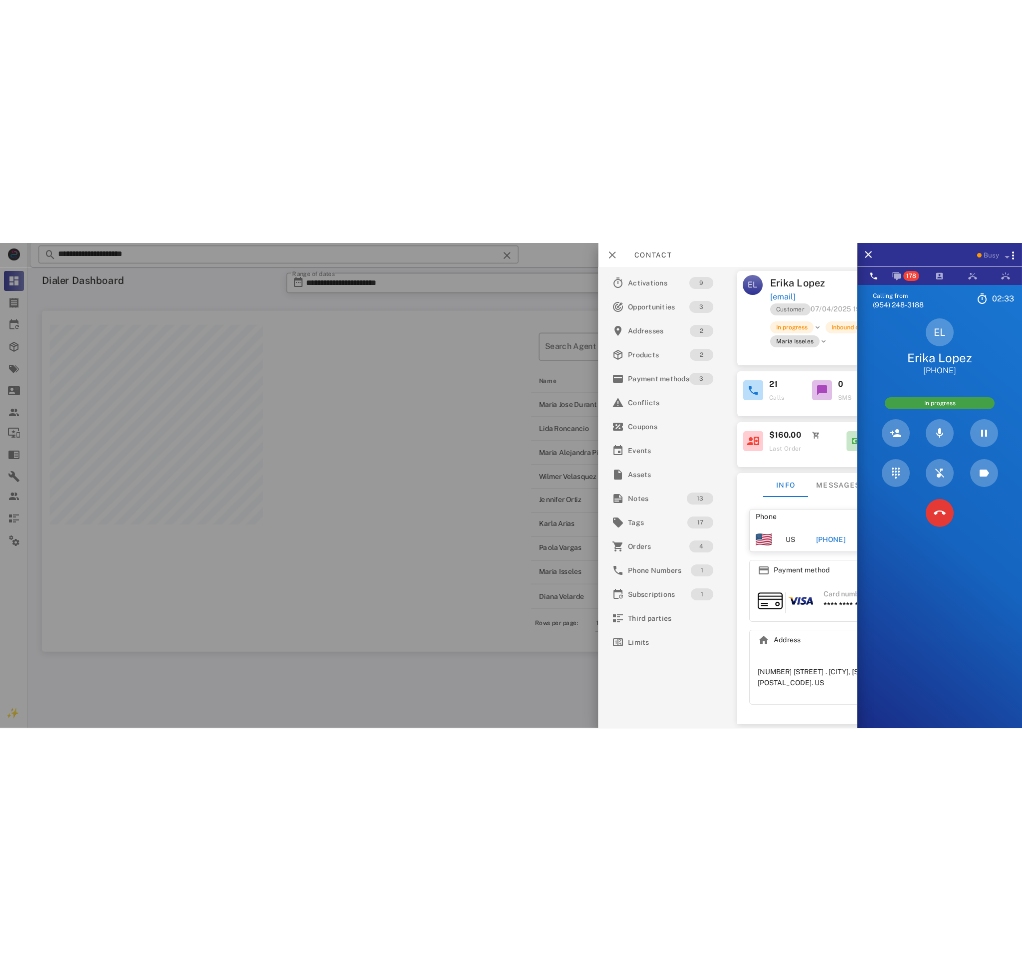 scroll, scrollTop: 999270, scrollLeft: 999089, axis: both 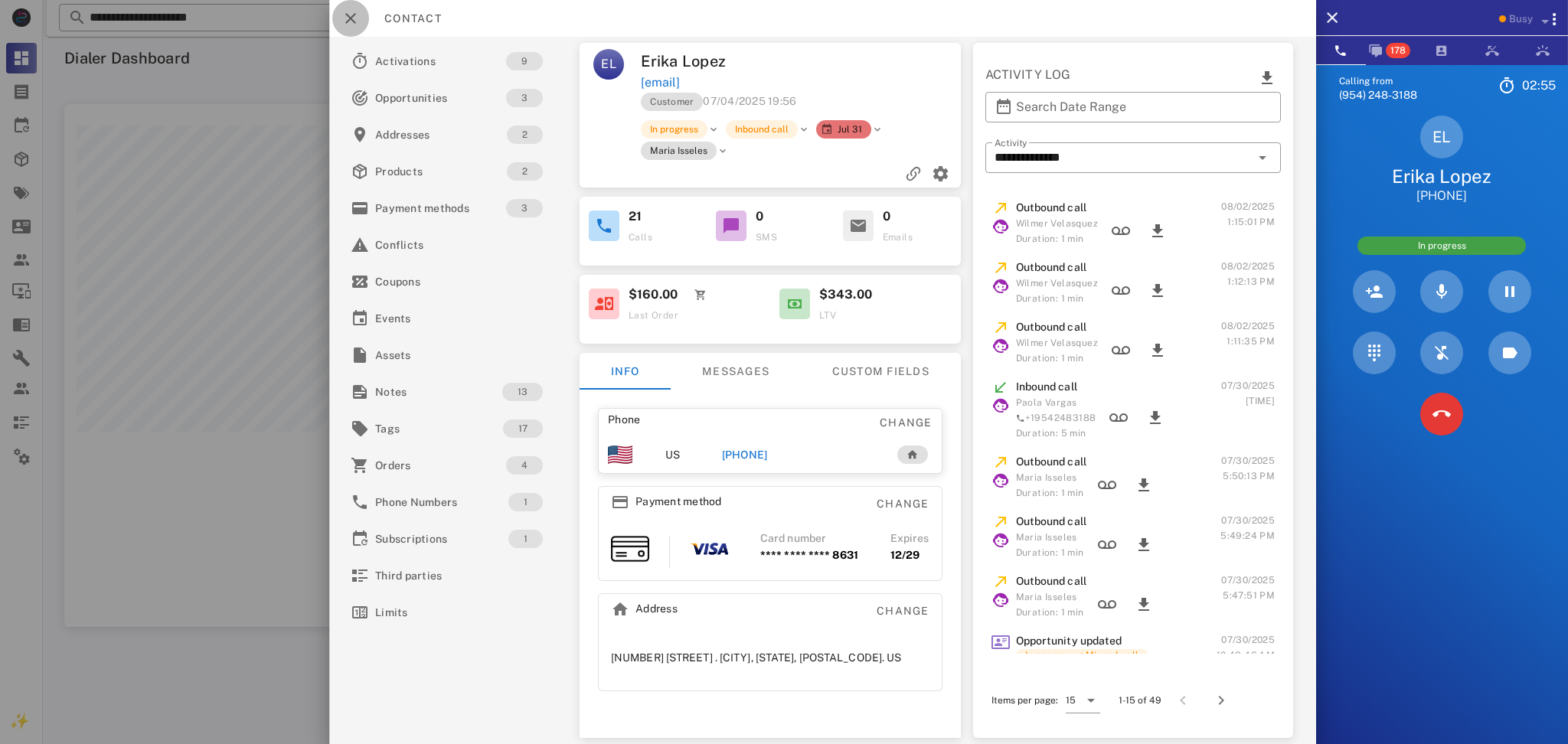 click at bounding box center (351, 18) 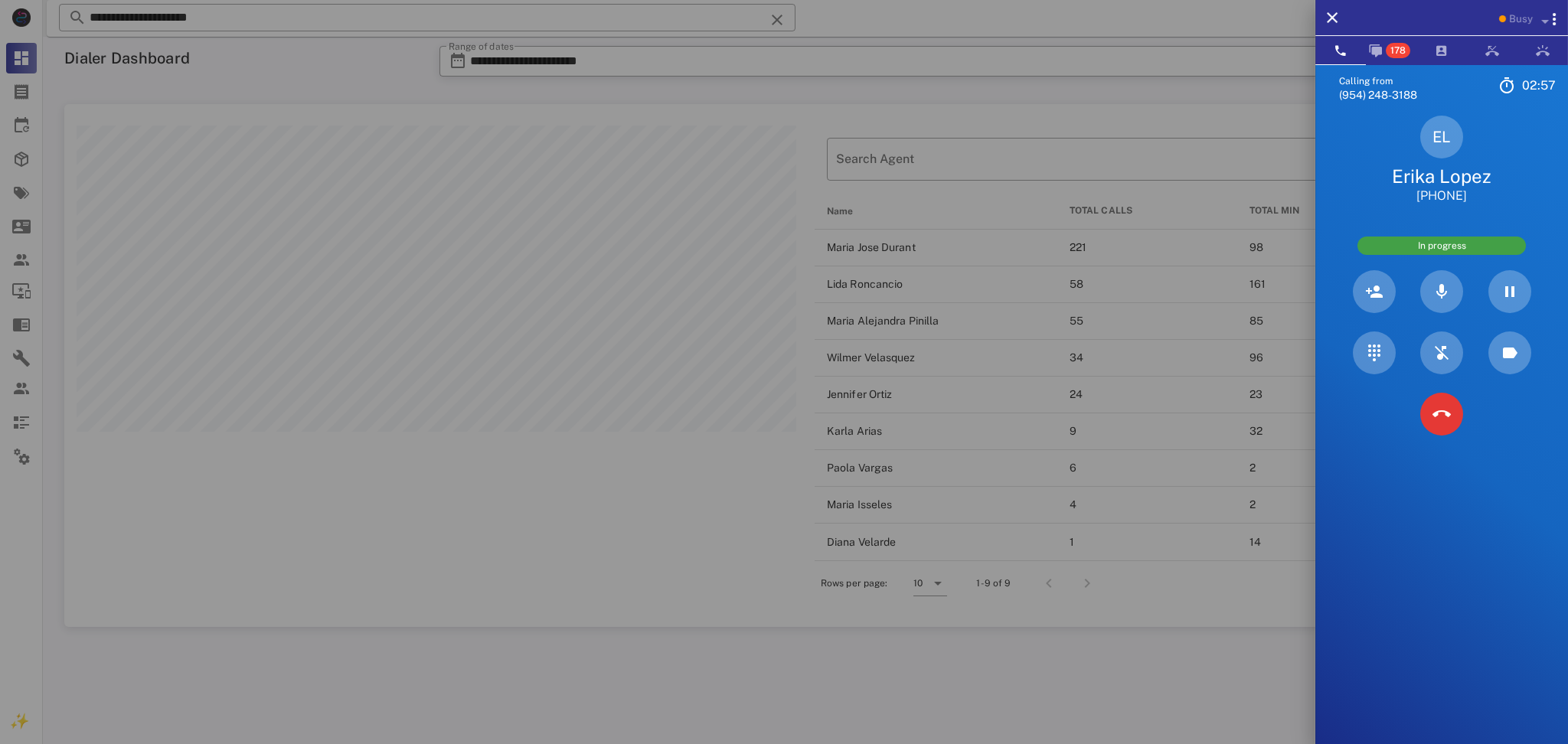 click at bounding box center [784, 372] 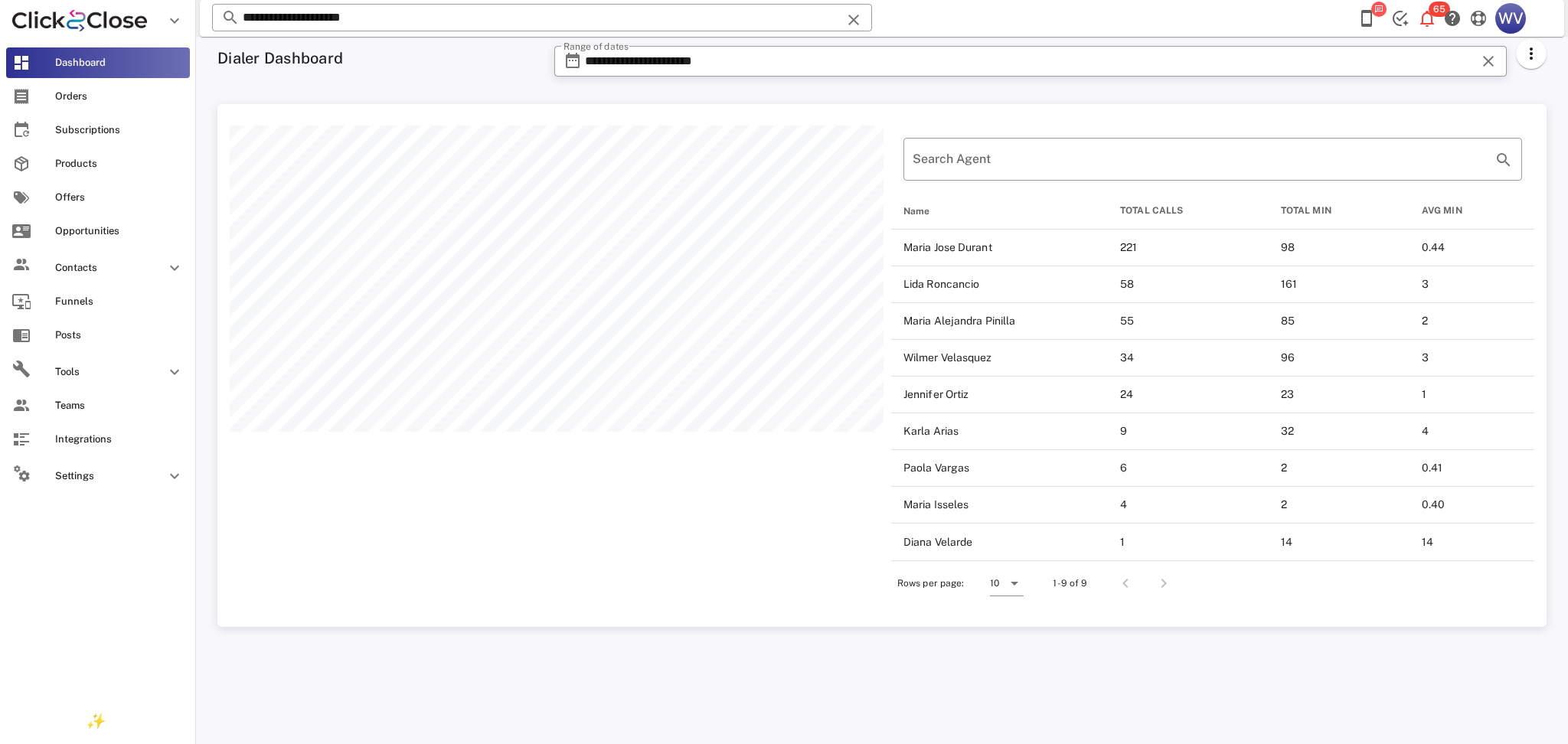 scroll, scrollTop: 523, scrollLeft: 1328, axis: both 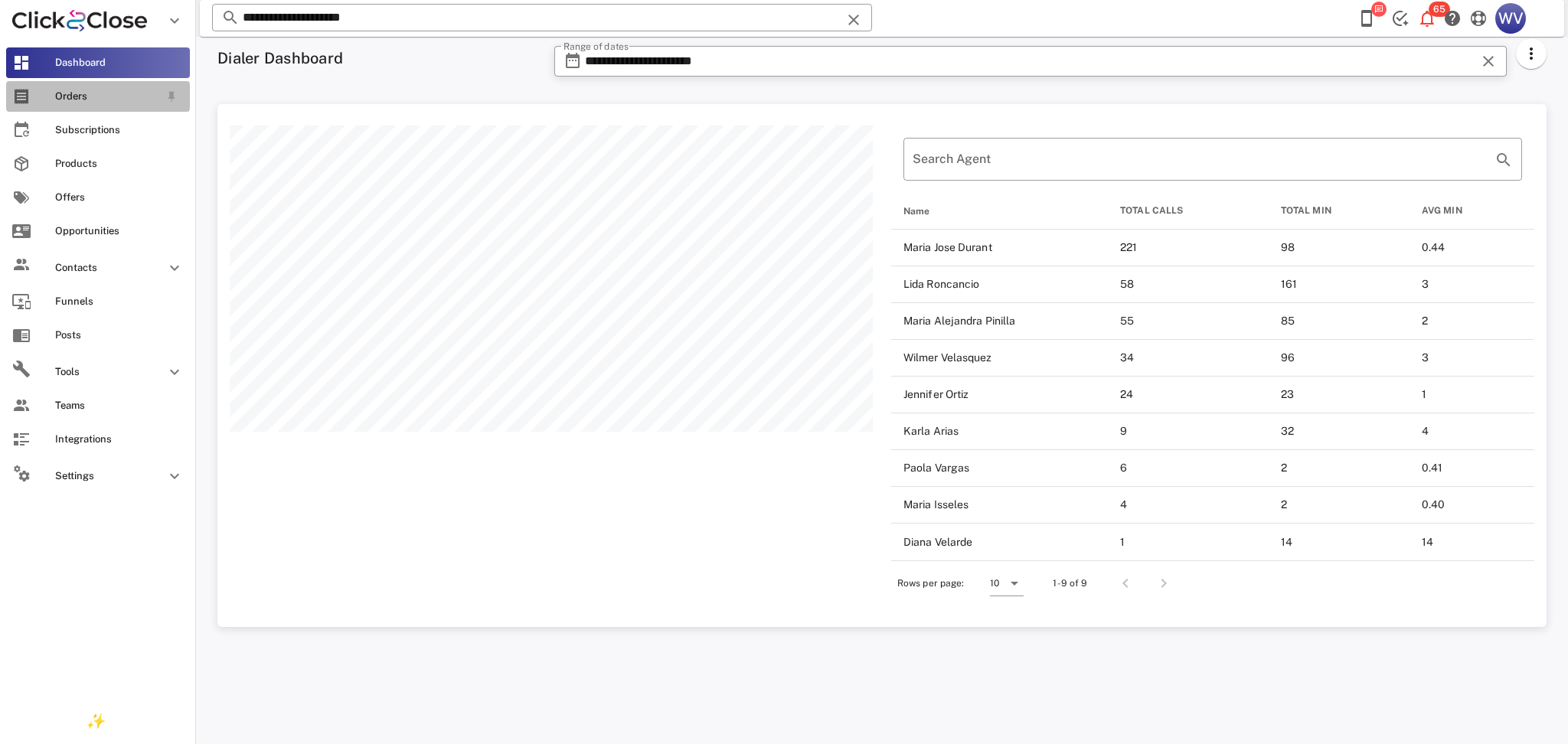 click on "Orders" at bounding box center [98, 96] 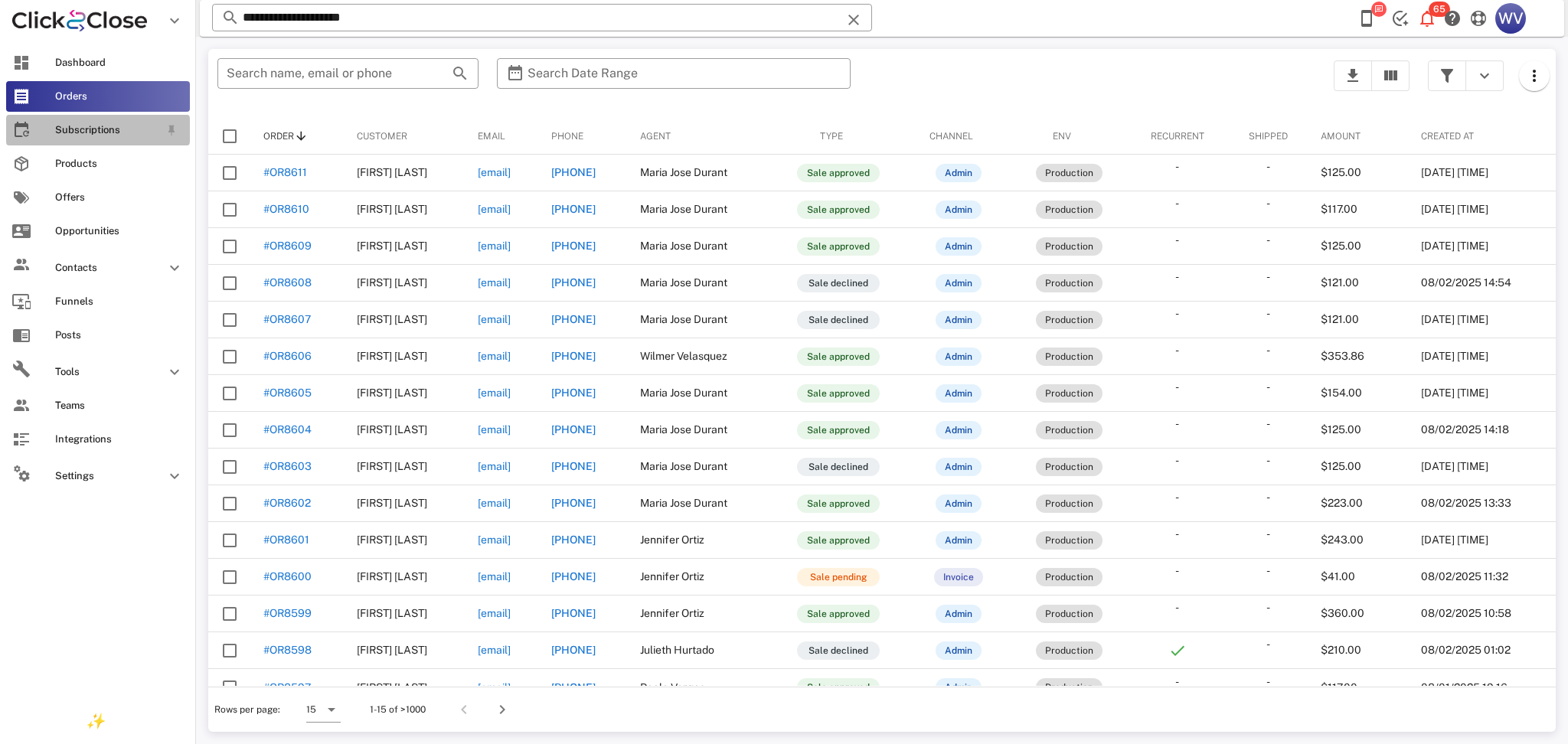 click on "Subscriptions" at bounding box center (107, 130) 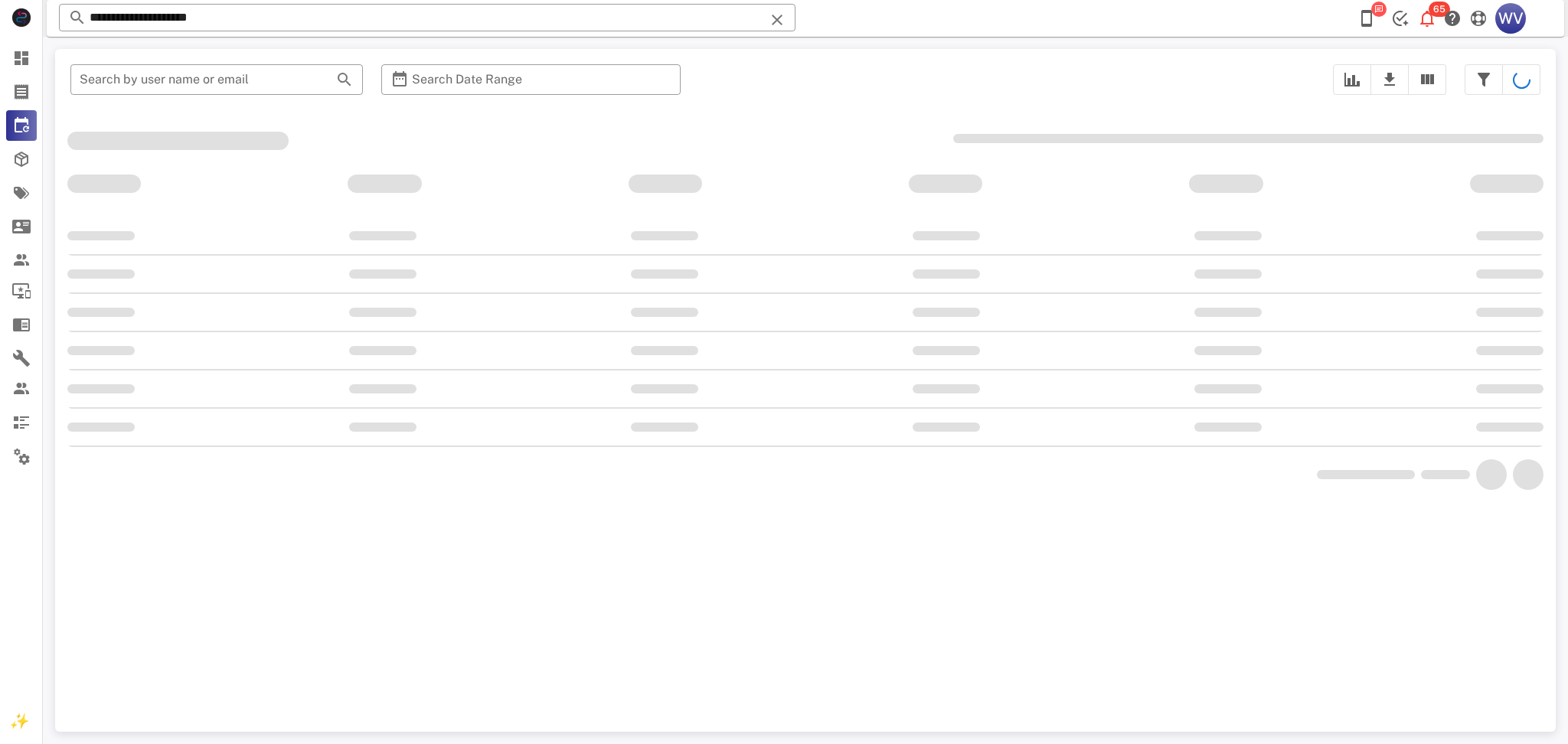 click at bounding box center (805, 141) 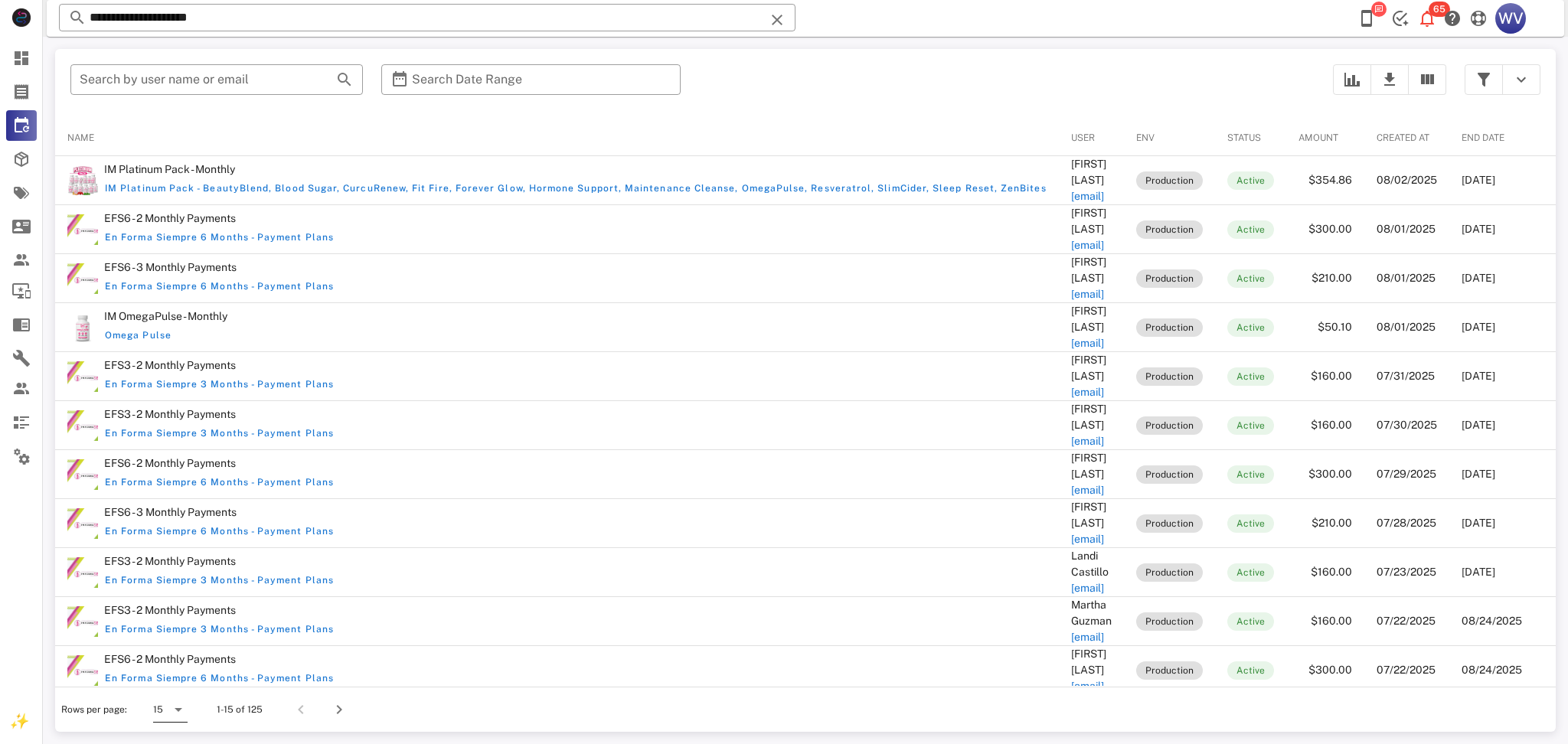click at bounding box center (178, 710) 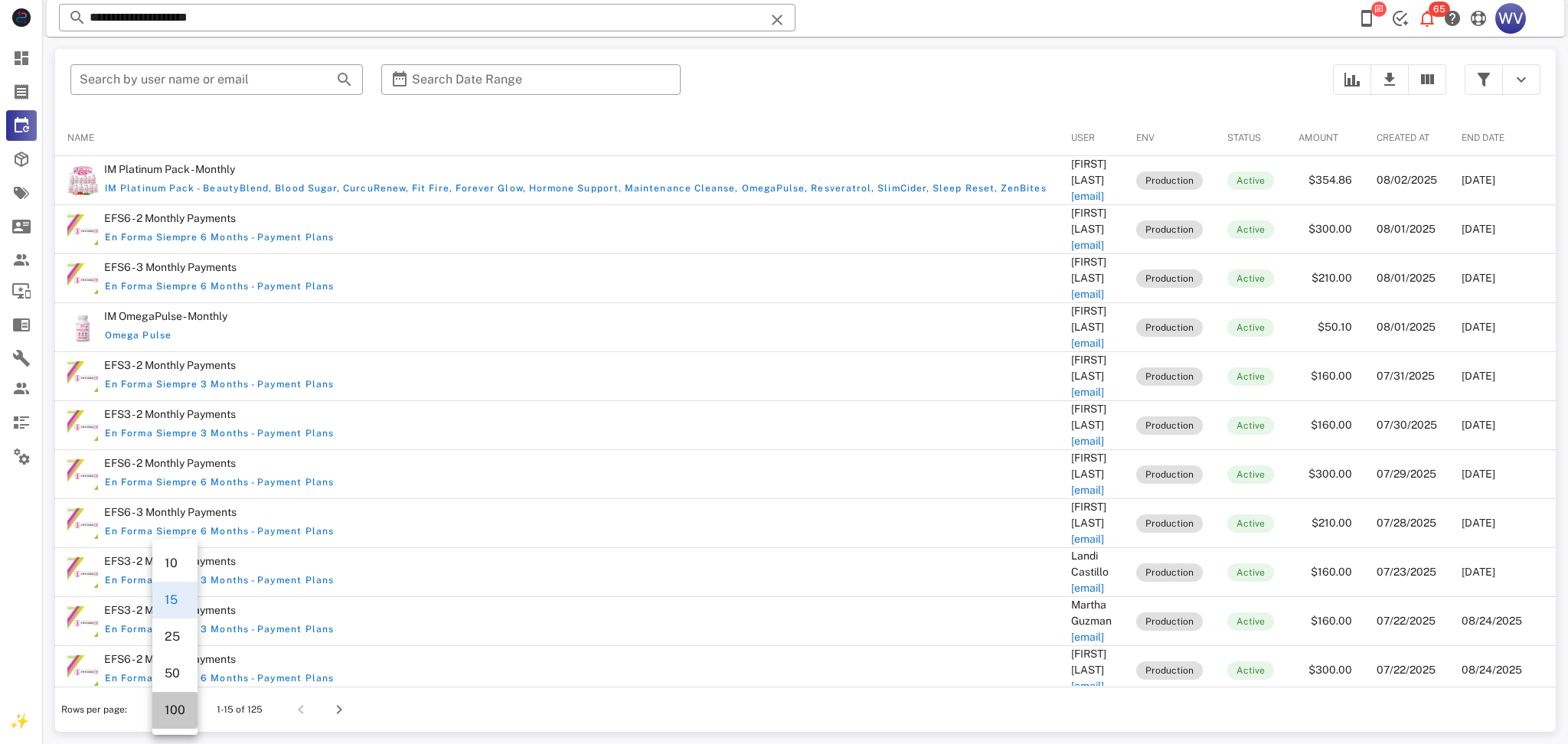 click on "100" at bounding box center (175, 710) 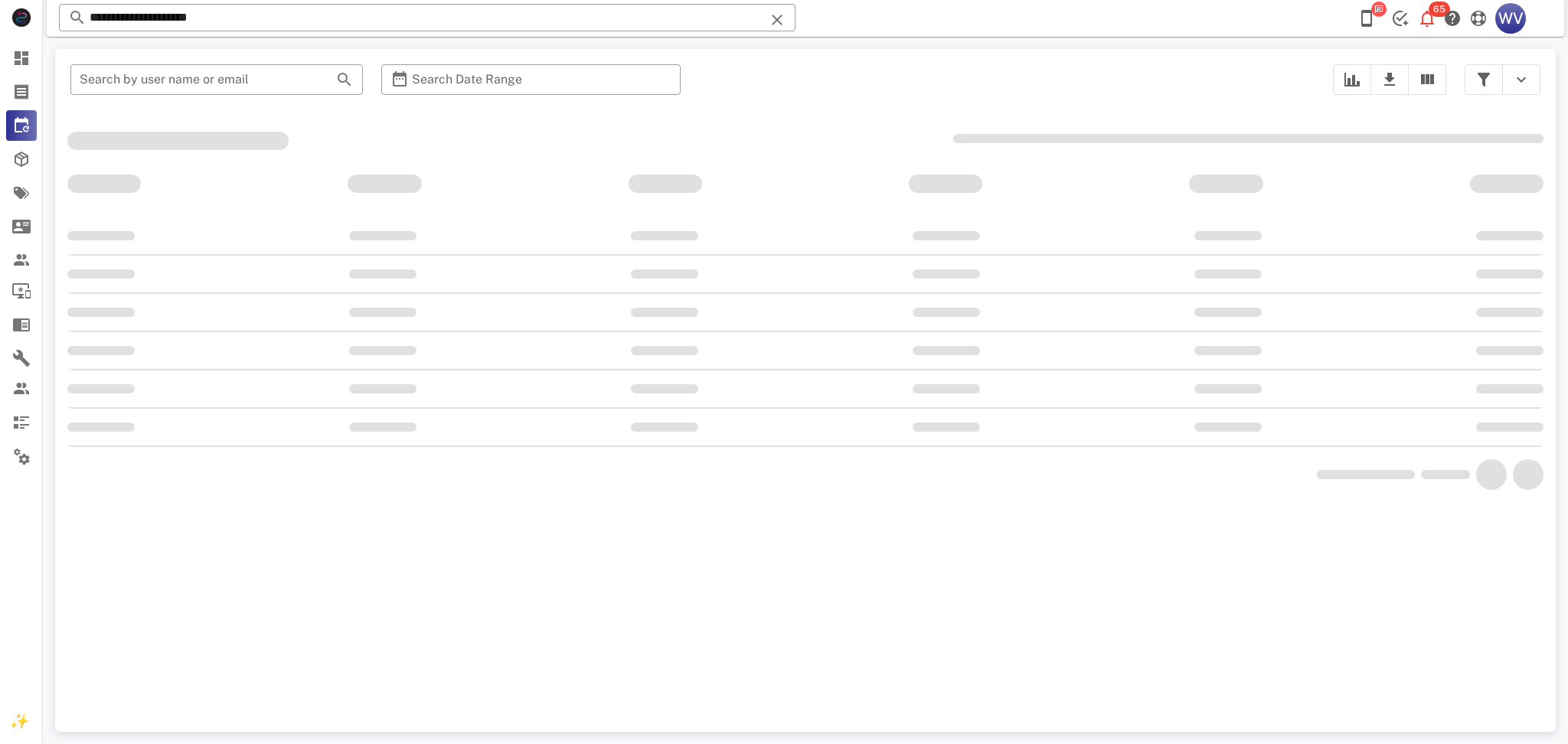 click on "​ Search by user name or email ​ Search Date Range" at bounding box center [805, 390] 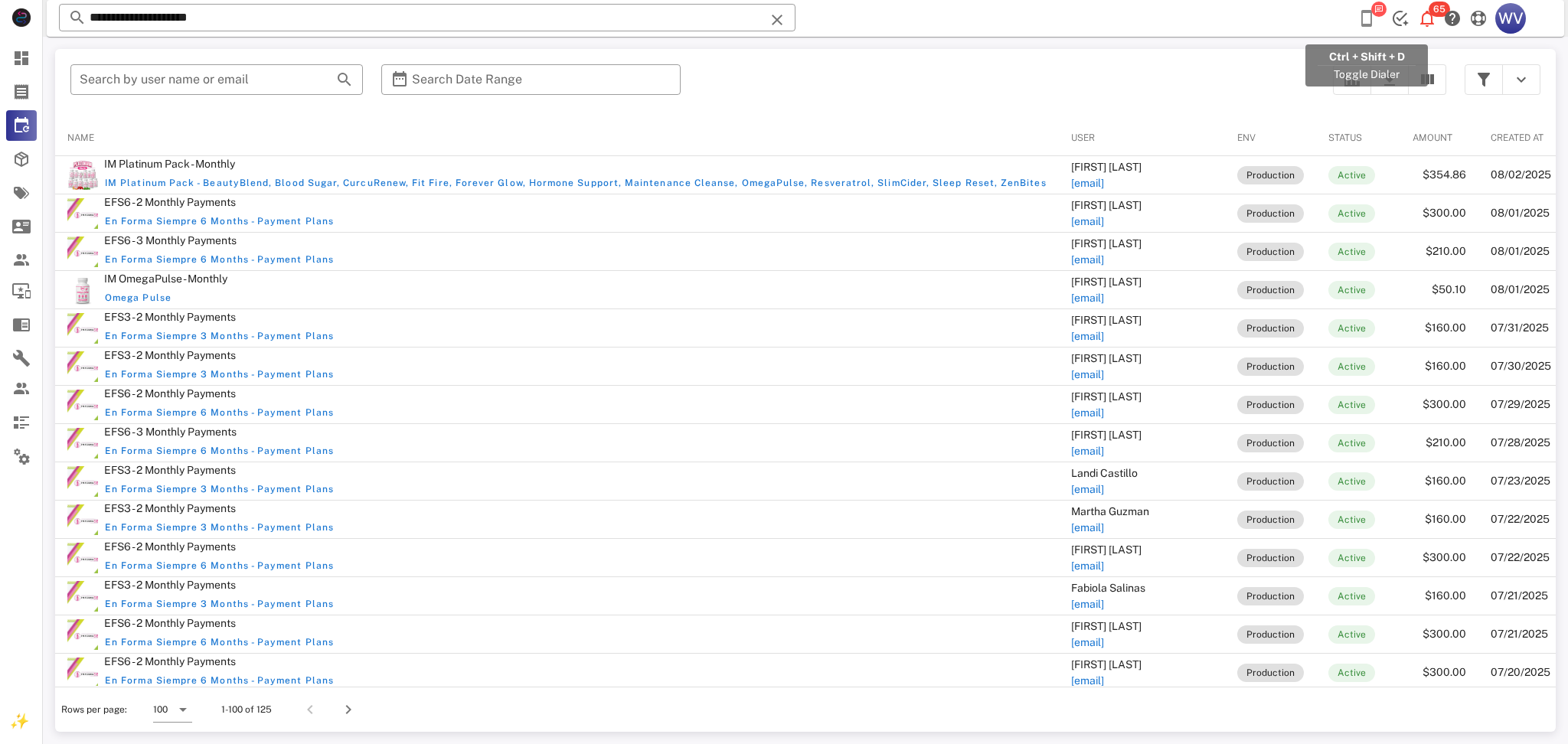 click at bounding box center (1367, 18) 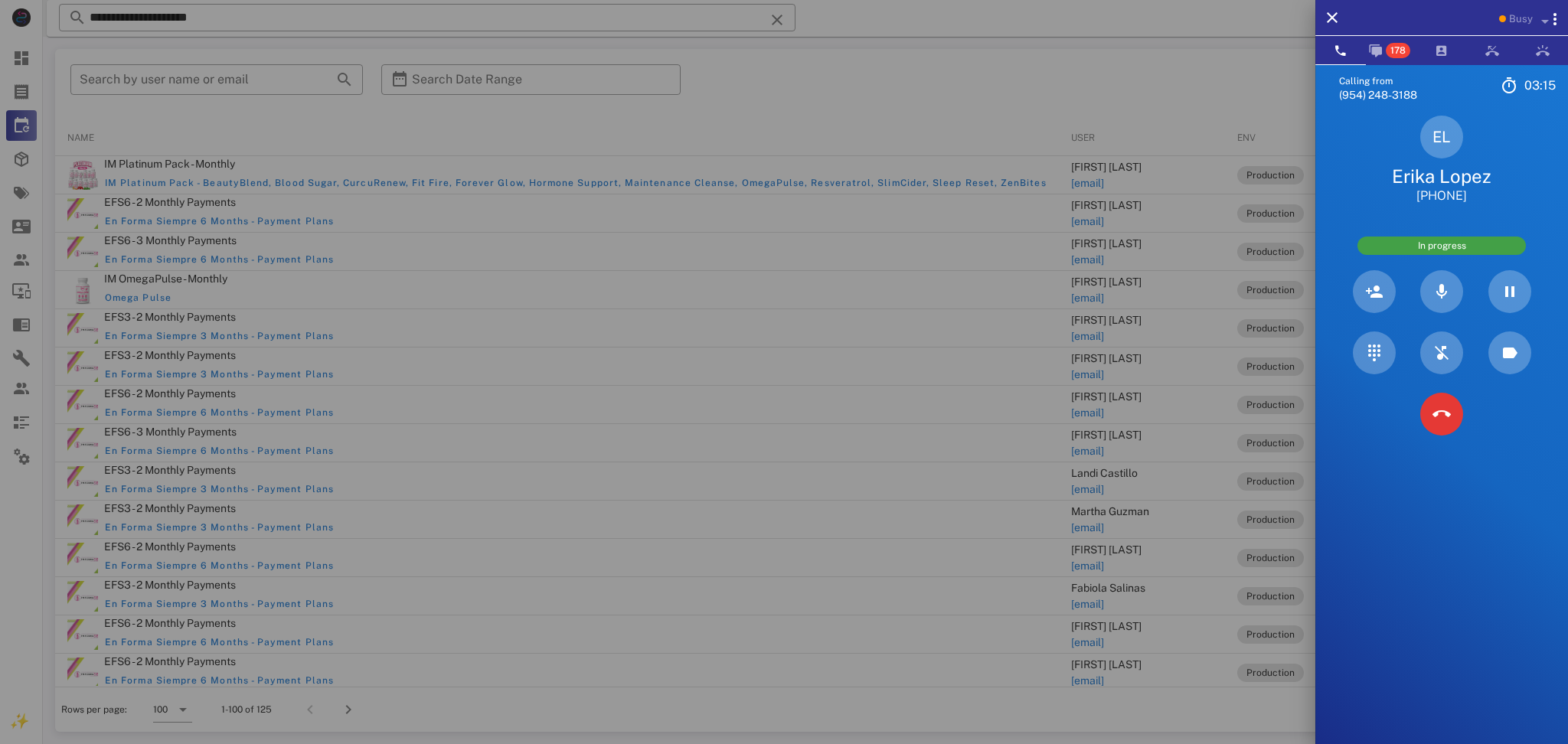 click on "Erika Lopez" at bounding box center (1442, 176) 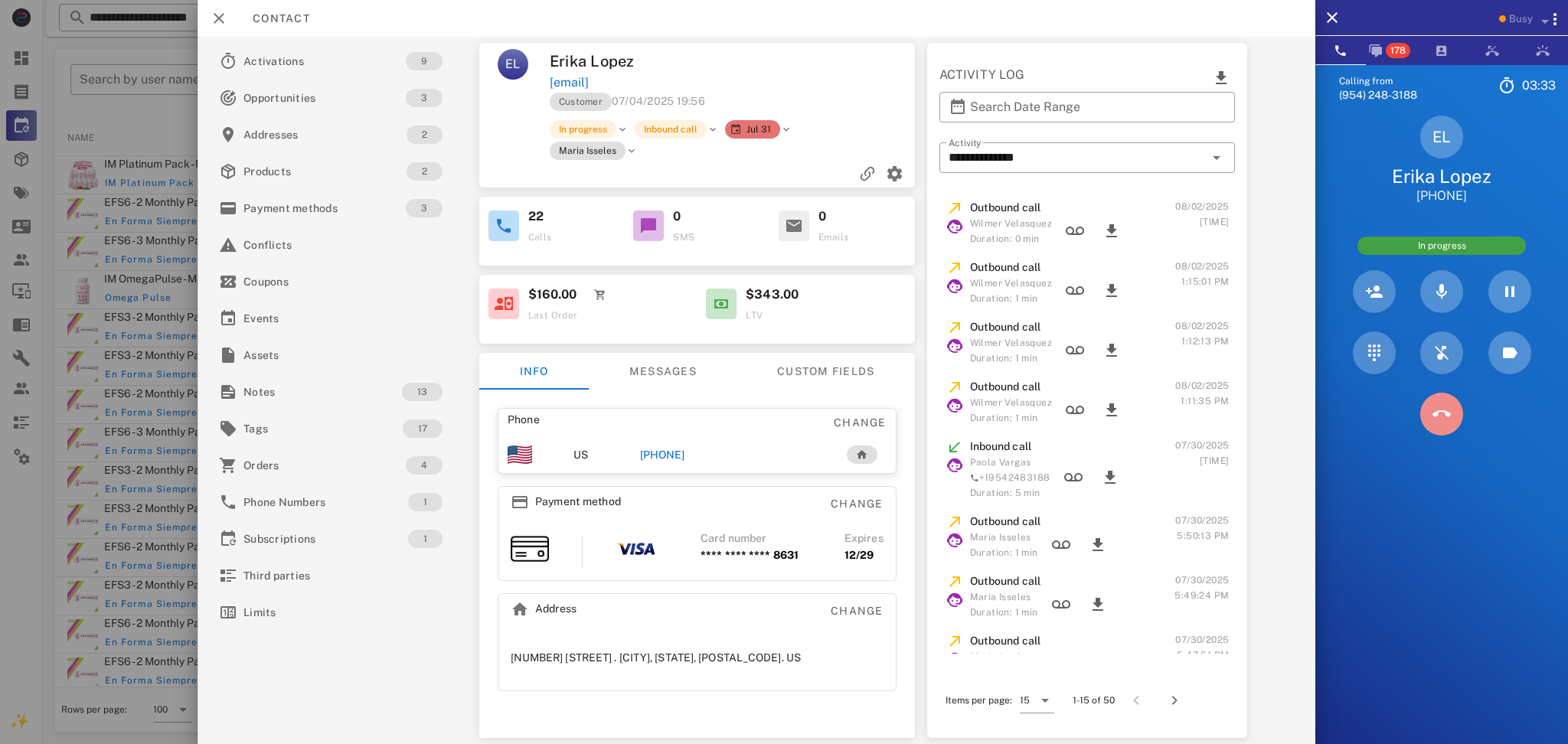 click at bounding box center (1442, 414) 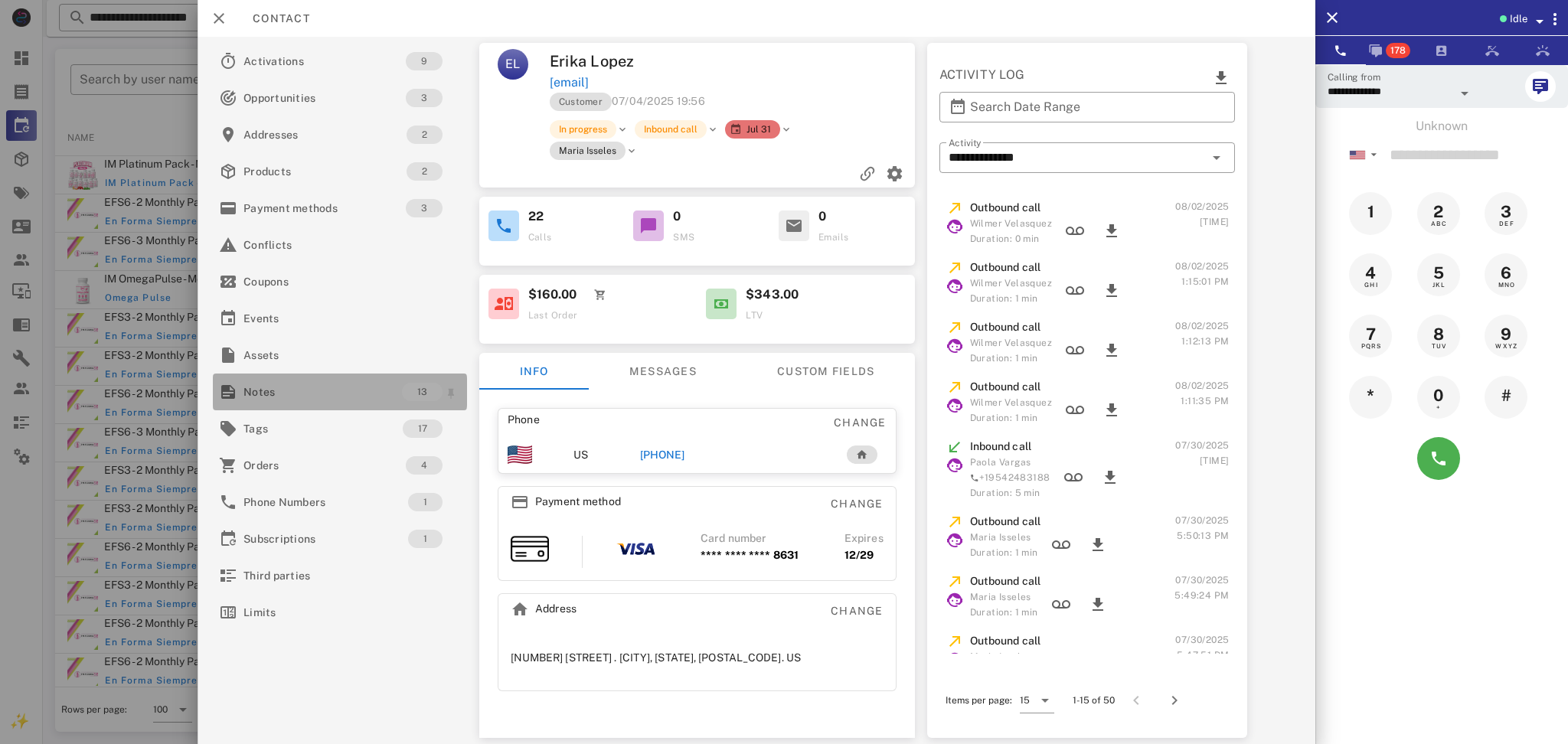 click on "Notes" at bounding box center (322, 392) 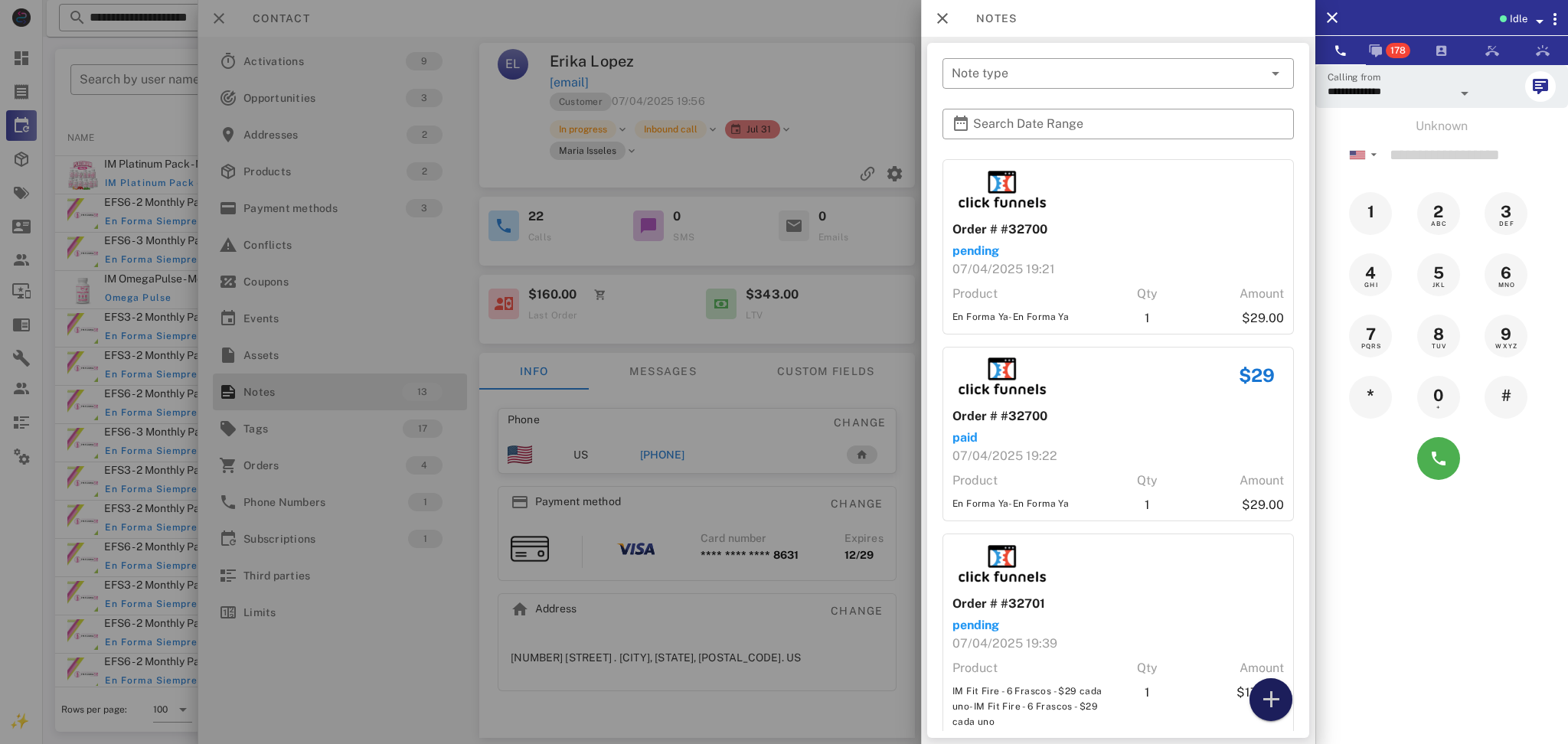 click at bounding box center (1271, 700) 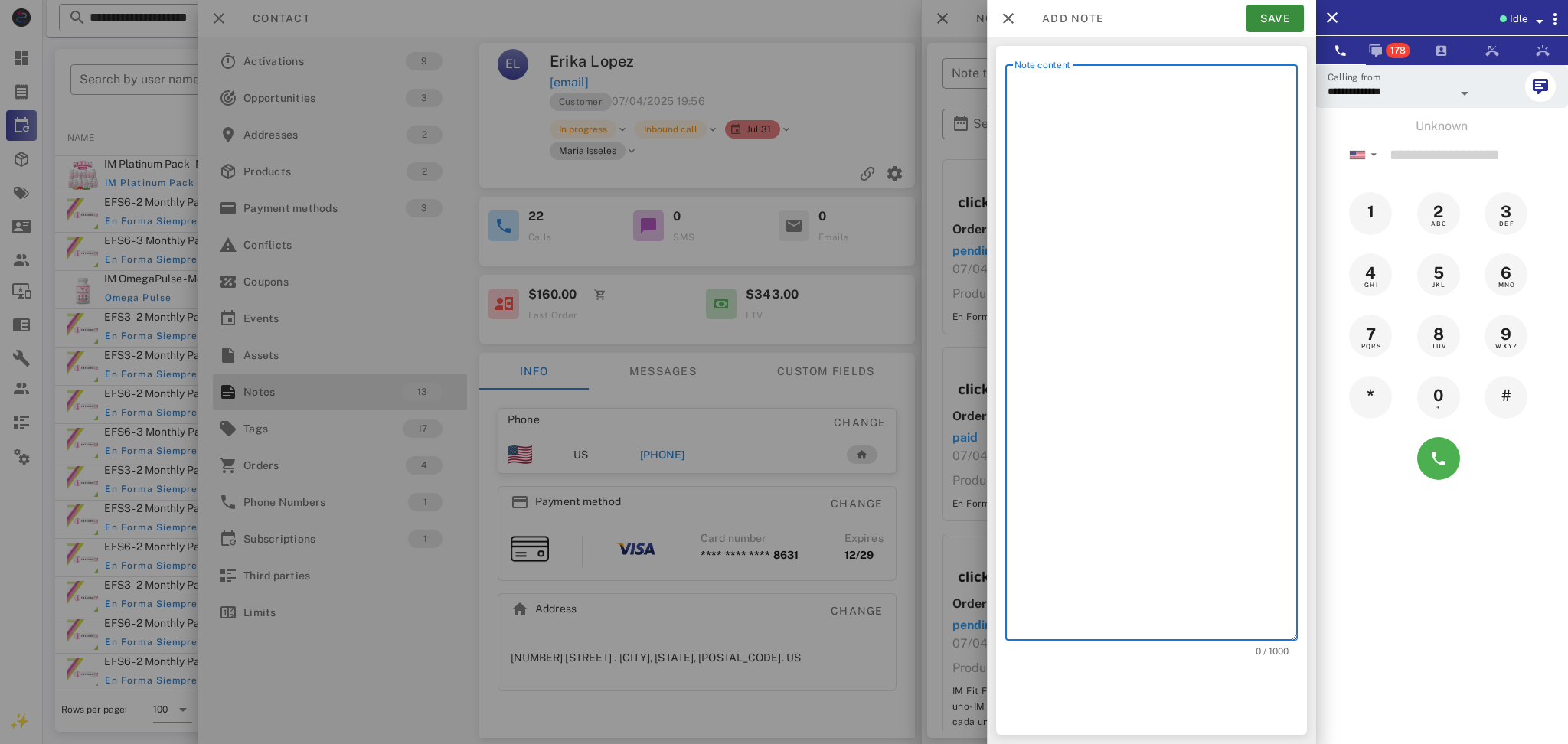 click on "Note content" at bounding box center (1156, 356) 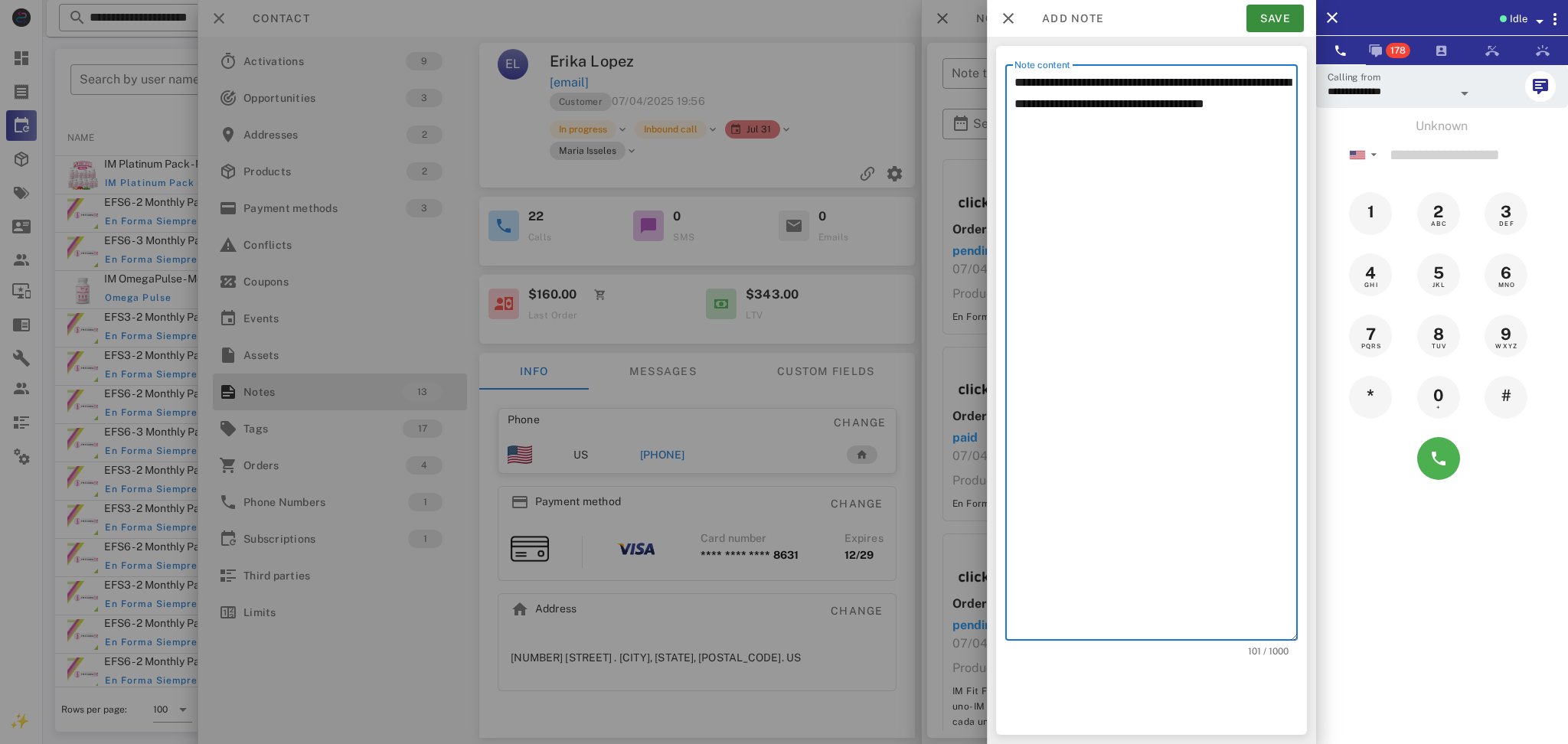 click on "**********" at bounding box center [1156, 356] 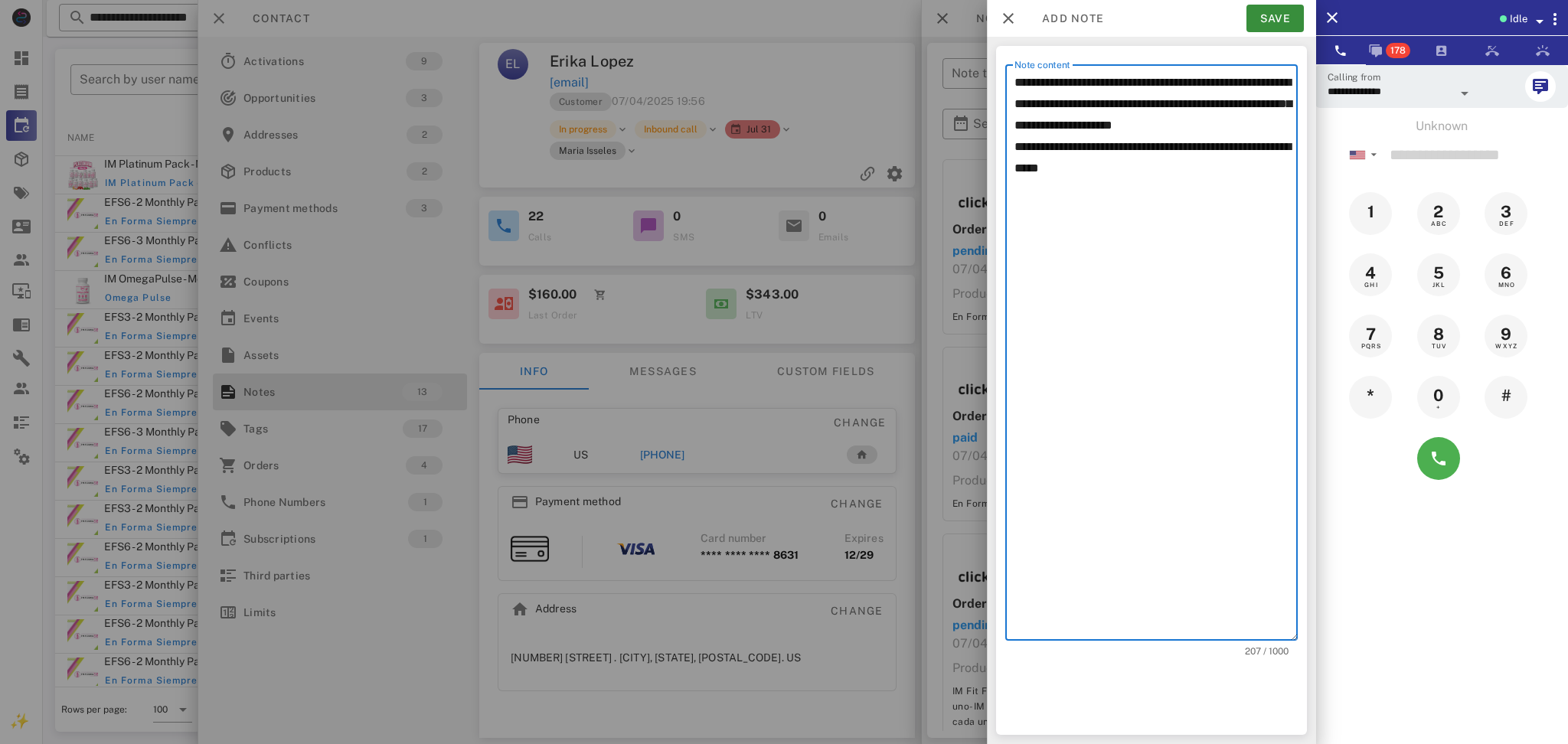 click on "**********" at bounding box center [1156, 356] 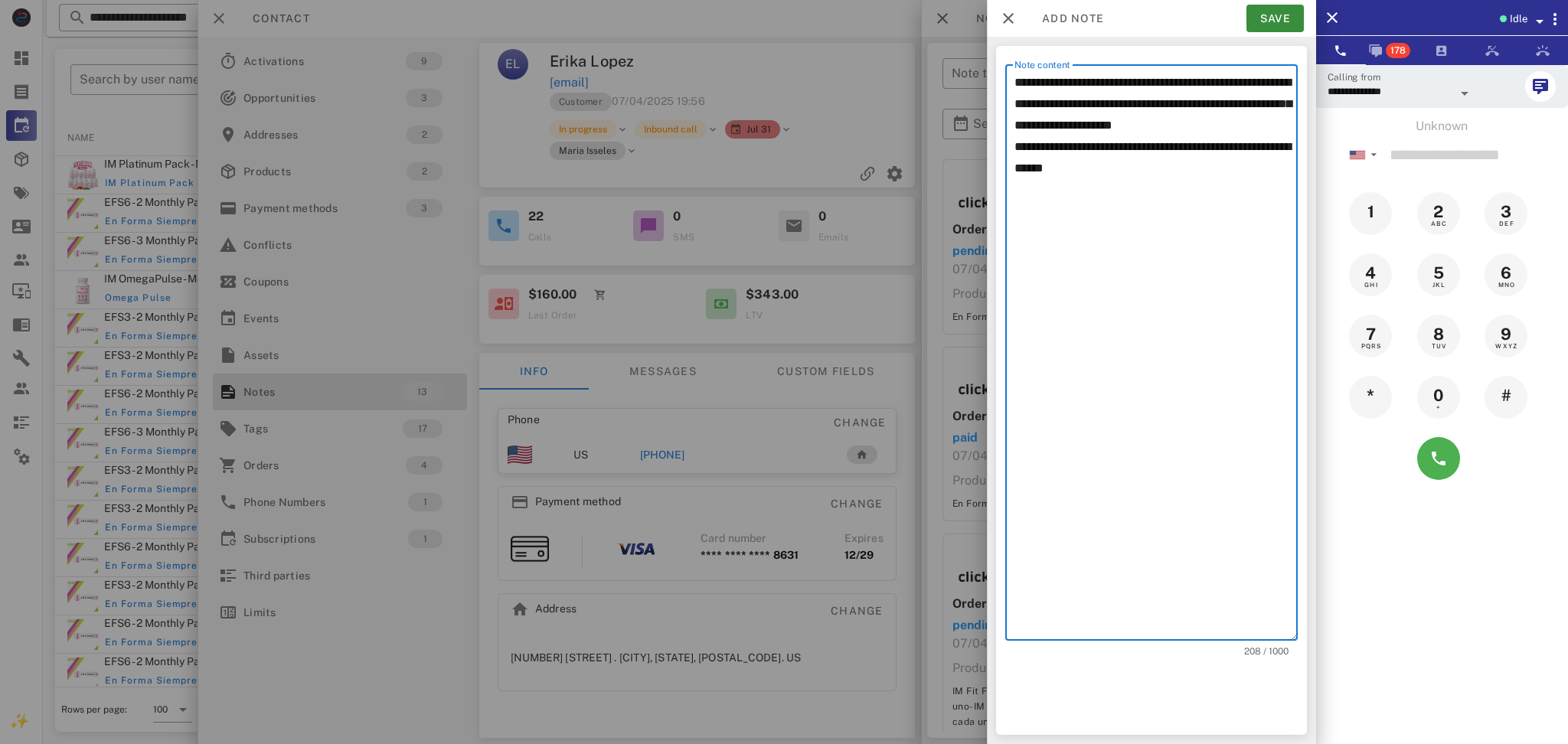 click on "**********" at bounding box center (1156, 356) 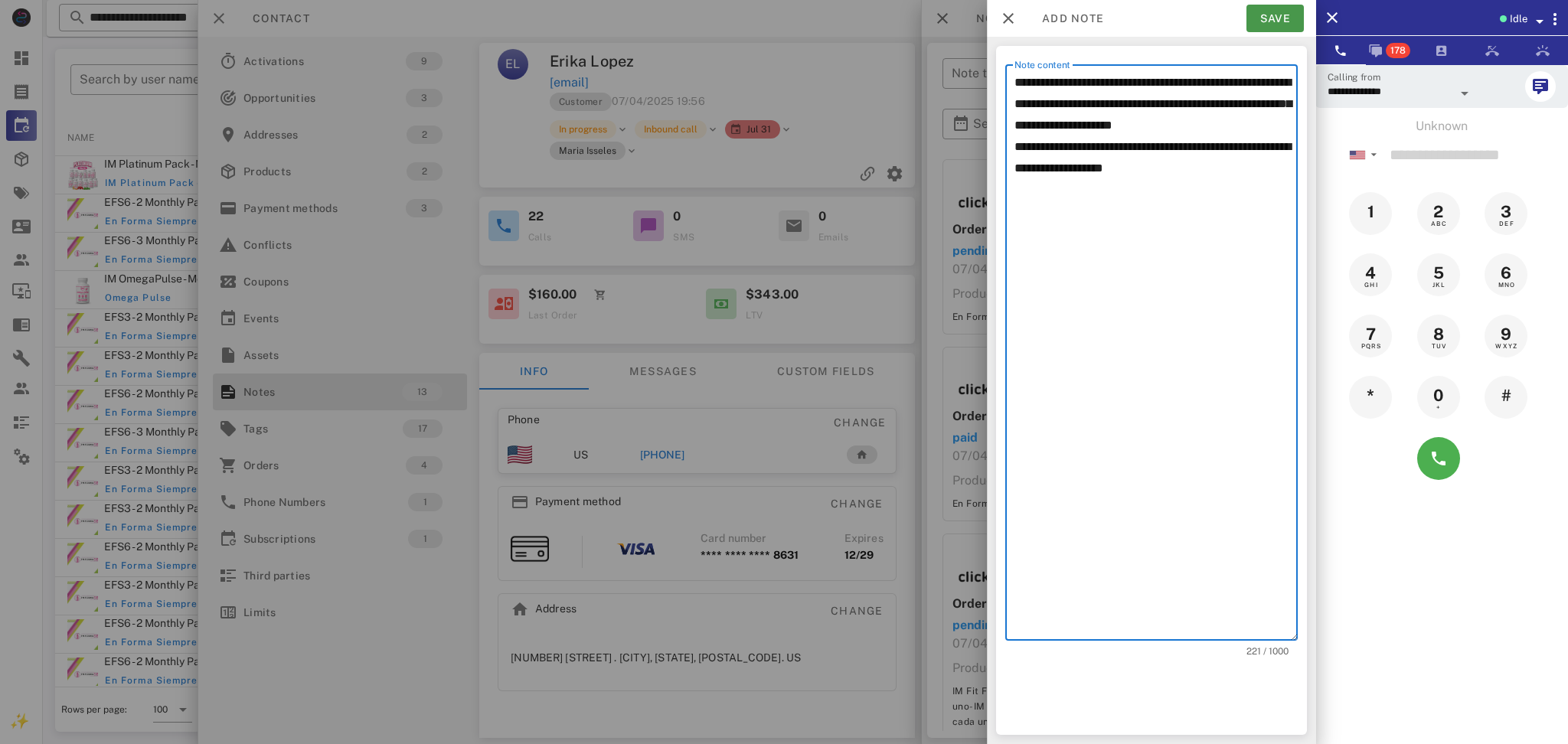 type on "**********" 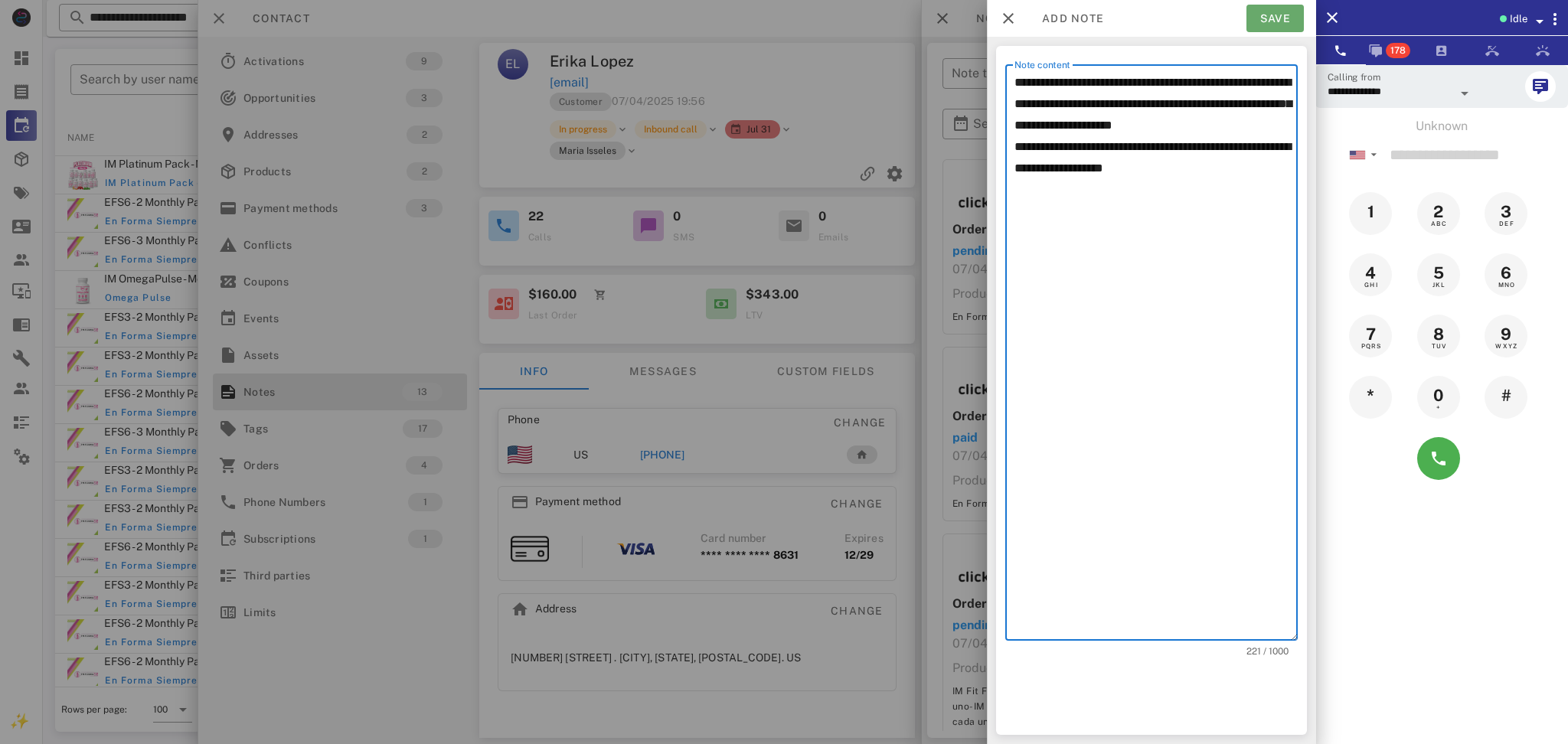 click on "Save" at bounding box center [1275, 18] 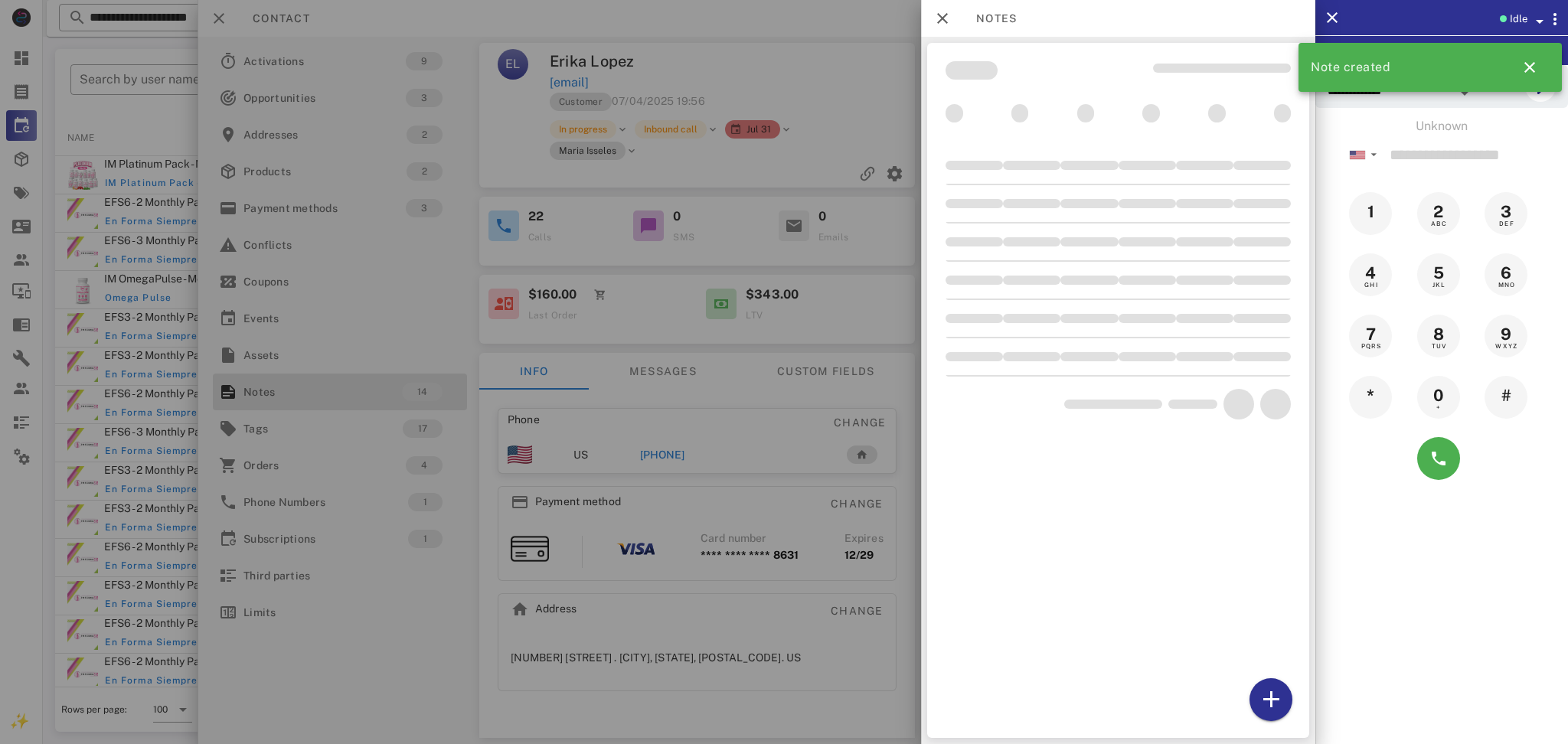 click at bounding box center [784, 372] 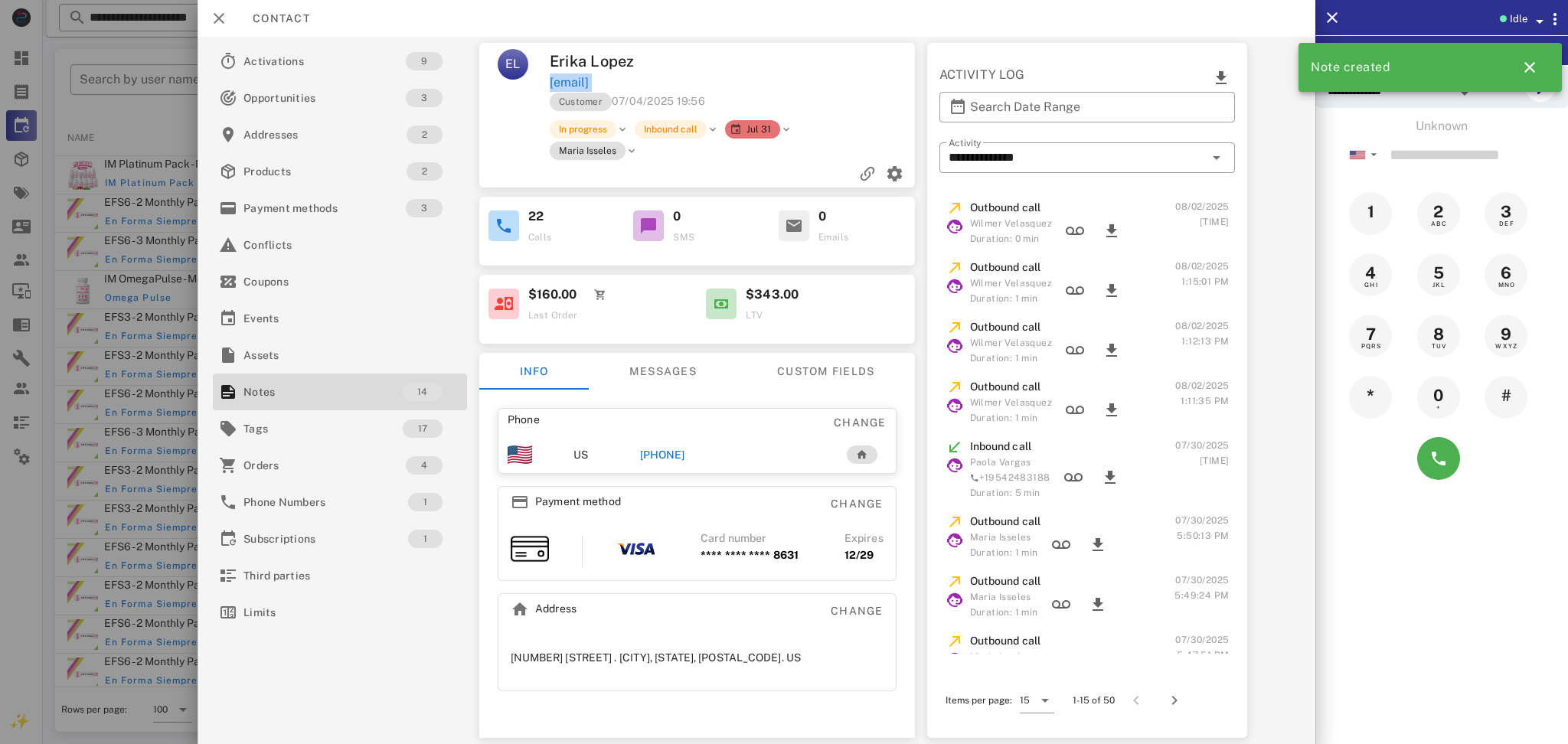 drag, startPoint x: 677, startPoint y: 64, endPoint x: 704, endPoint y: 79, distance: 30.88689 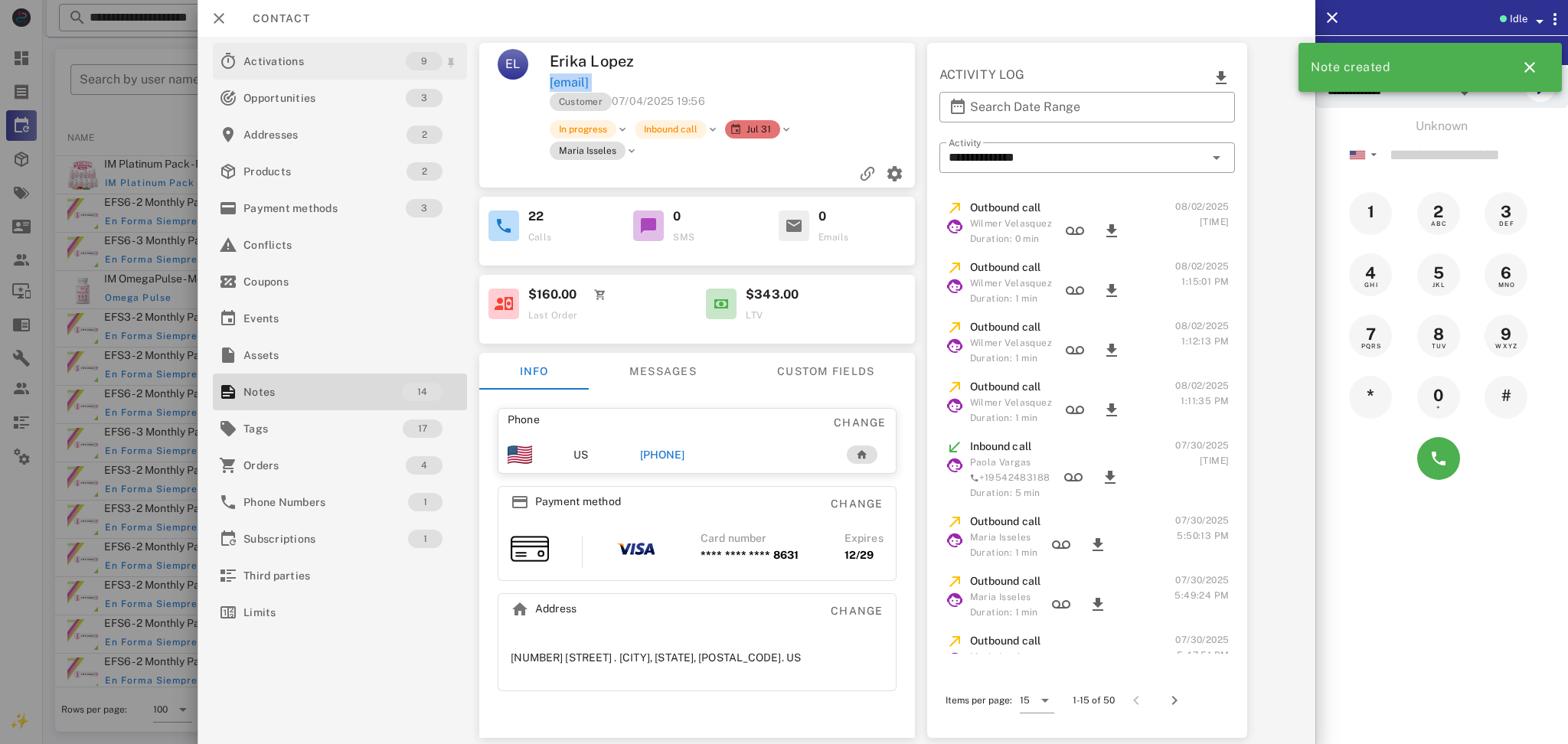 copy on "erikalg2005@yahoo.com" 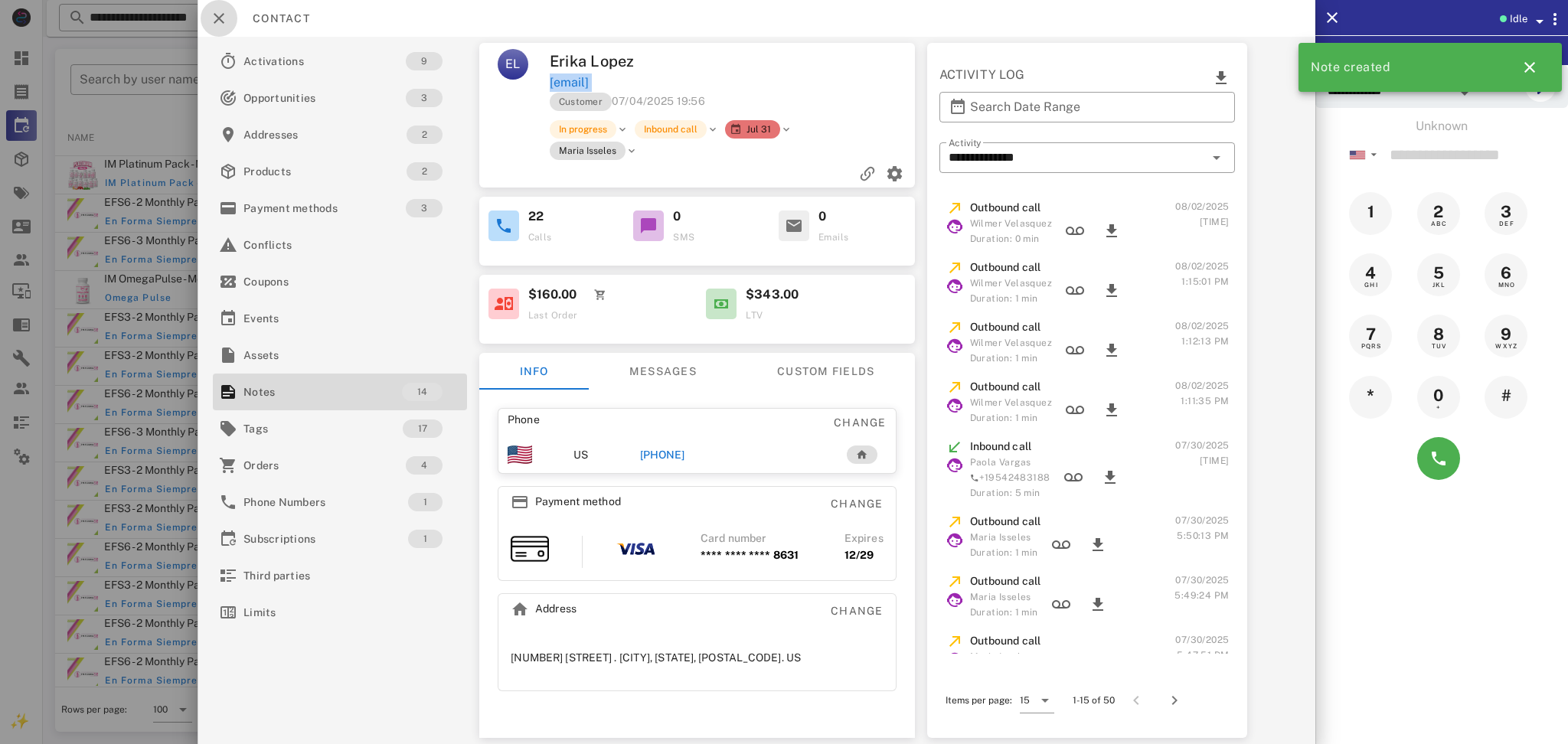 click at bounding box center [219, 18] 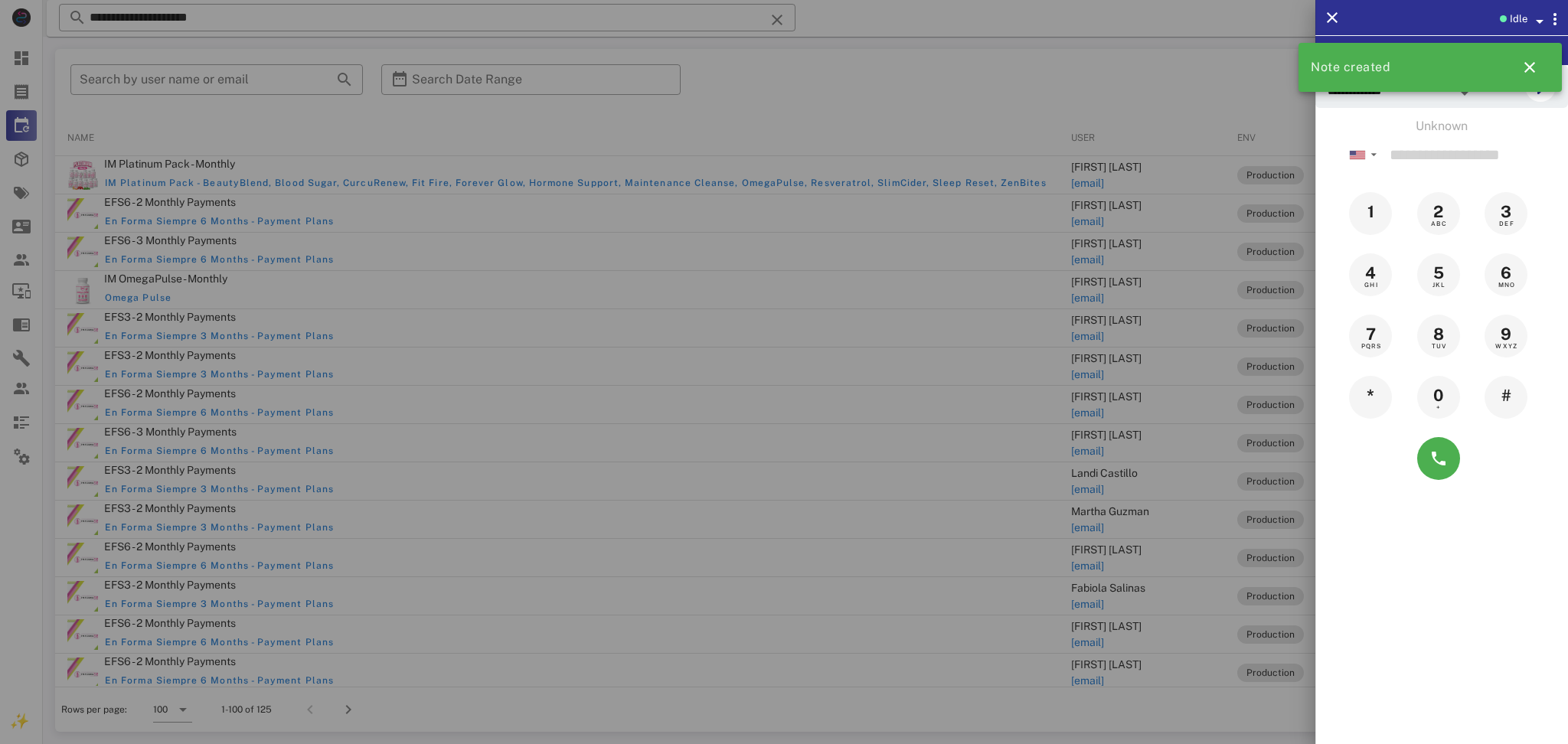 click at bounding box center [784, 372] 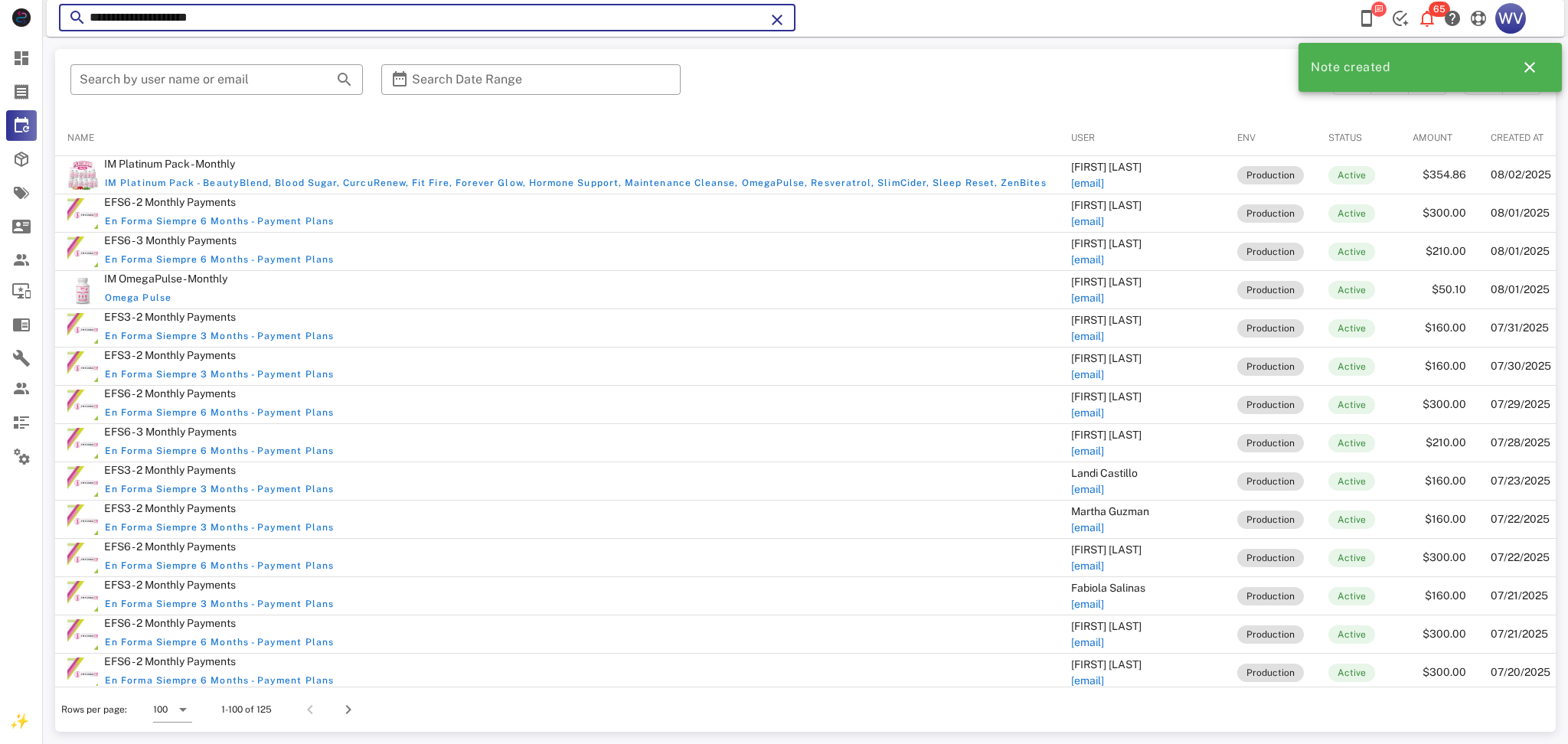 click on "**********" at bounding box center [427, 18] 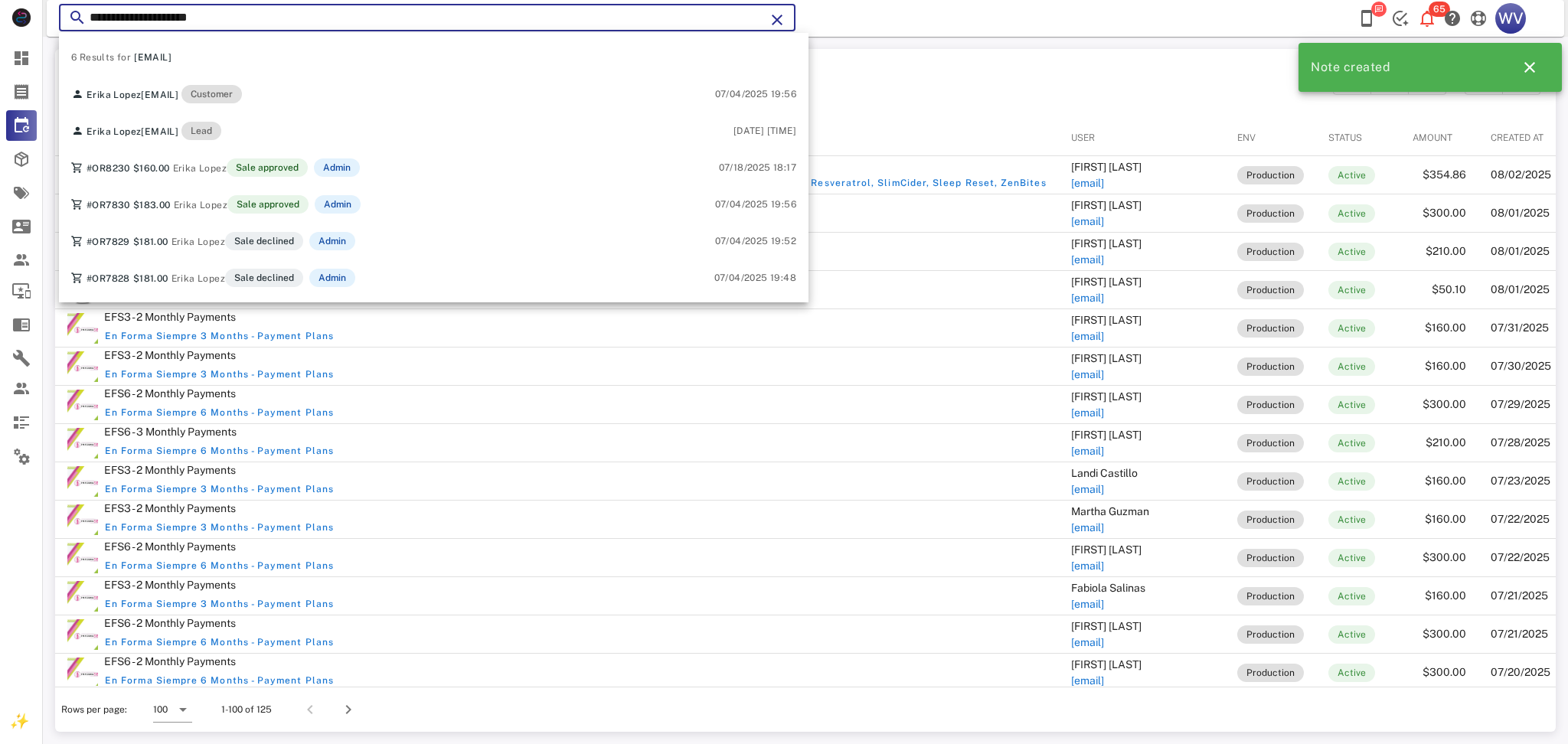 click on "**********" at bounding box center [427, 18] 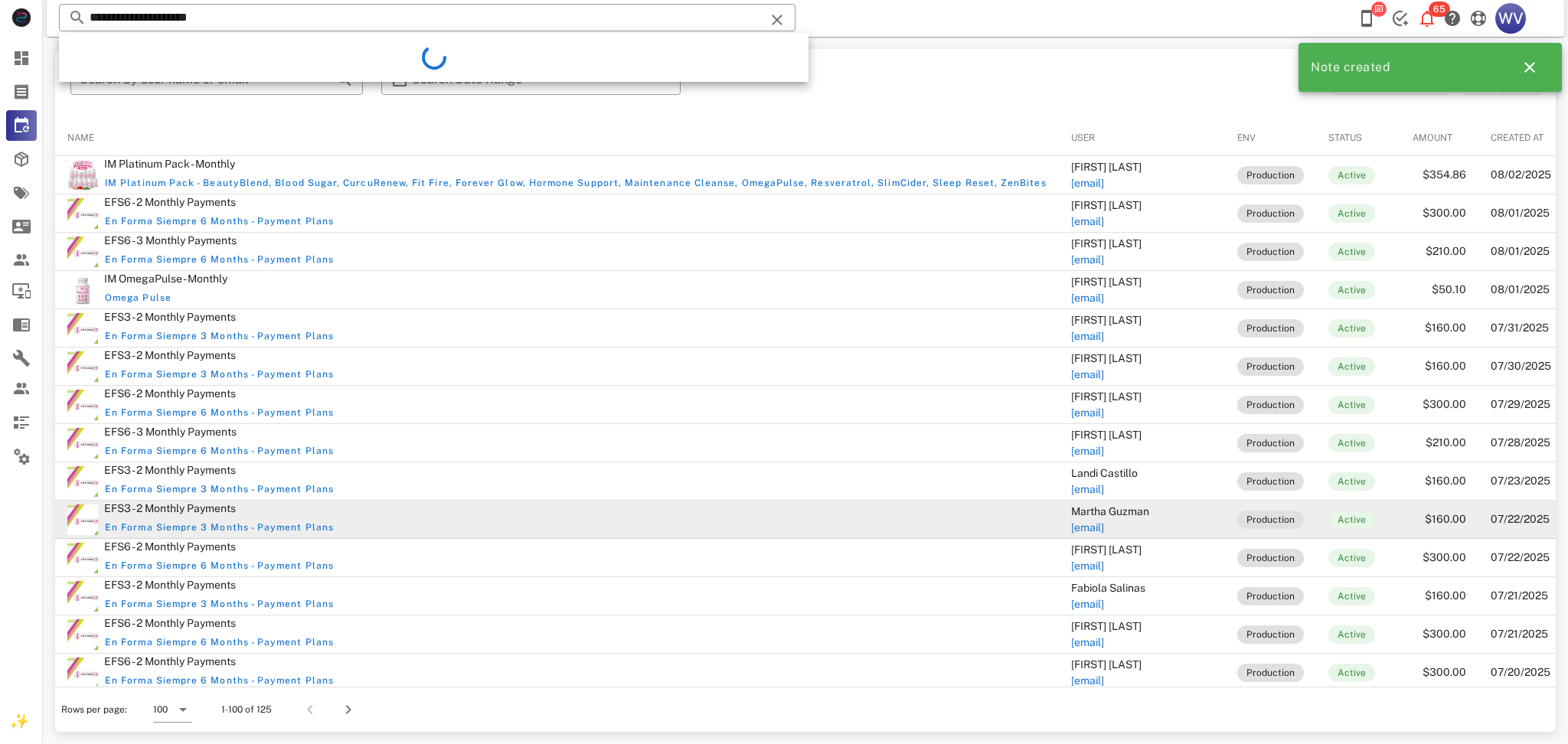 scroll, scrollTop: 360, scrollLeft: 0, axis: vertical 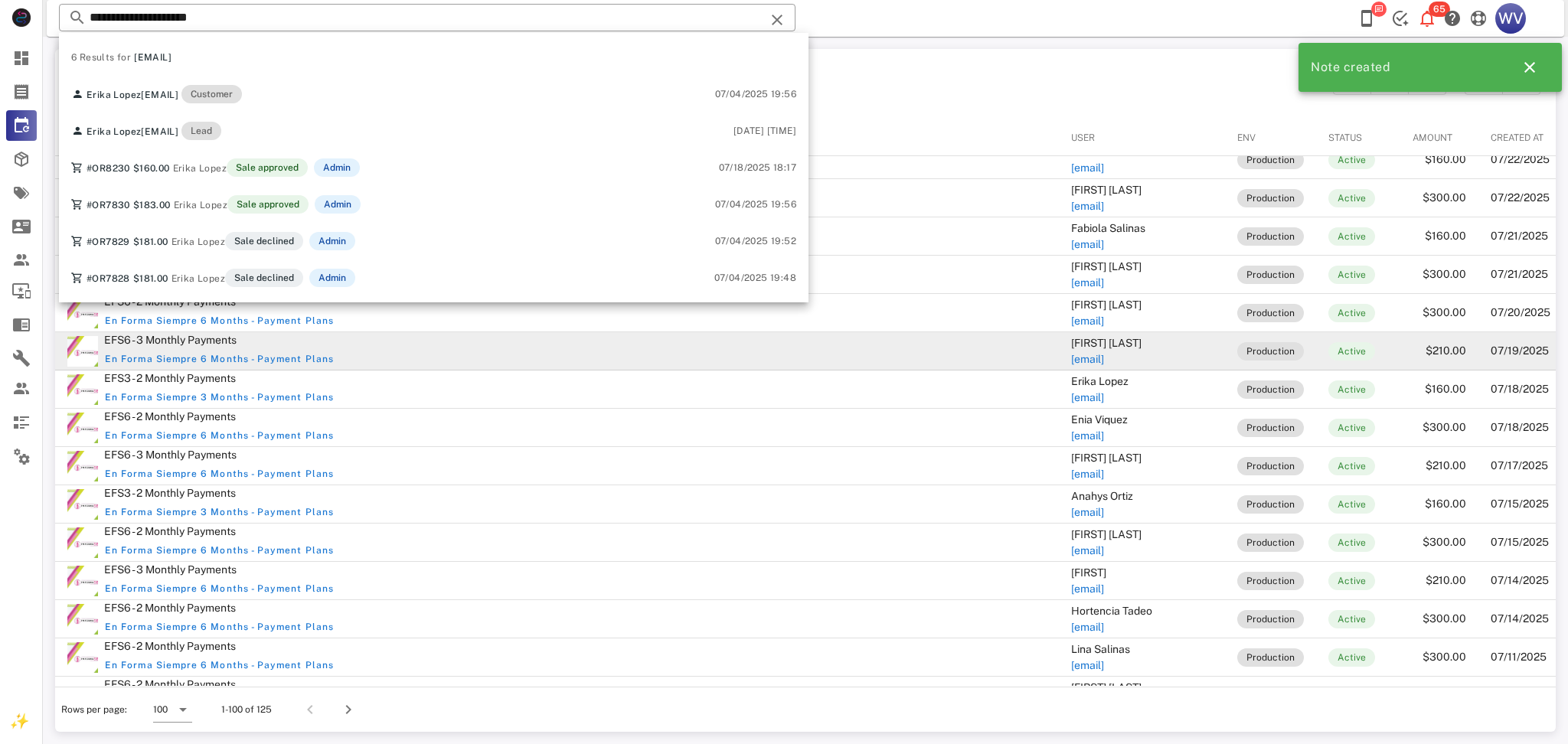 click on "En Forma Siempre 6 Months - Payment Plans" at bounding box center [575, 359] 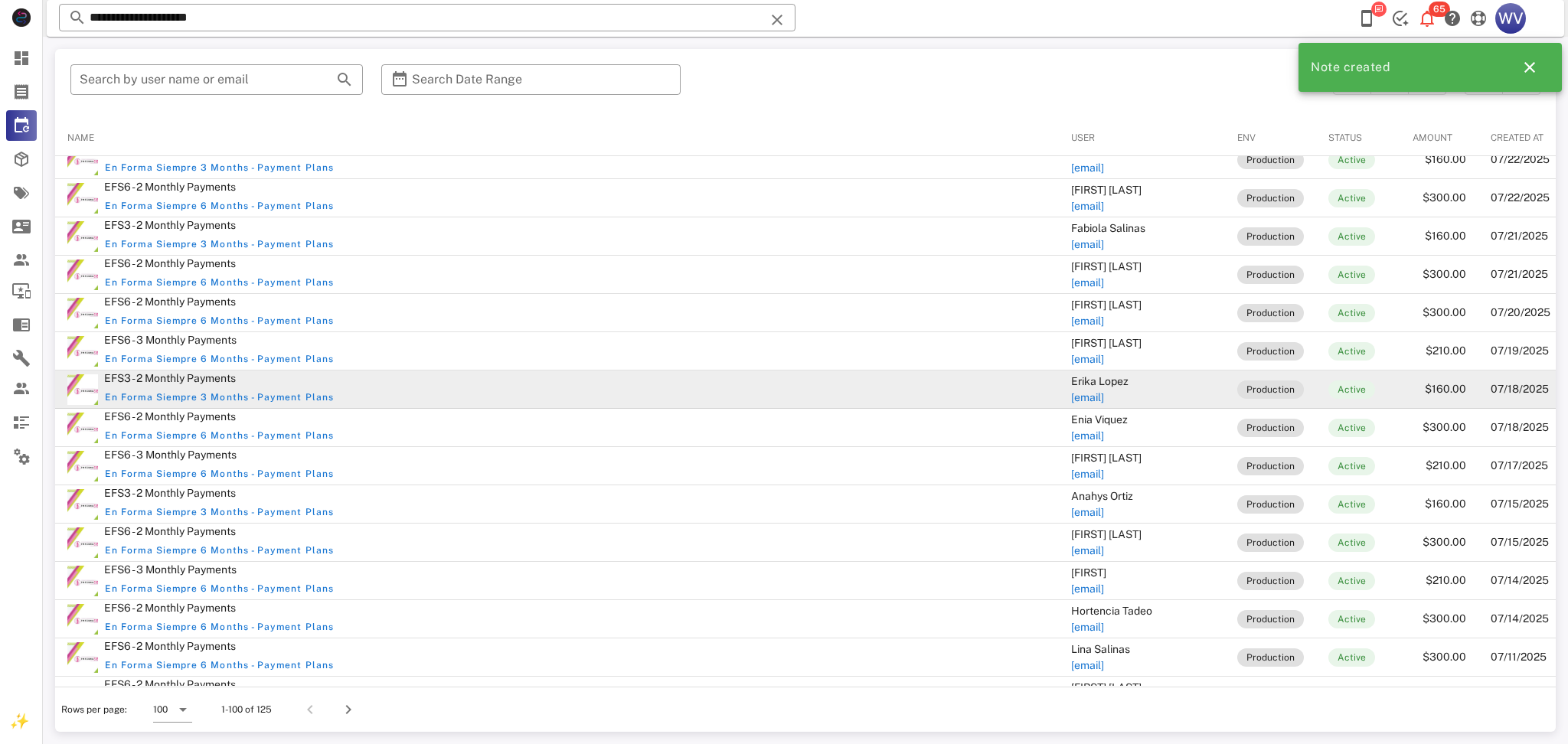 click on "EFS3 - 2 Monthly Payments" at bounding box center [575, 378] 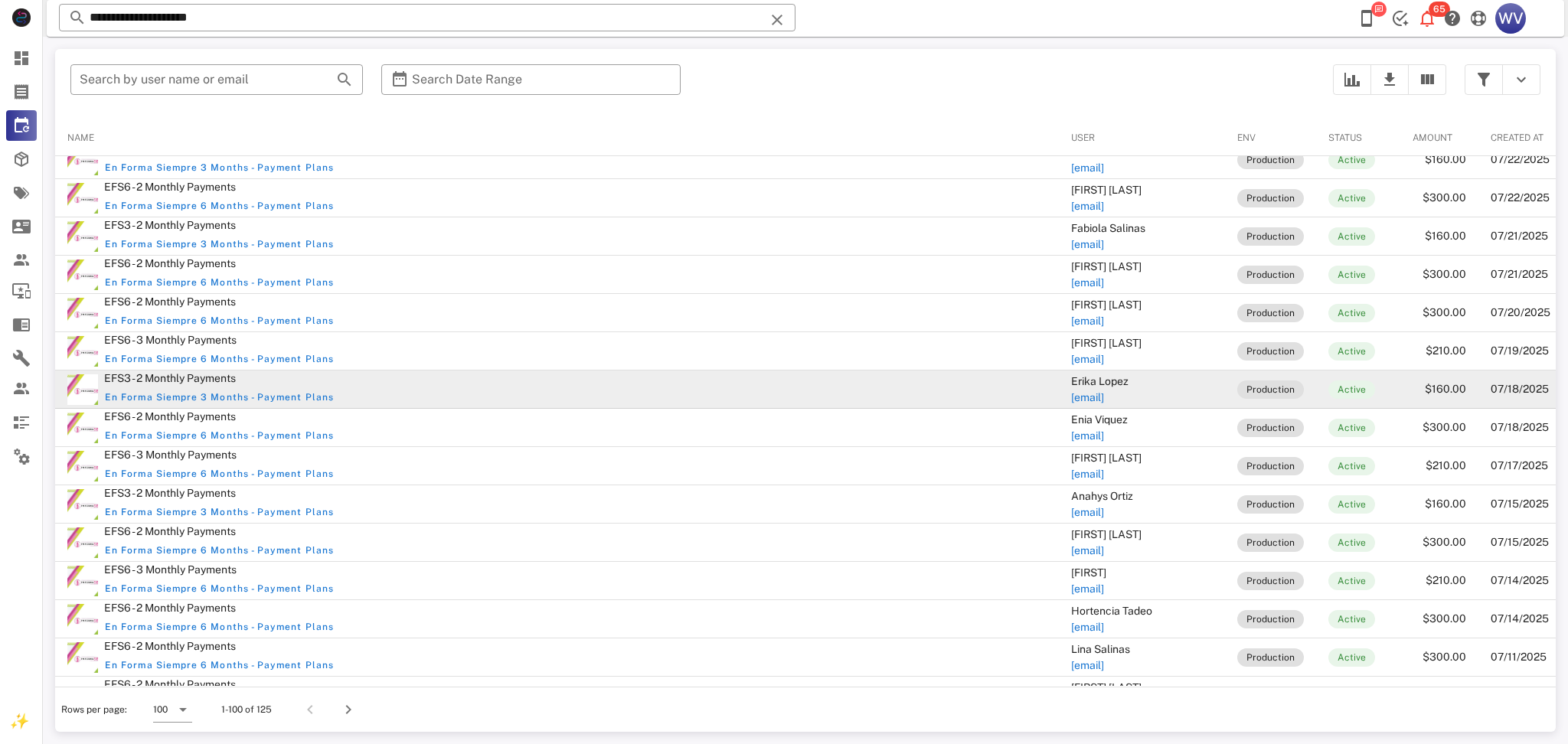 click on "$160.00" at bounding box center [1439, 390] 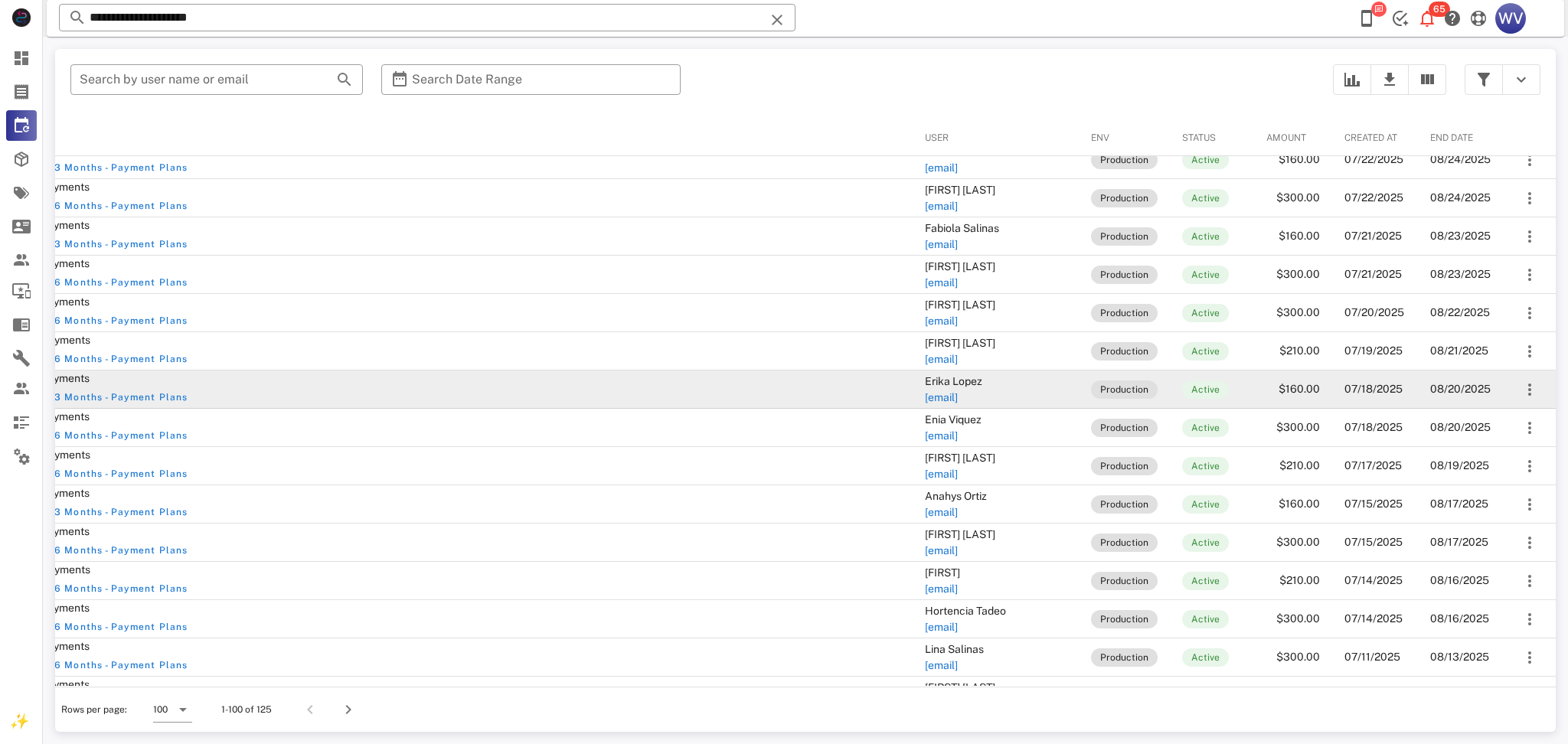 scroll, scrollTop: 360, scrollLeft: 160, axis: both 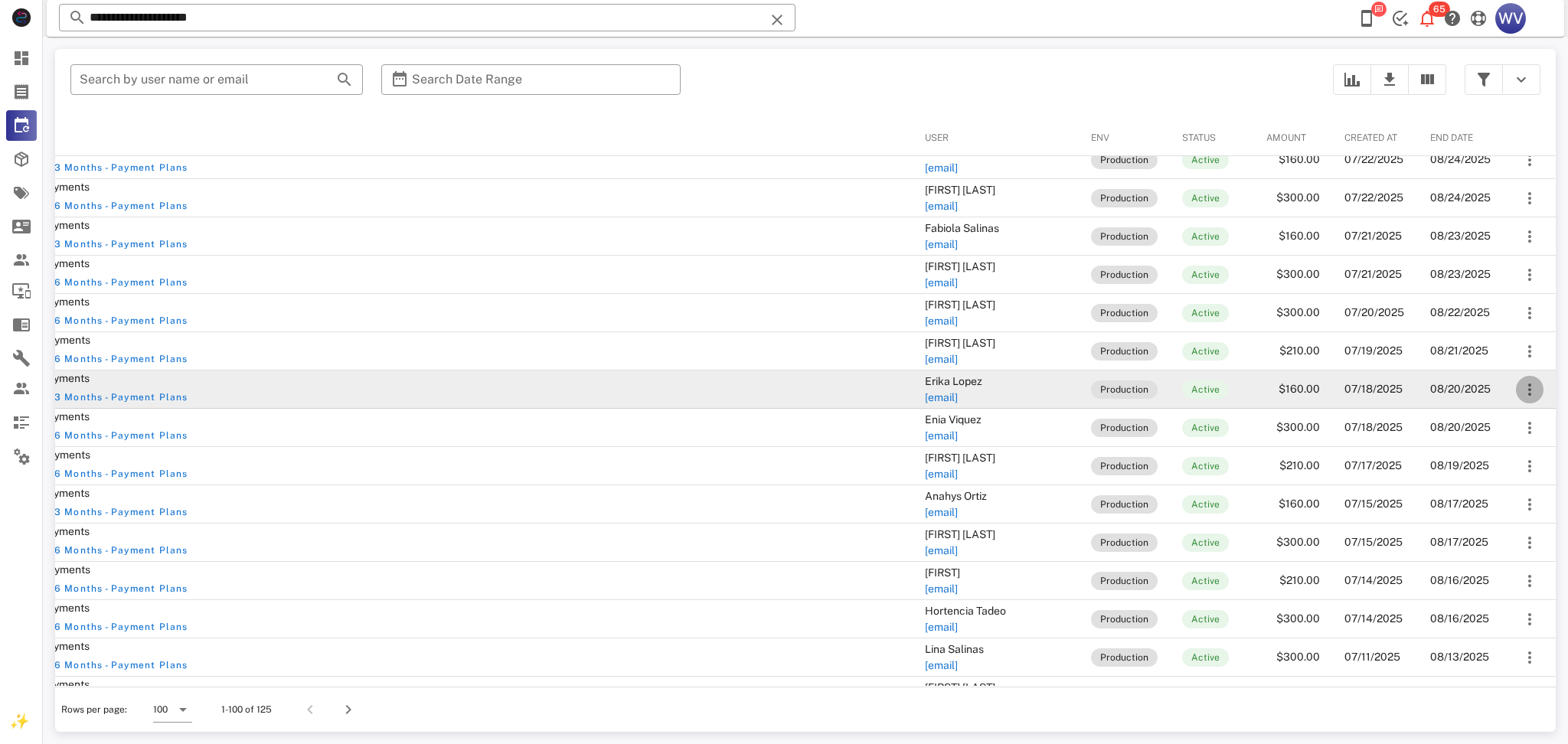 drag, startPoint x: 1521, startPoint y: 386, endPoint x: 1515, endPoint y: 400, distance: 15.231546 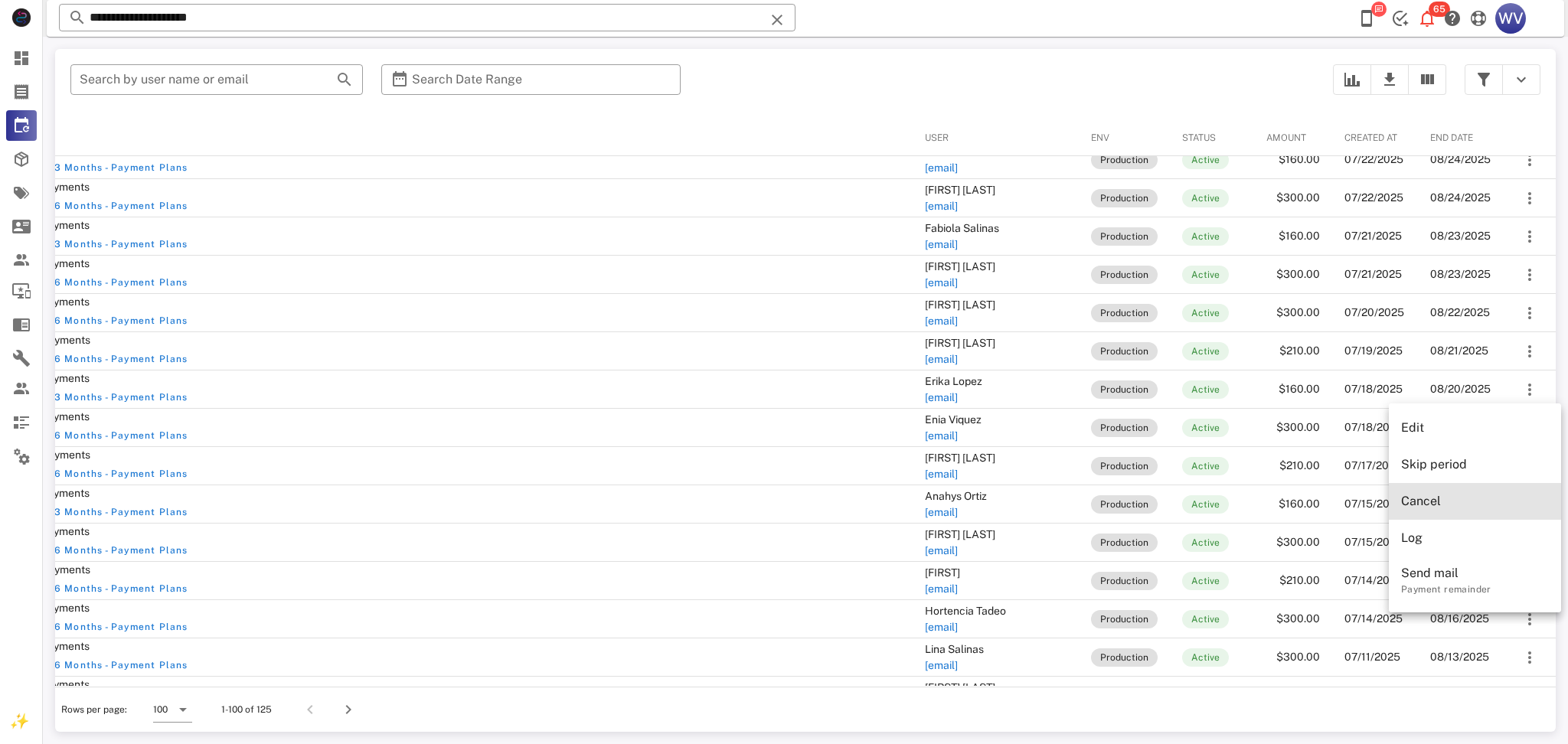 click on "Cancel" at bounding box center [1475, 501] 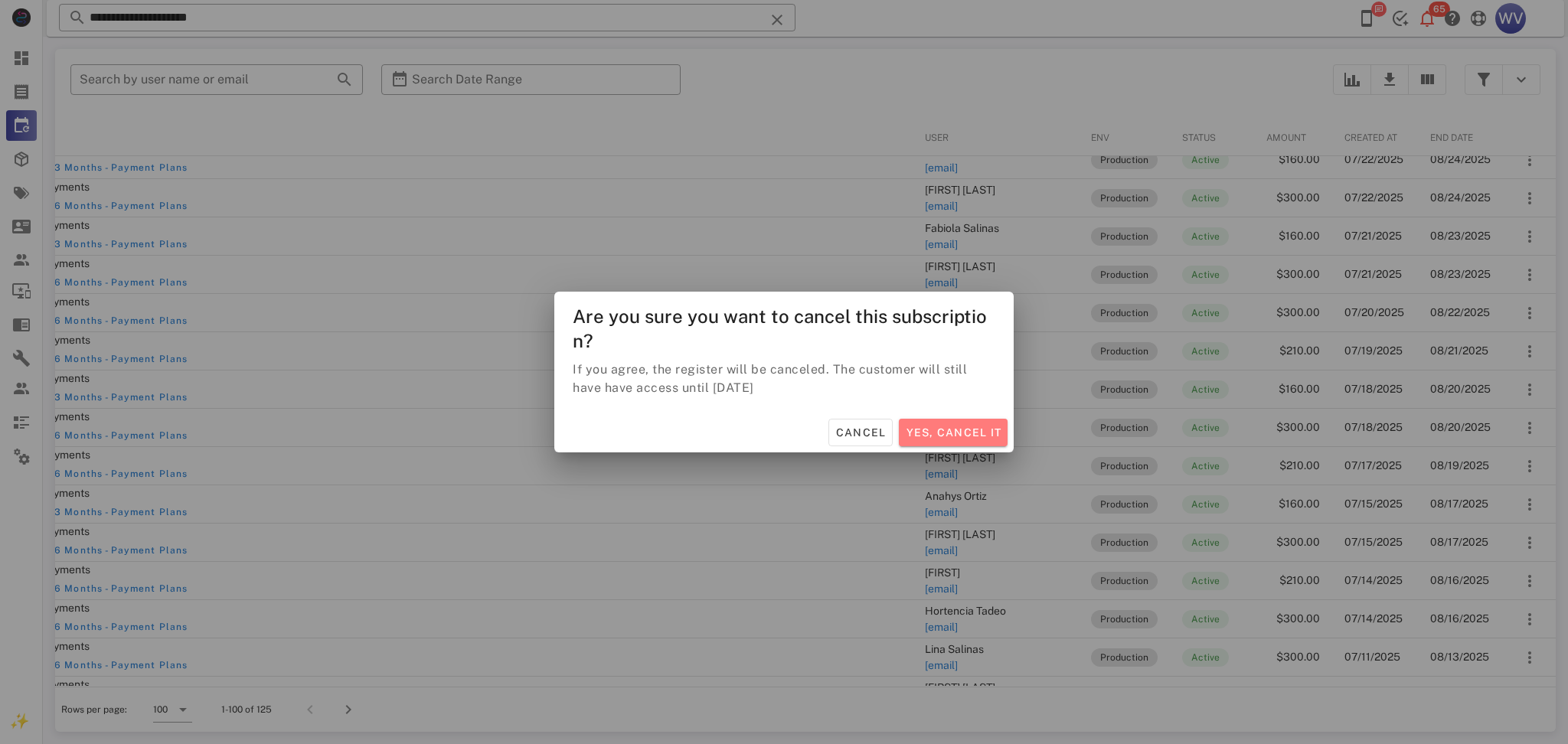 click on "Yes, cancel it" at bounding box center (953, 432) 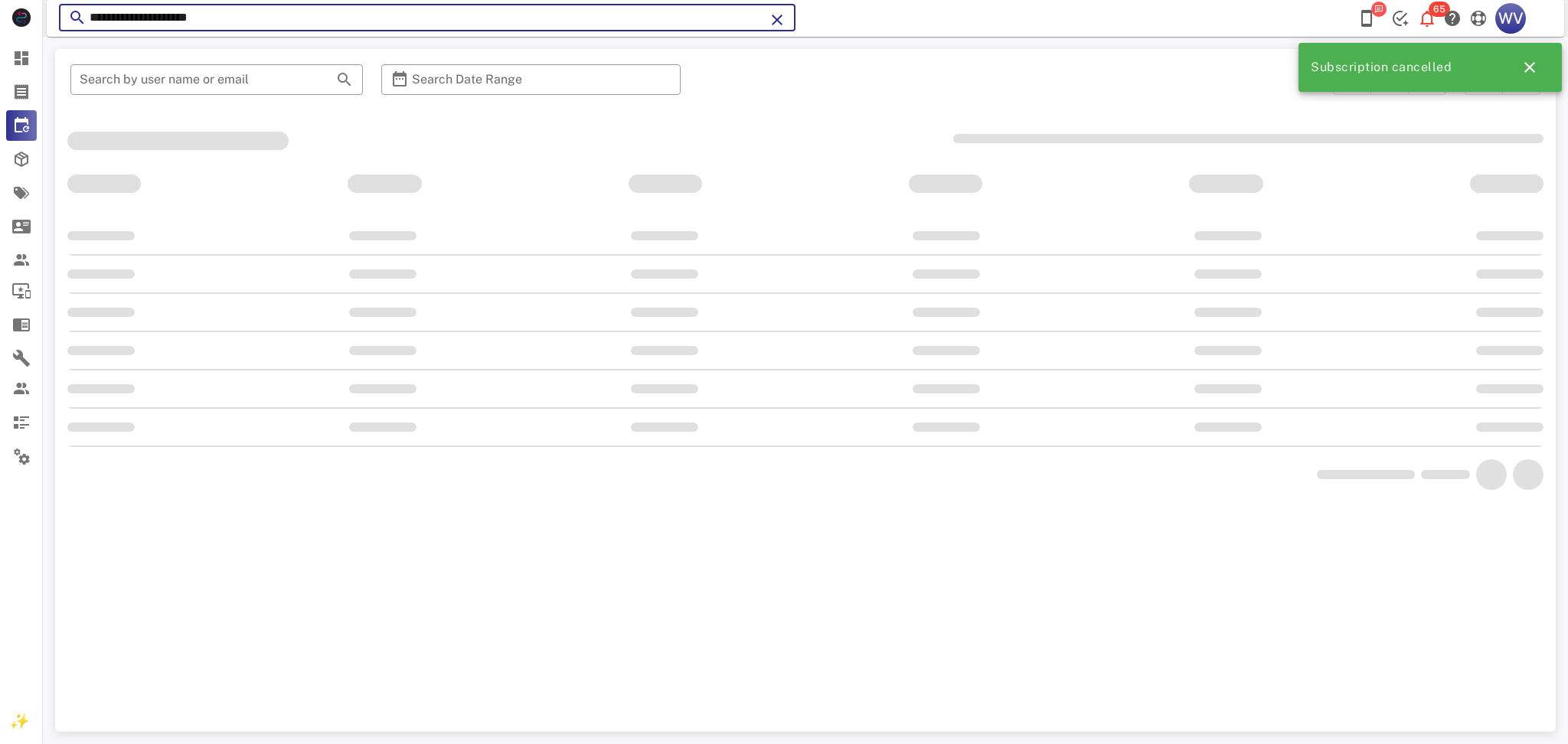 click on "**********" at bounding box center [427, 18] 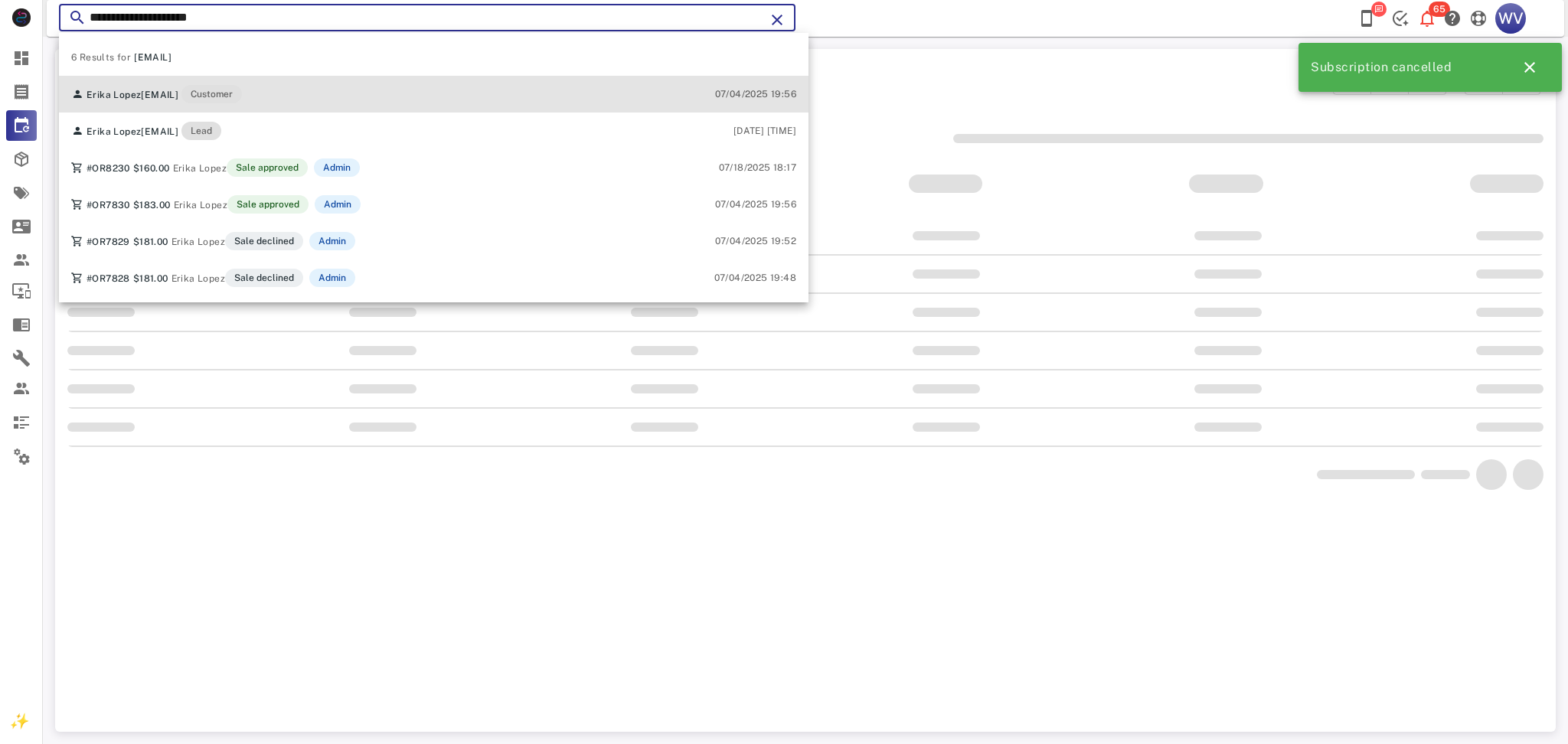 click on "erikalg2005@yahoo.com" at bounding box center [159, 95] 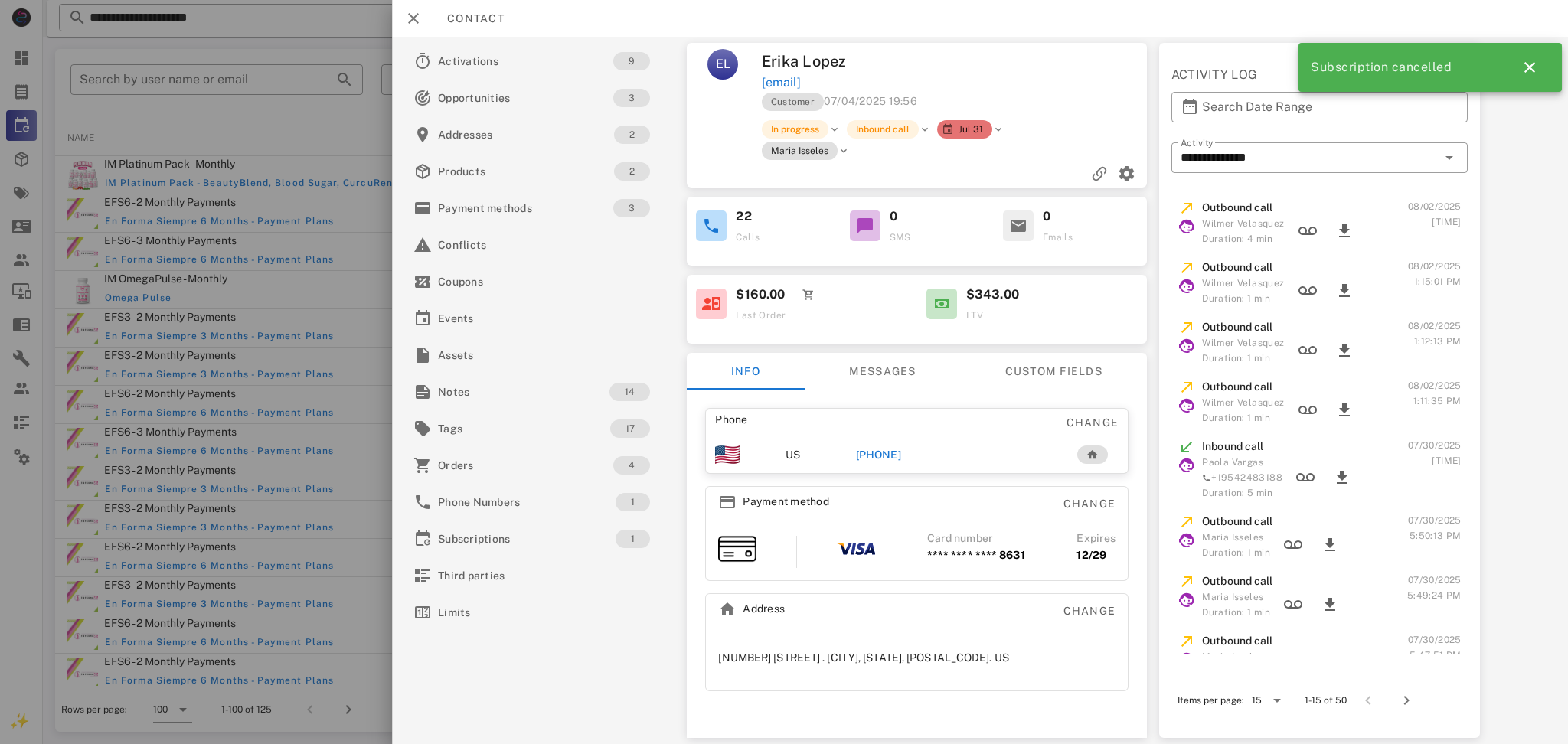 click on "Erika Lopez" at bounding box center [859, 61] 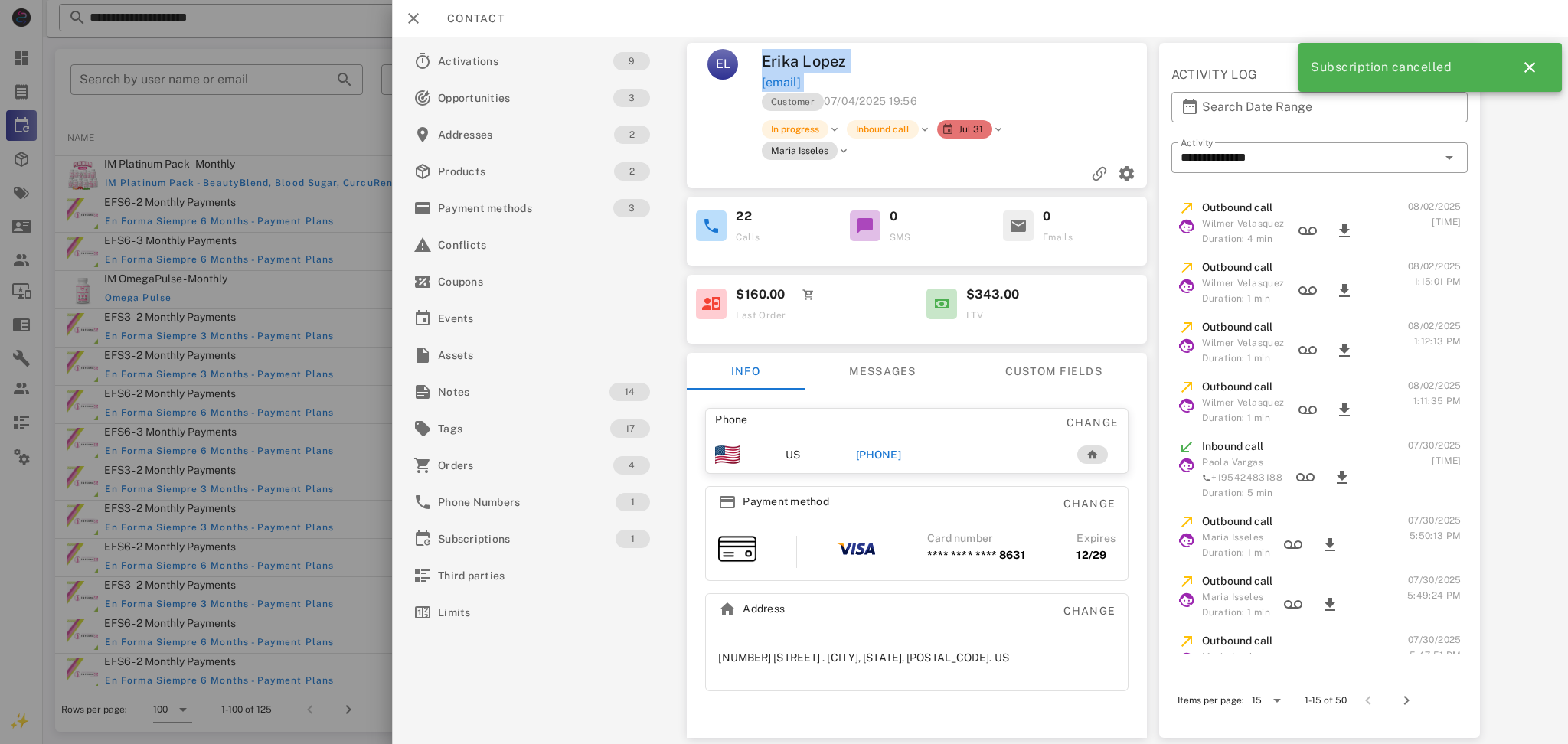 drag, startPoint x: 772, startPoint y: 51, endPoint x: 928, endPoint y: 79, distance: 158.4929 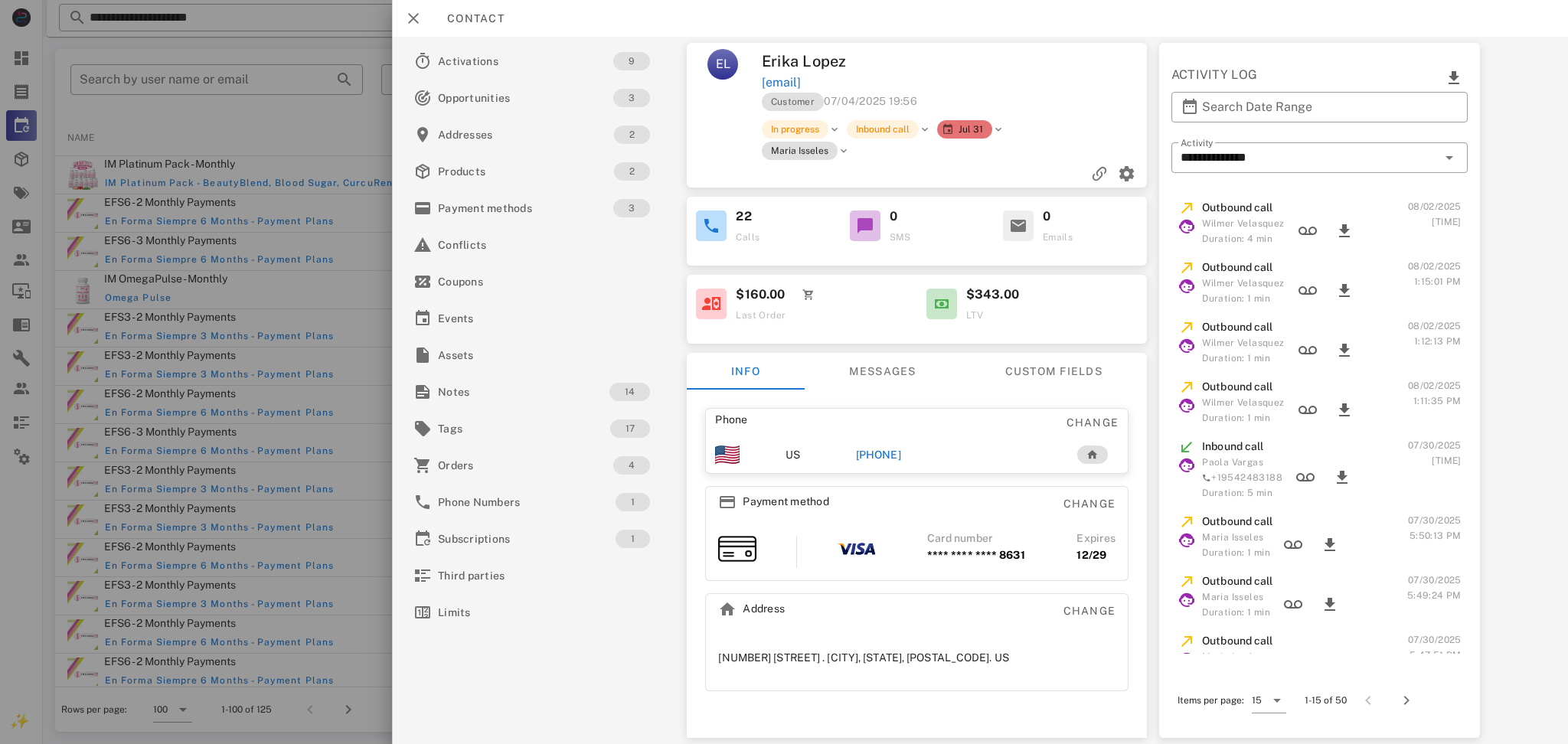 click on "Customer   07/04/2025 19:56   In progress   Inbound call   Jul 31   Maria Isseles" at bounding box center (916, 139) 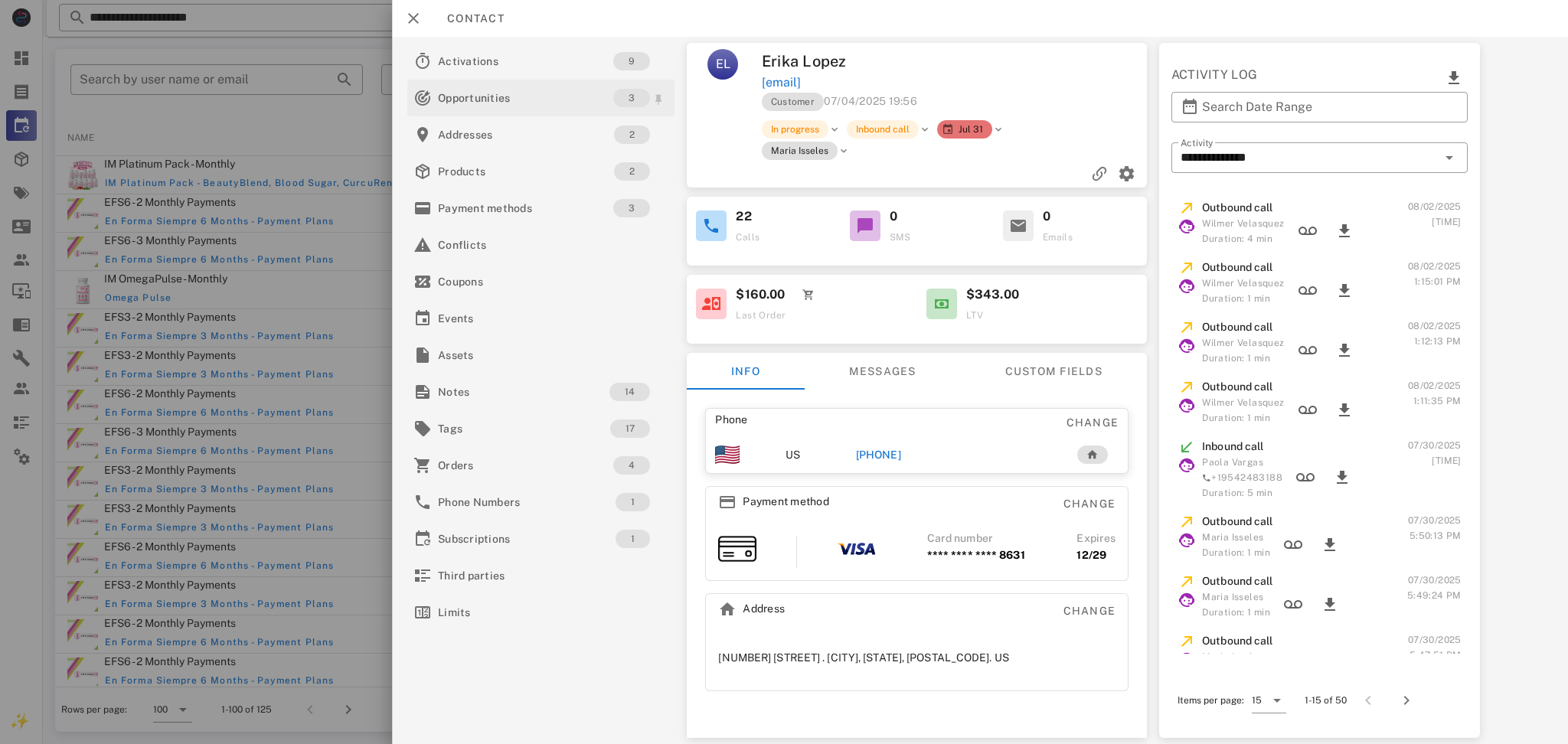 copy on "erikalg2005@yahoo.com" 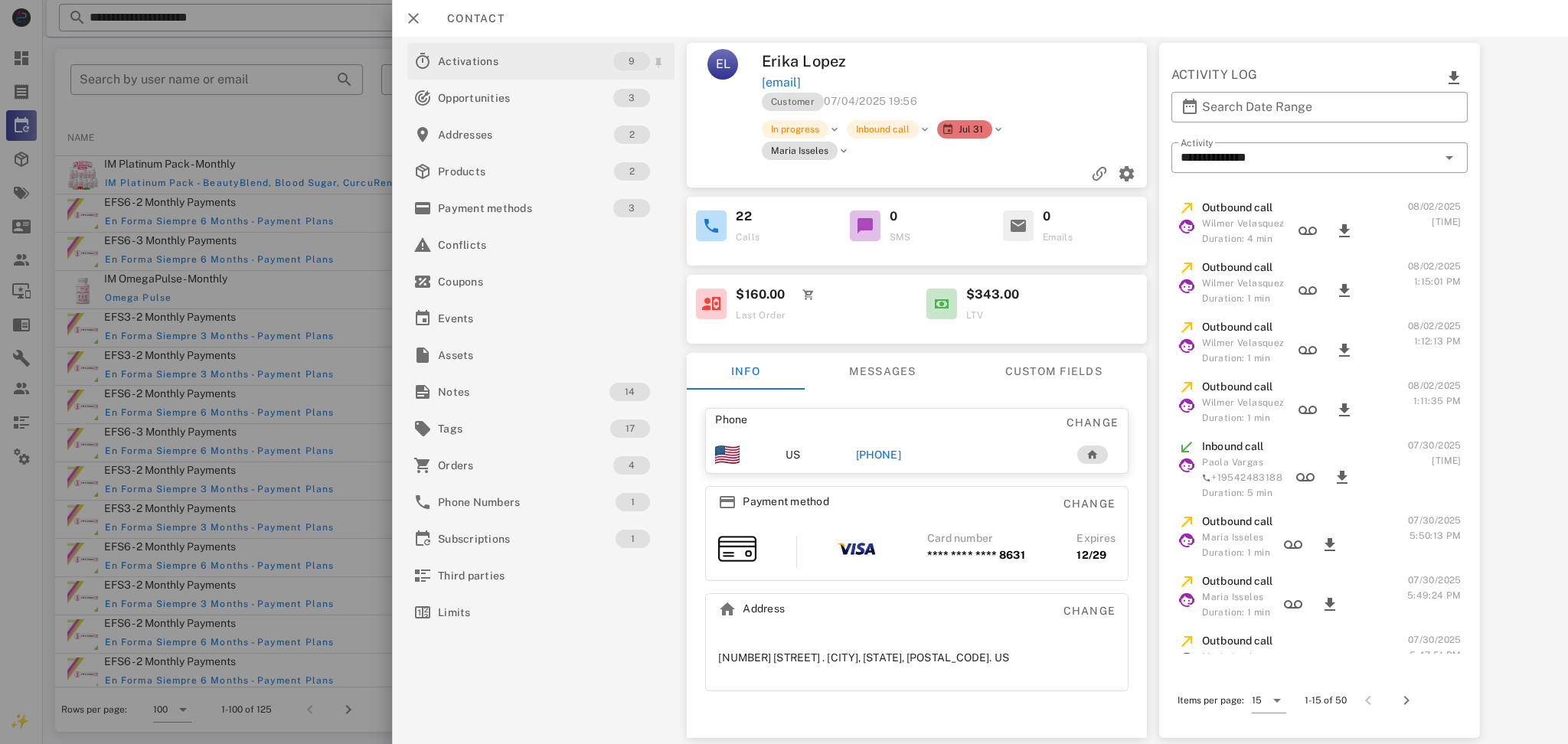 copy on "erikalg2005@yahoo.com" 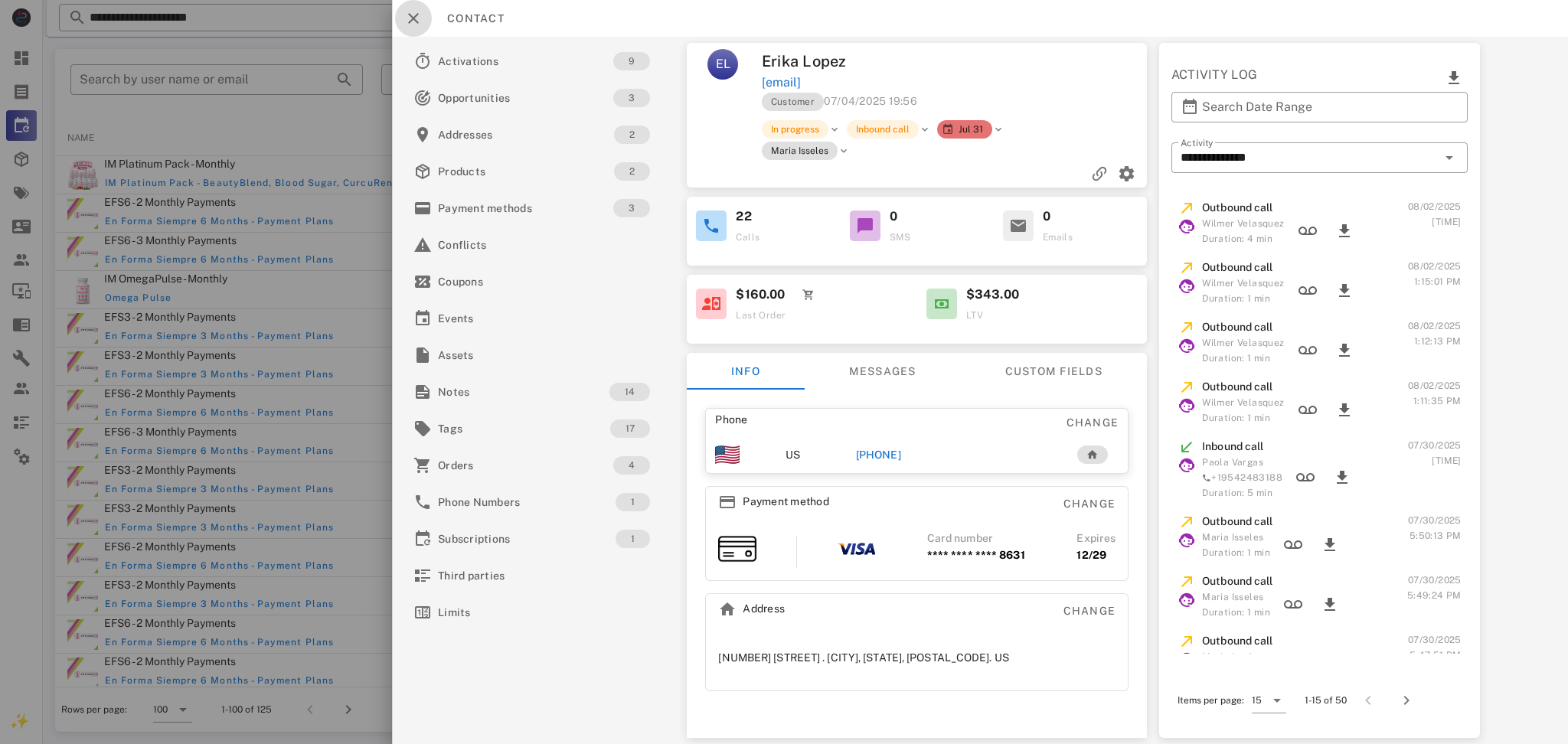 click at bounding box center [413, 18] 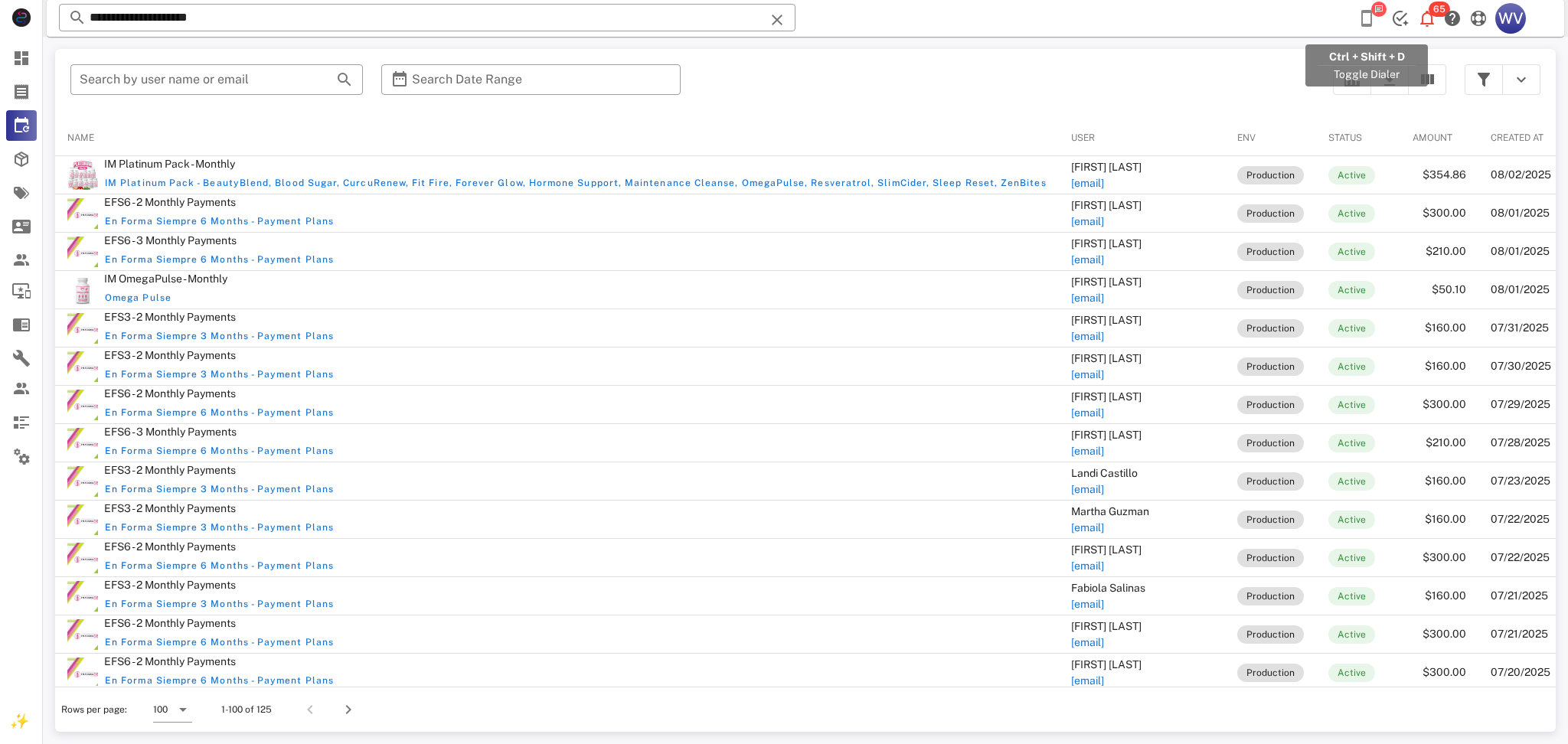 click at bounding box center [1367, 18] 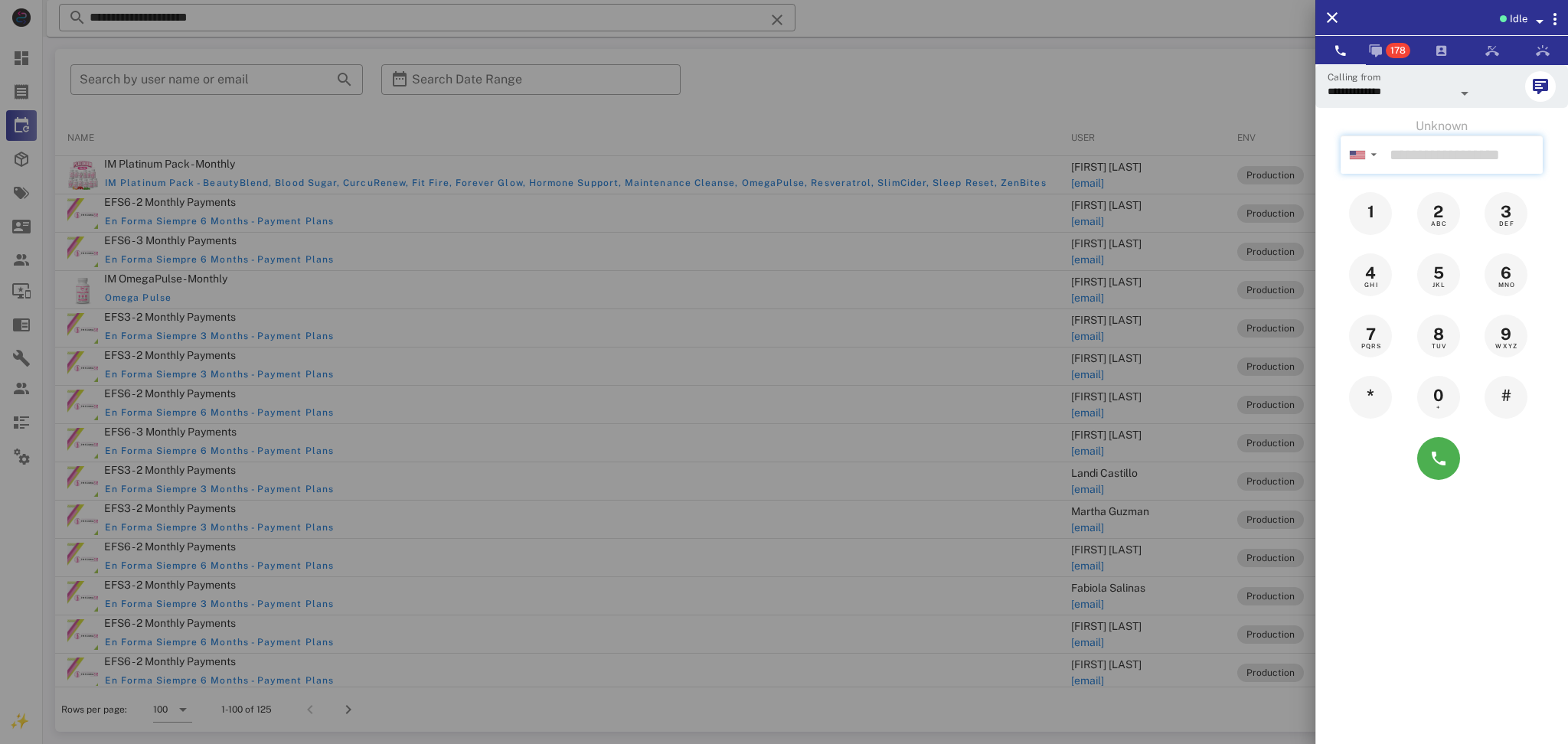 click at bounding box center (1463, 155) 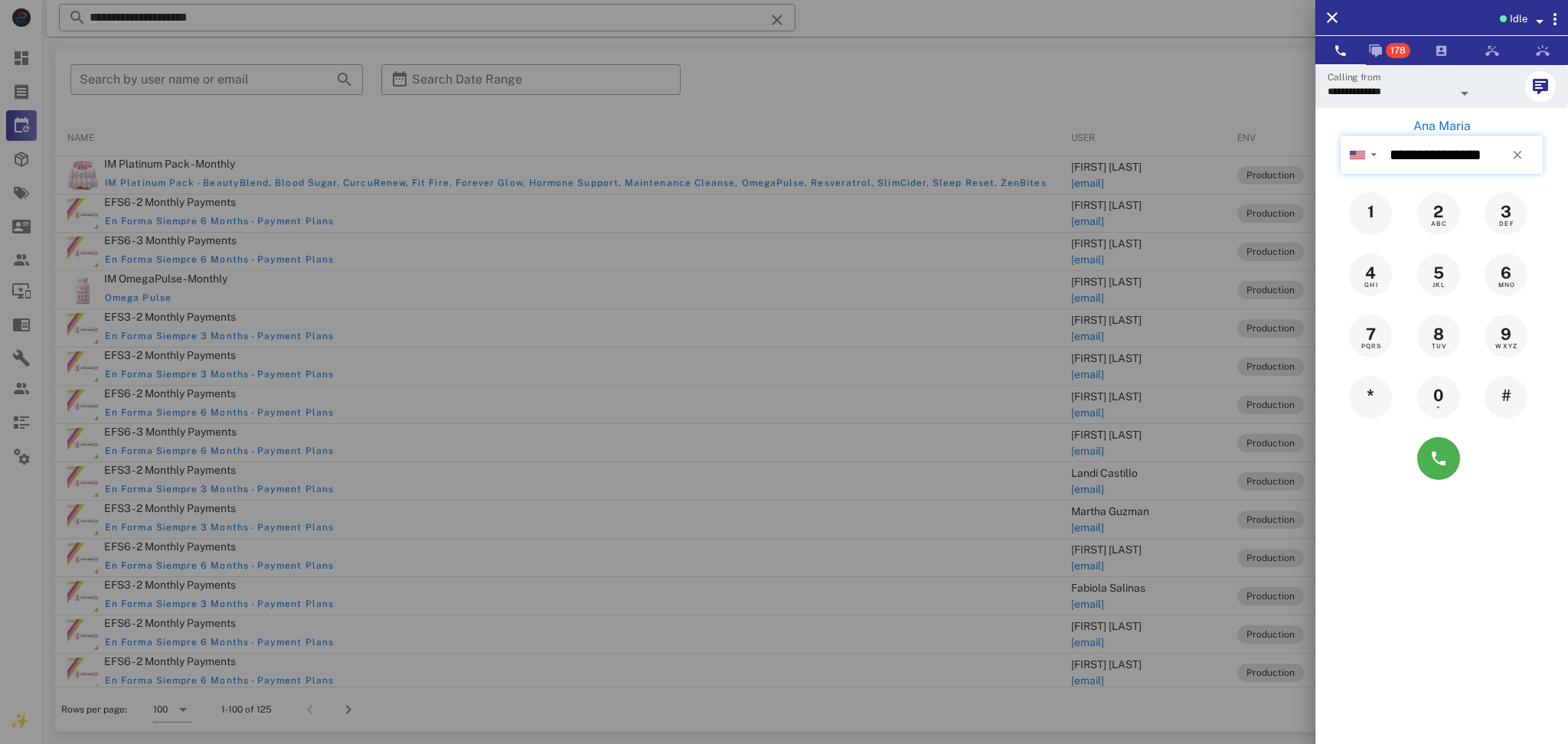 type on "**********" 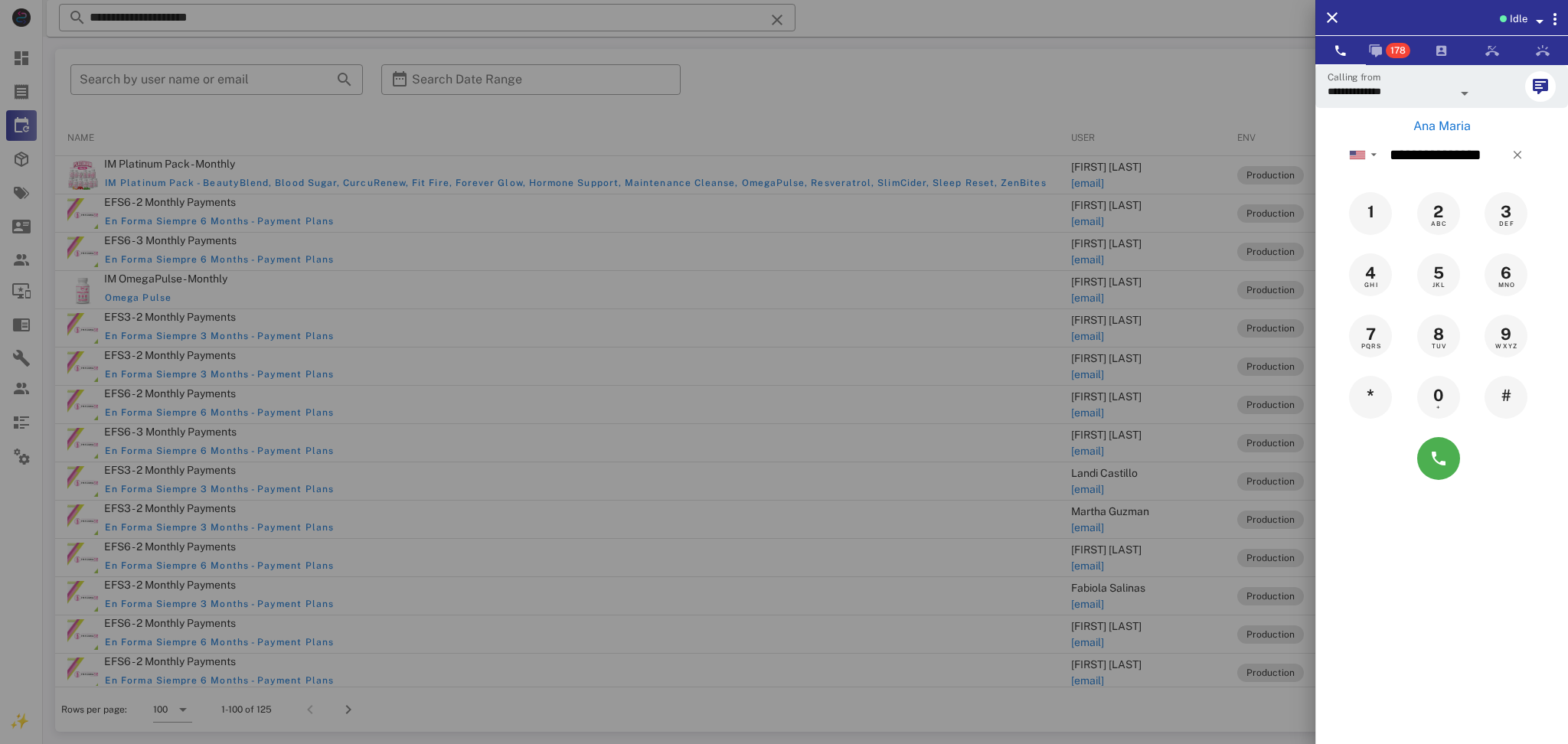 click on "Ana Maria" at bounding box center (1442, 126) 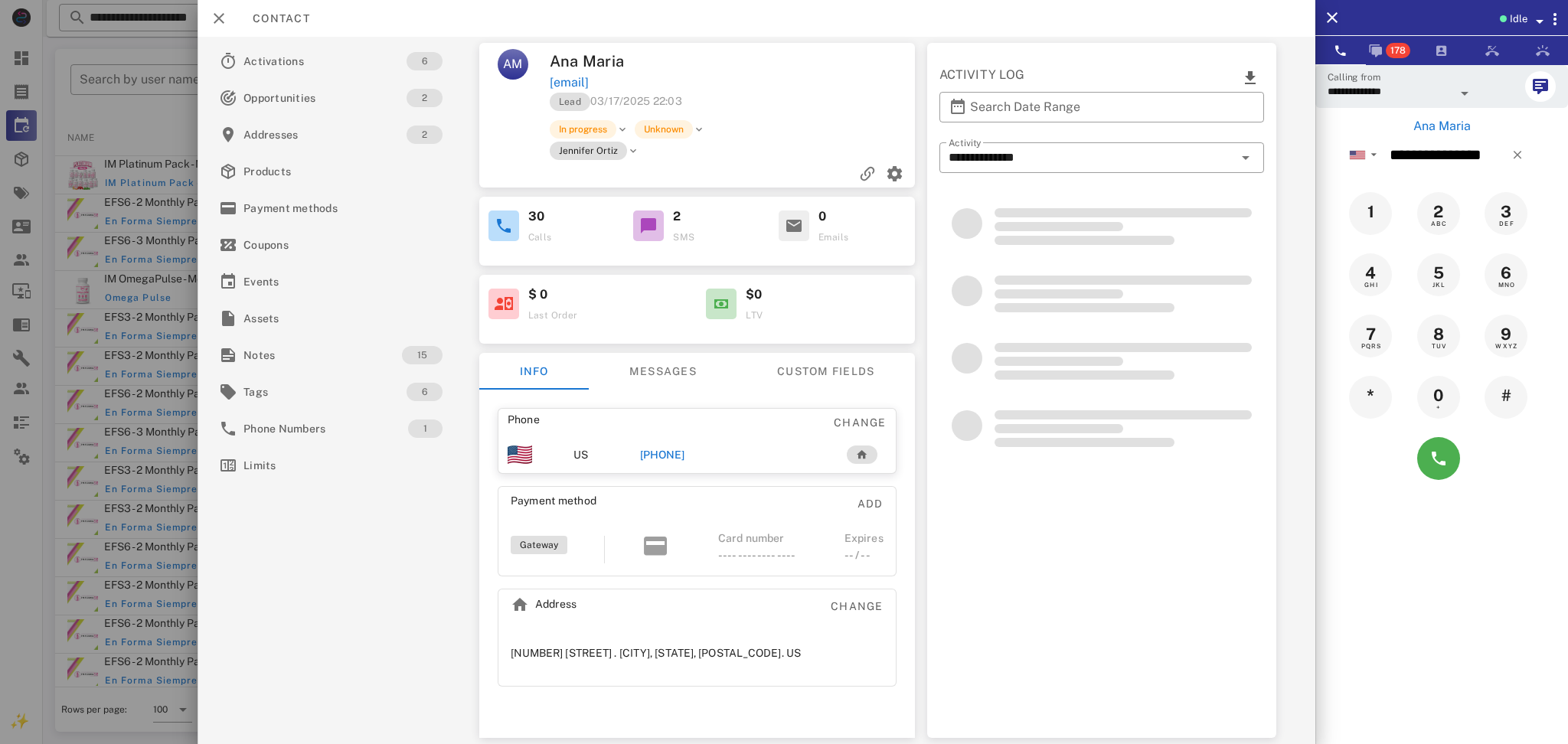 drag, startPoint x: 720, startPoint y: 58, endPoint x: 741, endPoint y: 79, distance: 29.698485 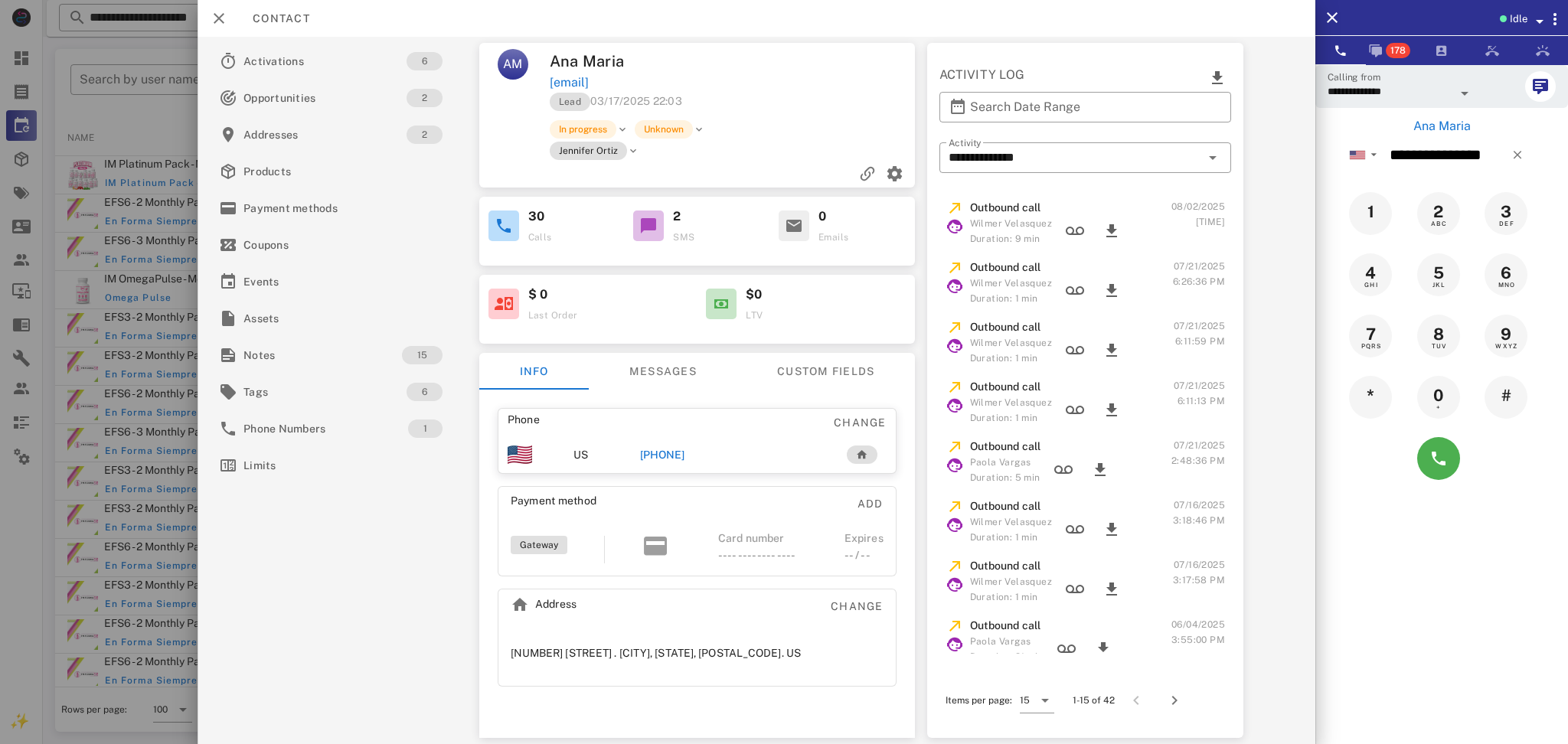 copy on "anamariabonett@icloud.com" 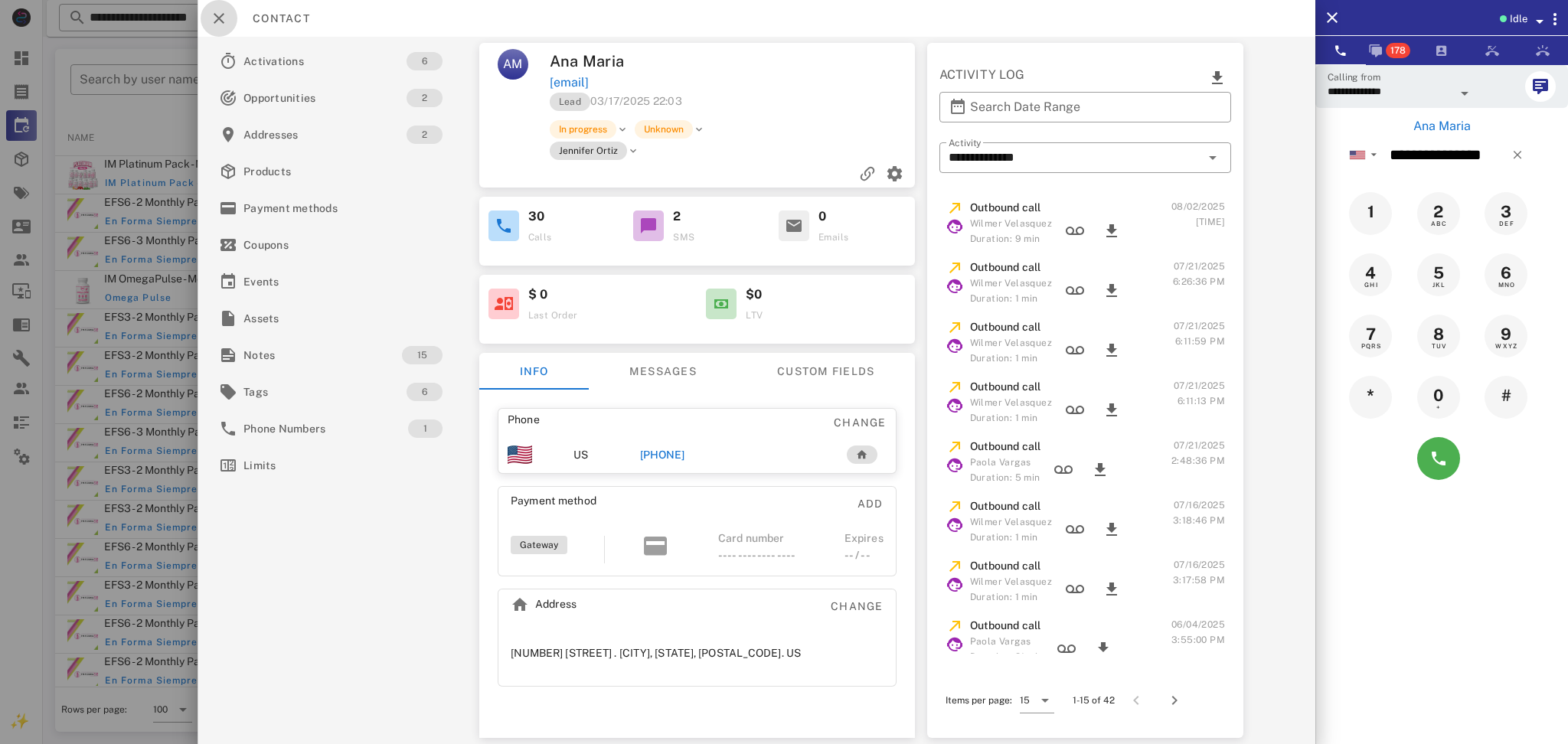 click at bounding box center (219, 18) 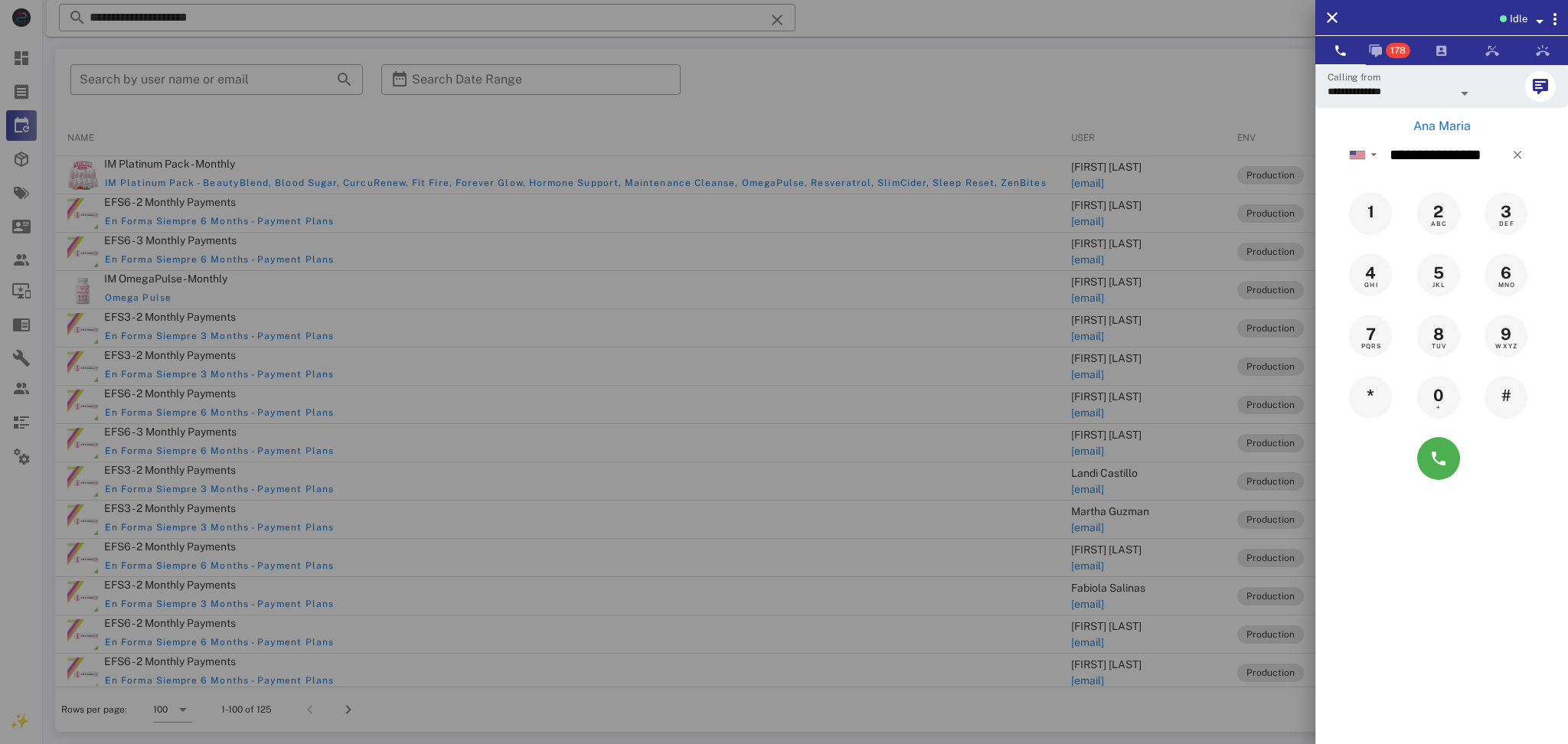 click at bounding box center (784, 372) 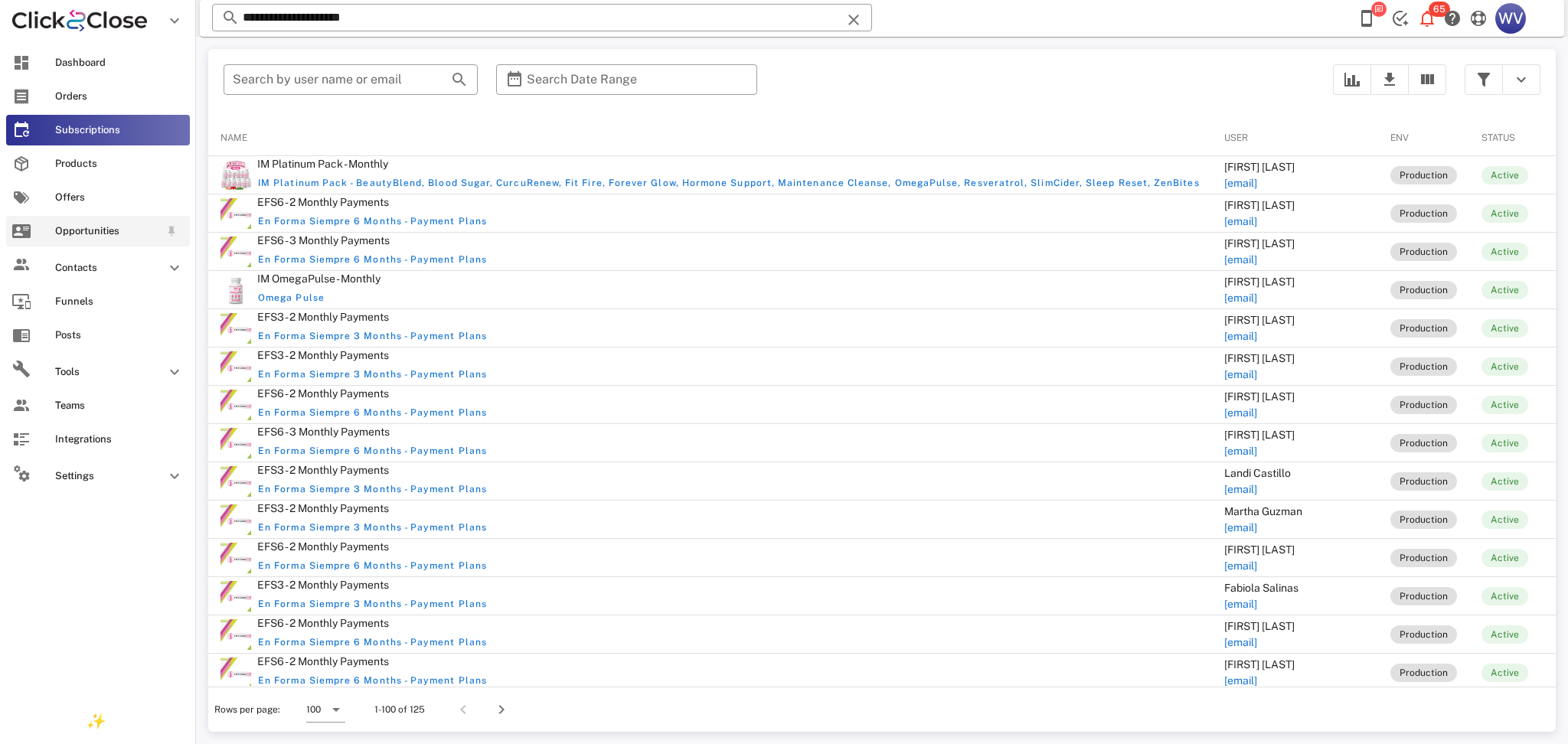 click on "Opportunities" at bounding box center (107, 231) 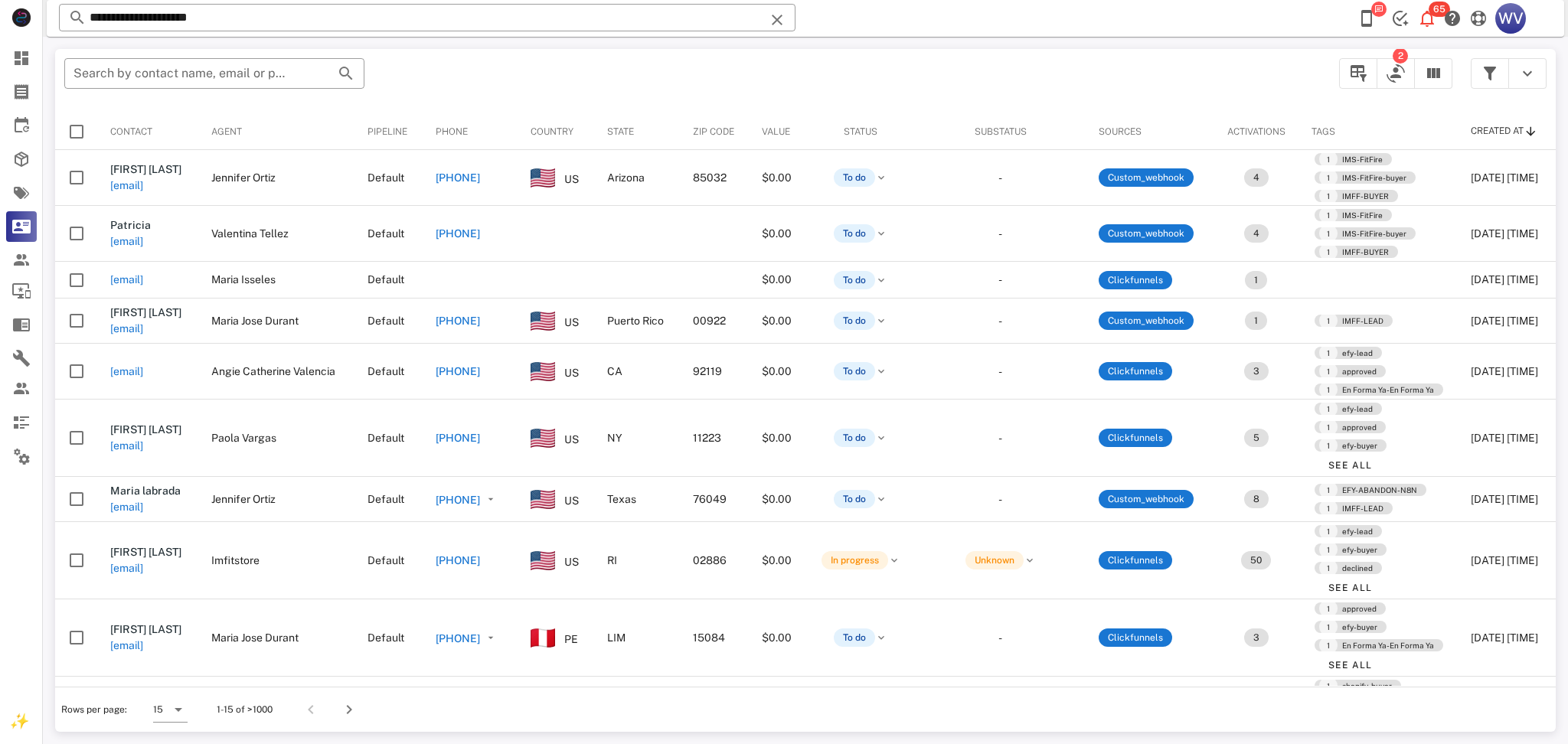 drag, startPoint x: 611, startPoint y: 115, endPoint x: 590, endPoint y: 110, distance: 21.587033 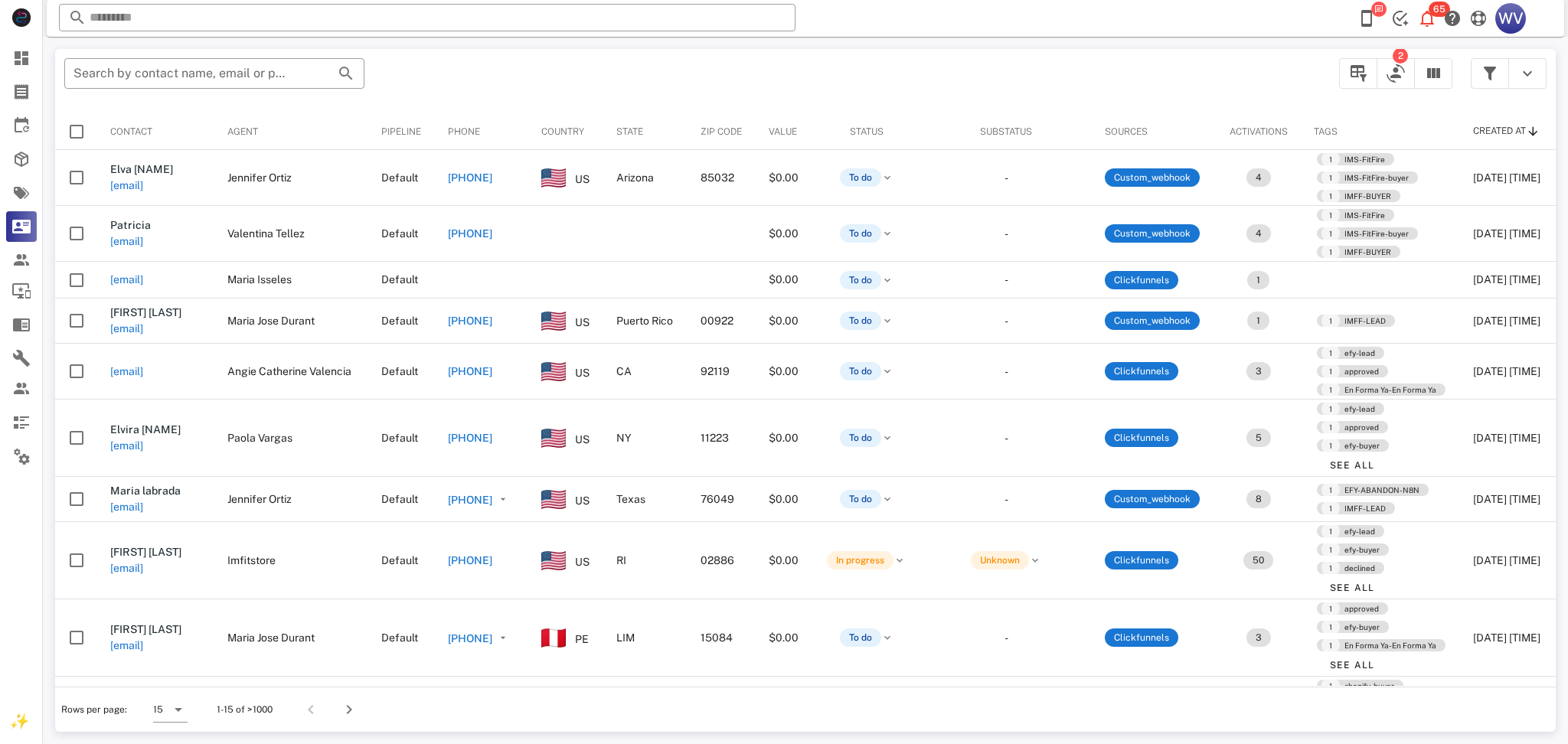 scroll, scrollTop: 0, scrollLeft: 0, axis: both 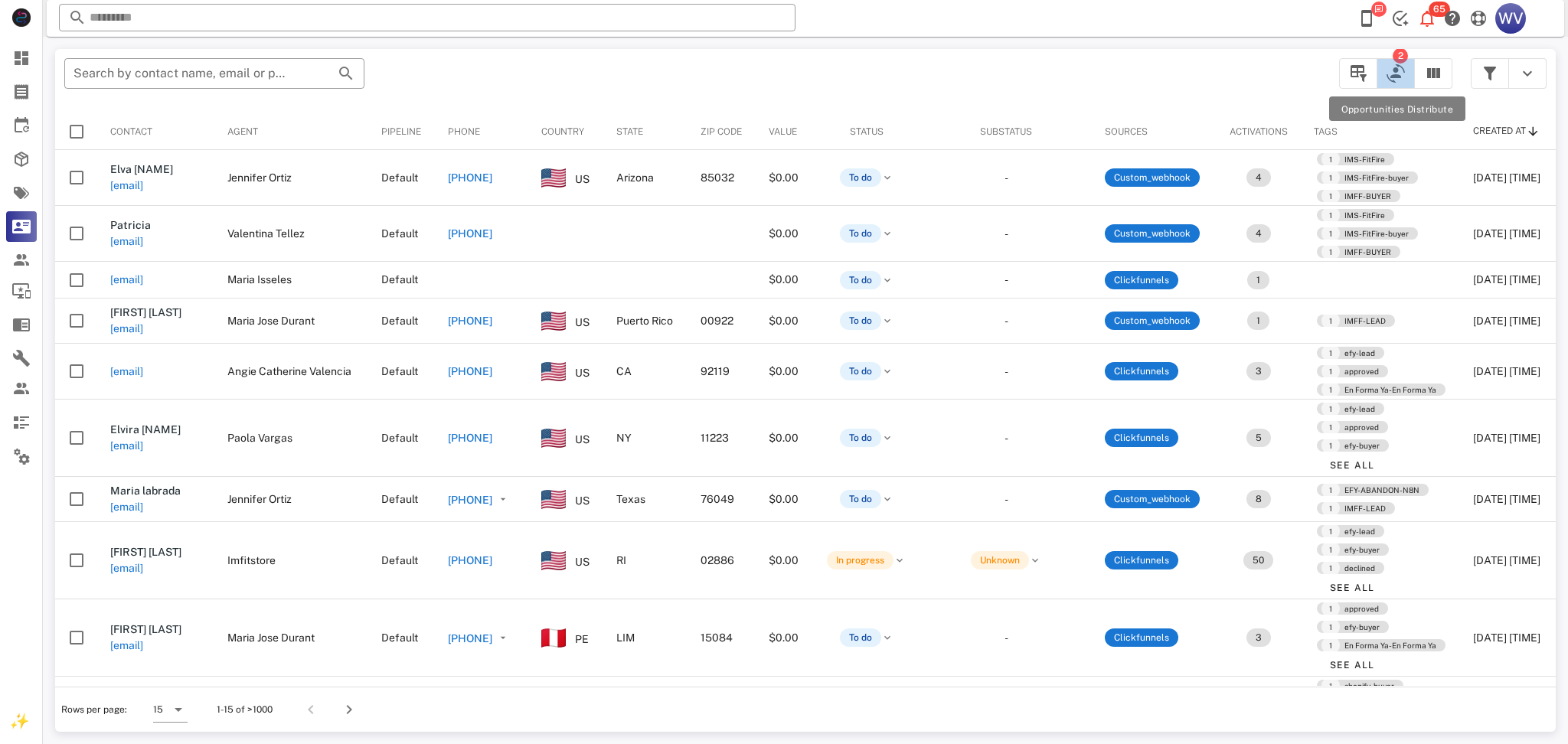 click at bounding box center (1396, 73) 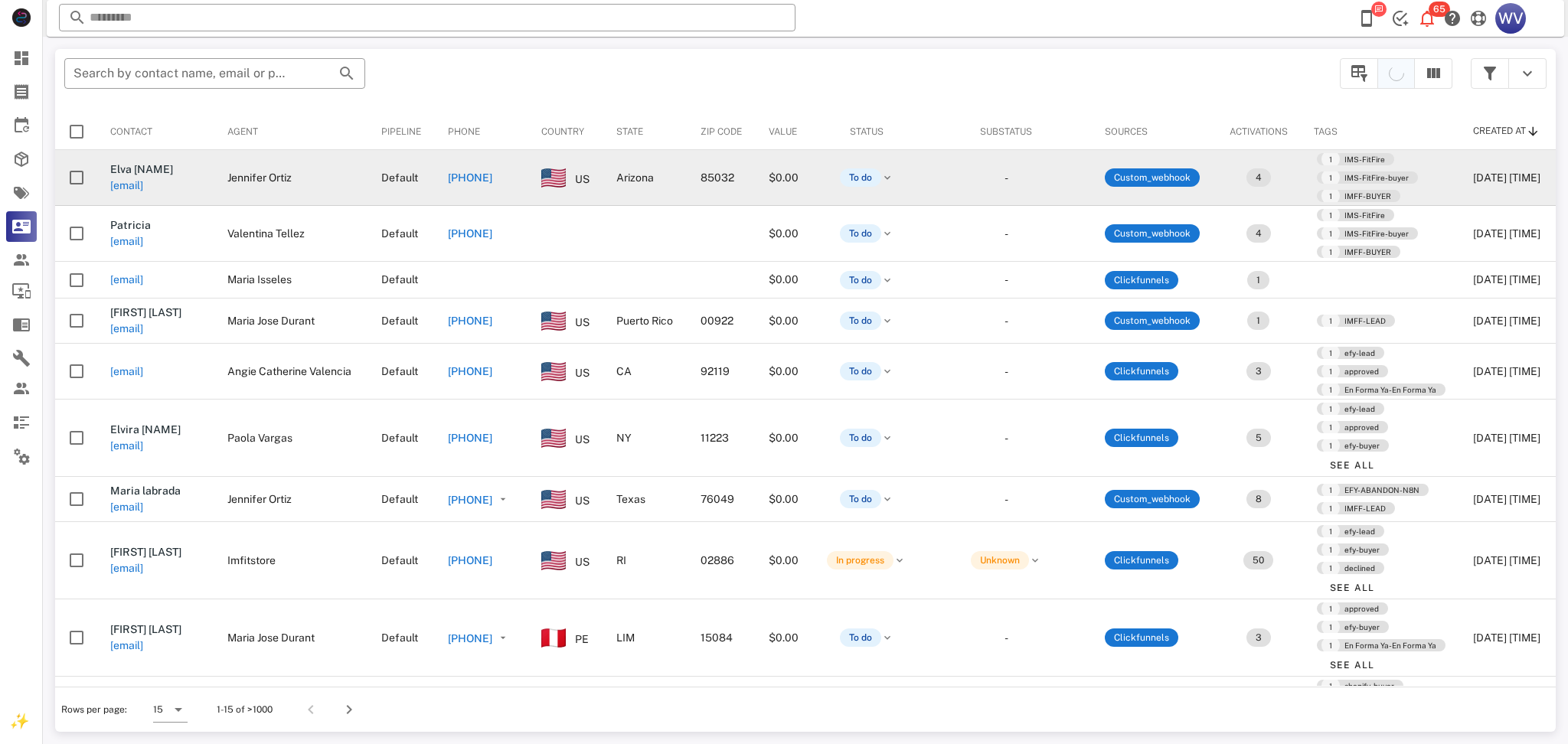 click on "[EMAIL]" at bounding box center (126, 185) 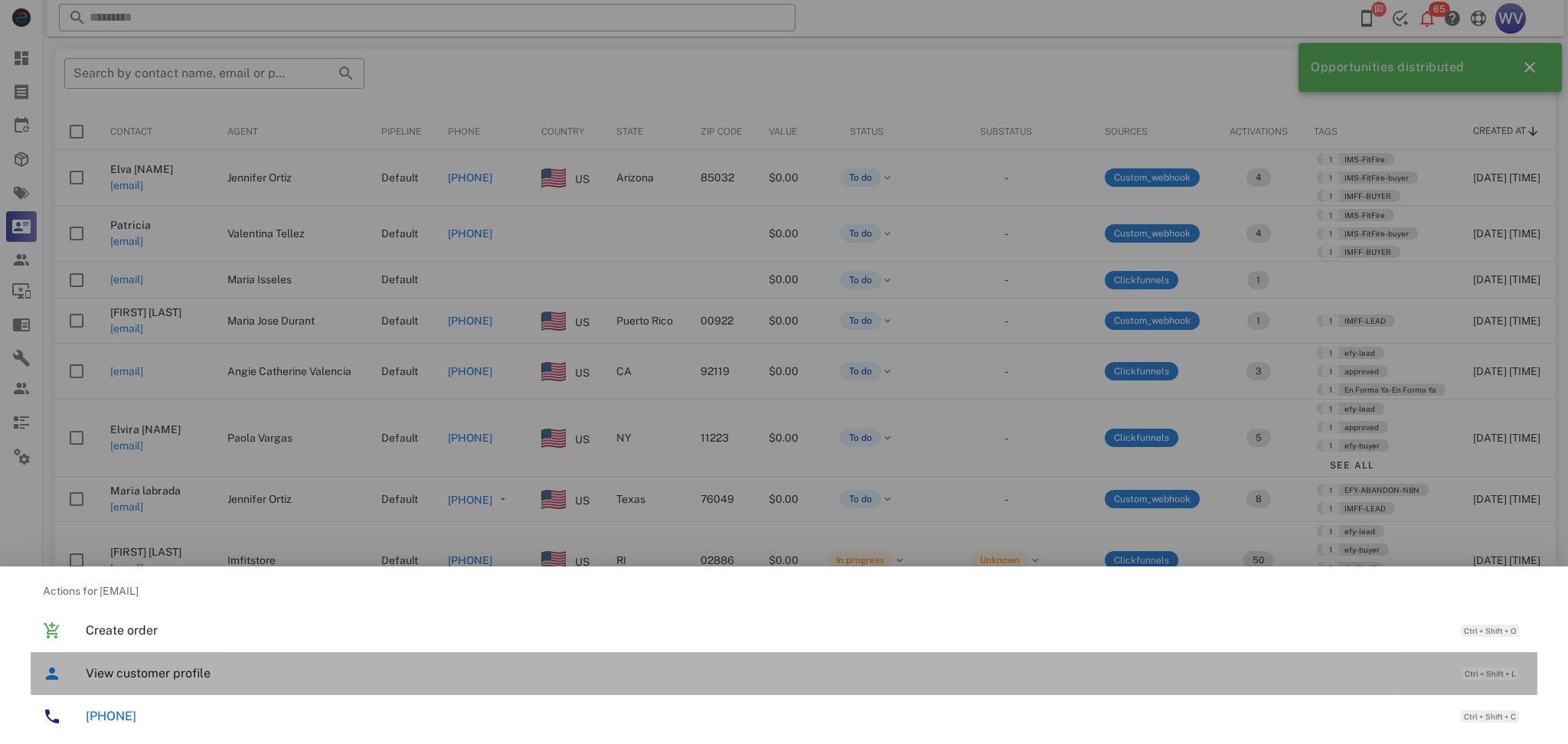 click on "View customer profile" at bounding box center (766, 673) 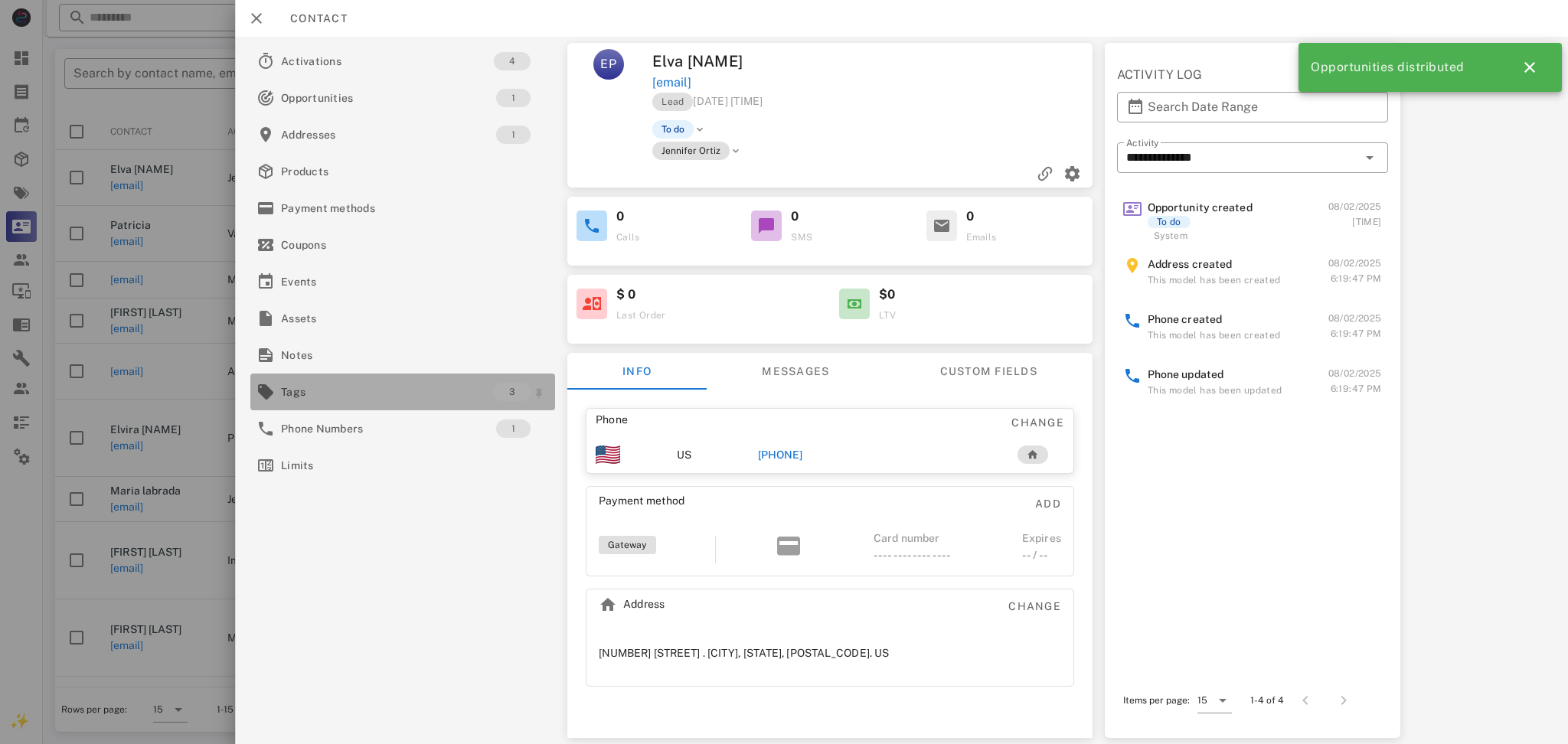 click on "Tags" at bounding box center (387, 392) 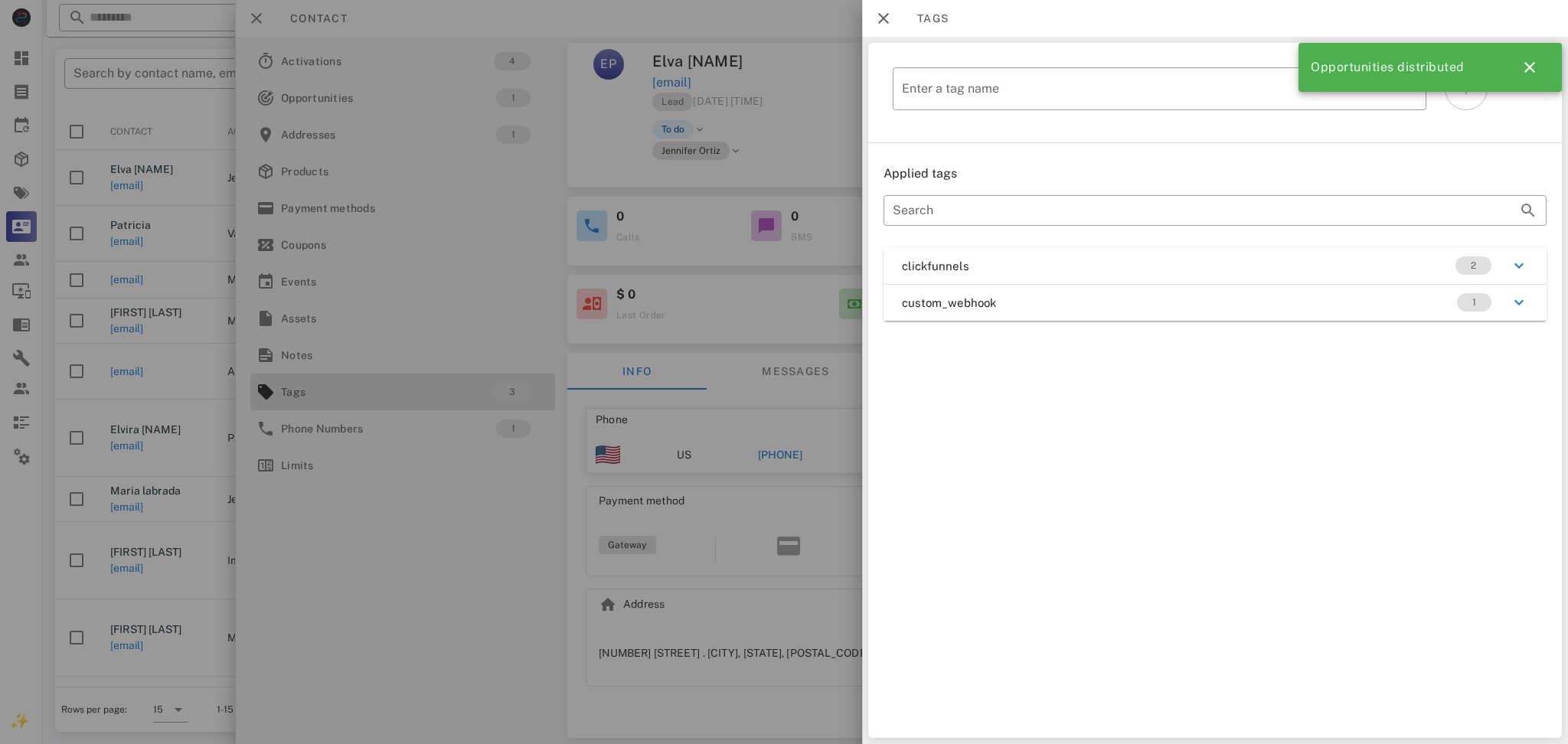 click on "custom_webhook  1" at bounding box center [1215, 302] 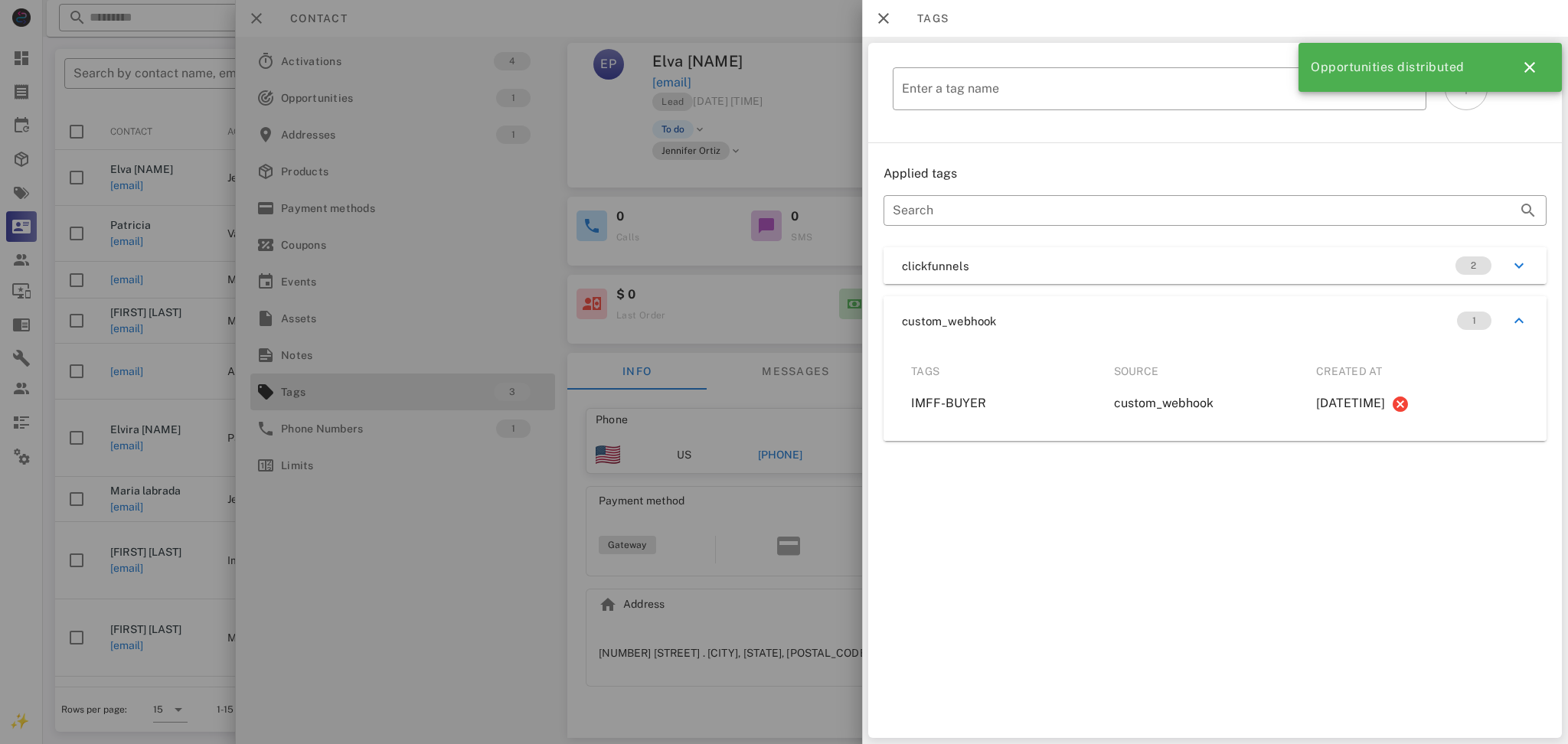click on "clickfunnels  2" at bounding box center [1215, 266] 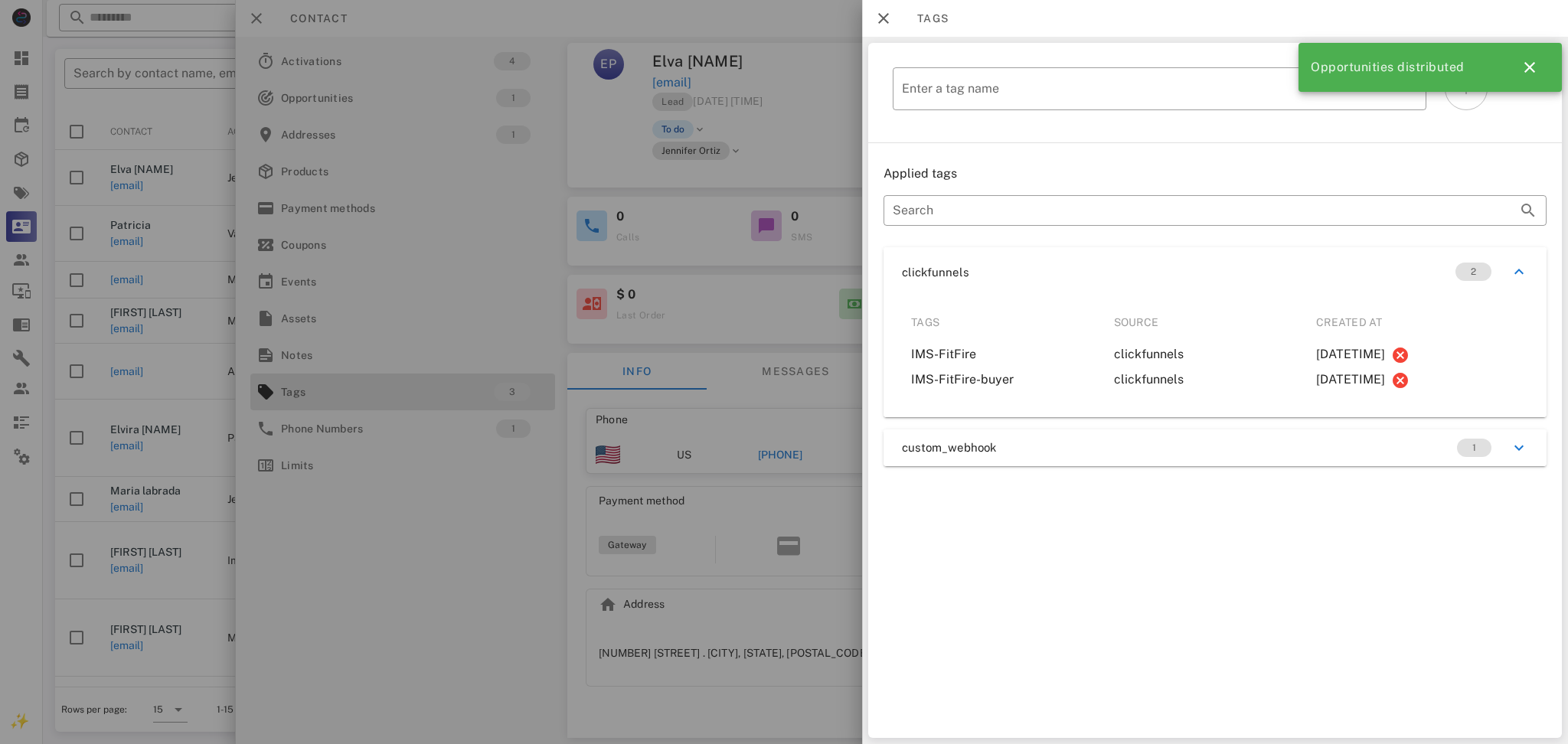 click at bounding box center (784, 372) 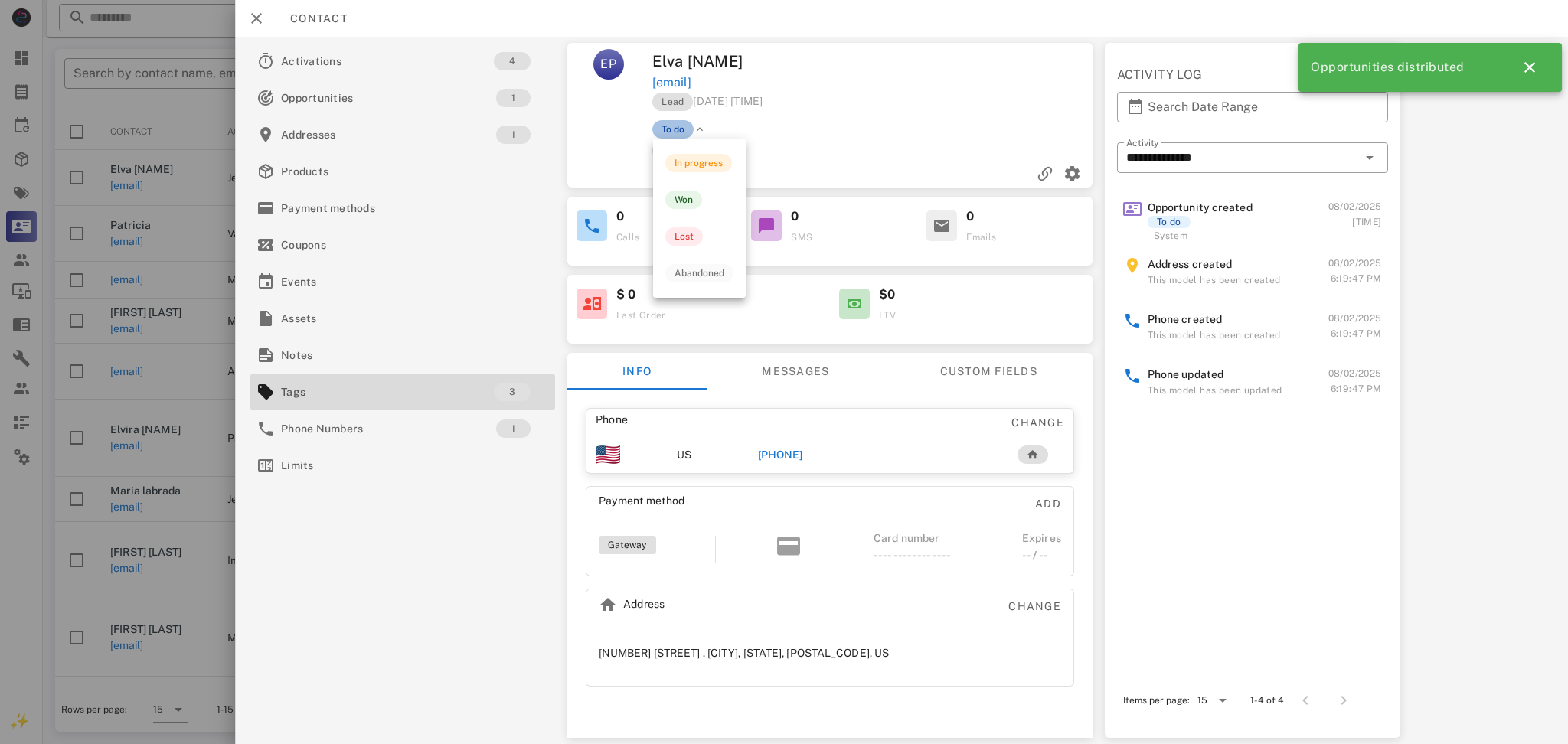 click on "To do" at bounding box center (674, 129) 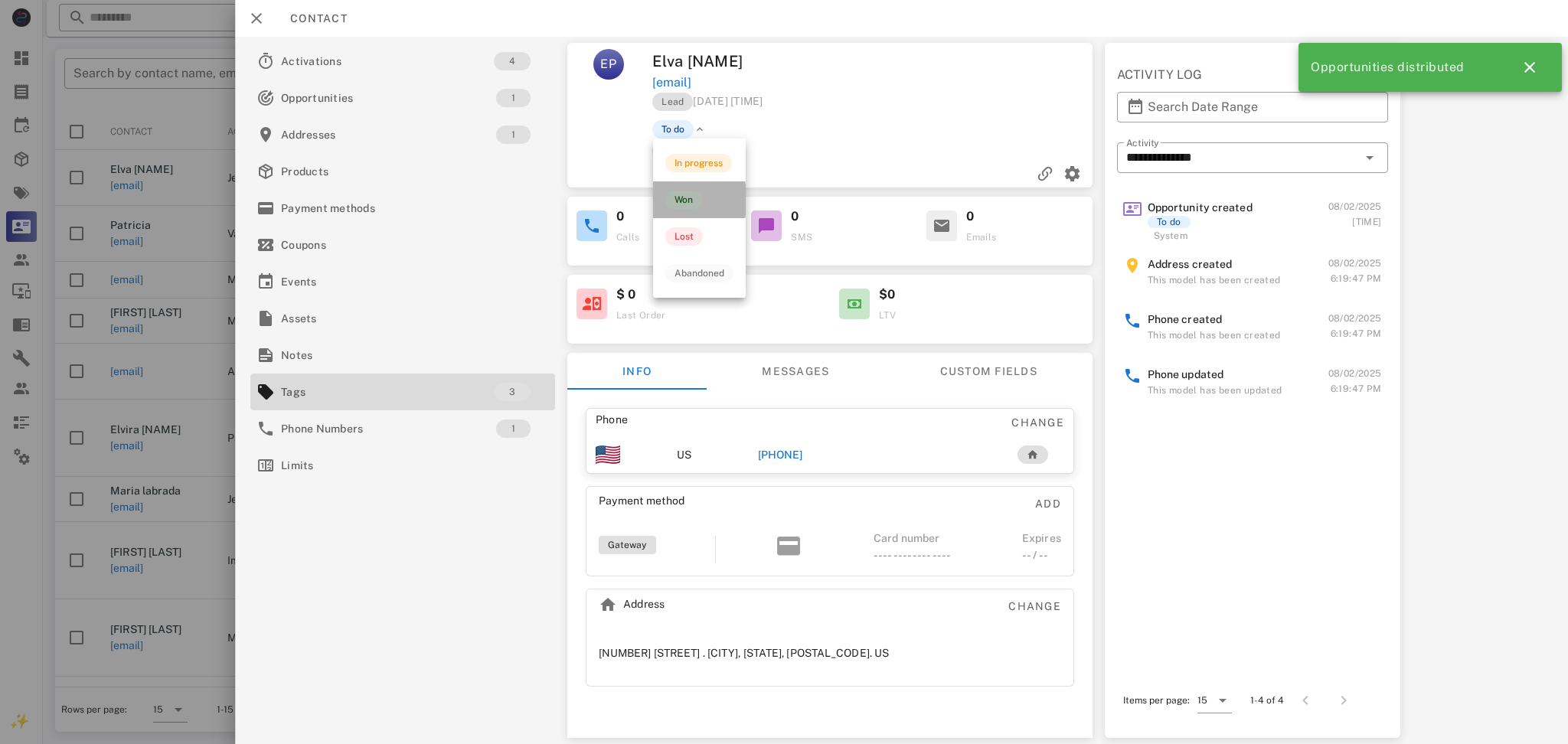 click on "Won" at bounding box center (684, 200) 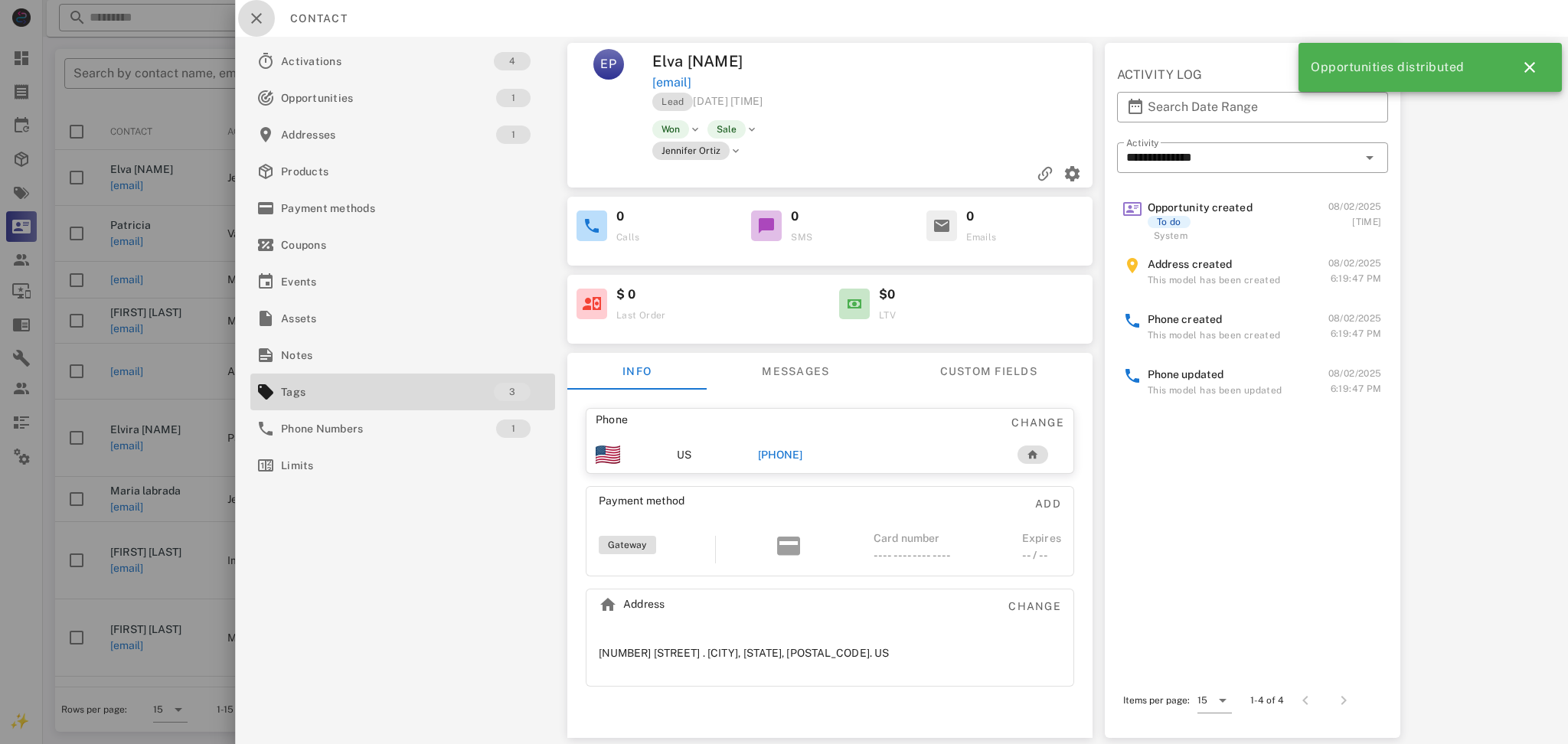 click at bounding box center (256, 18) 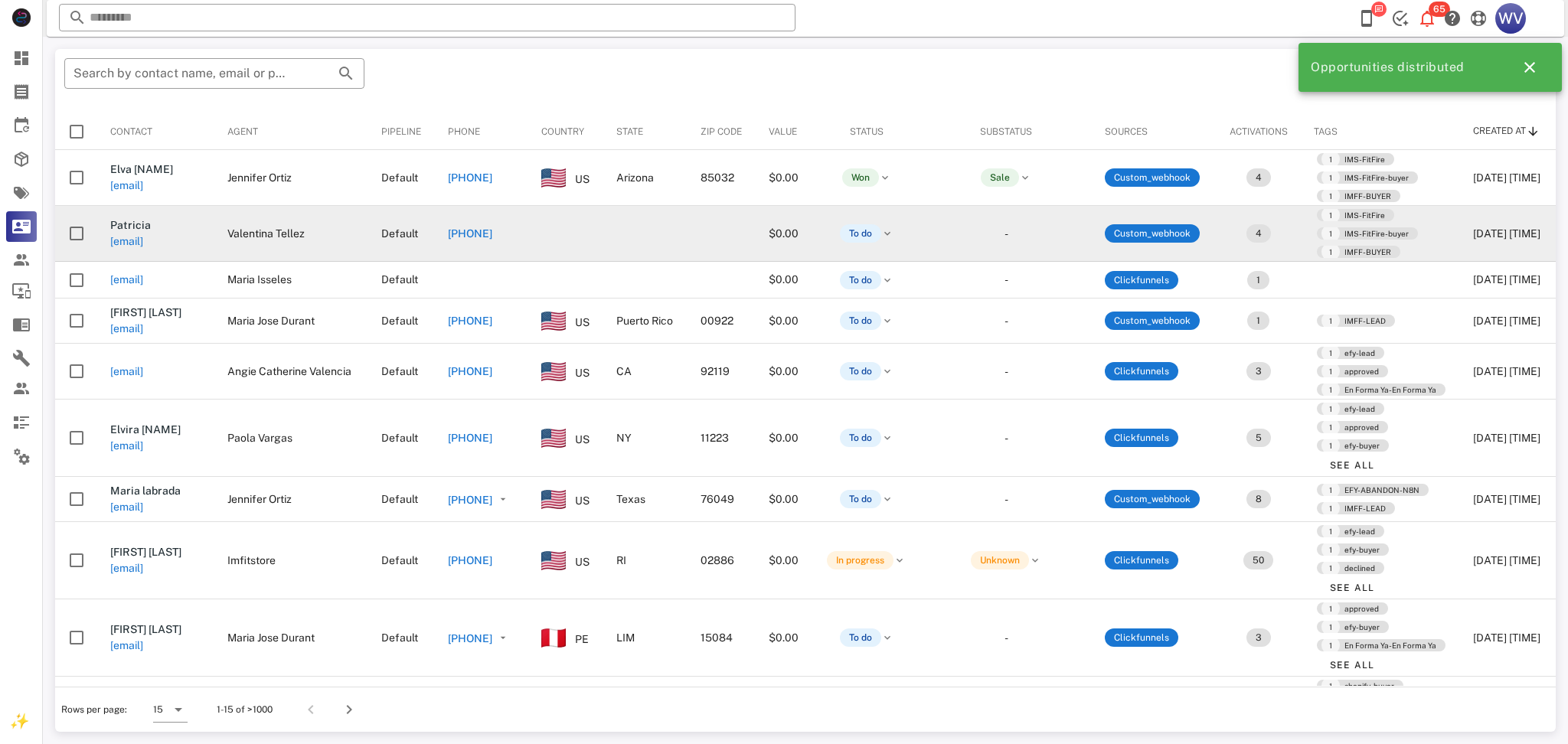 click on "[EMAIL]" at bounding box center [156, 241] 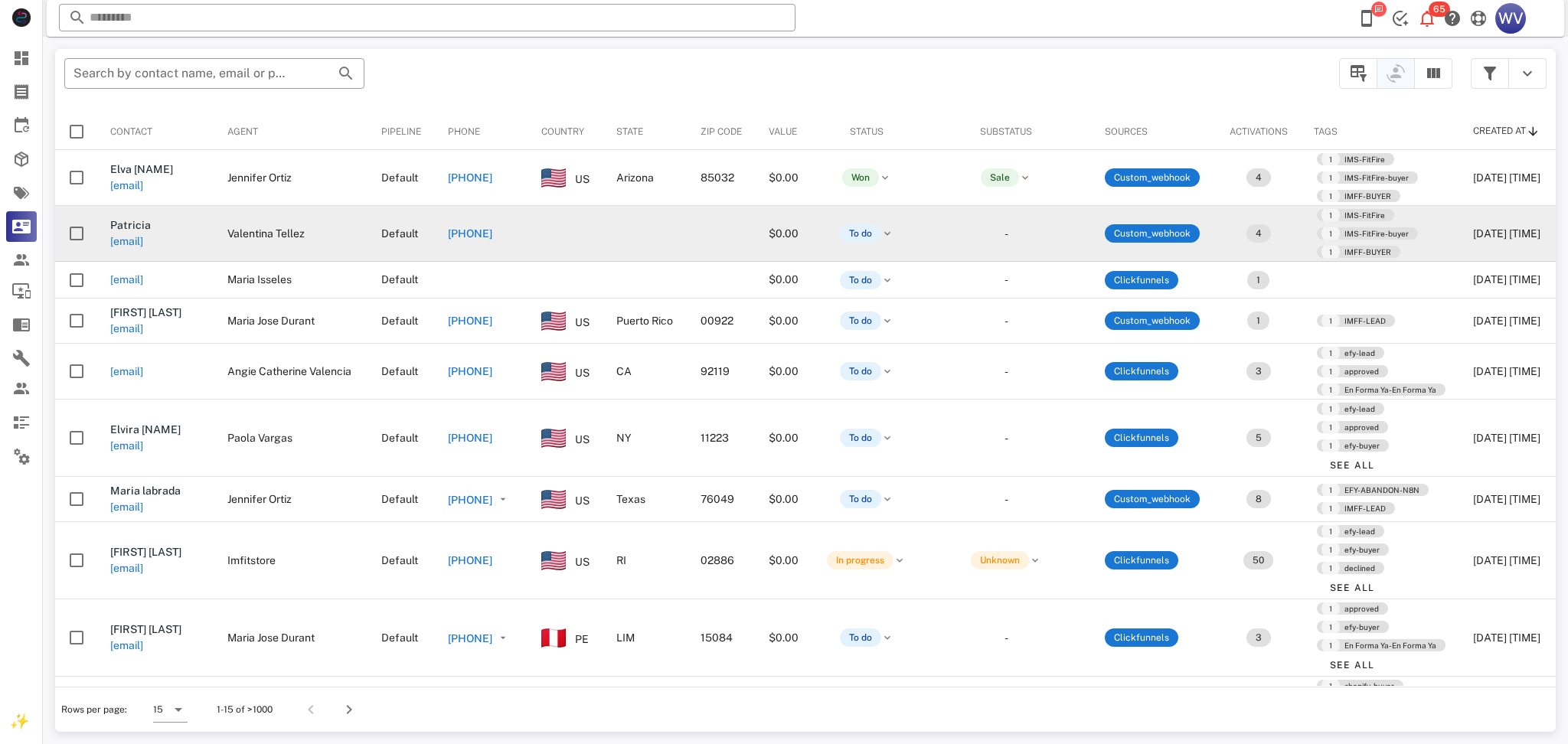 click on "[EMAIL]" at bounding box center (126, 241) 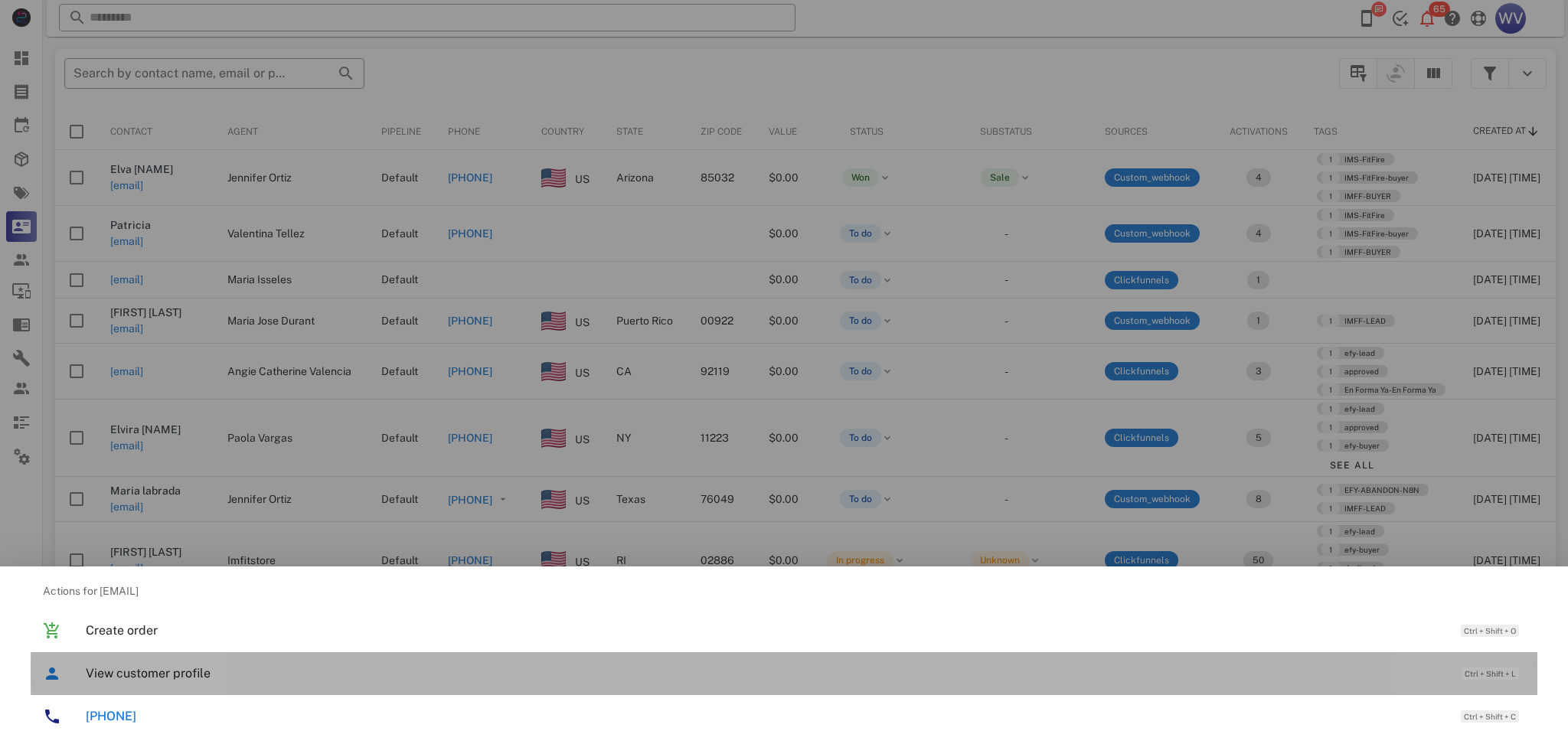 click on "View customer profile" at bounding box center (766, 673) 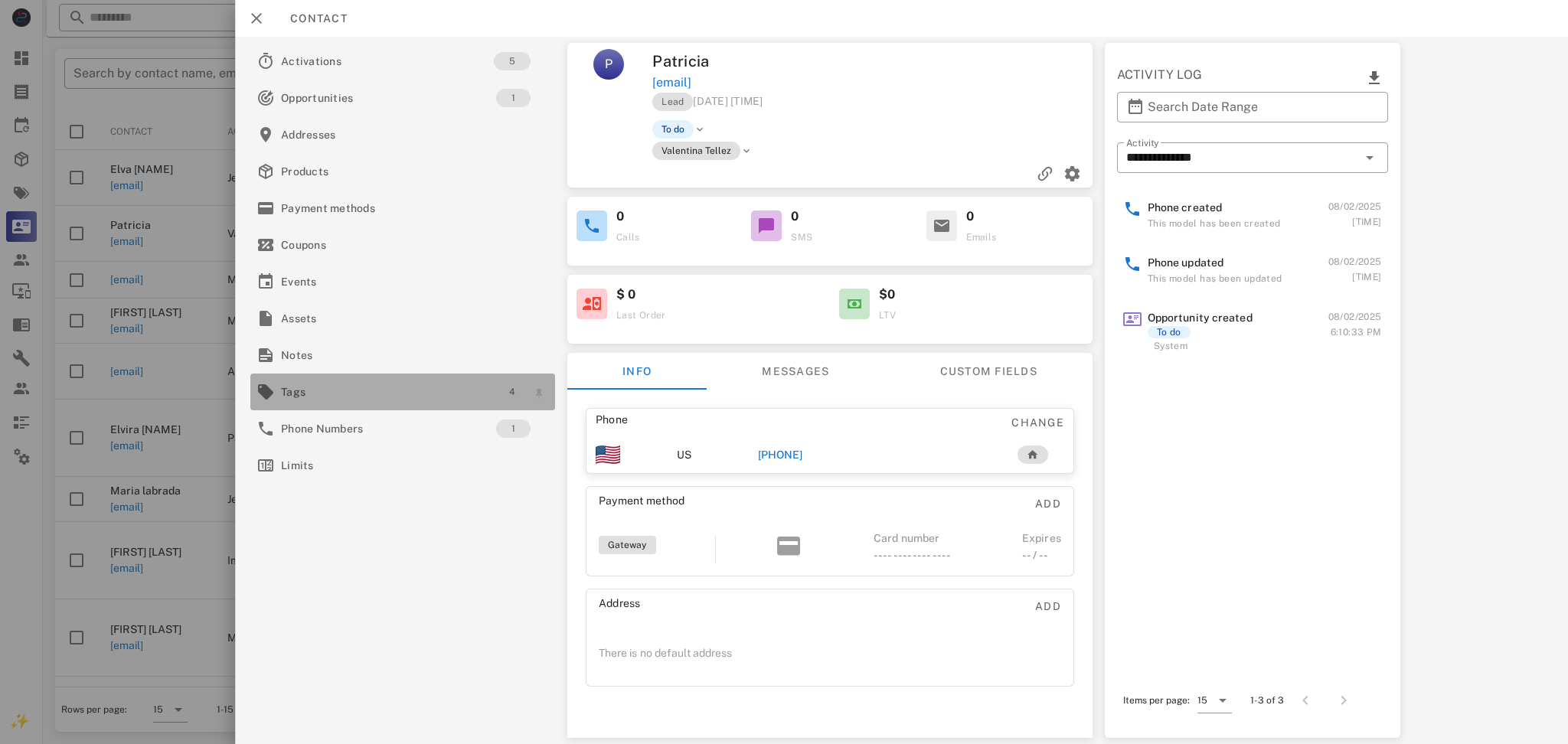 click on "4" at bounding box center (512, 392) 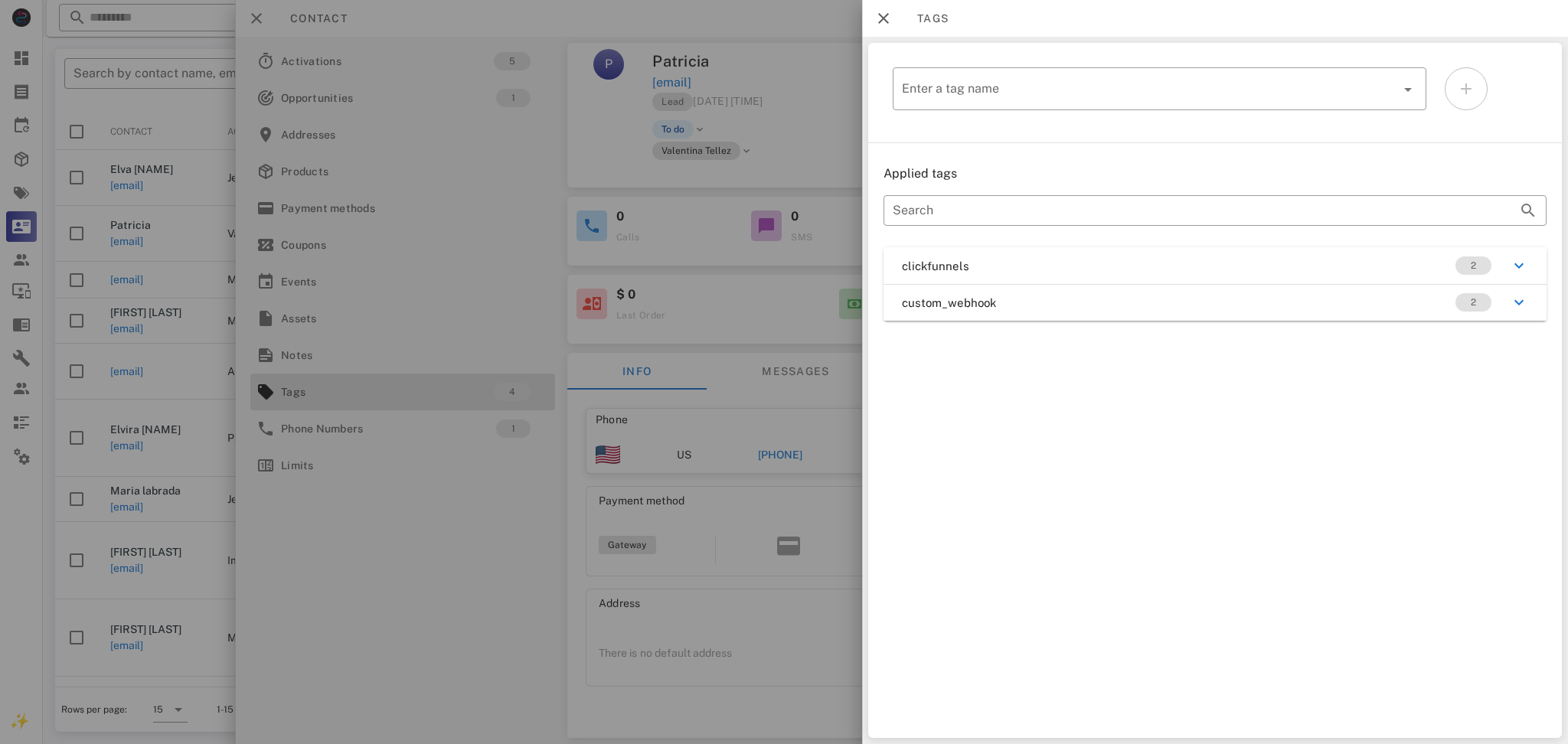 click on "custom_webhook  2" at bounding box center (1215, 302) 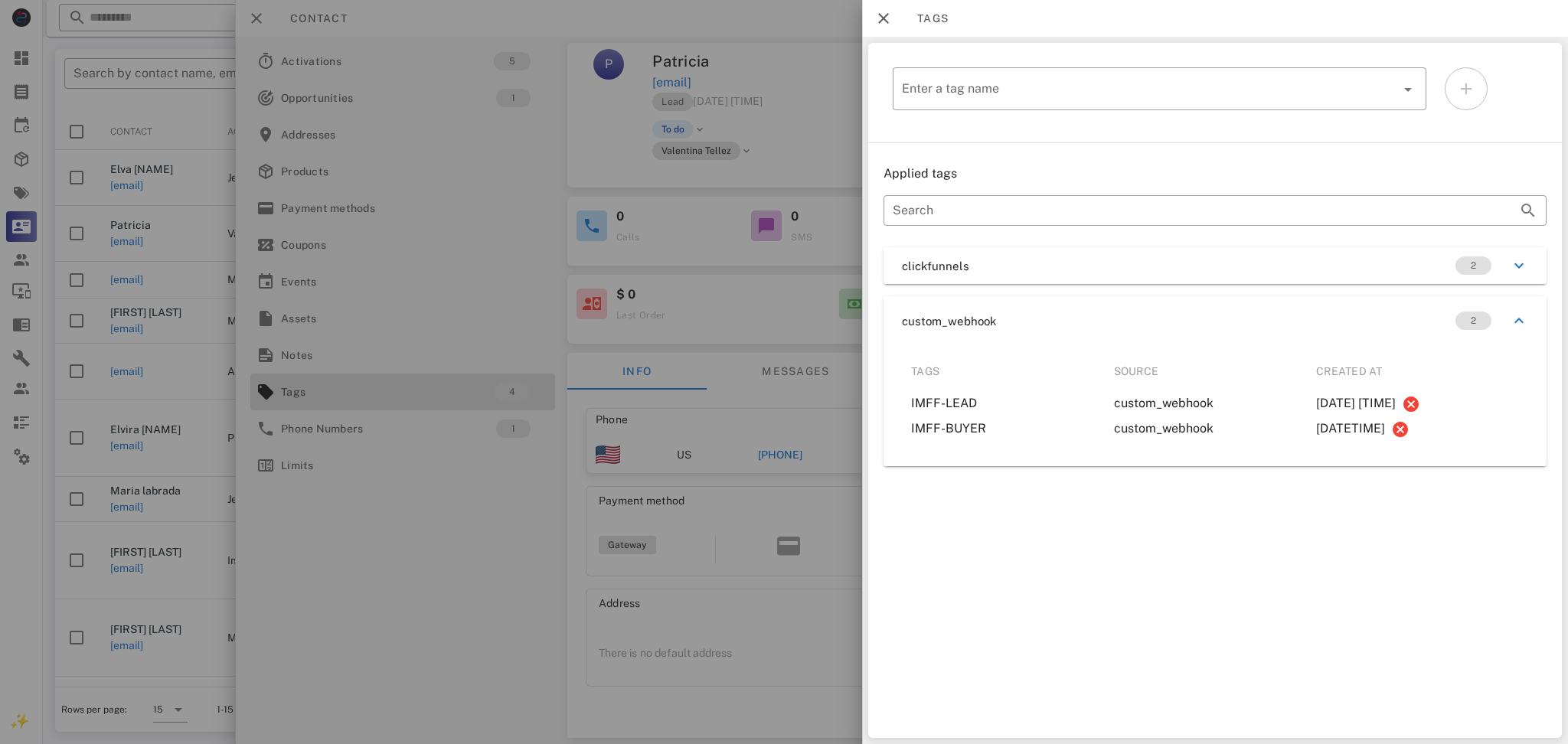 click on "clickfunnels  2" at bounding box center [1215, 266] 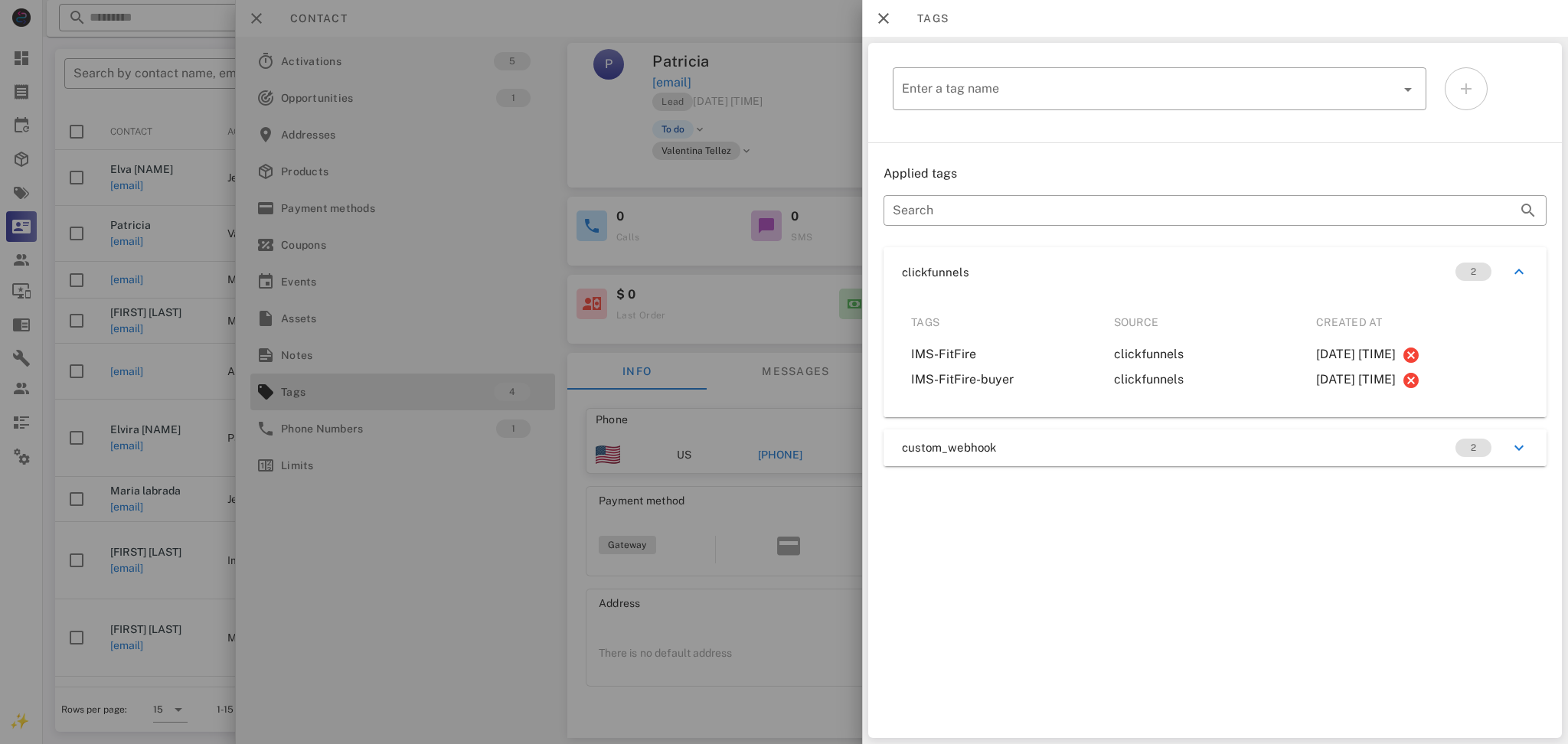click at bounding box center [784, 372] 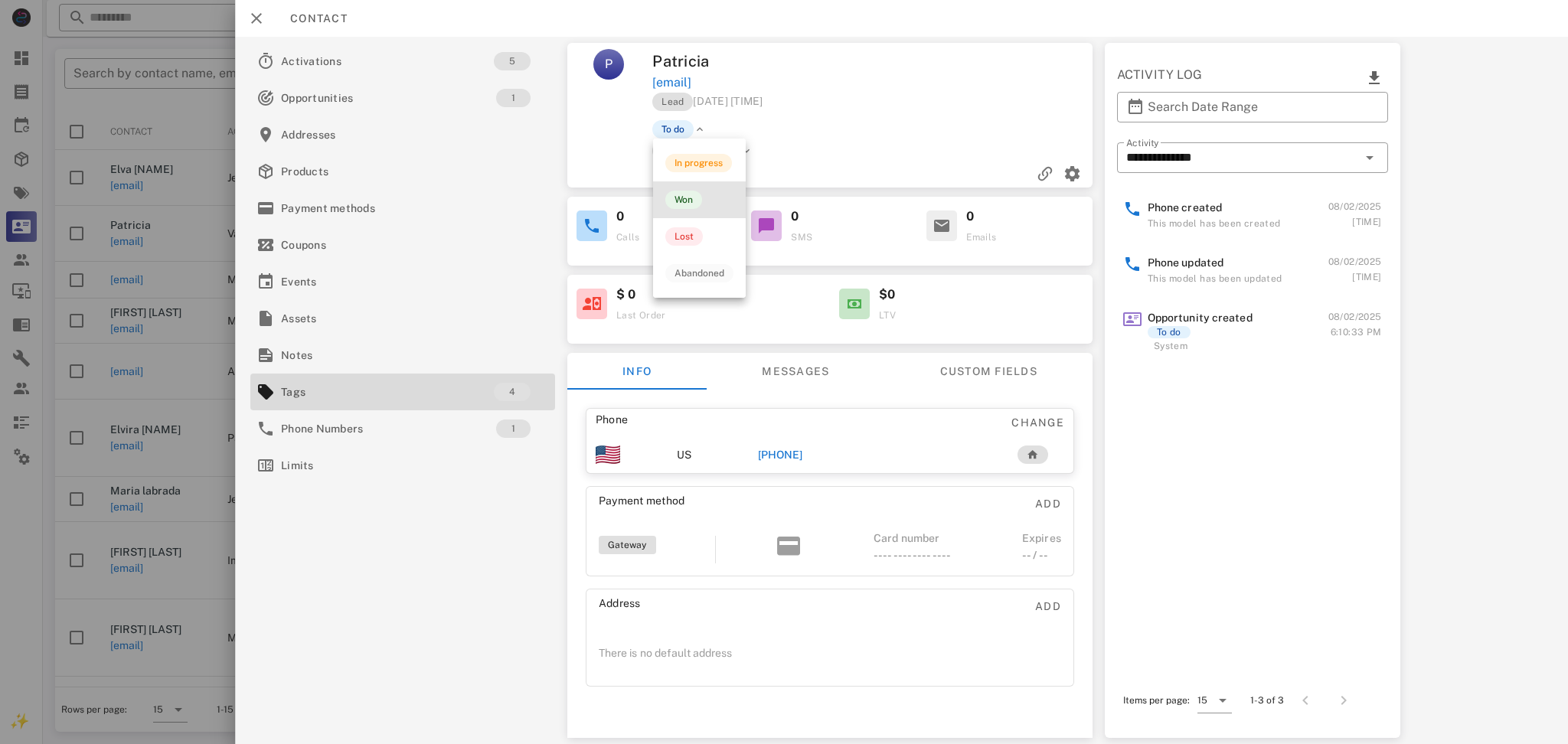 click on "Won" at bounding box center (699, 200) 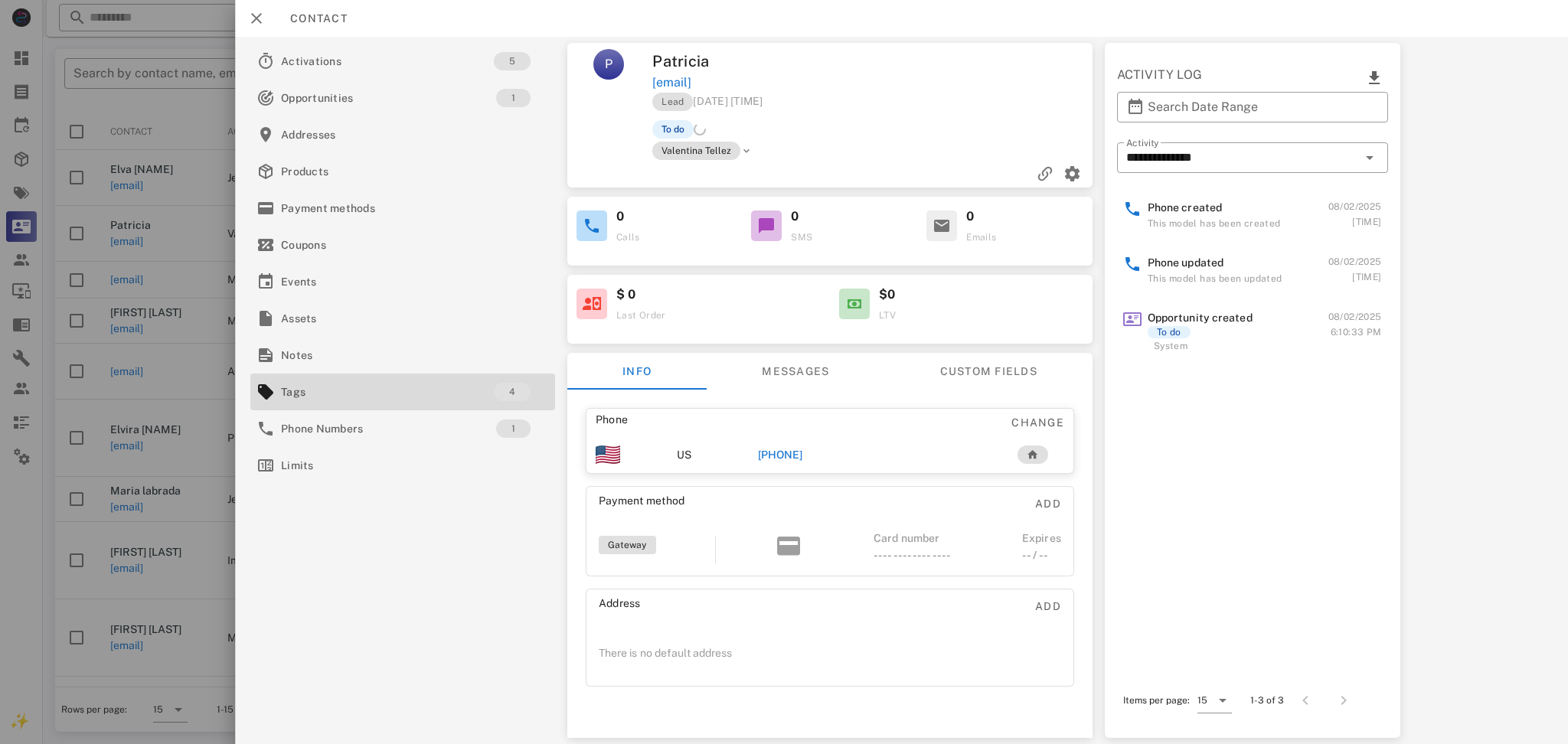 click at bounding box center (784, 372) 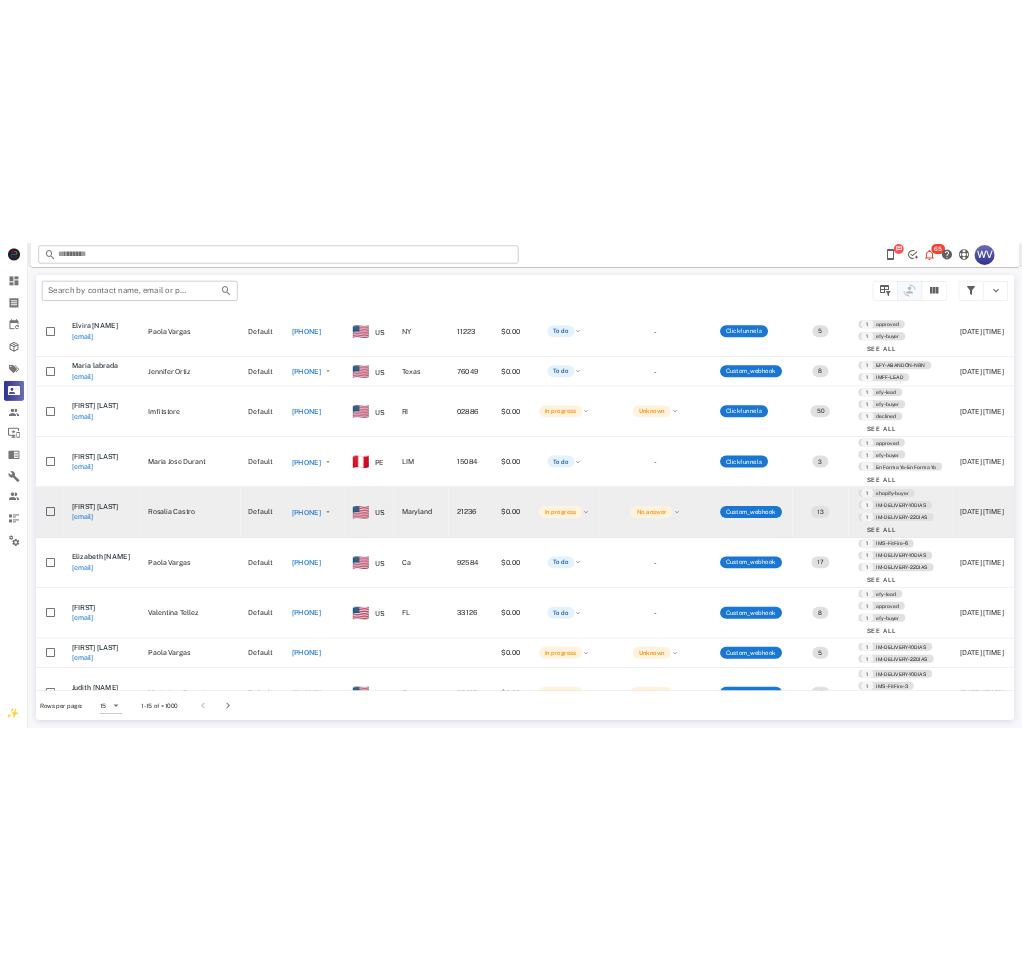 scroll, scrollTop: 400, scrollLeft: 0, axis: vertical 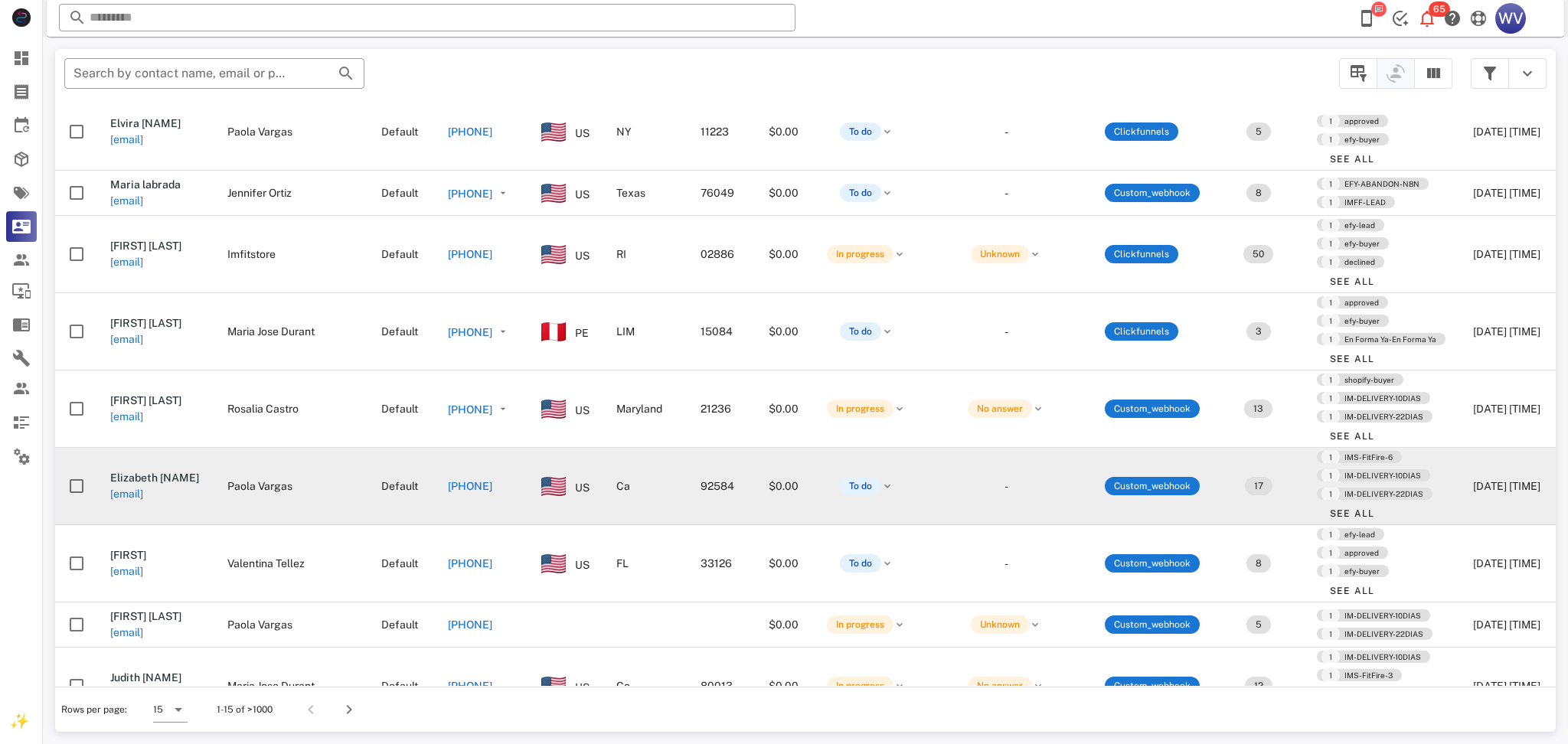 click on "[EMAIL]" at bounding box center [126, 494] 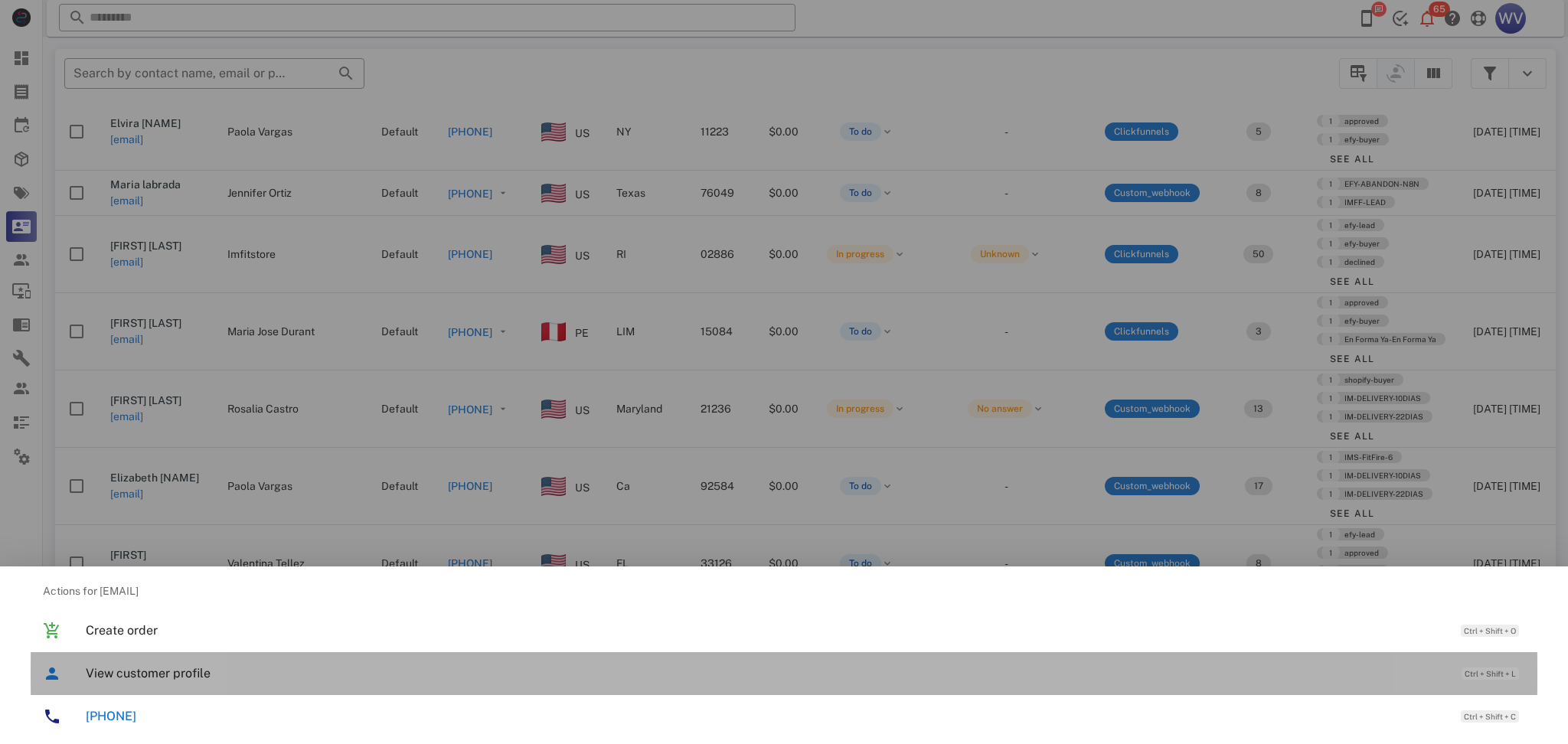 click on "View customer profile Ctrl + Shift + L" at bounding box center [805, 673] 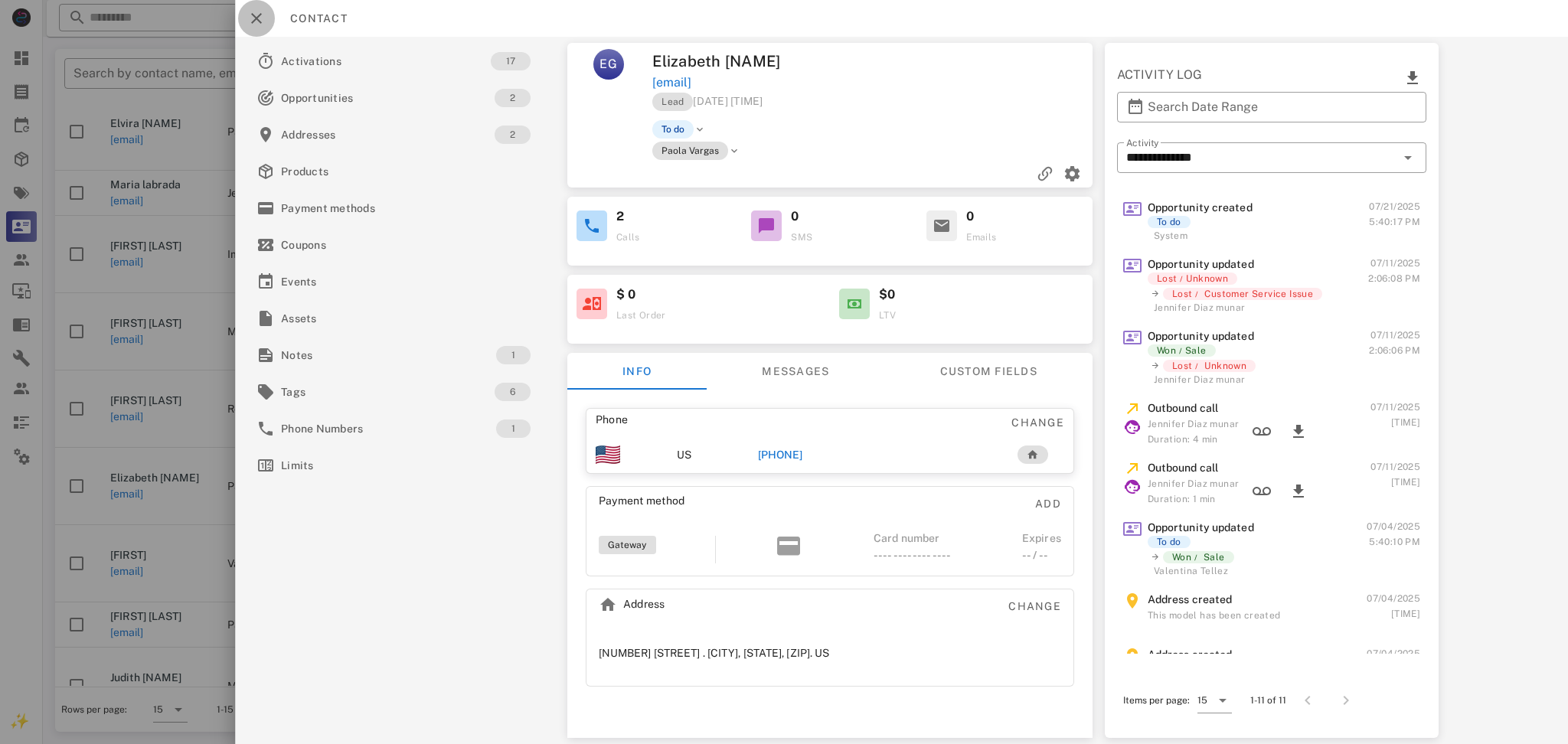 click at bounding box center (256, 18) 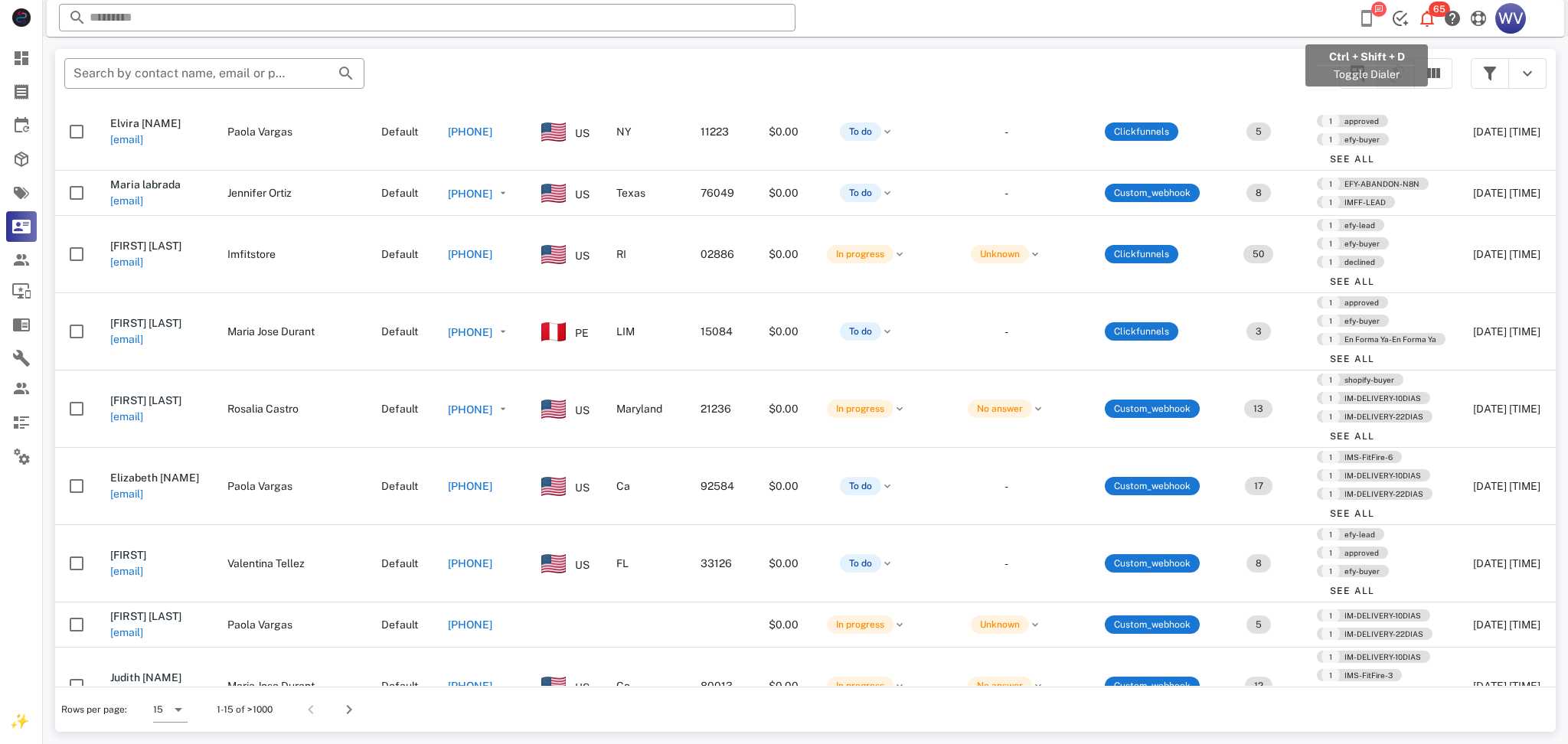 click at bounding box center [1367, 18] 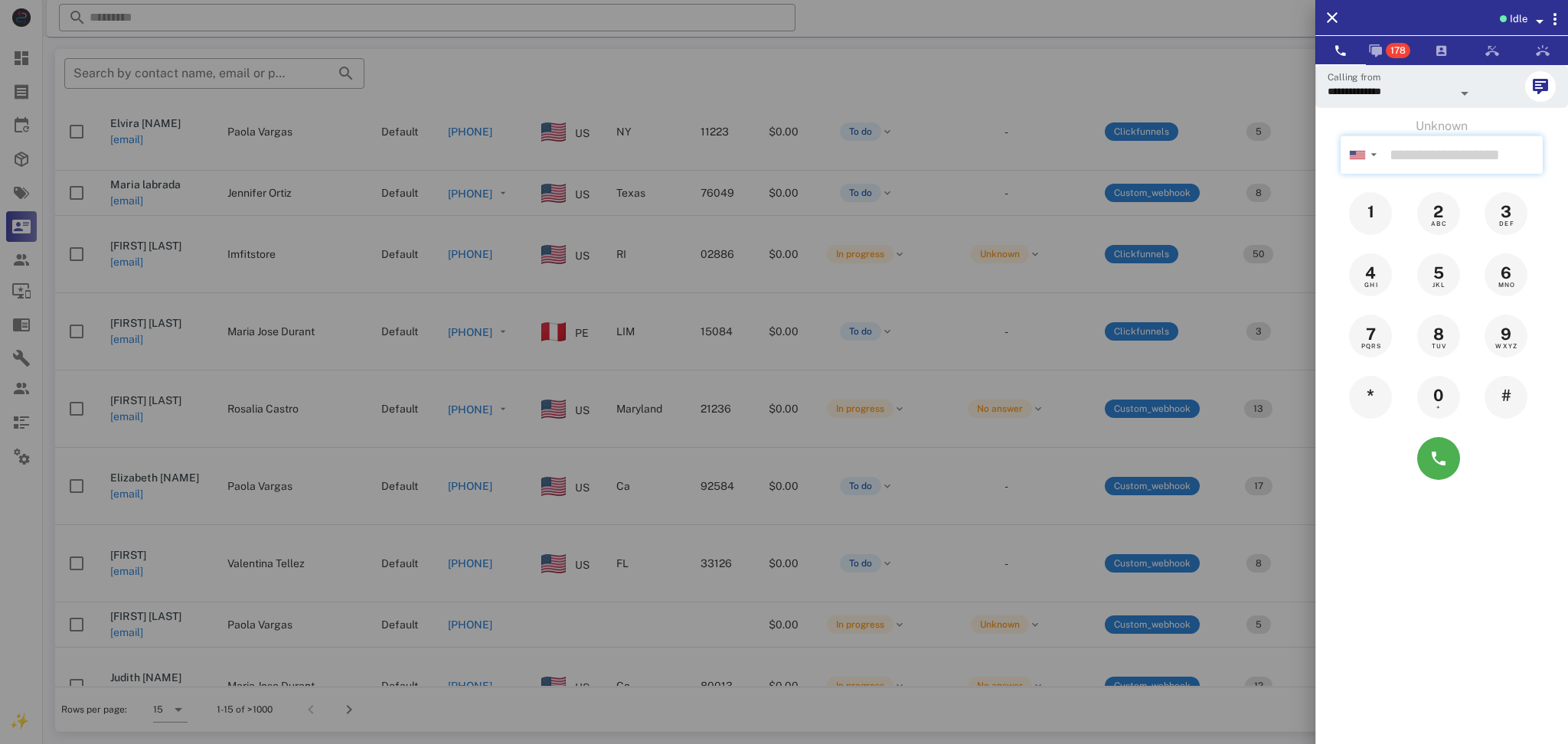 click at bounding box center [1463, 155] 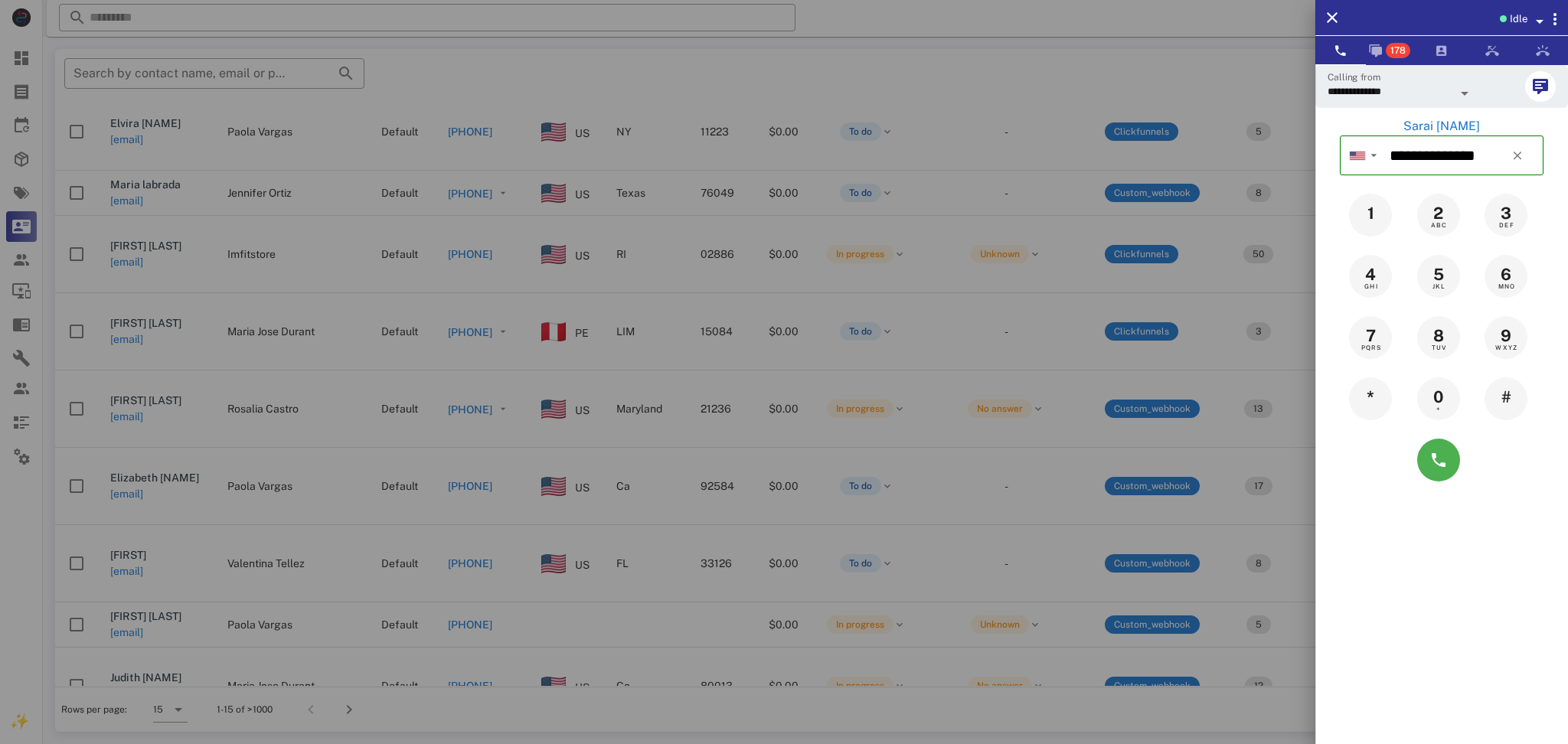 click on "Sarai [NAME]" at bounding box center (1442, 126) 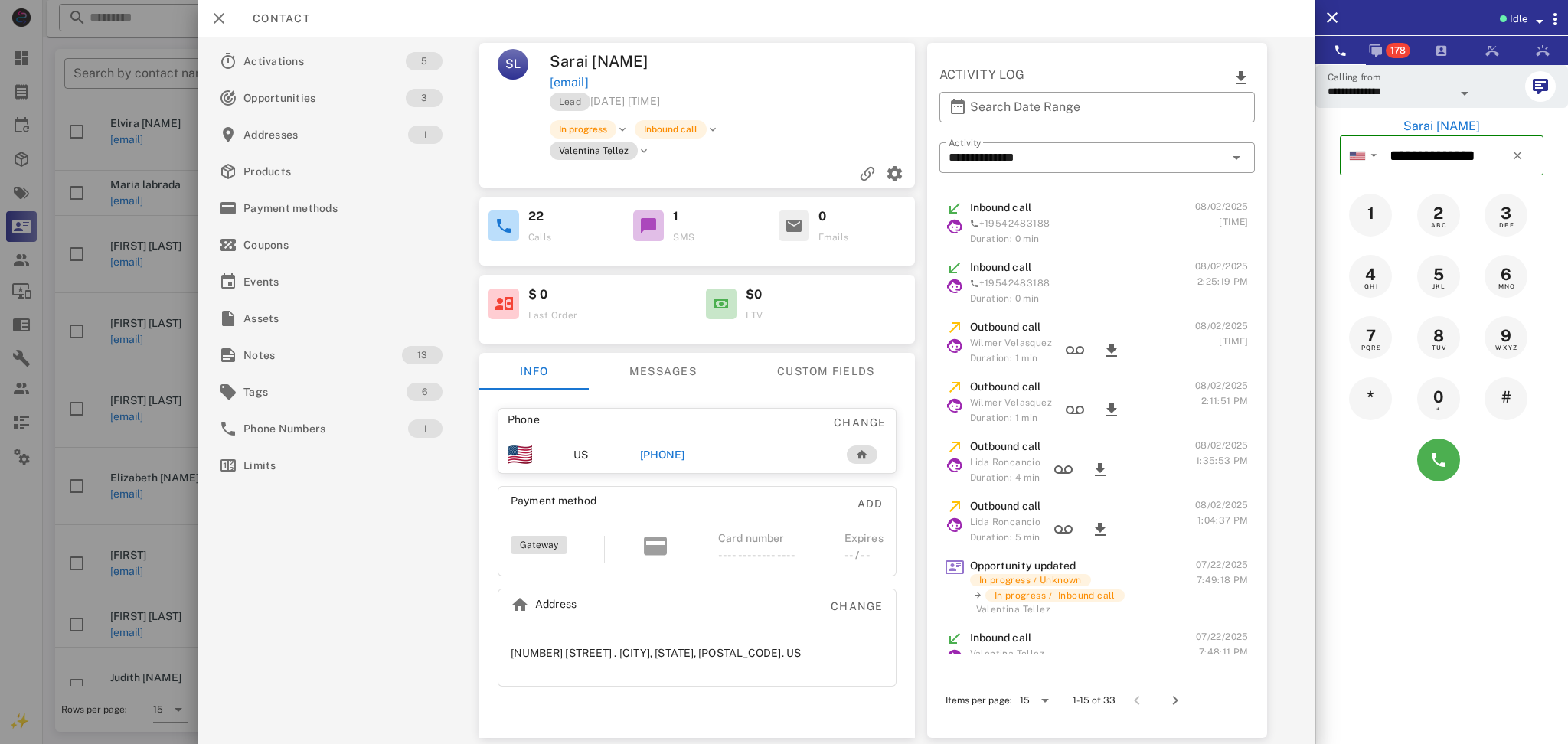 click on "[PHONE]" at bounding box center (730, 455) 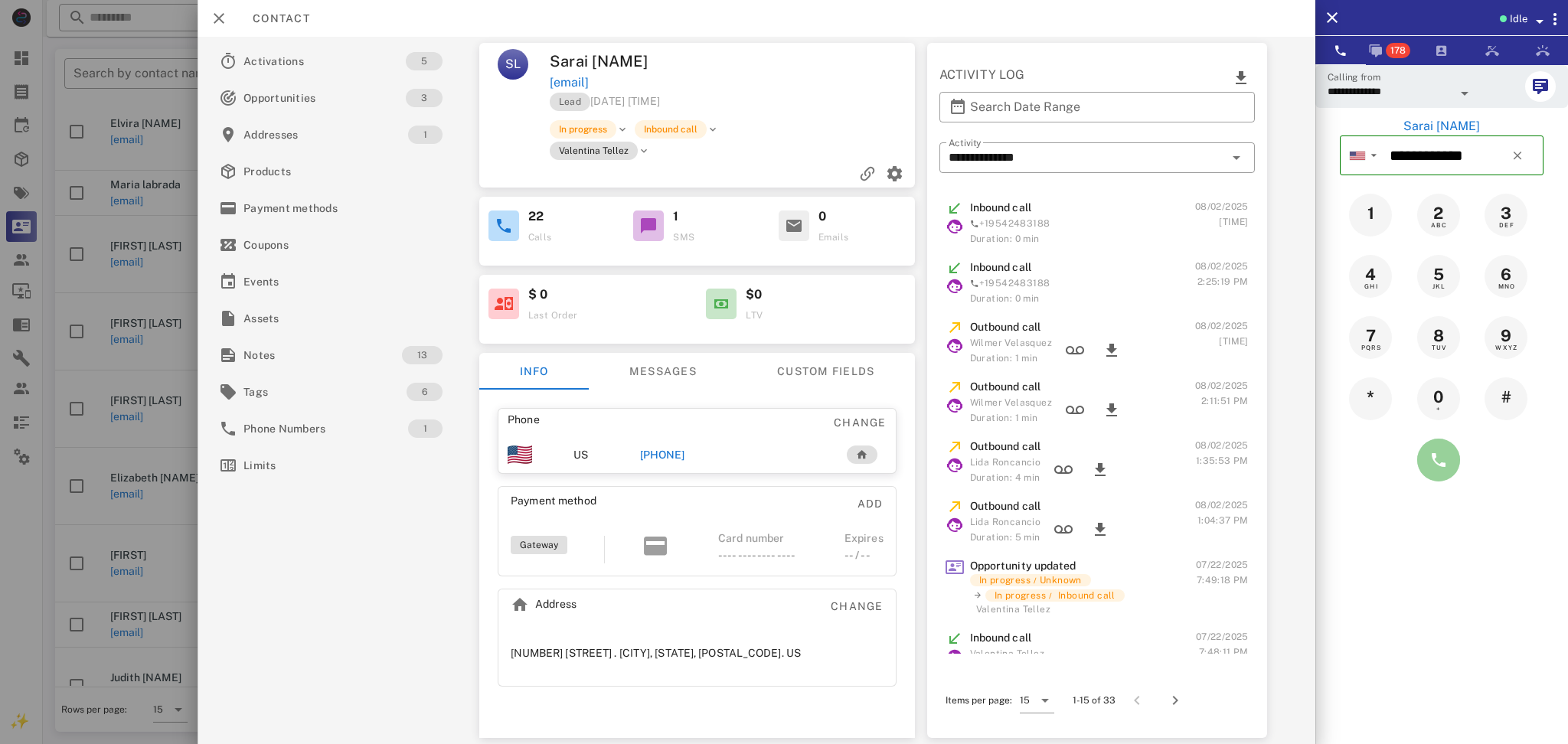 click at bounding box center [1439, 460] 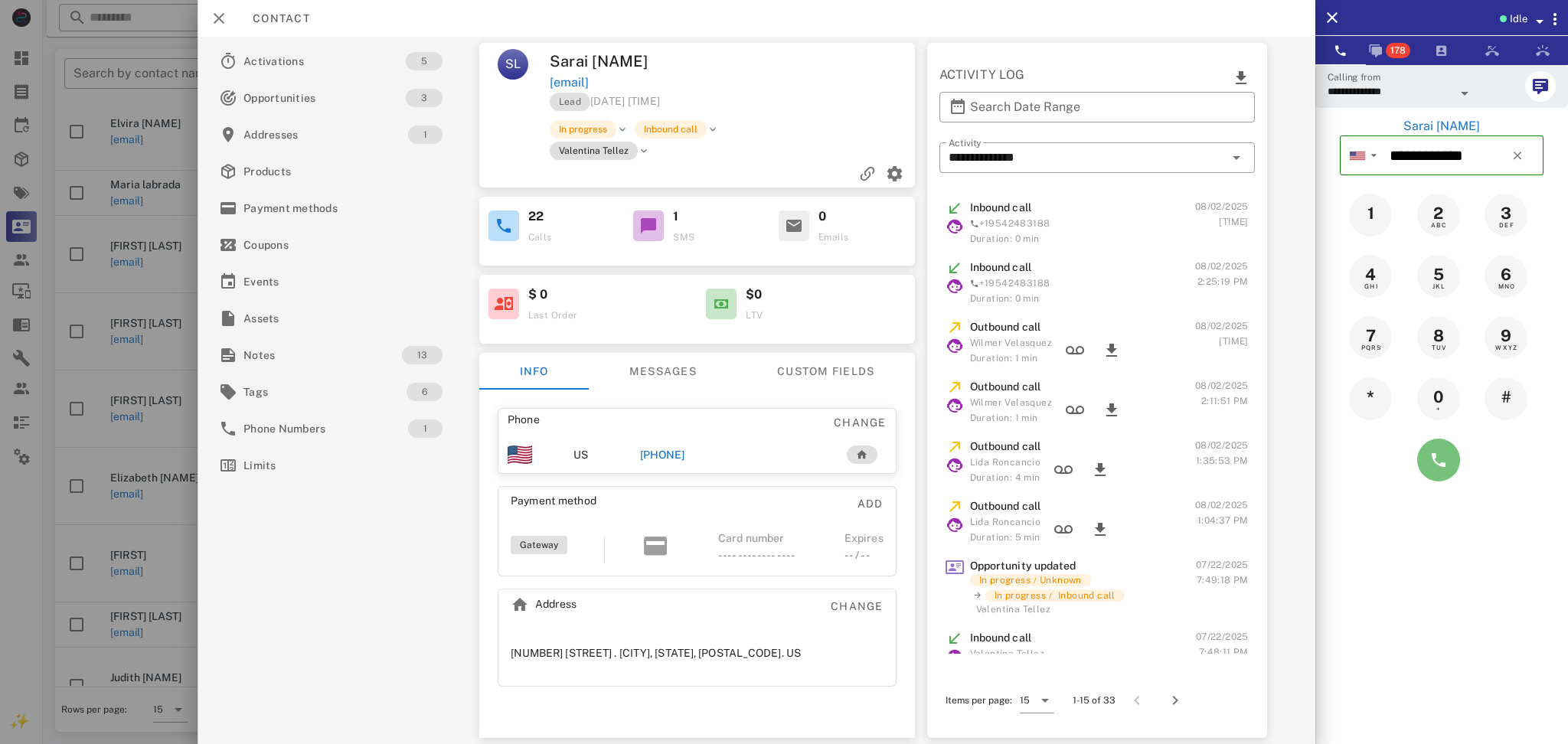 type 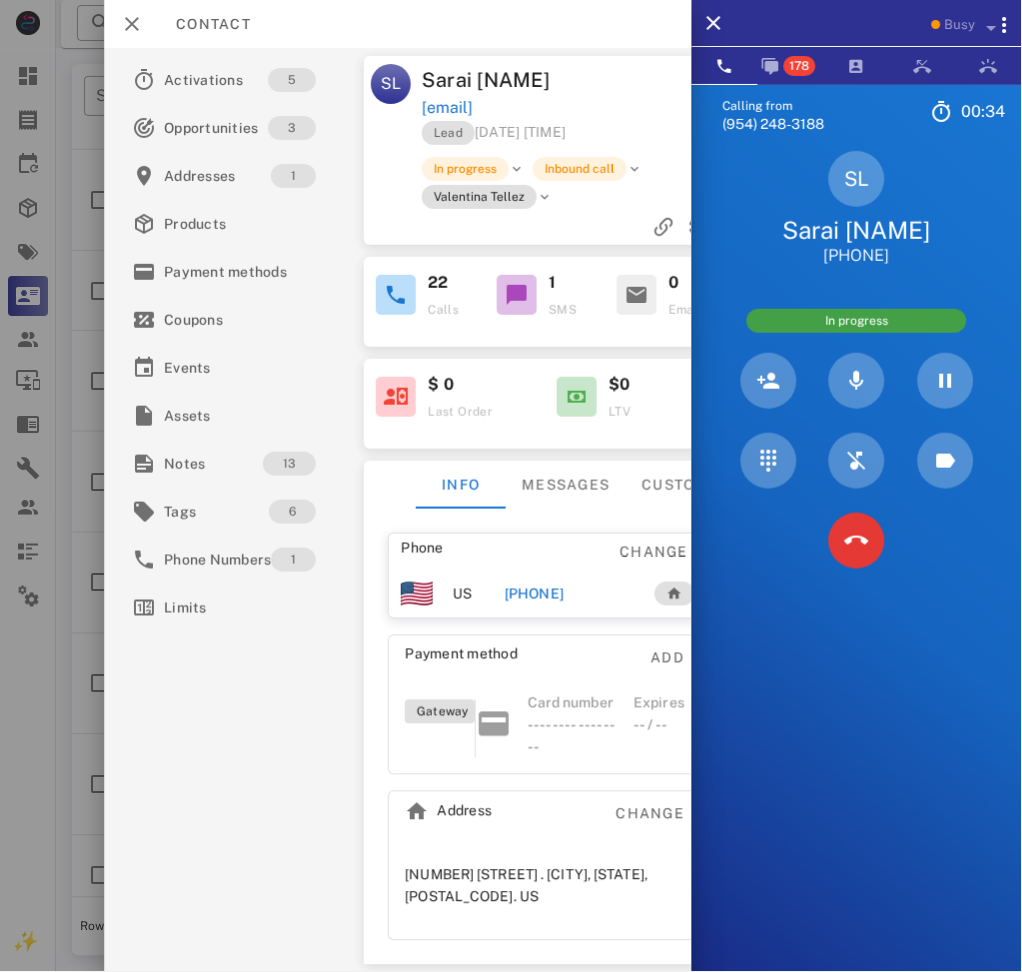 click on "Calling from [PHONE]" at bounding box center [857, 570] 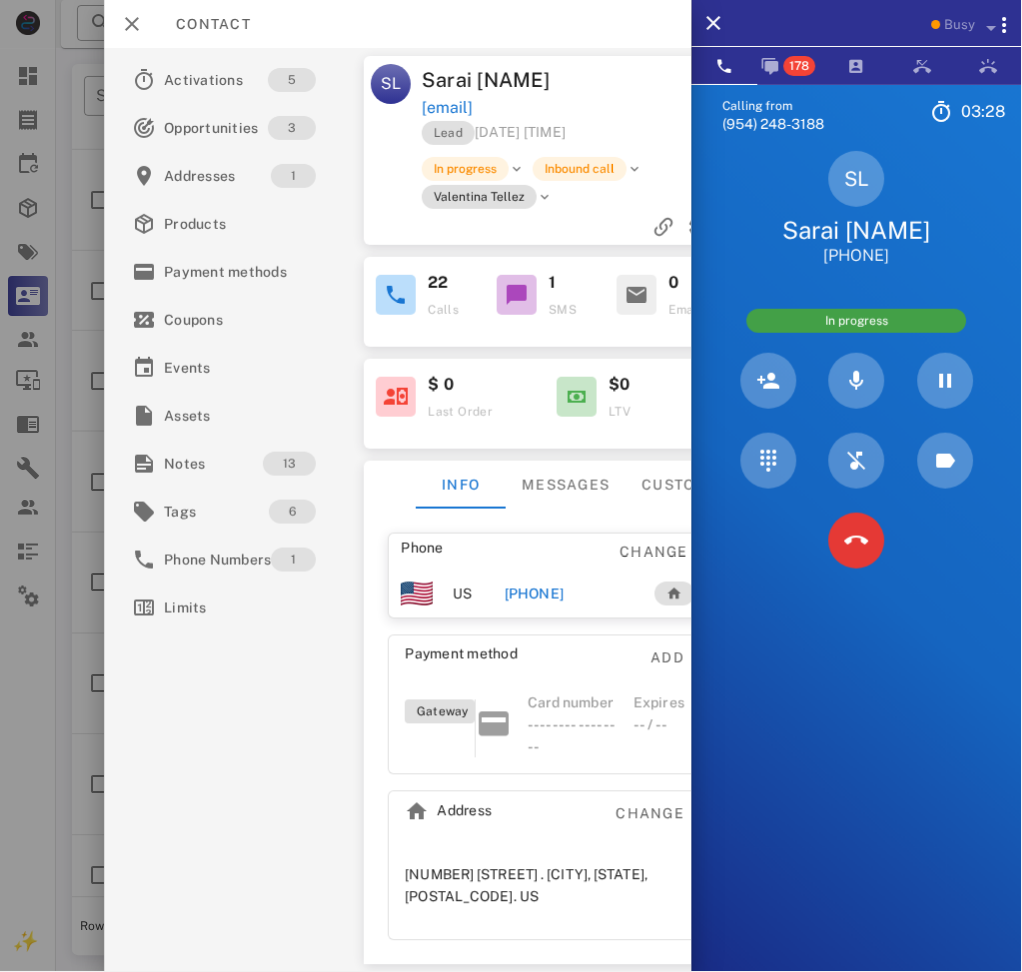 click on "Calling from [PHONE] [TIME]  Unknown      ▼     Andorra
+376
Argentina
+54
Aruba
+297
Australia
+61
Belgium (België)
+32
Bolivia
+591
Brazil (Brasil)
+55
Canada
+1
Chile
+56
Colombia
+57
Costa Rica
+506
Dominican Republic (República Dominicana)
+1
Ecuador
+593
El Salvador
+503
France
+33
Germany (Deutschland)
+49
Guadeloupe
+590
Guatemala
+502
Honduras
+504
Iceland (Ísland)
+354
India (भारत)
+91
Israel (‫ישראל‬‎)
+972
Italy (Italia)
+39" at bounding box center (857, 570) 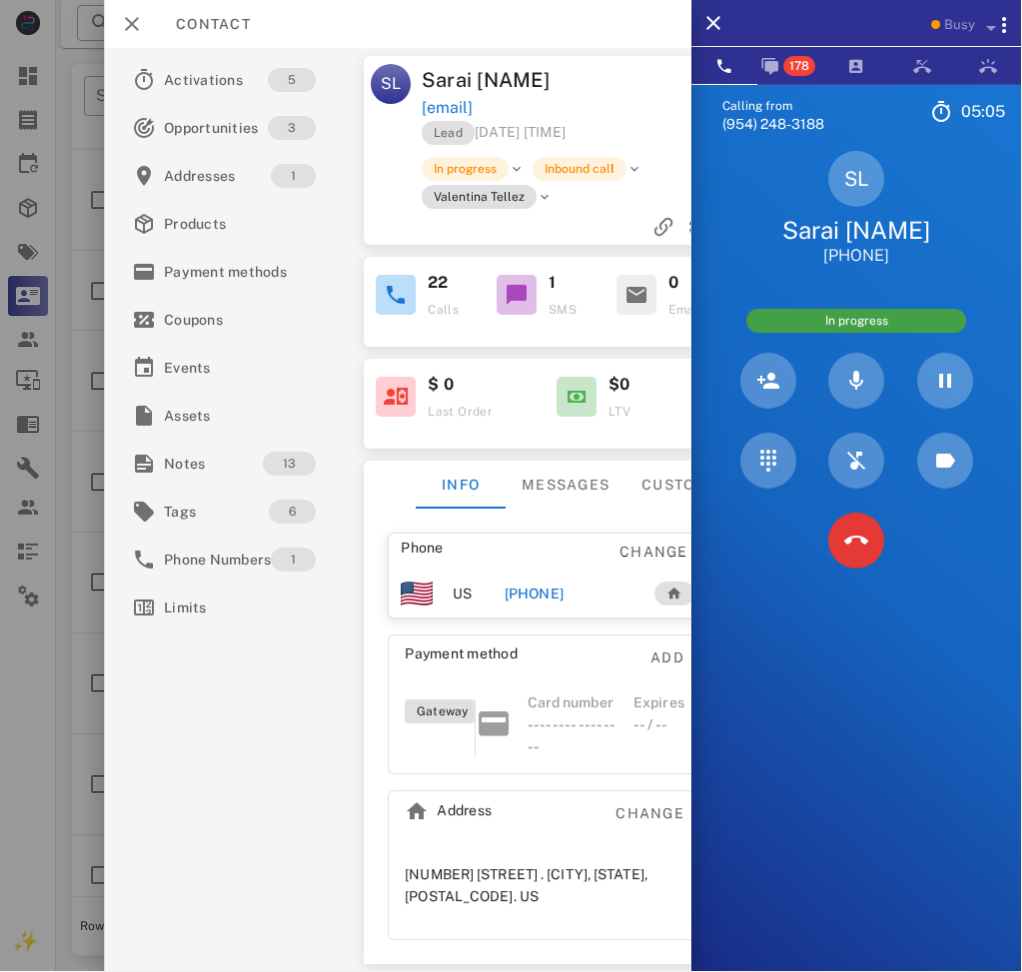 click on "Calling from [PHONE]" at bounding box center (857, 570) 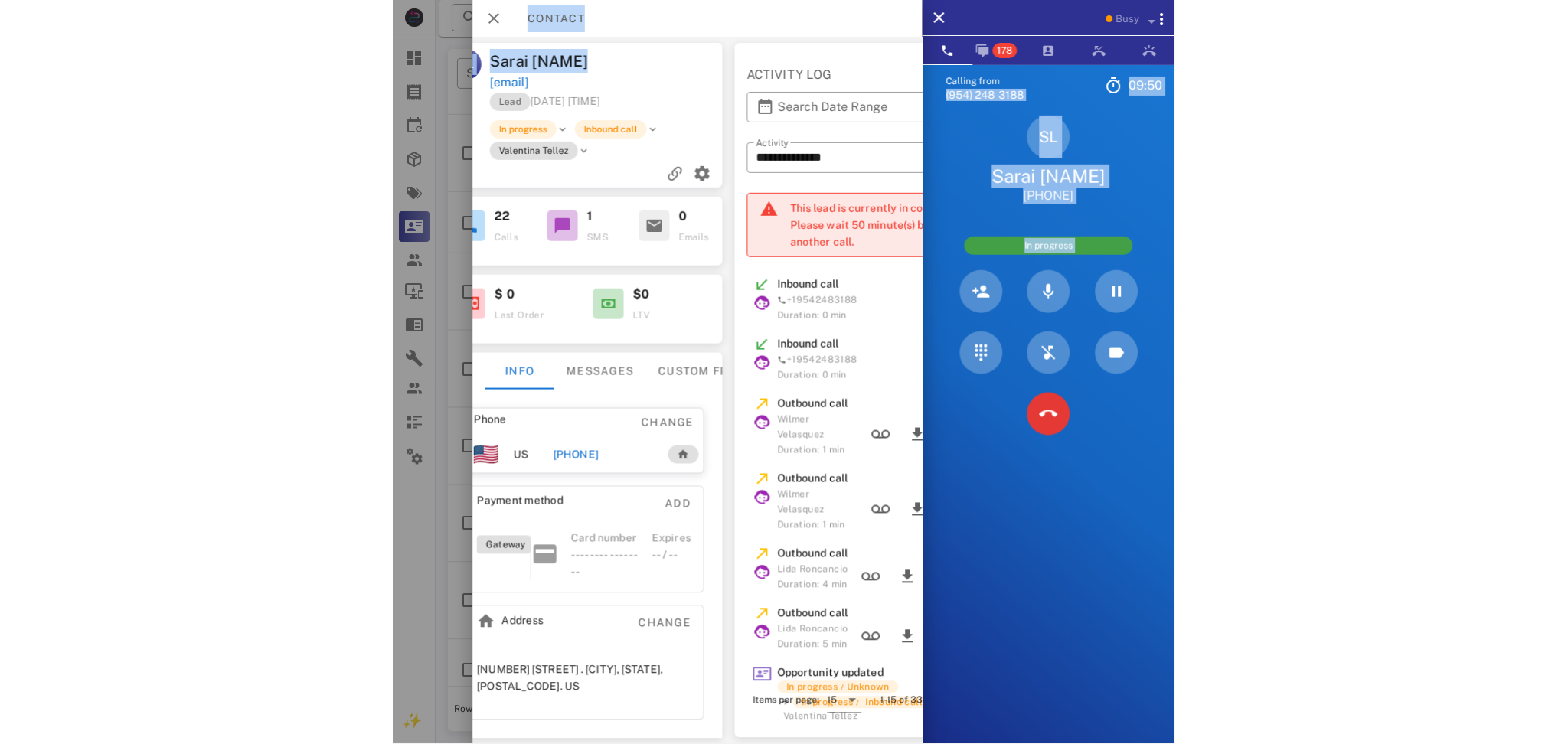 scroll, scrollTop: 0, scrollLeft: 374, axis: horizontal 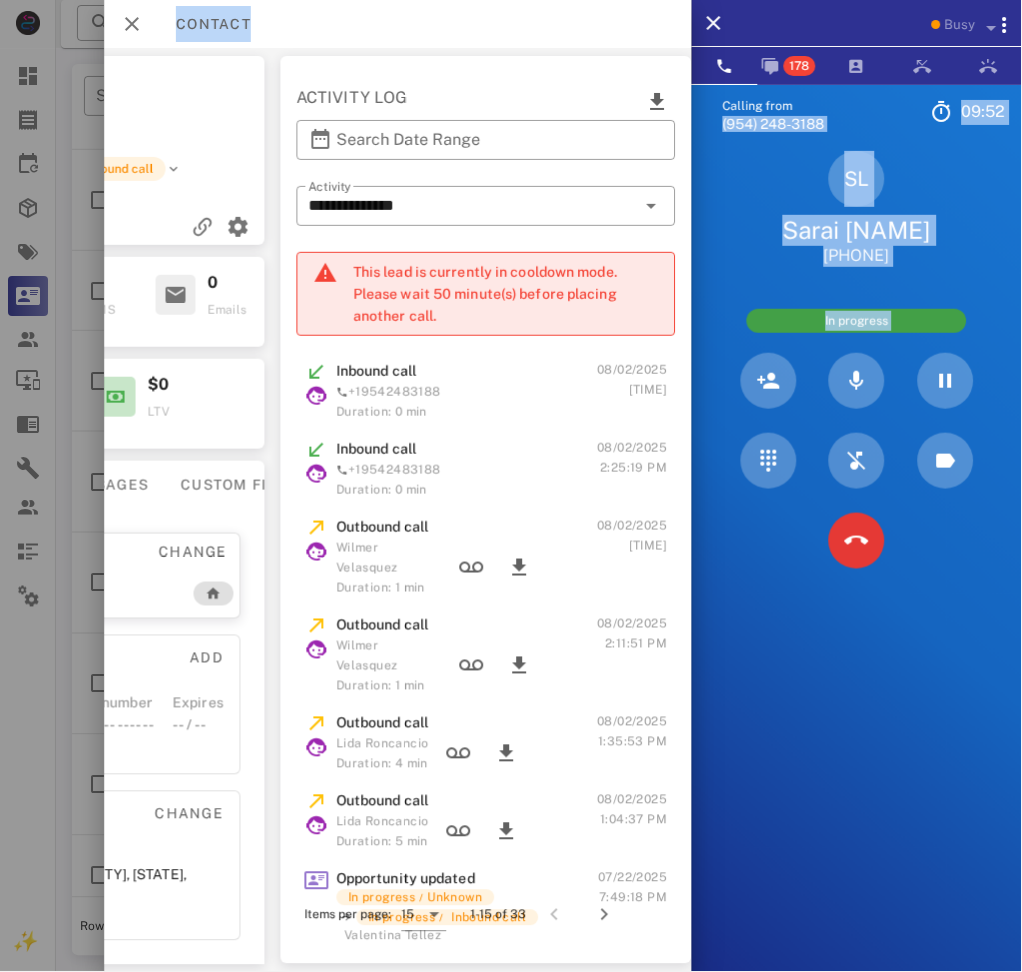 drag, startPoint x: 634, startPoint y: 68, endPoint x: 197, endPoint y: 99, distance: 438.09818 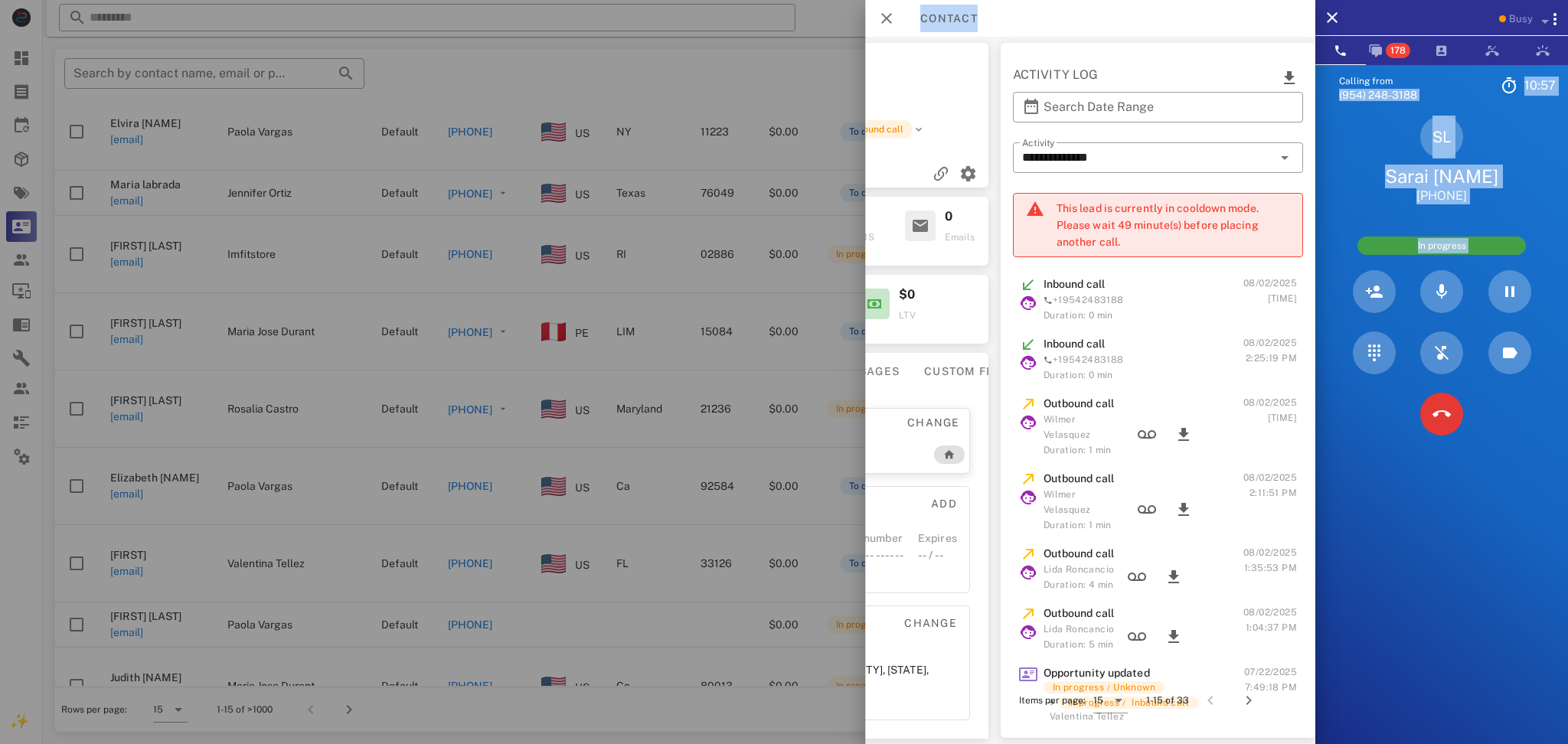 scroll, scrollTop: 0, scrollLeft: 0, axis: both 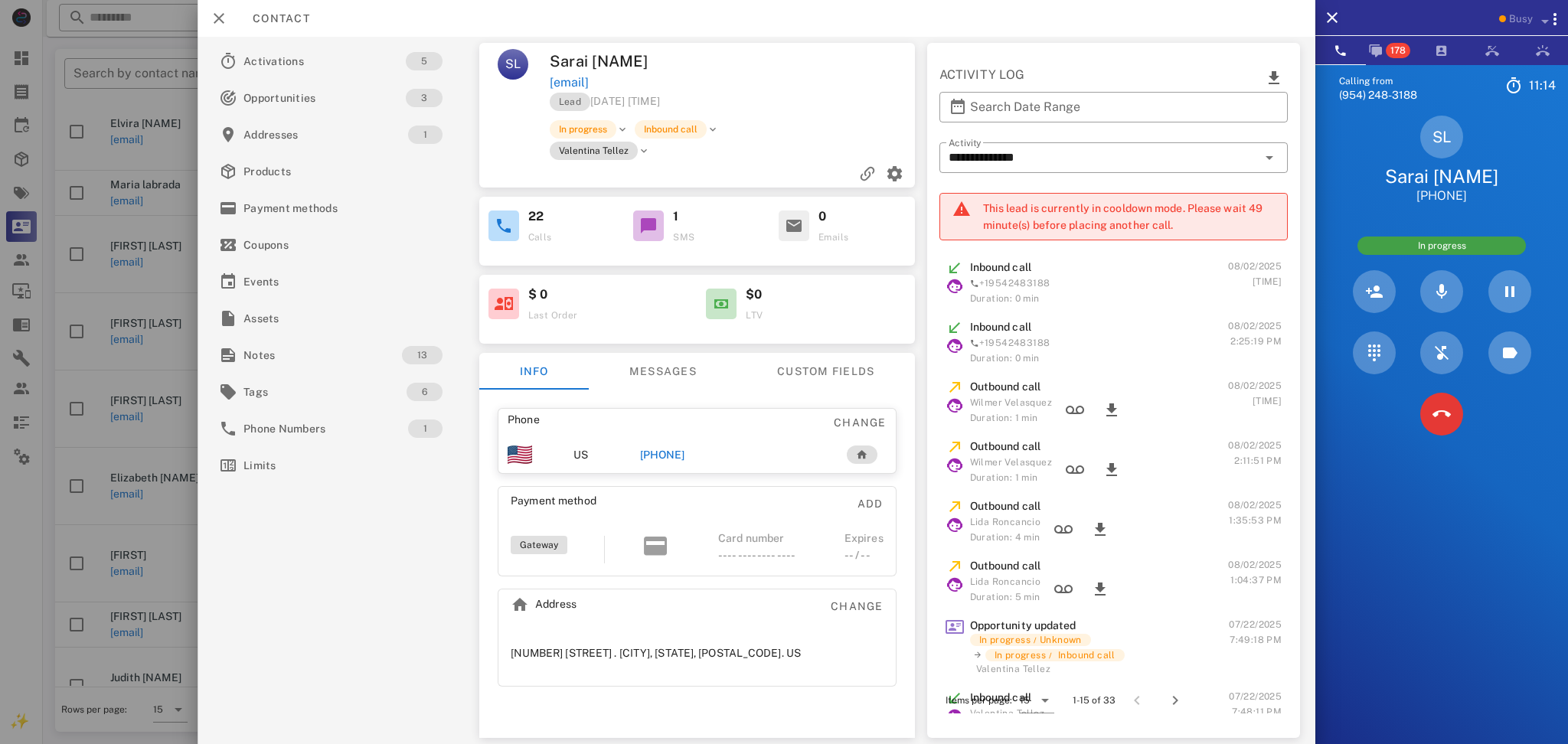 click on "Phone" at bounding box center [597, 423] 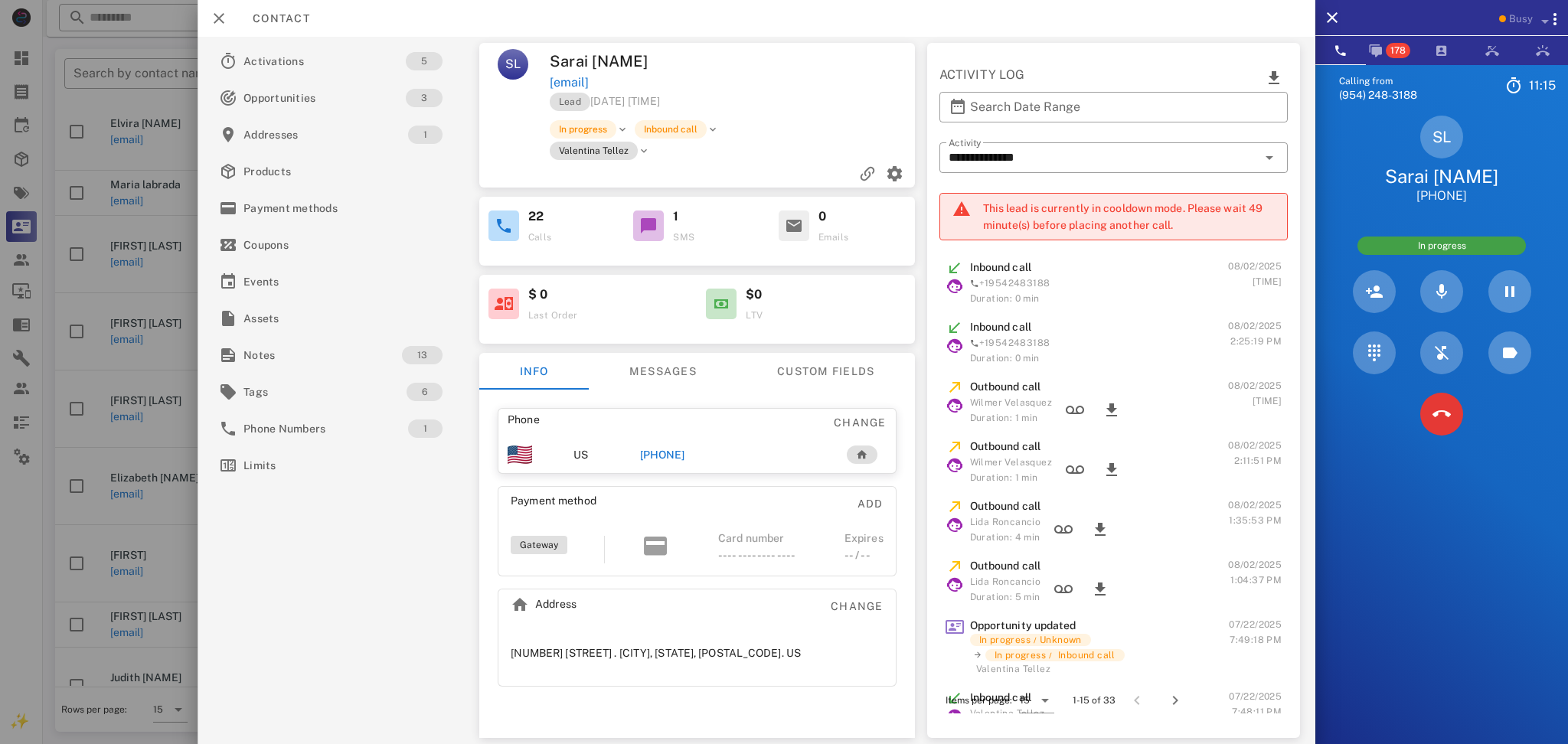 click on "Phone" at bounding box center [597, 423] 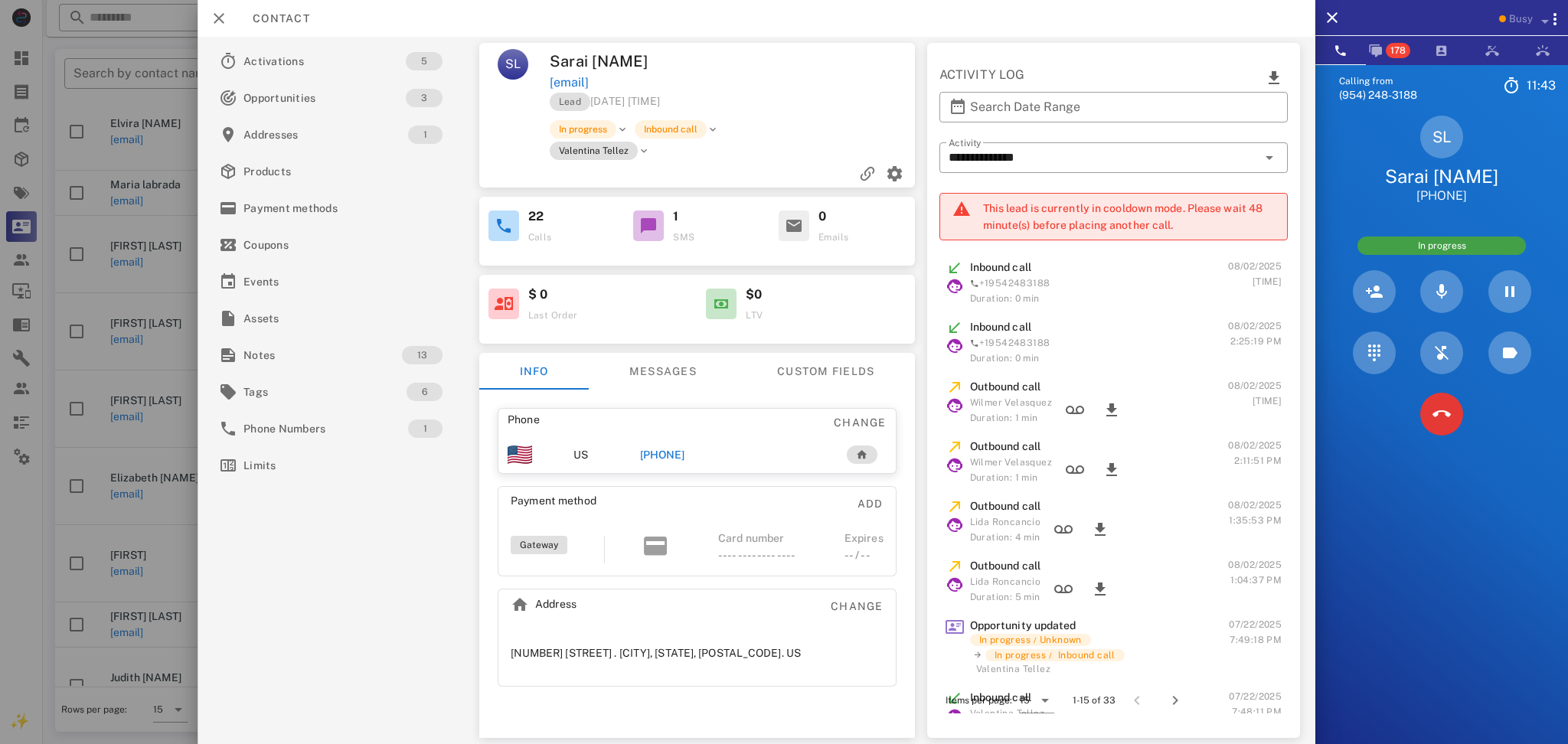 click on "Activations  5  Opportunities  3  Addresses  1  Products Payment methods Coupons Events Assets Notes  13  Tags  6  Phone Numbers  1  Limits" at bounding box center (340, 390) 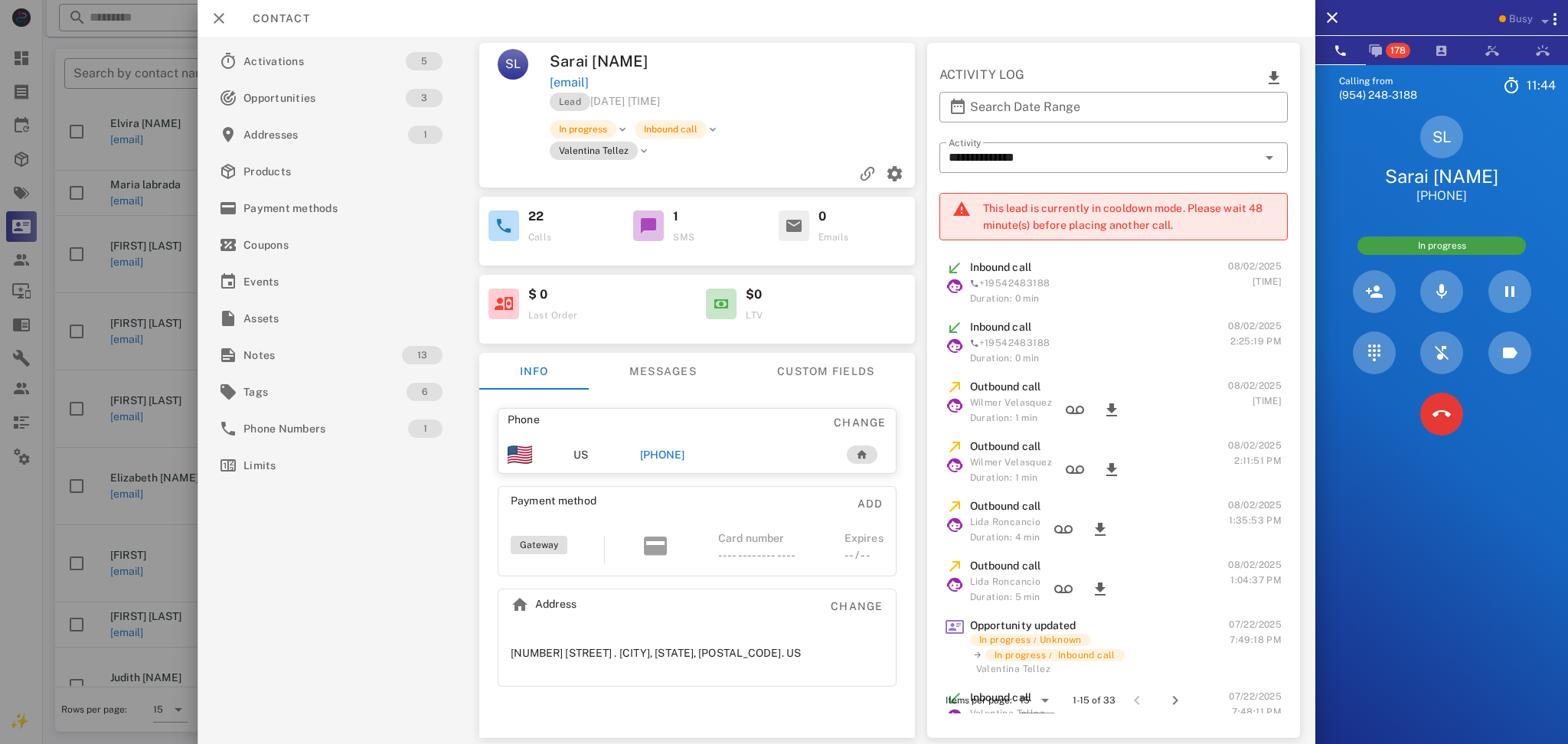 click on "Address   Change" at bounding box center [696, 611] 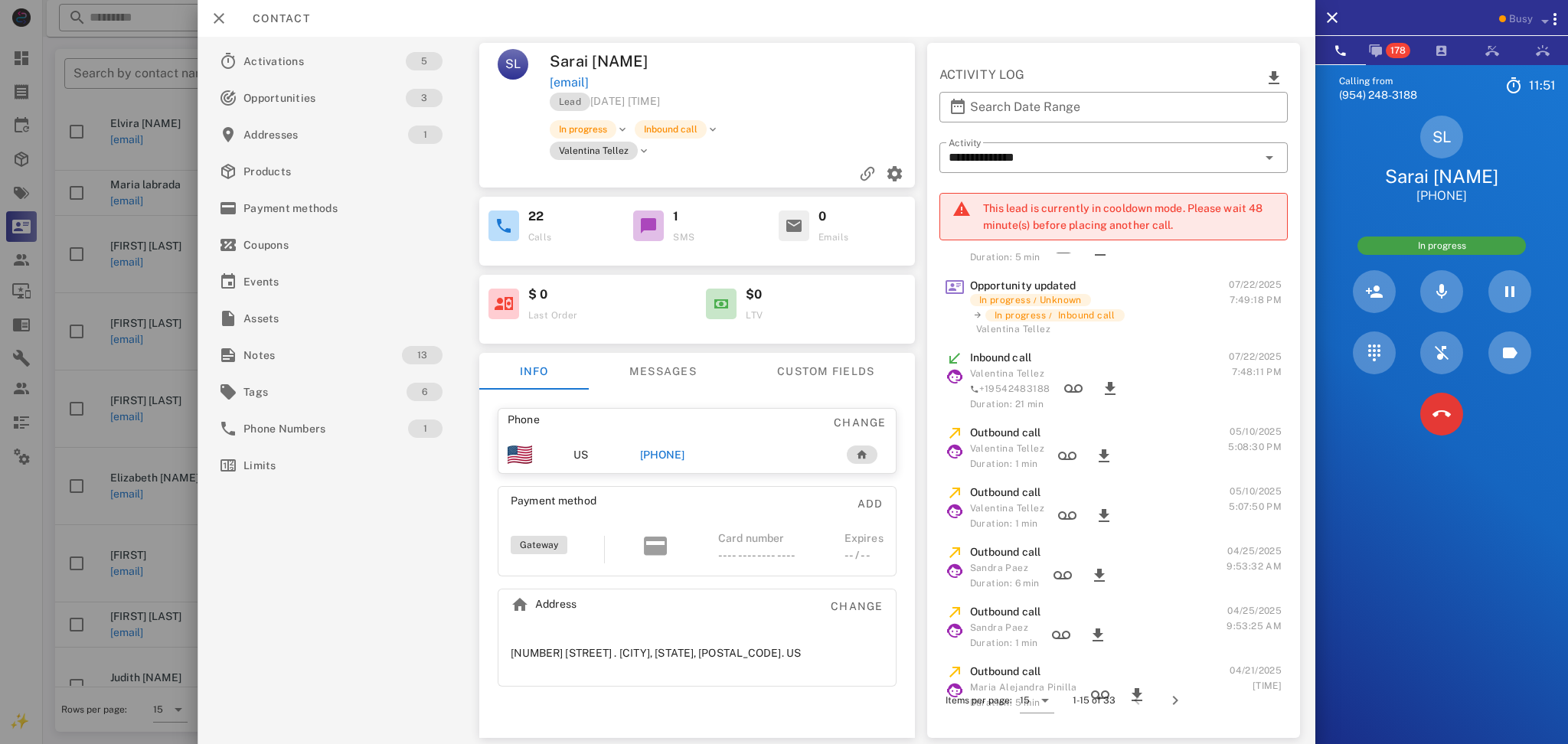 scroll, scrollTop: 458, scrollLeft: 0, axis: vertical 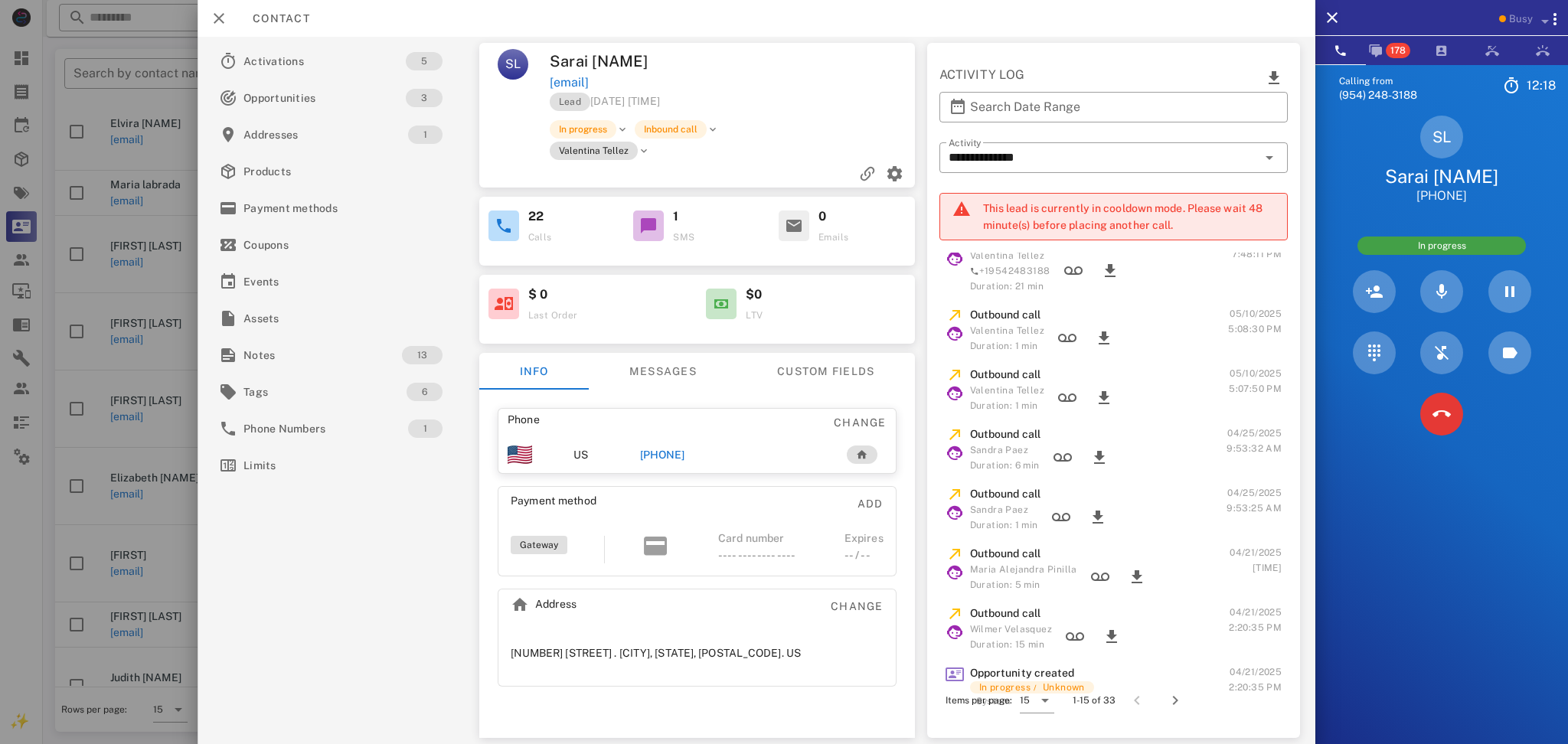 click on "SL [FIRST] [LAST]  [EMAIL]   Lead   [DATE] [TIME]   In progress   Inbound call   [FIRST] [LAST]  22 Calls 1 SMS 0 Emails $ 0 Last Order $0 LTV  Info   Messages   Custom fields   Phone   Change   US   [PHONE]   Payment method   Add  Gateway  Card number  ---- ---- ---- ----  Expires  -- / --  Address   Change   [NUMBER] [STREET] .
[CITY], [STATE], [ZIP].
US" at bounding box center [696, 390] 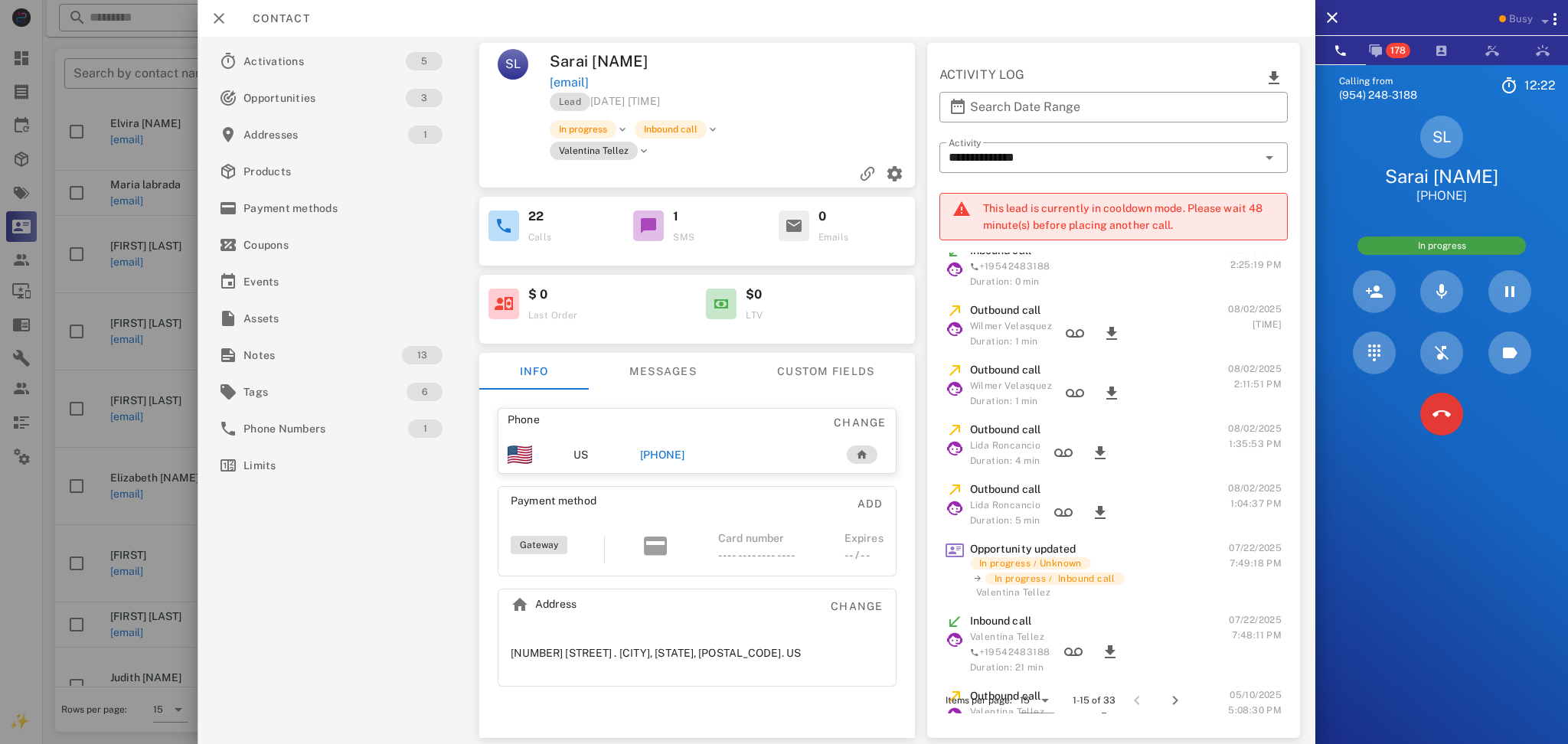 scroll, scrollTop: 0, scrollLeft: 0, axis: both 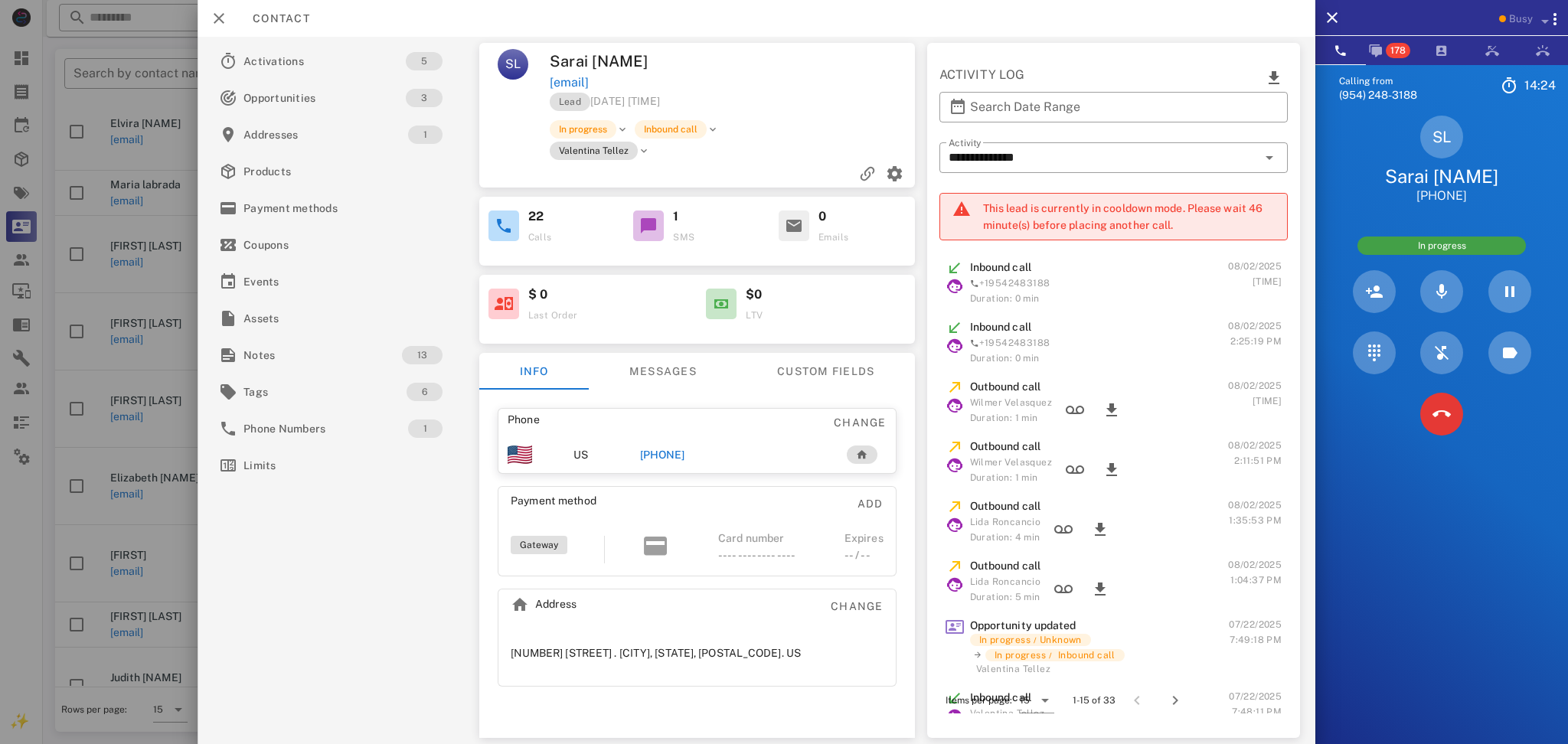 click at bounding box center [825, 61] 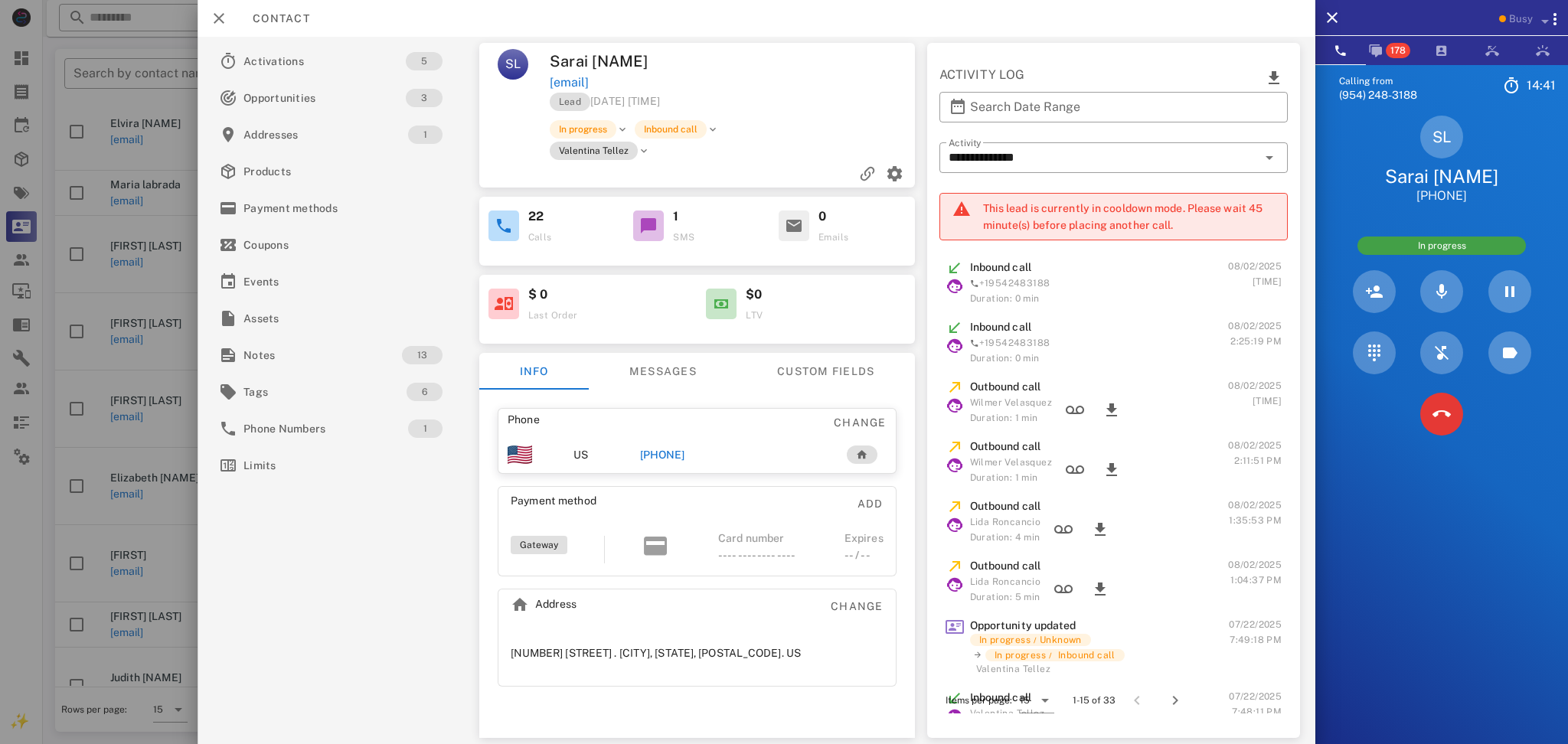 click at bounding box center (825, 61) 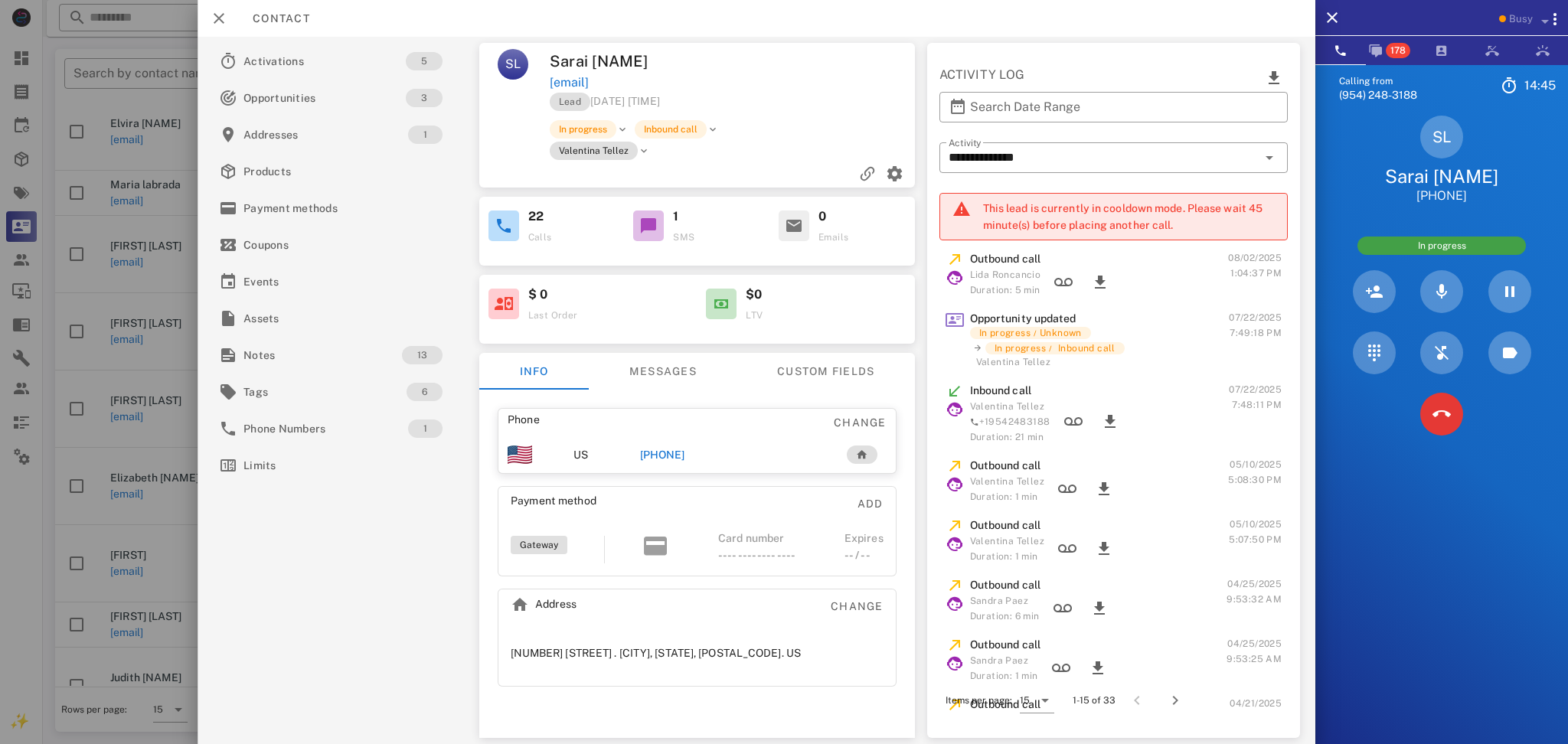 scroll, scrollTop: 458, scrollLeft: 0, axis: vertical 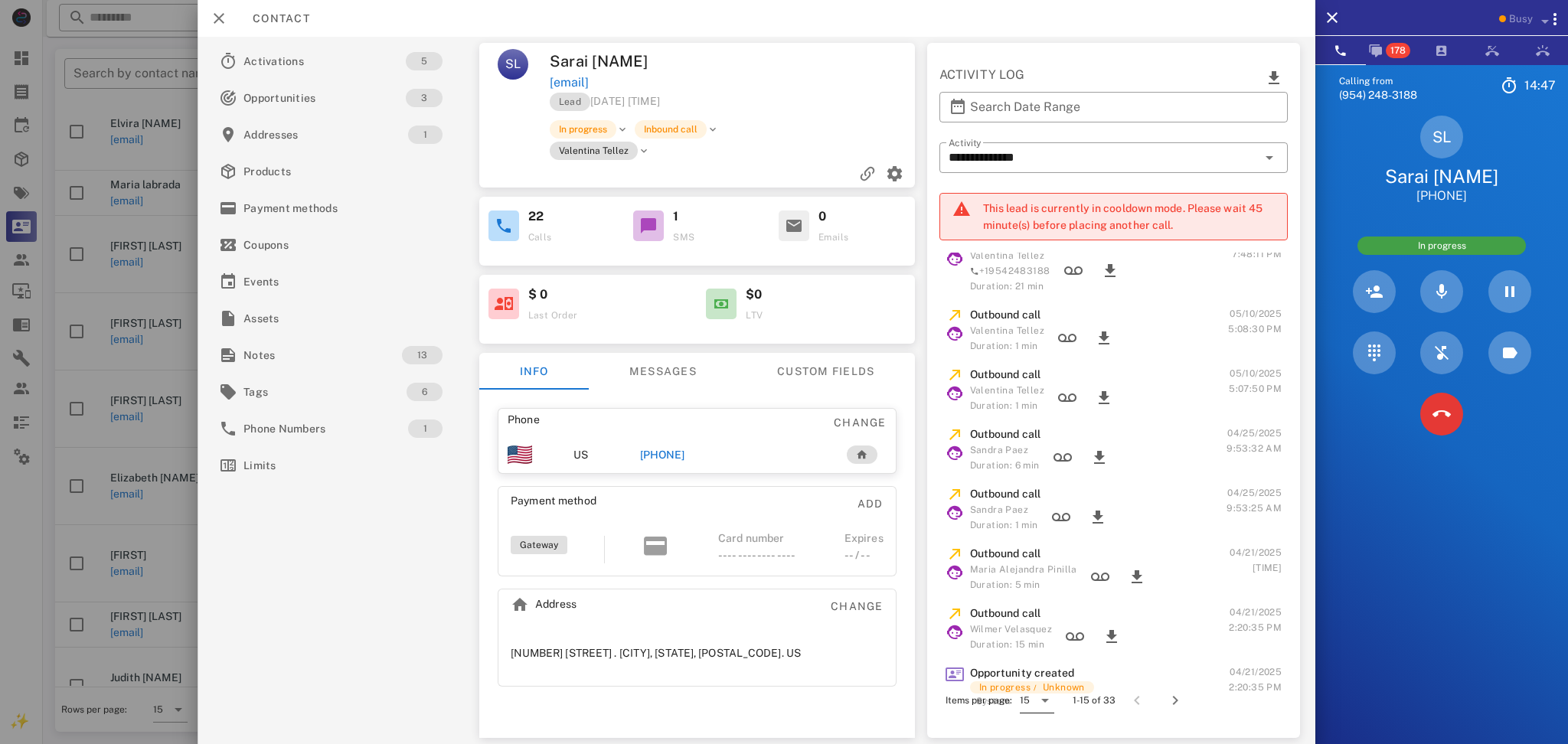 click at bounding box center (1044, 700) 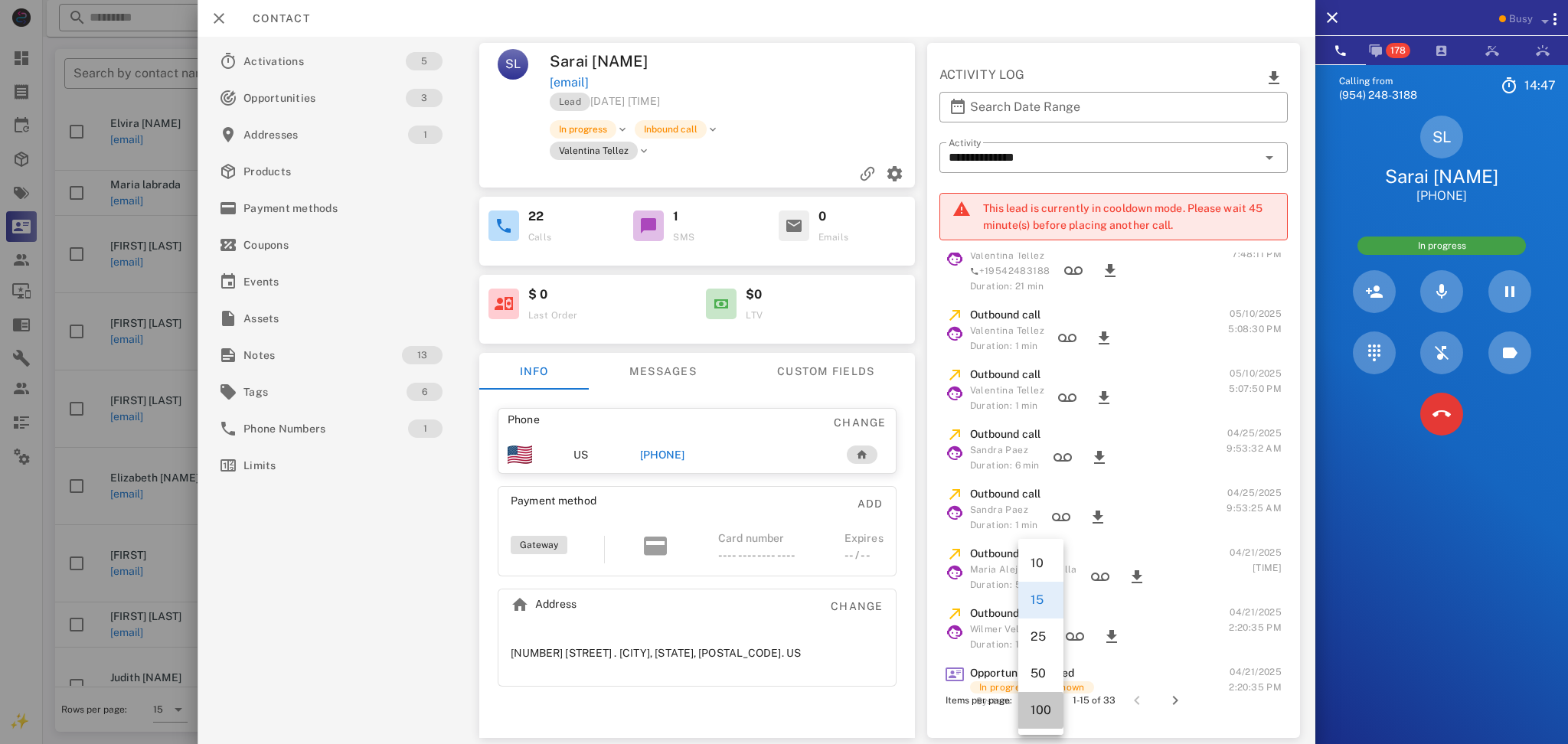 click on "100" at bounding box center [1040, 710] 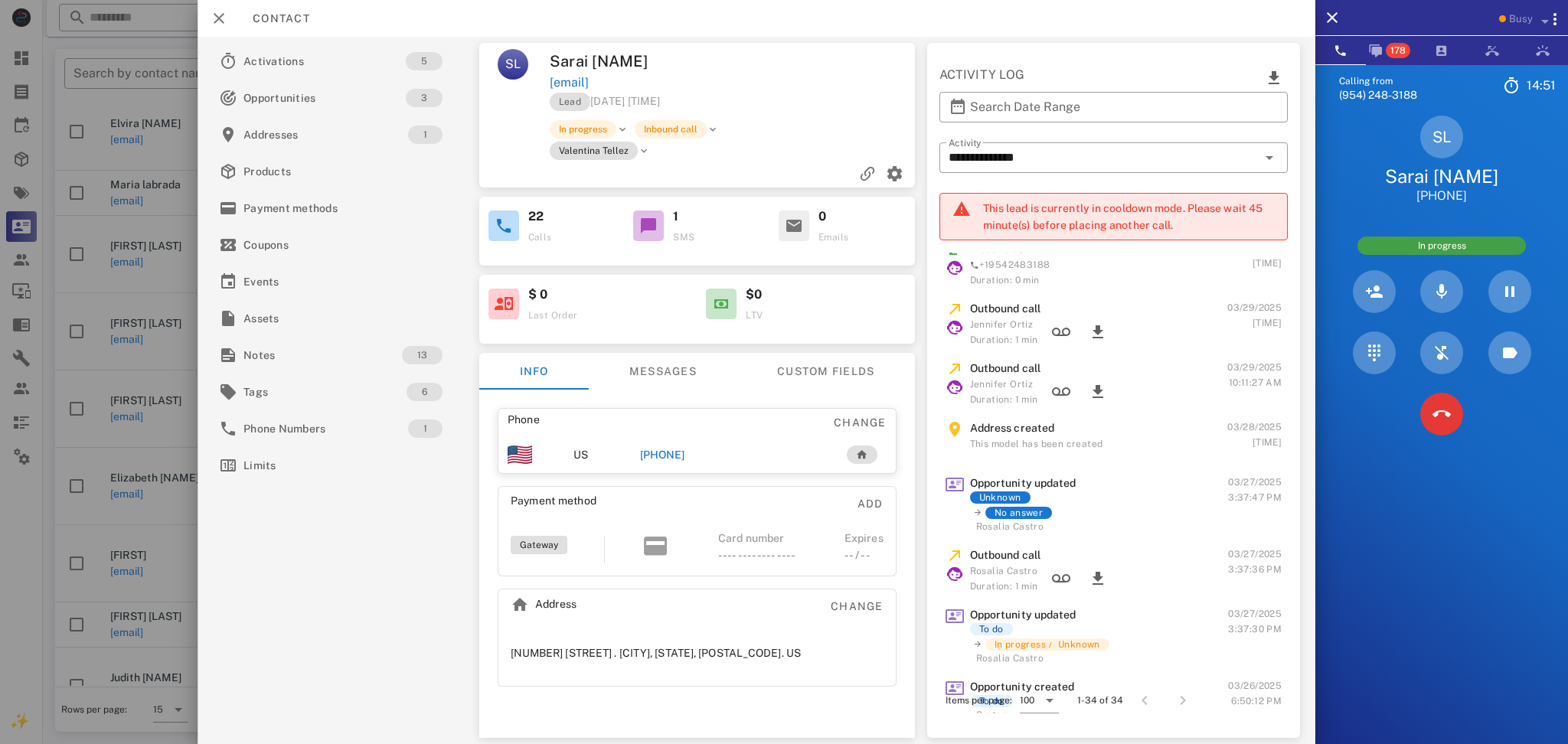 scroll, scrollTop: 1636, scrollLeft: 0, axis: vertical 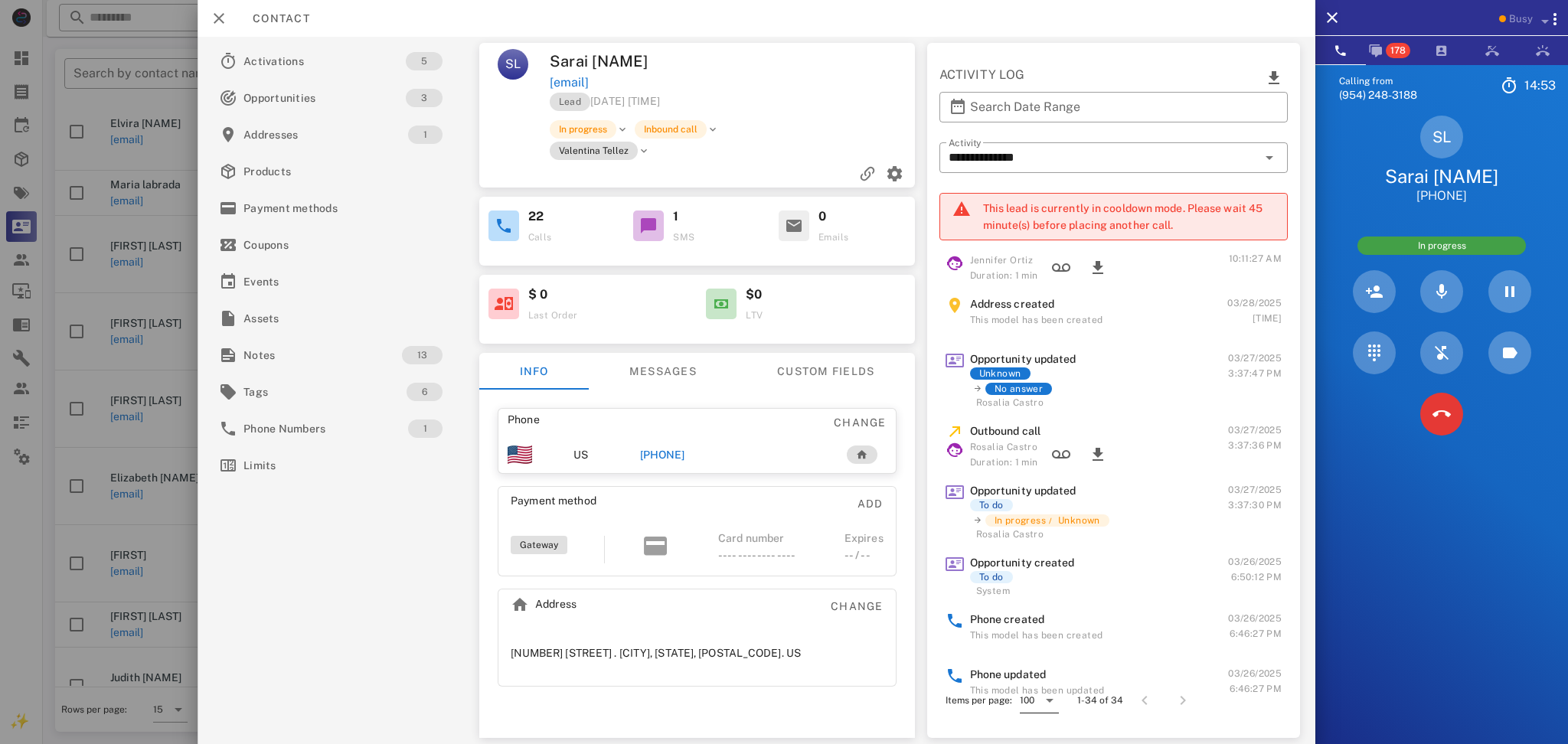 click on "100" at bounding box center (1026, 700) 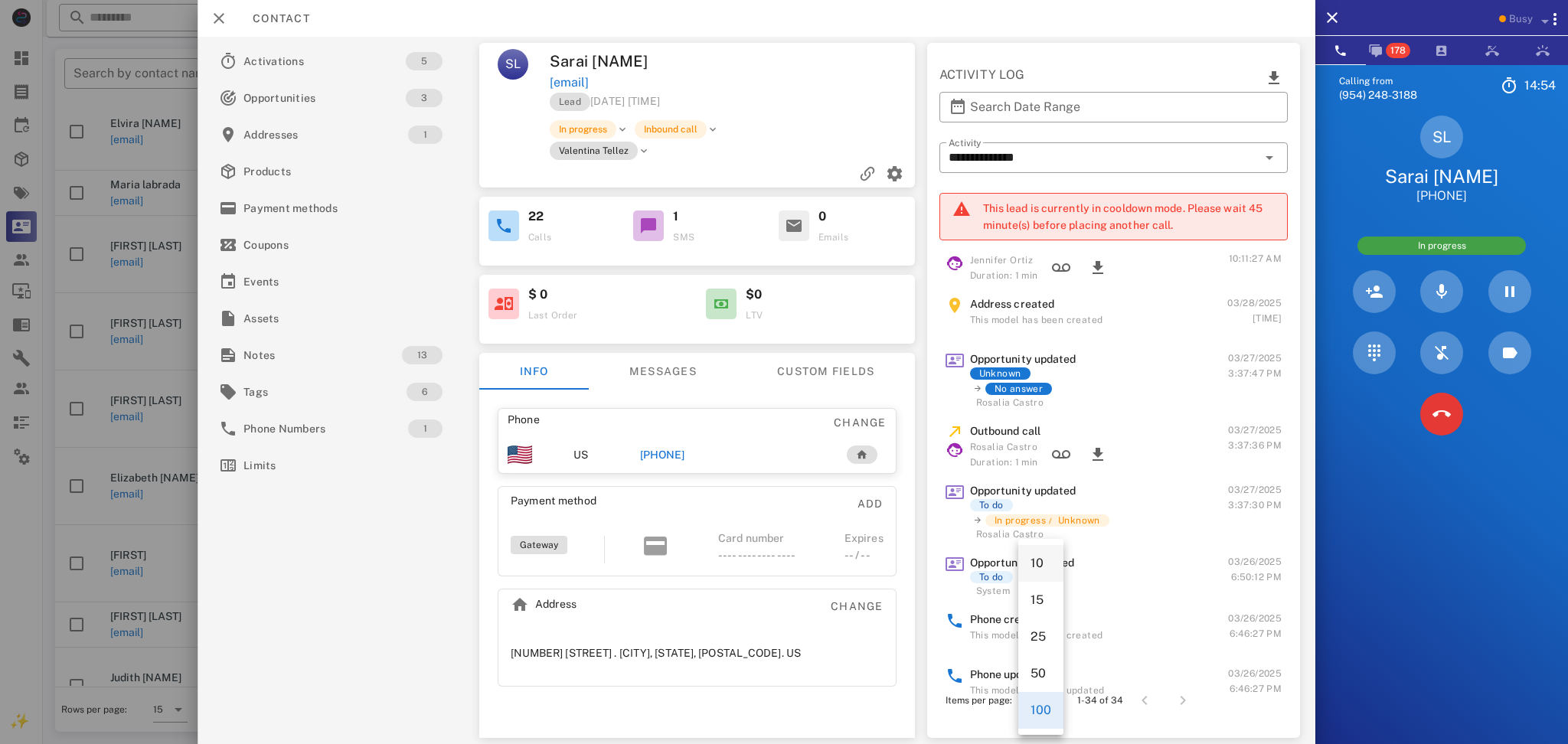 click on "10" at bounding box center (1040, 563) 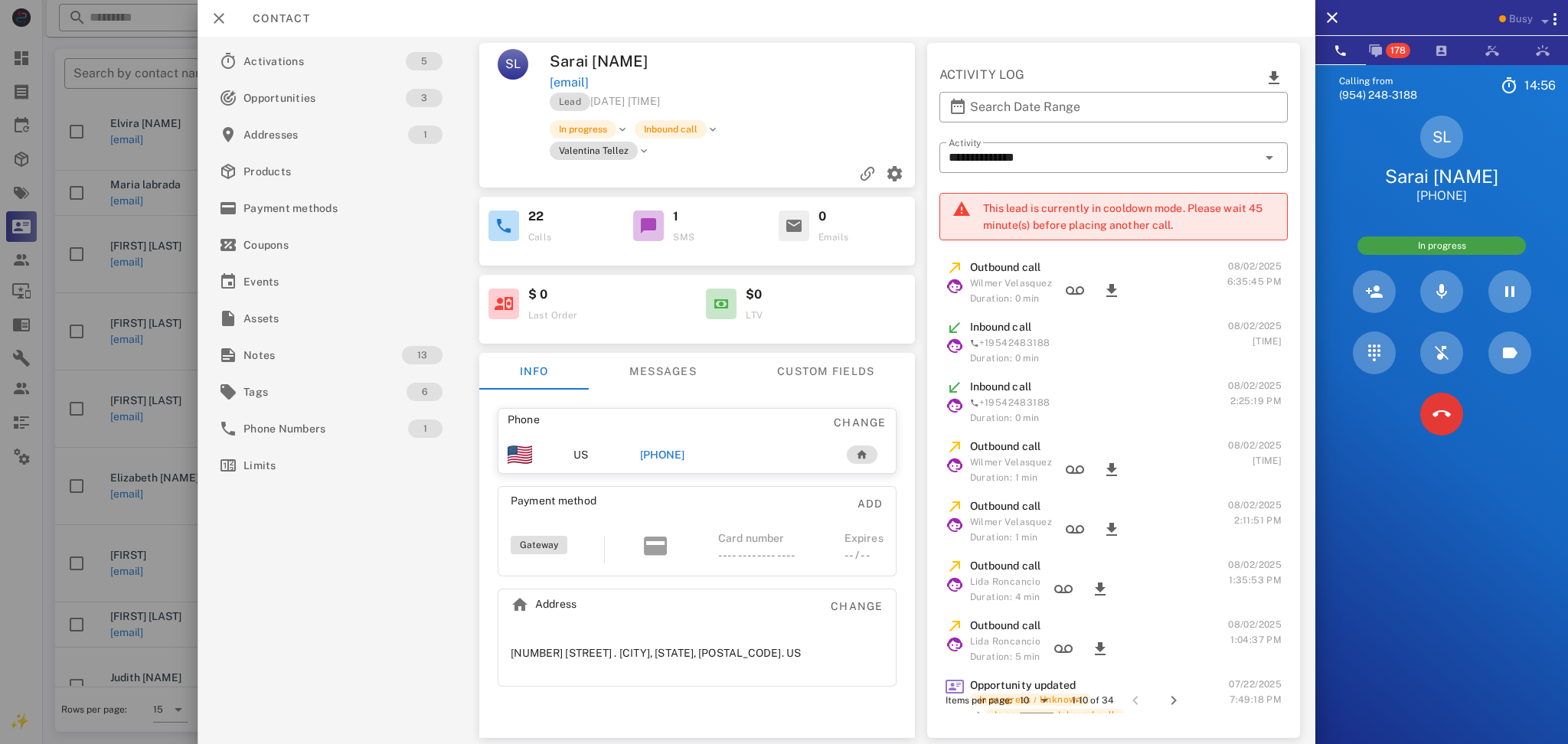 scroll, scrollTop: 163, scrollLeft: 0, axis: vertical 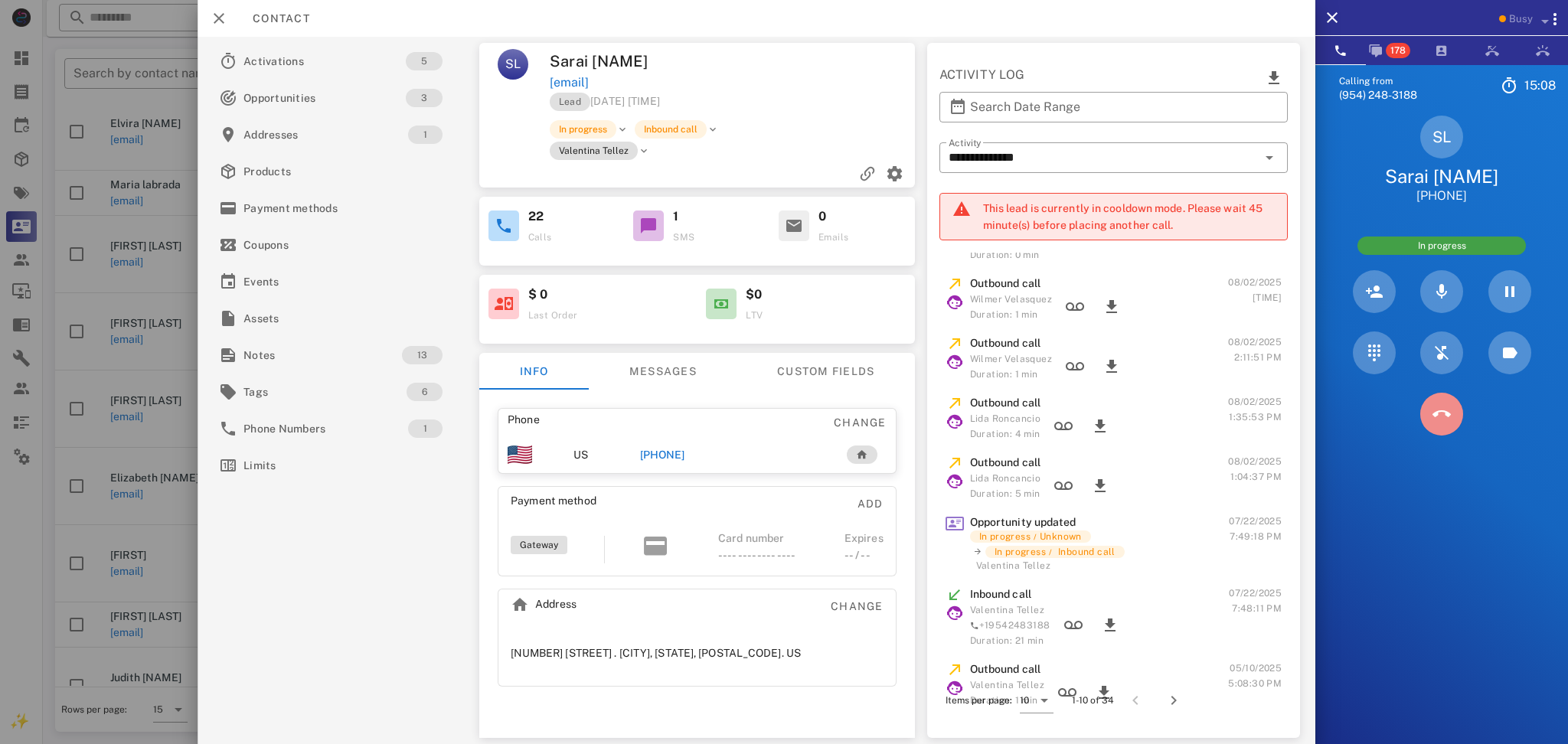 click at bounding box center (1442, 414) 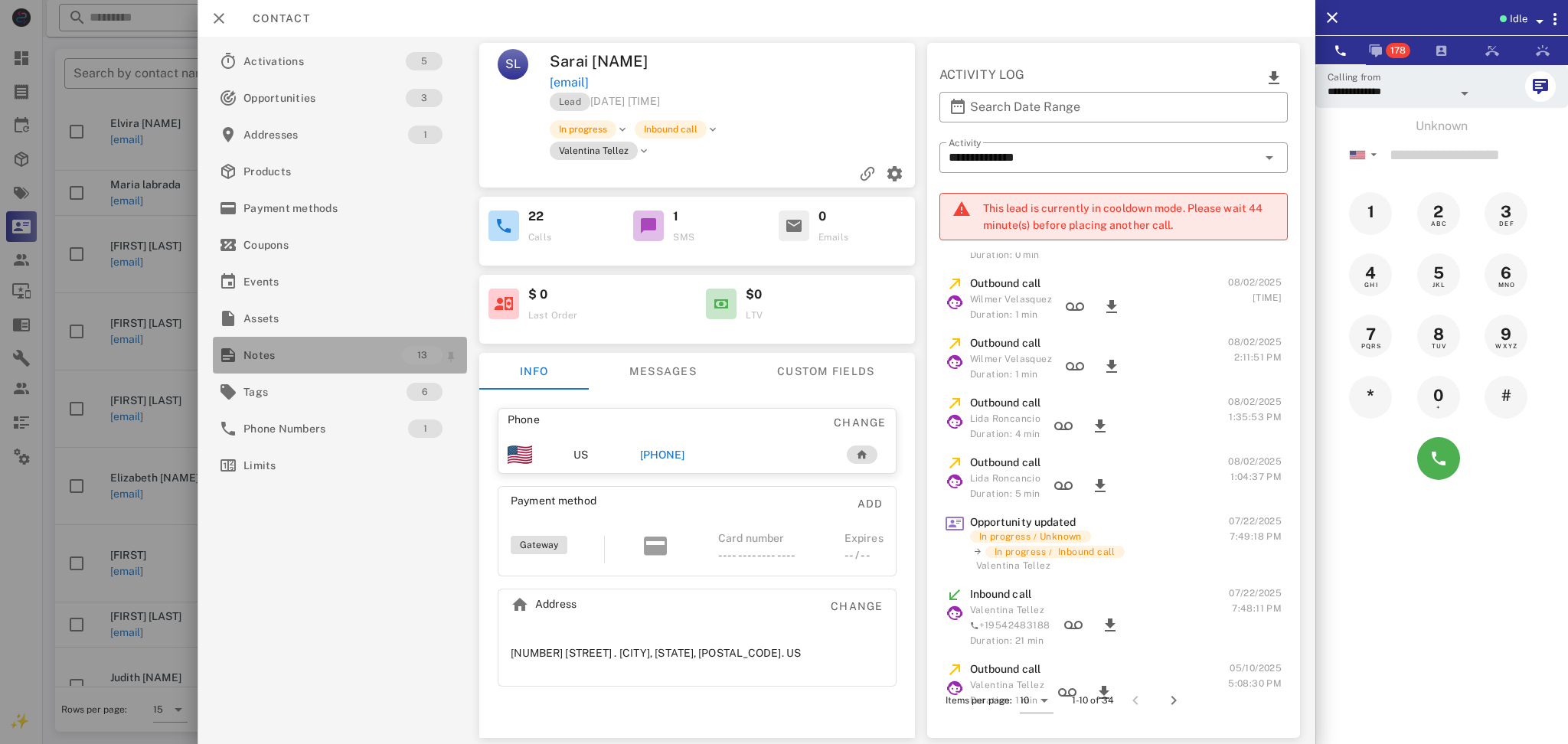 click on "Notes" at bounding box center (322, 355) 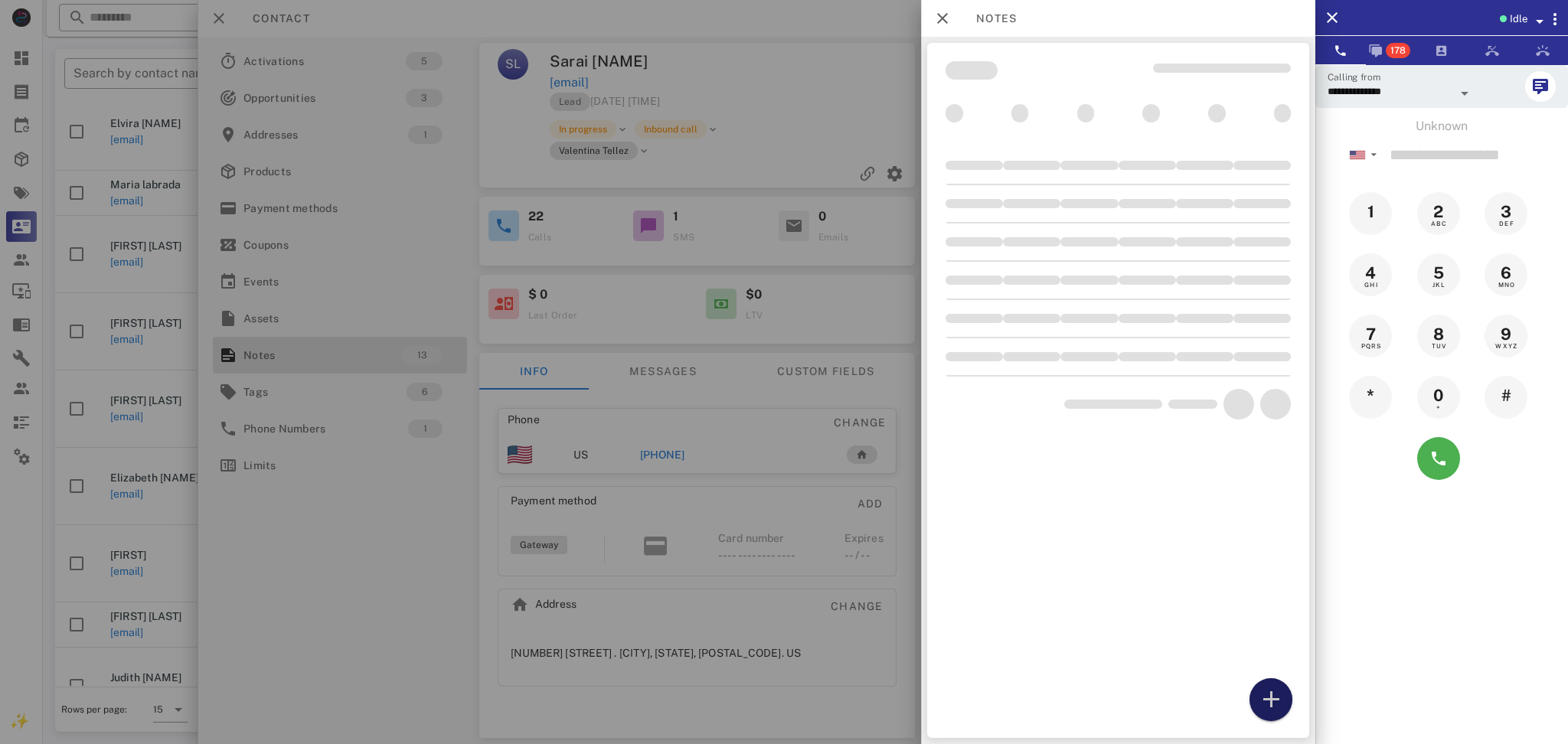 click at bounding box center [1271, 700] 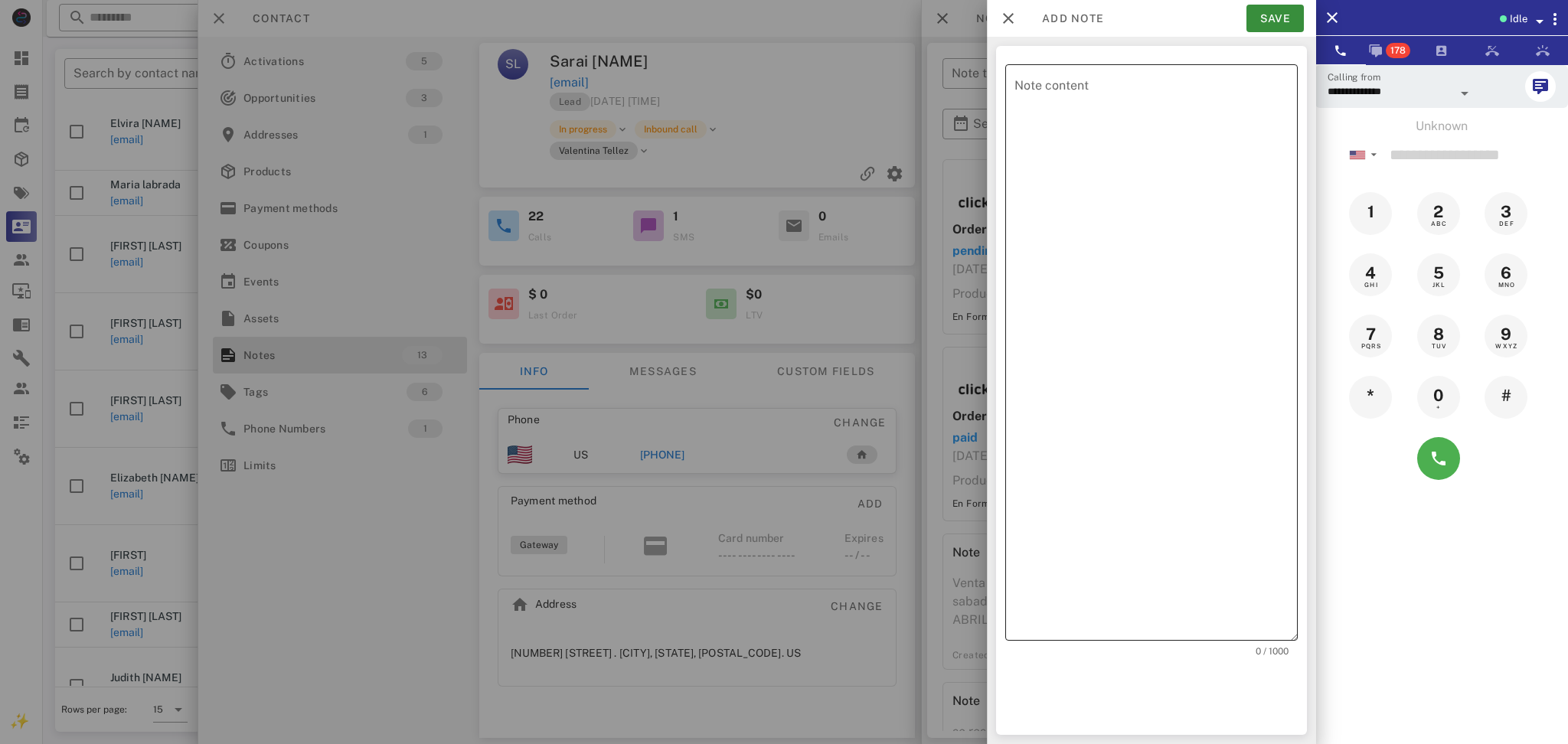 click on "Note content" at bounding box center [1156, 356] 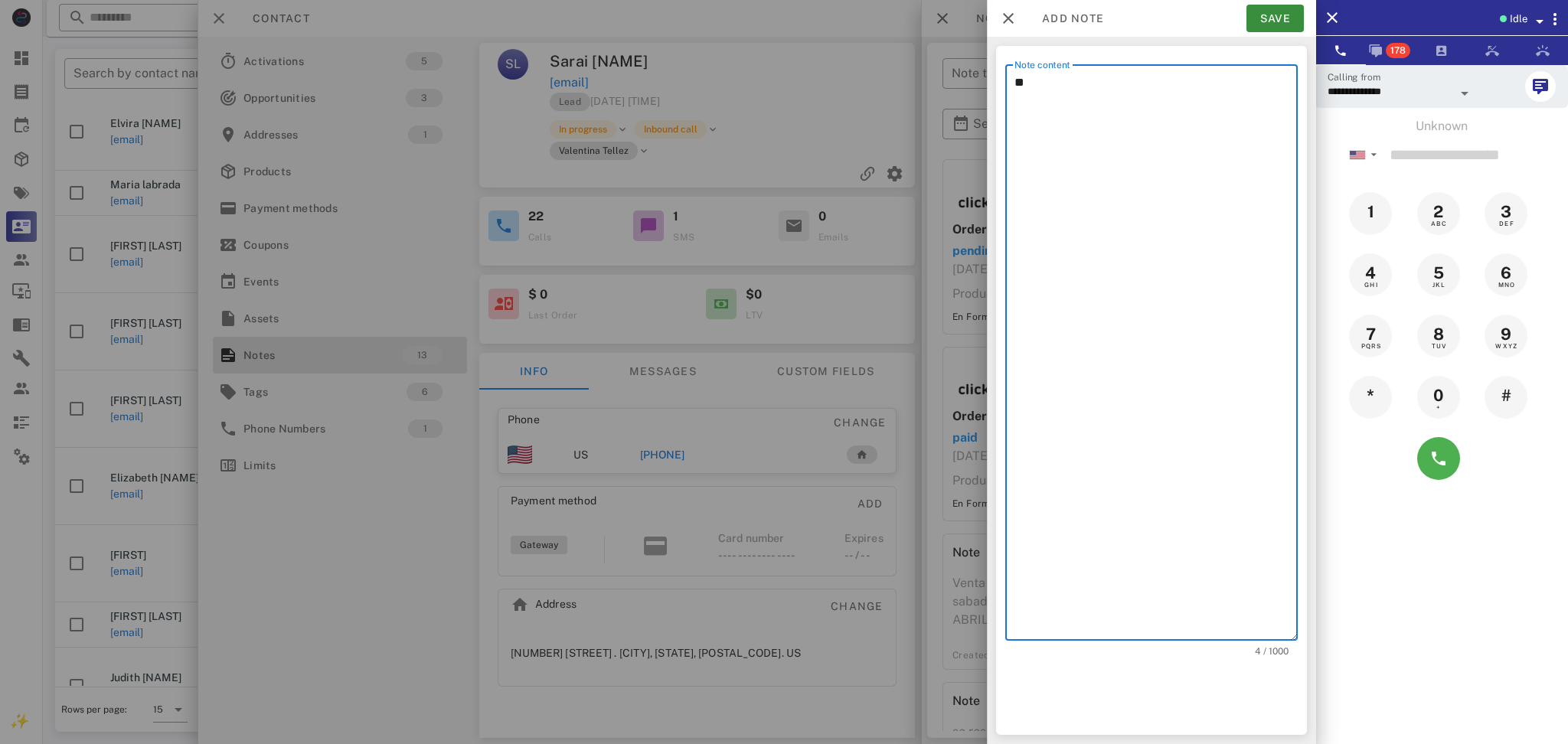 type on "*" 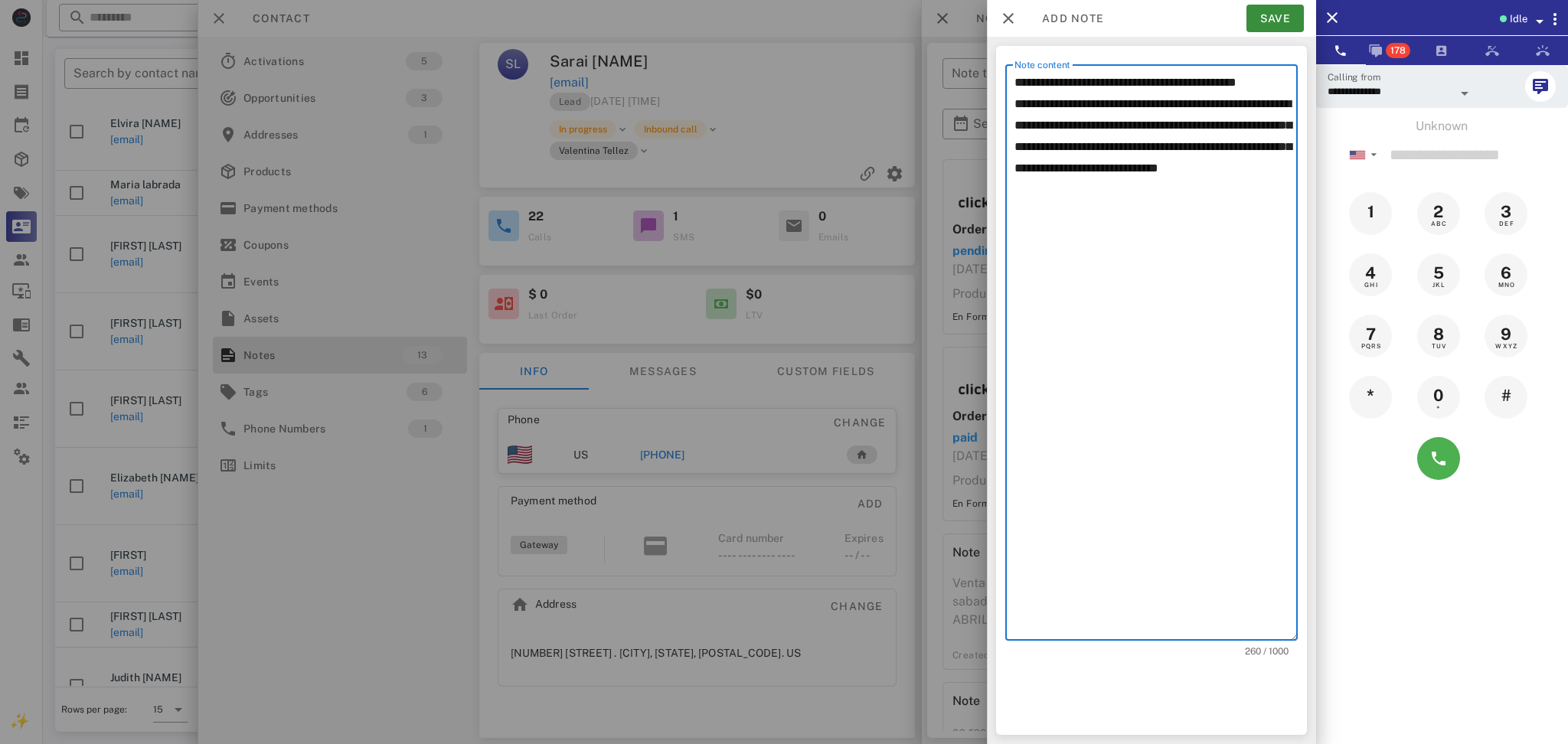 drag, startPoint x: 1024, startPoint y: 129, endPoint x: 1043, endPoint y: 140, distance: 21.954498 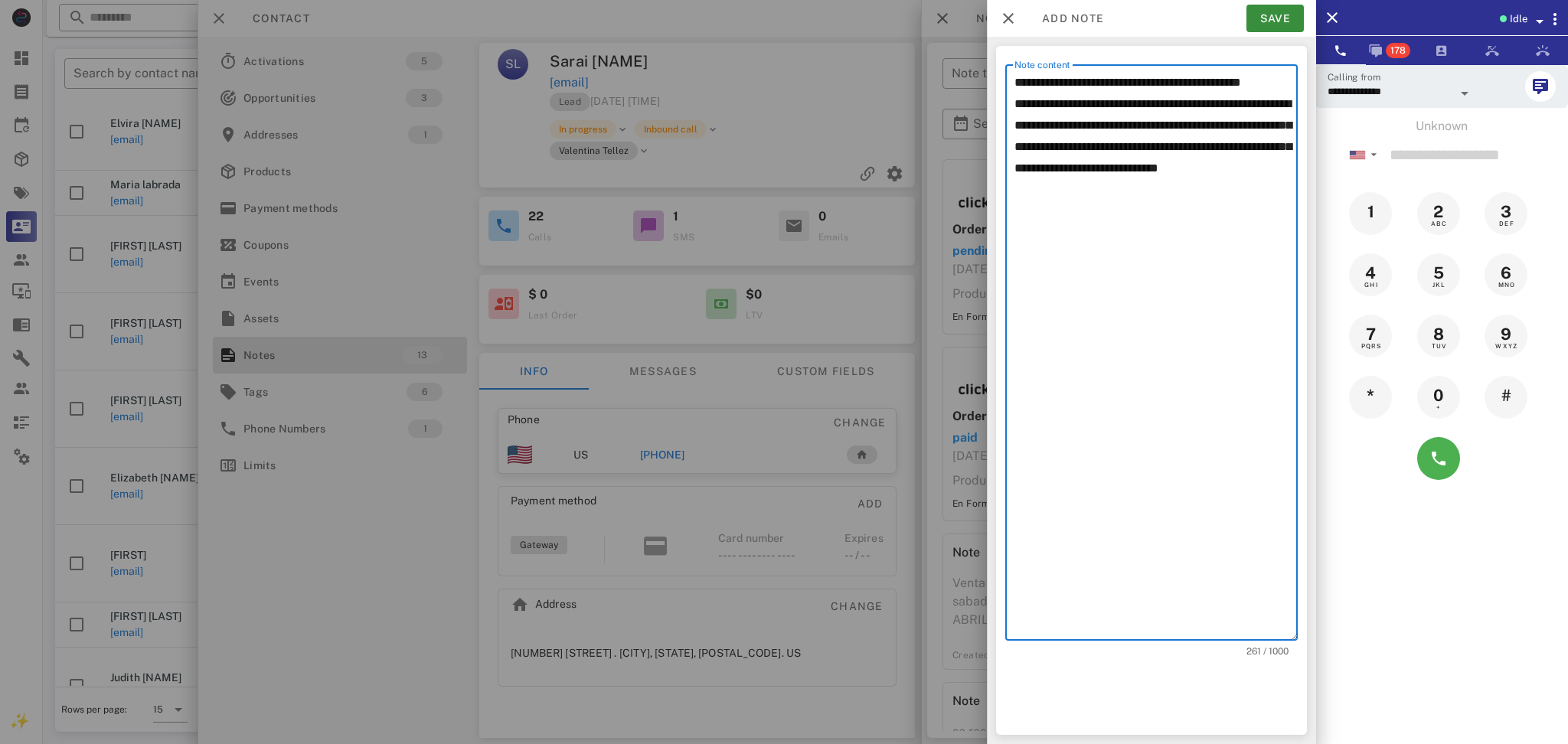 click on "**********" at bounding box center (1156, 356) 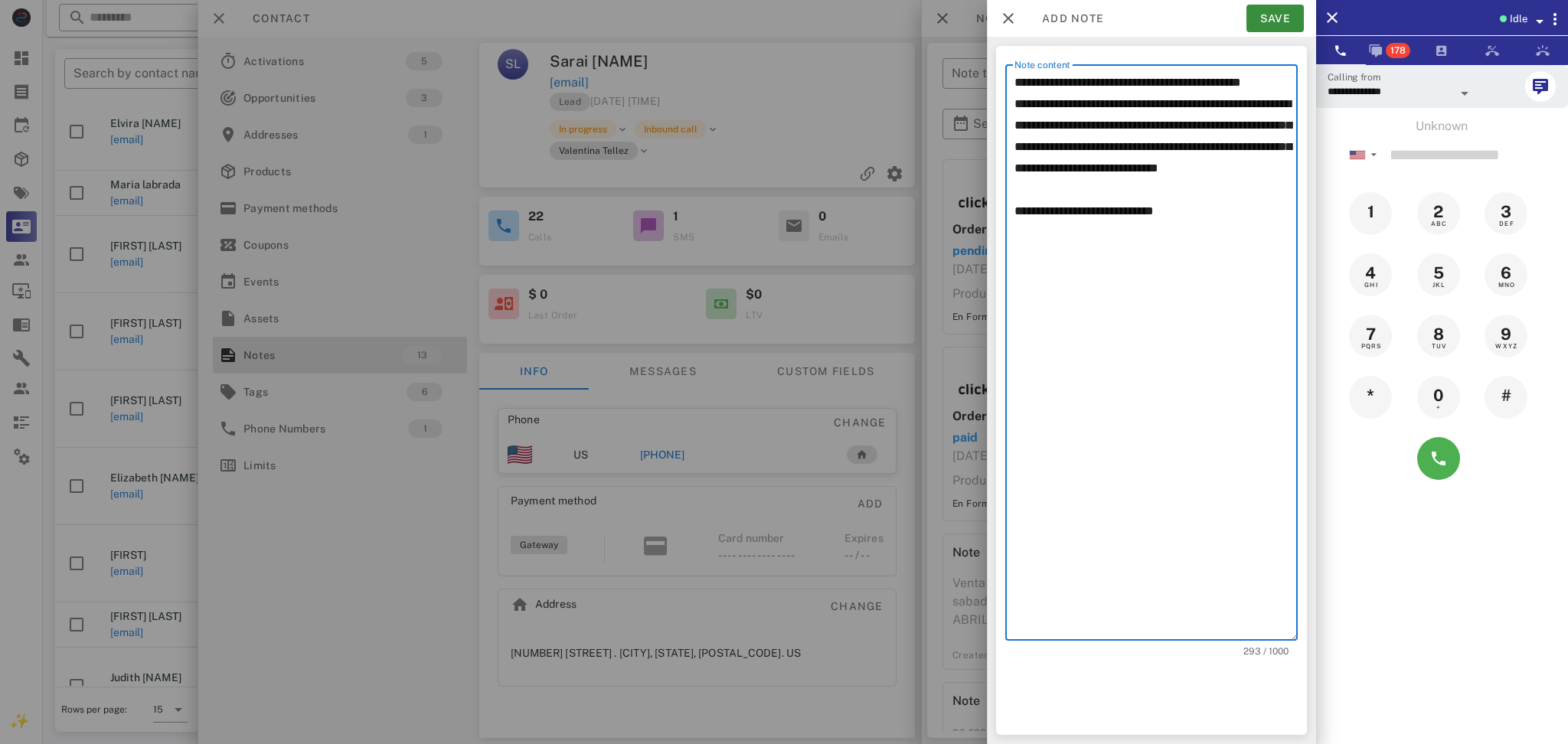click on "**********" at bounding box center [1156, 356] 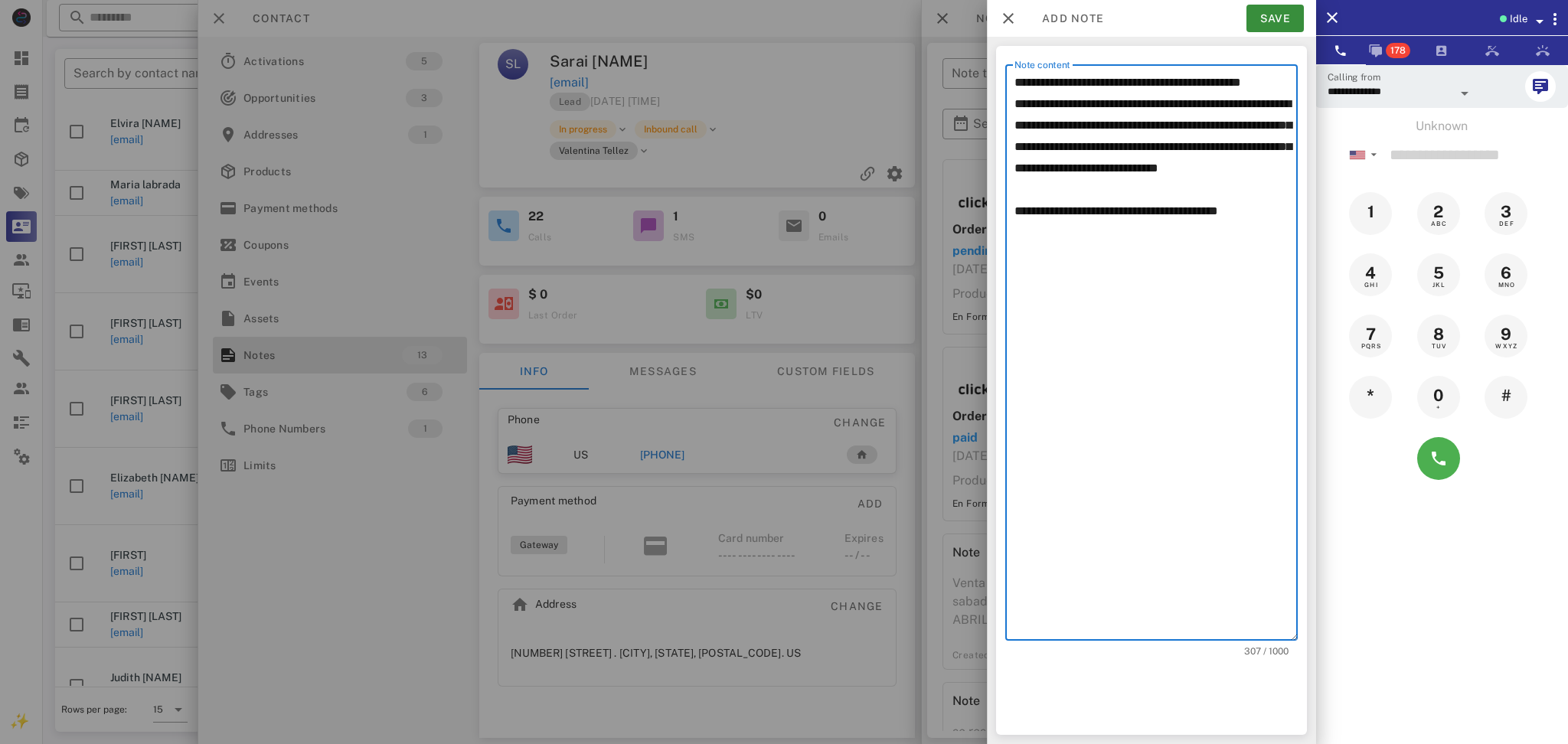 click on "**********" at bounding box center [1156, 356] 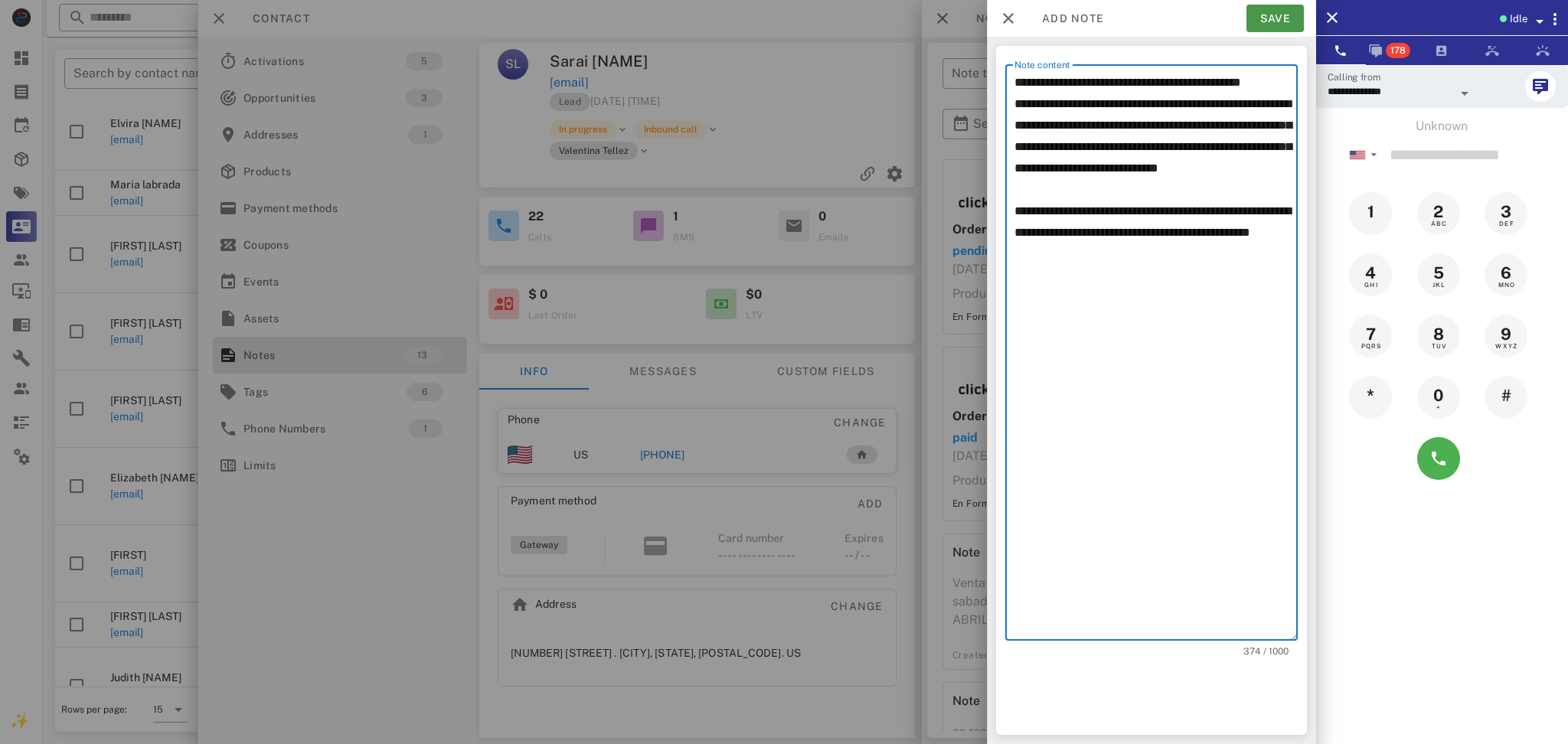type on "**********" 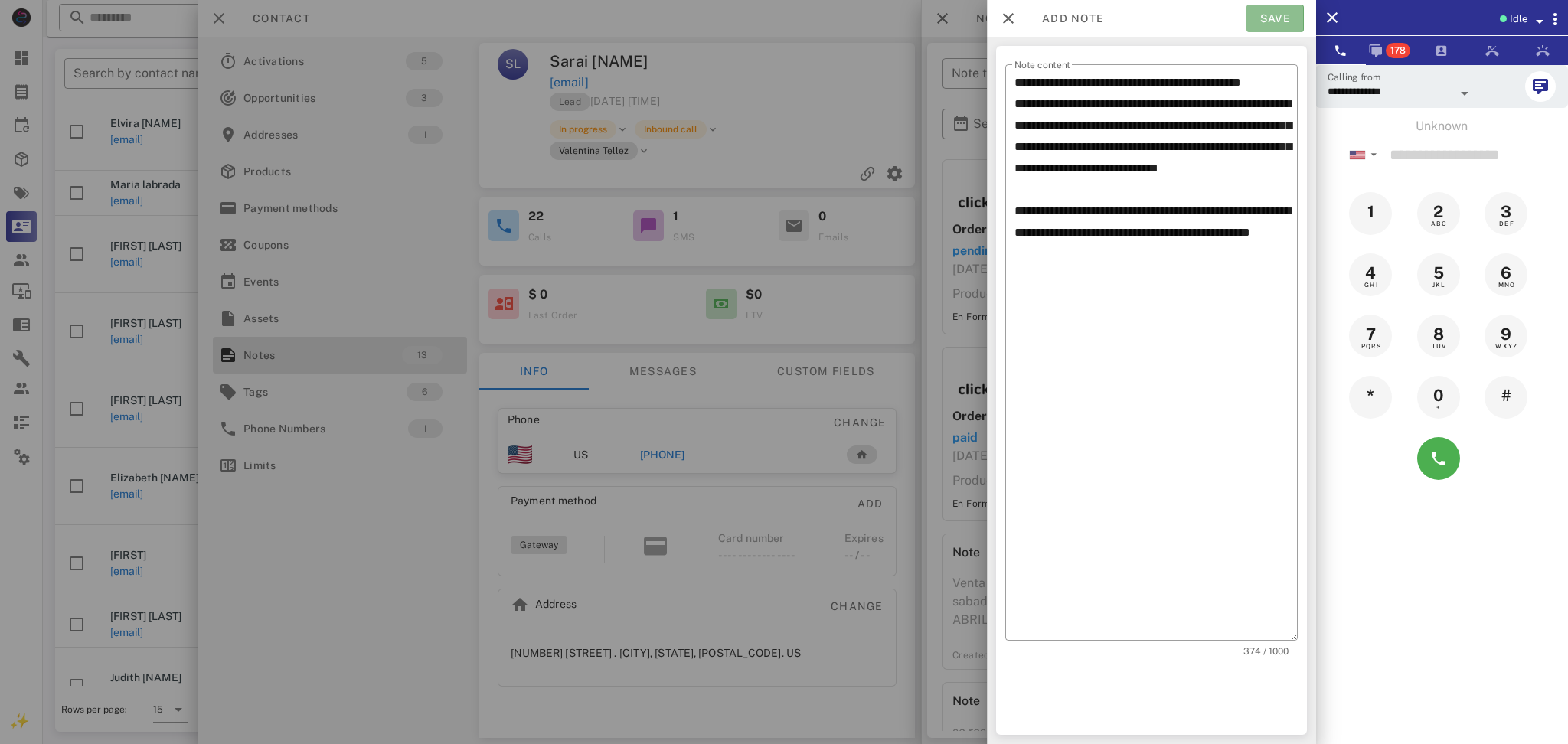 click on "Save" at bounding box center [1275, 18] 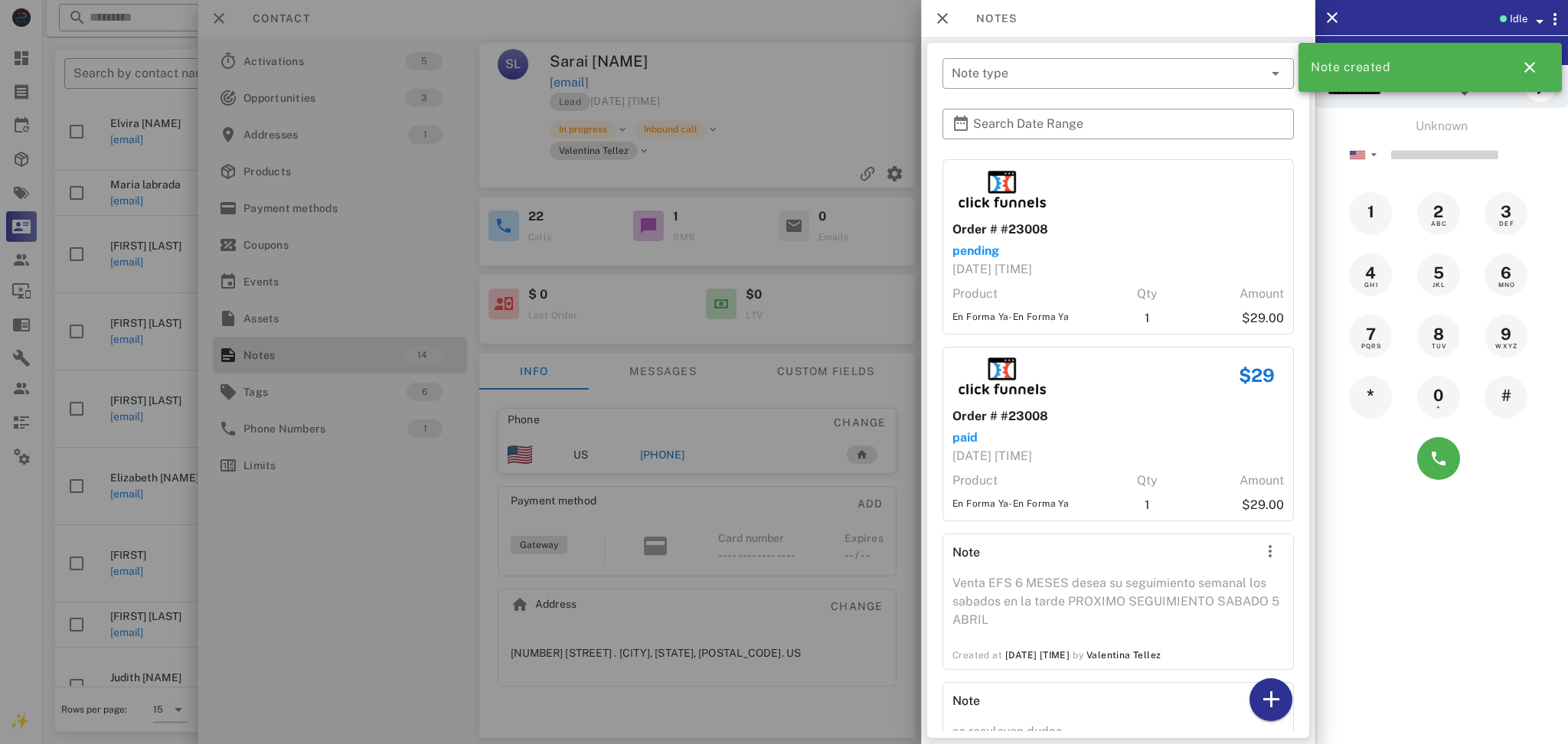 click at bounding box center [784, 372] 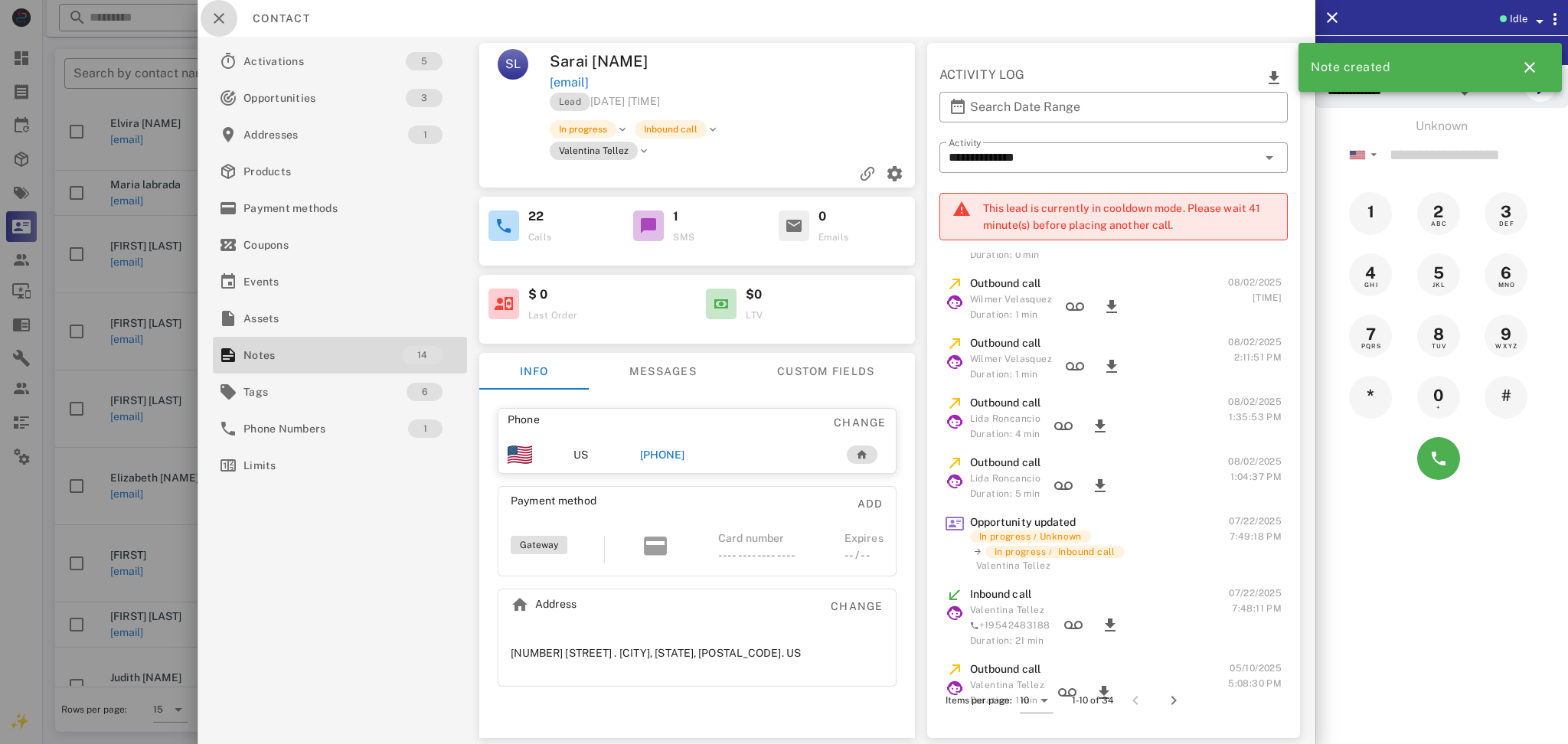 click at bounding box center (219, 18) 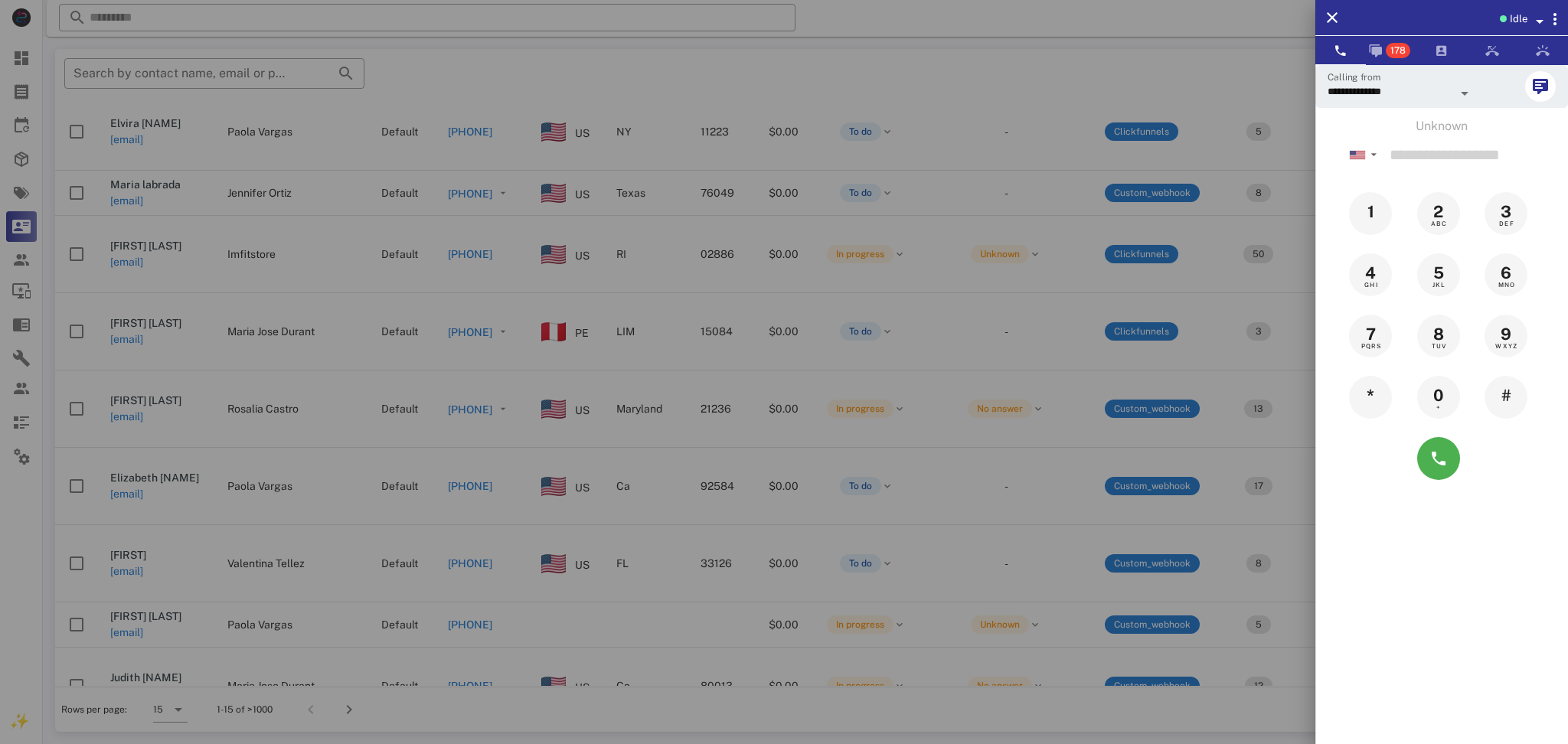 click on "**********" at bounding box center (1442, 436) 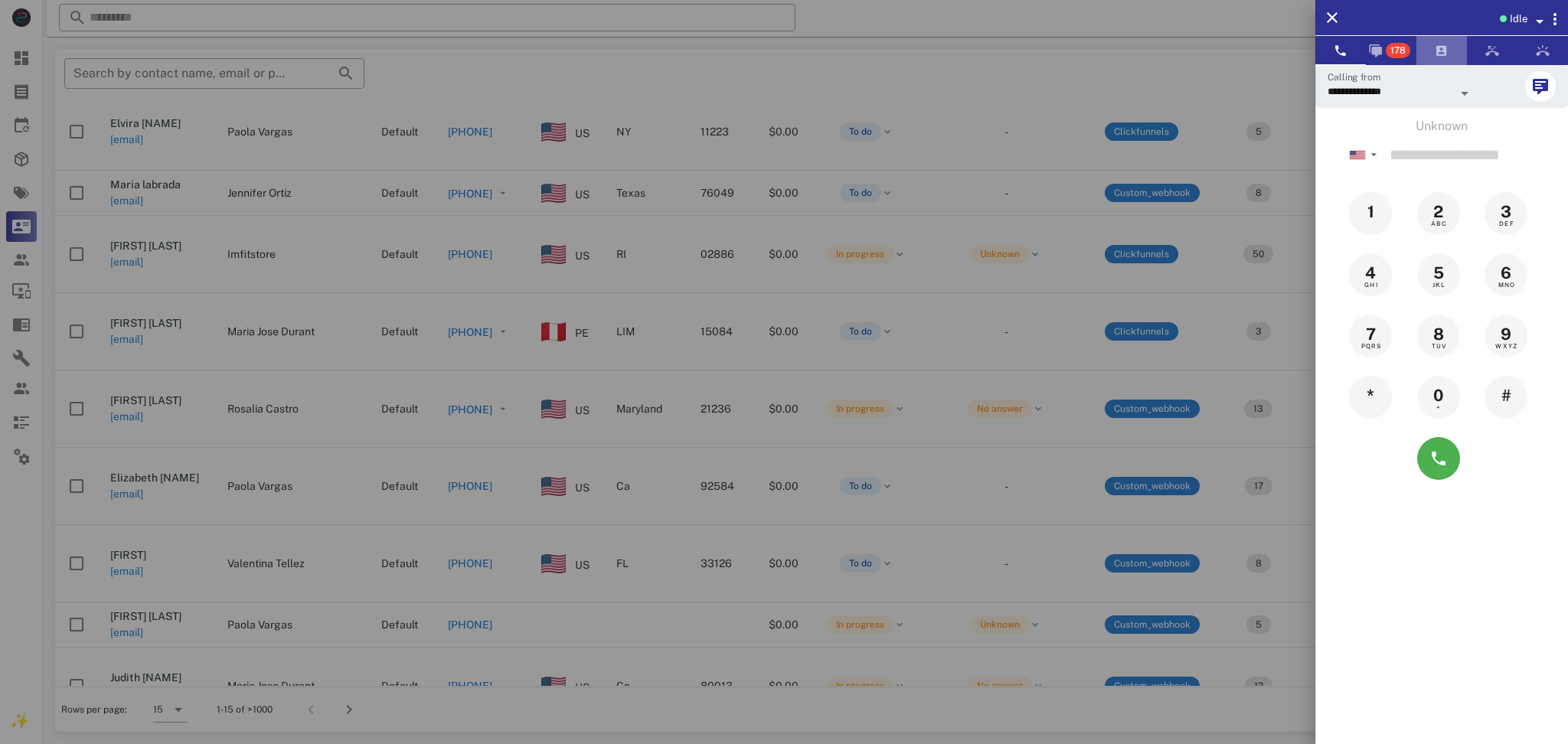 click at bounding box center [1442, 51] 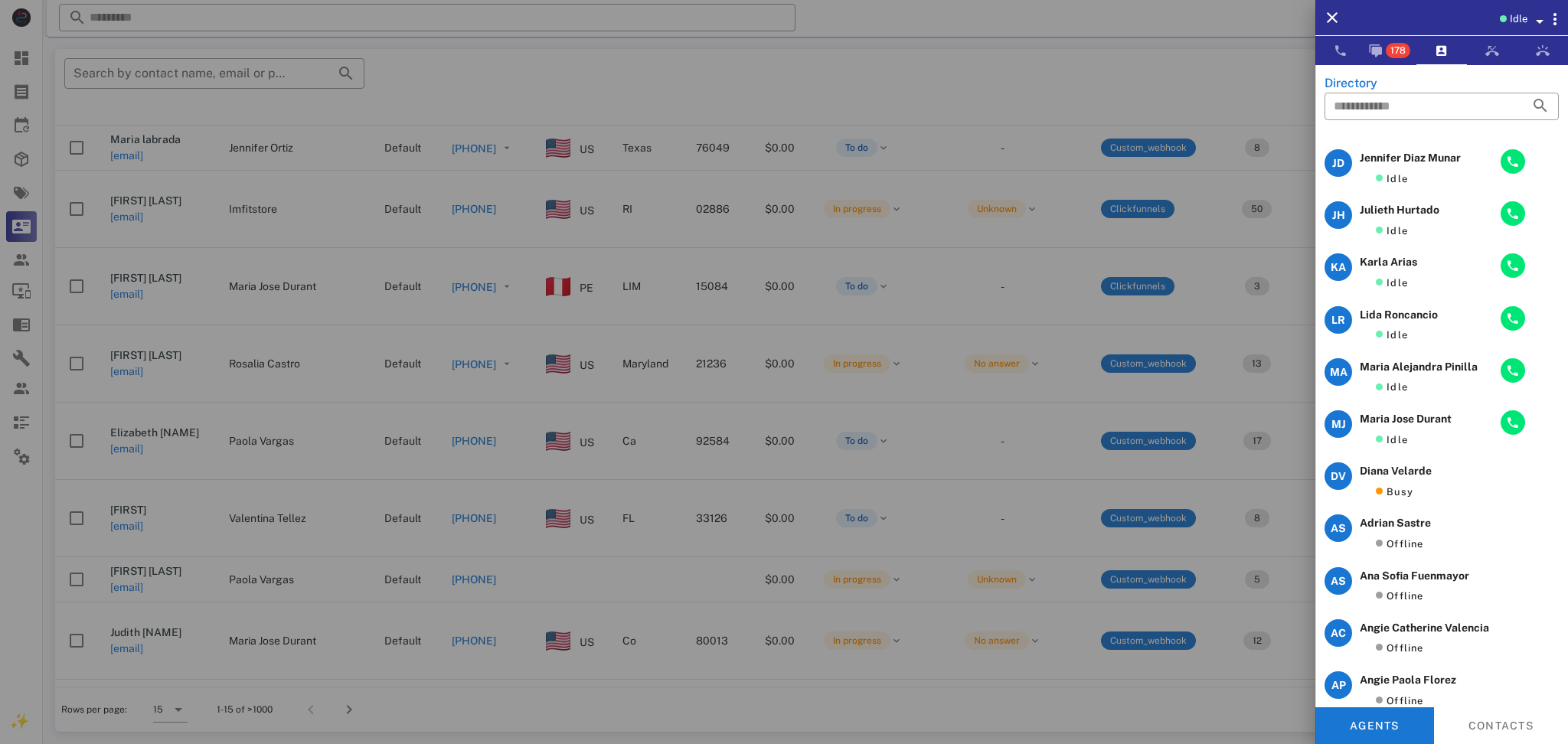 click at bounding box center (784, 372) 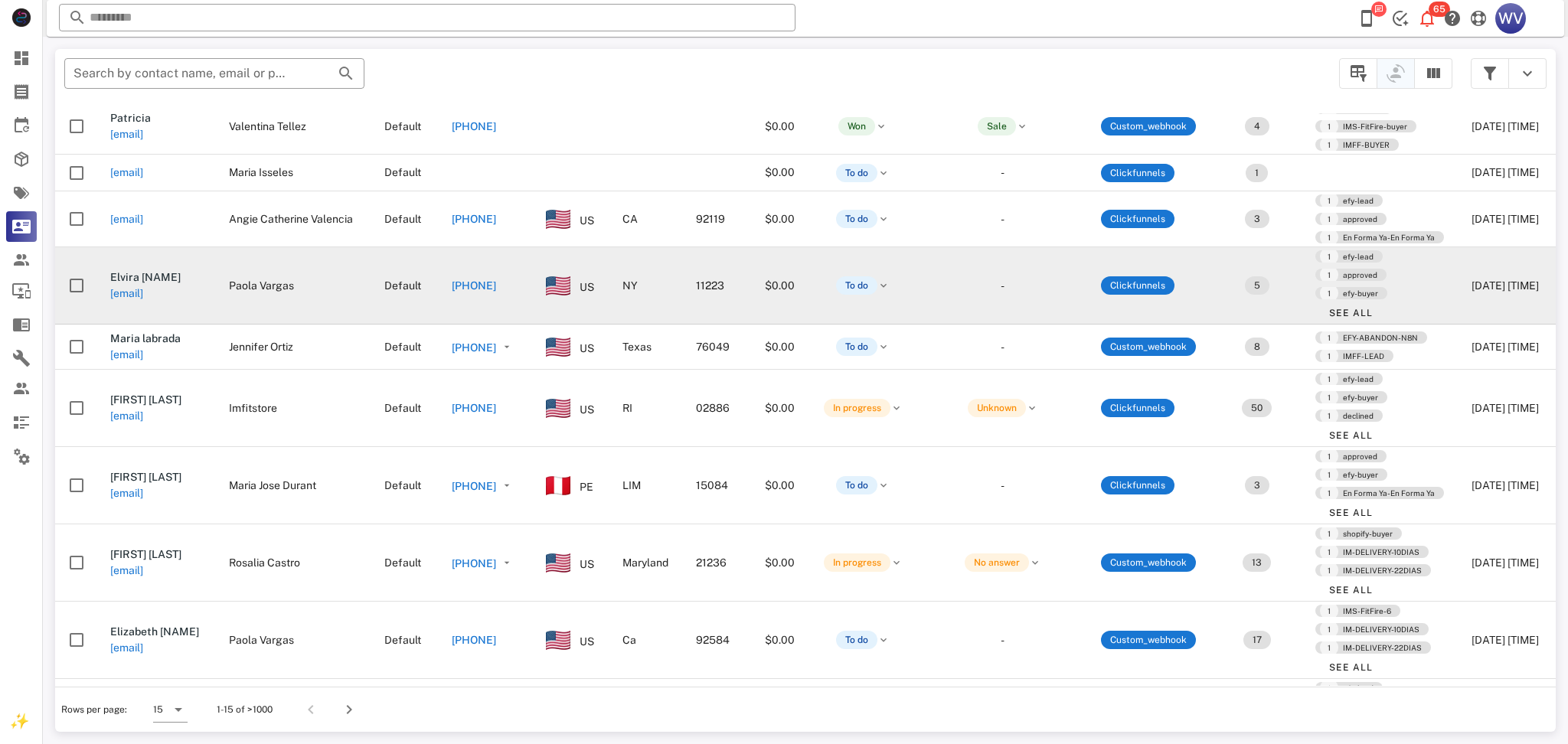 scroll, scrollTop: 0, scrollLeft: 0, axis: both 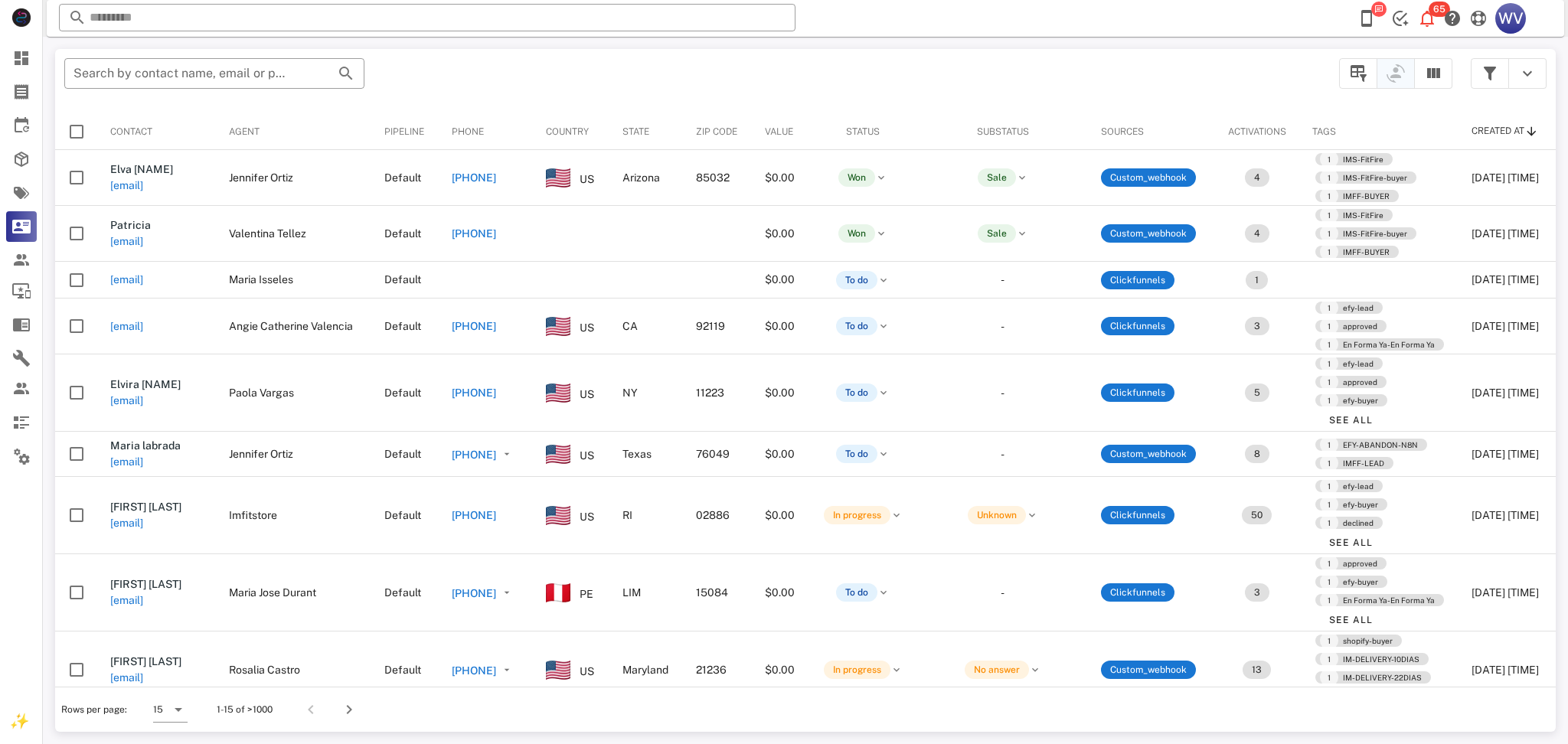 drag, startPoint x: 988, startPoint y: 693, endPoint x: 989, endPoint y: 701, distance: 8.062258 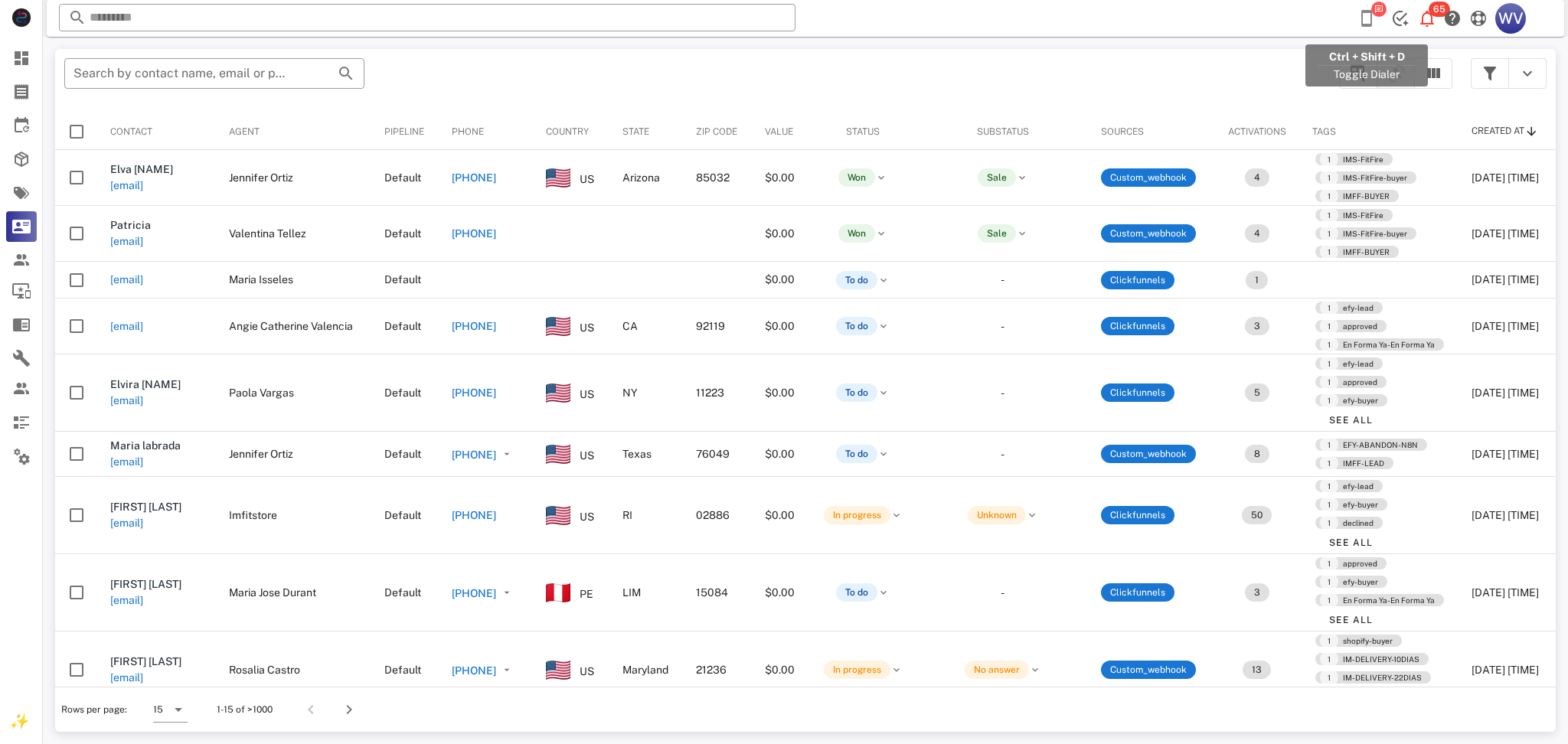 click at bounding box center [1367, 18] 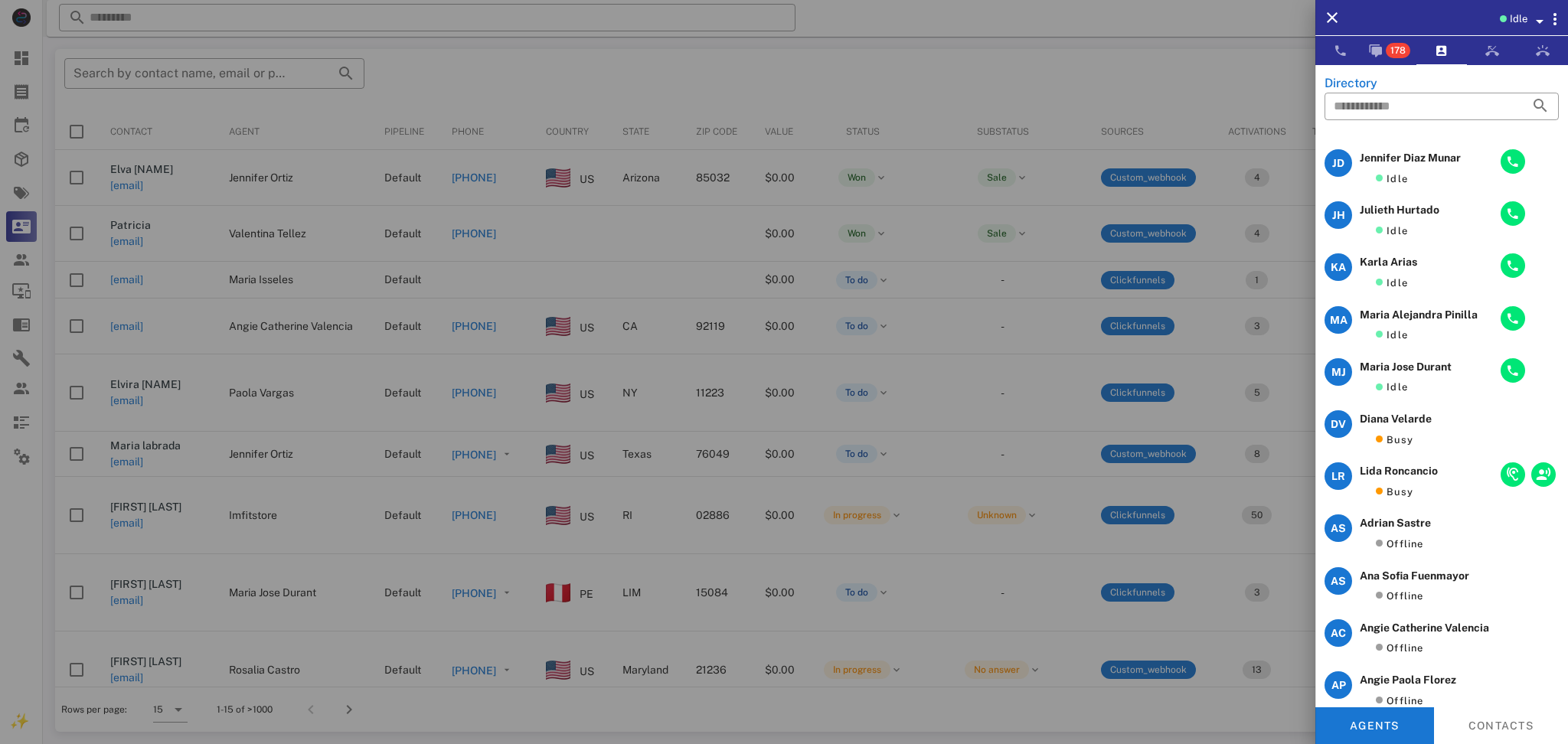 click on "Idle" at bounding box center (1465, 18) 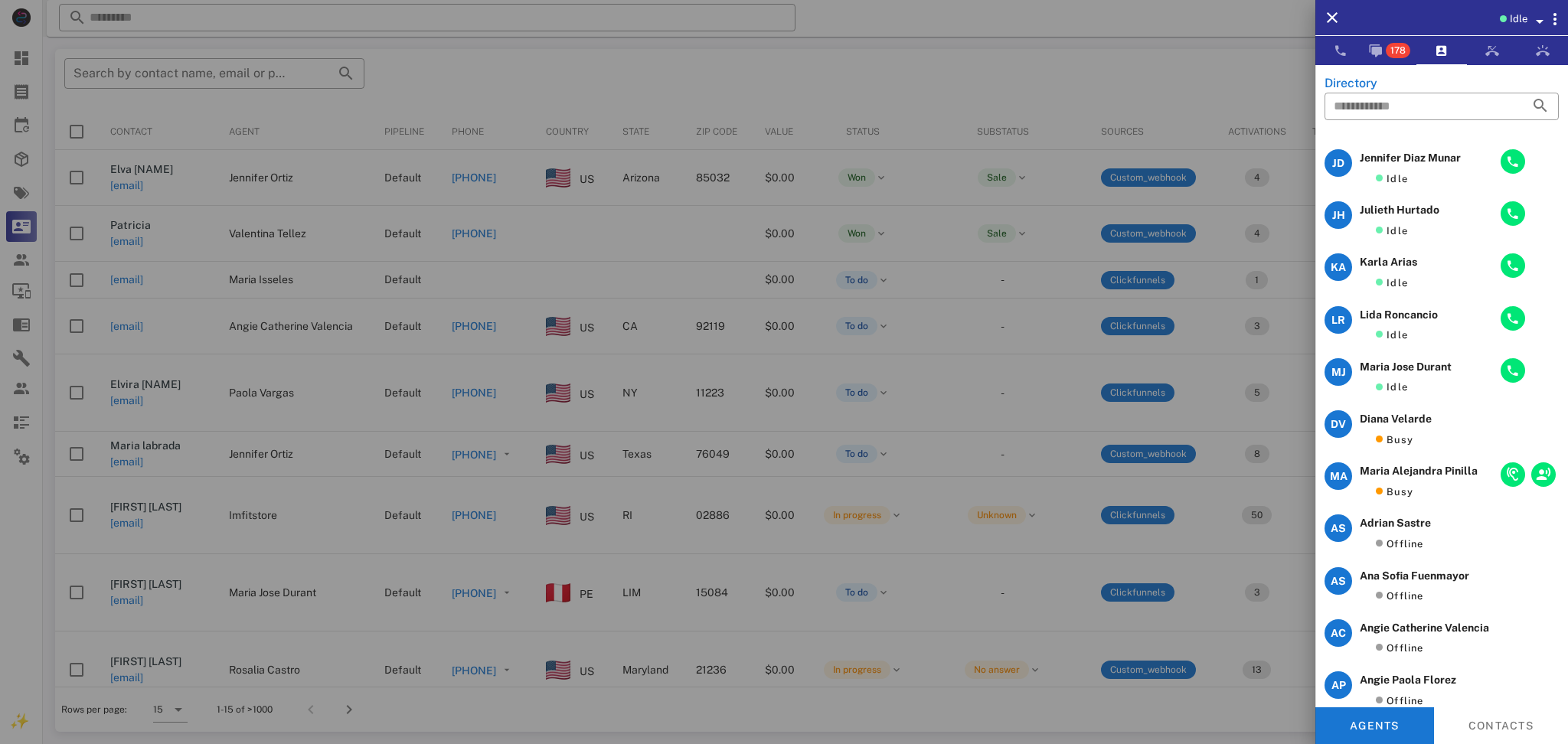 click at bounding box center (784, 372) 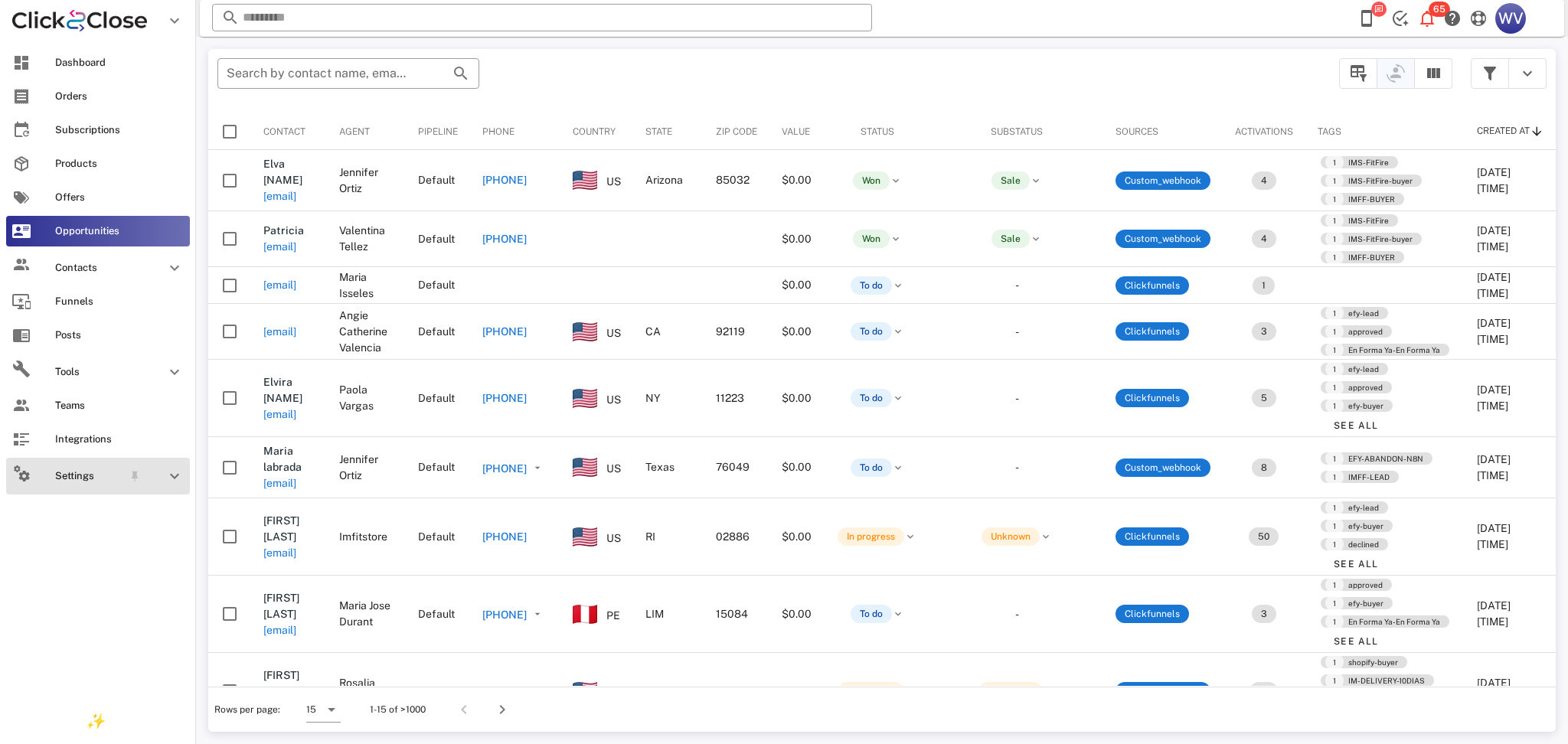 click on "Settings" at bounding box center [98, 476] 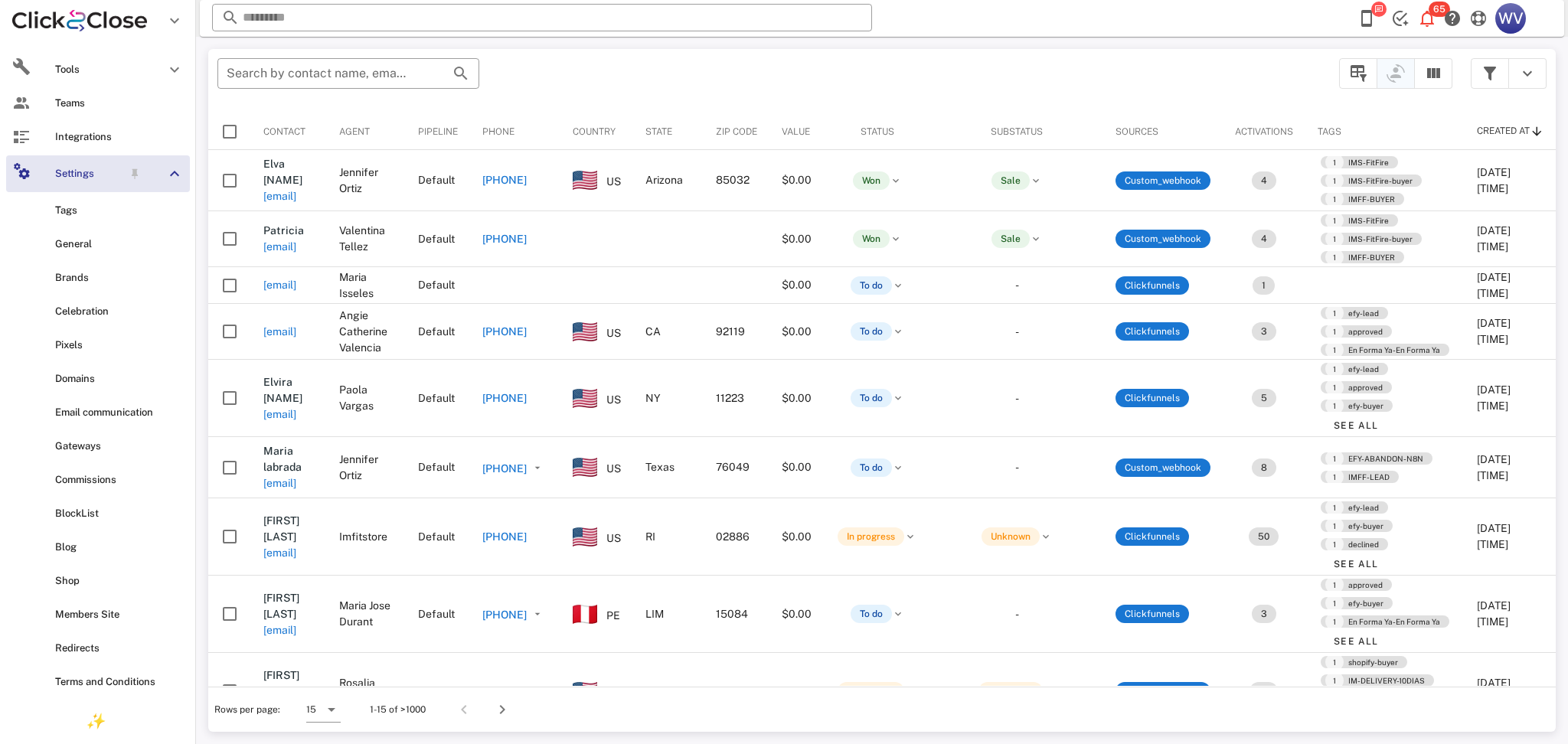scroll, scrollTop: 509, scrollLeft: 0, axis: vertical 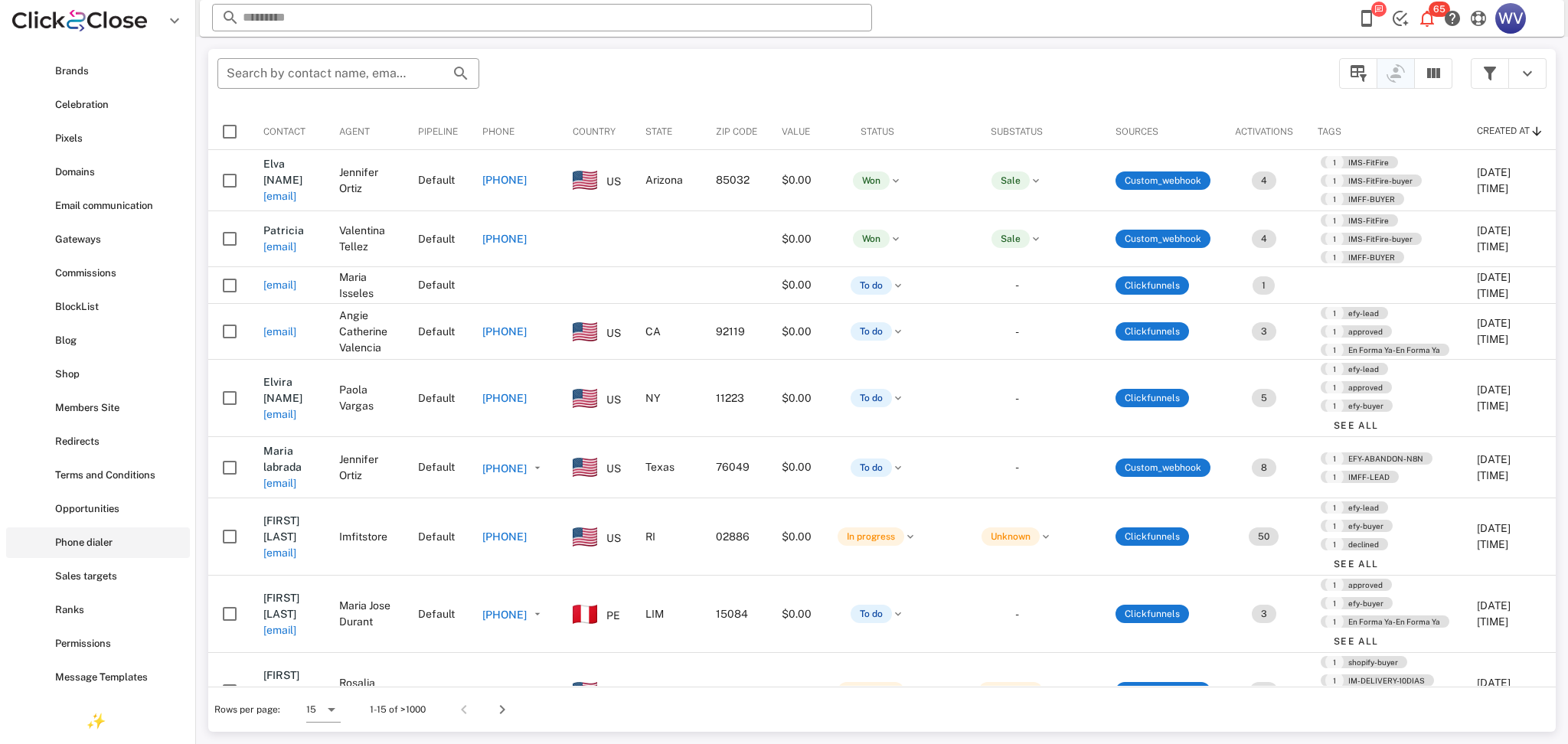 click on "Phone dialer" at bounding box center (98, 543) 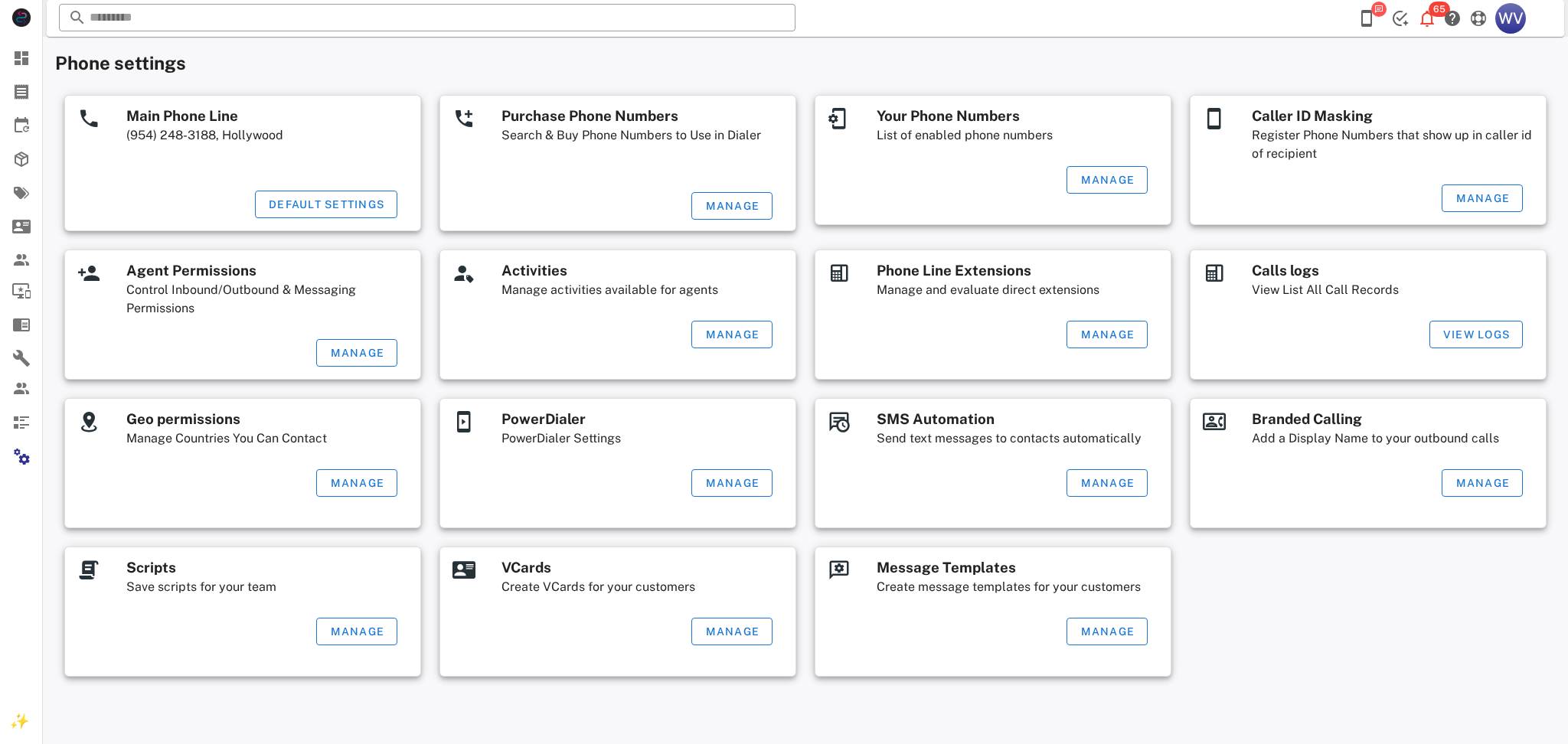 scroll, scrollTop: 0, scrollLeft: 0, axis: both 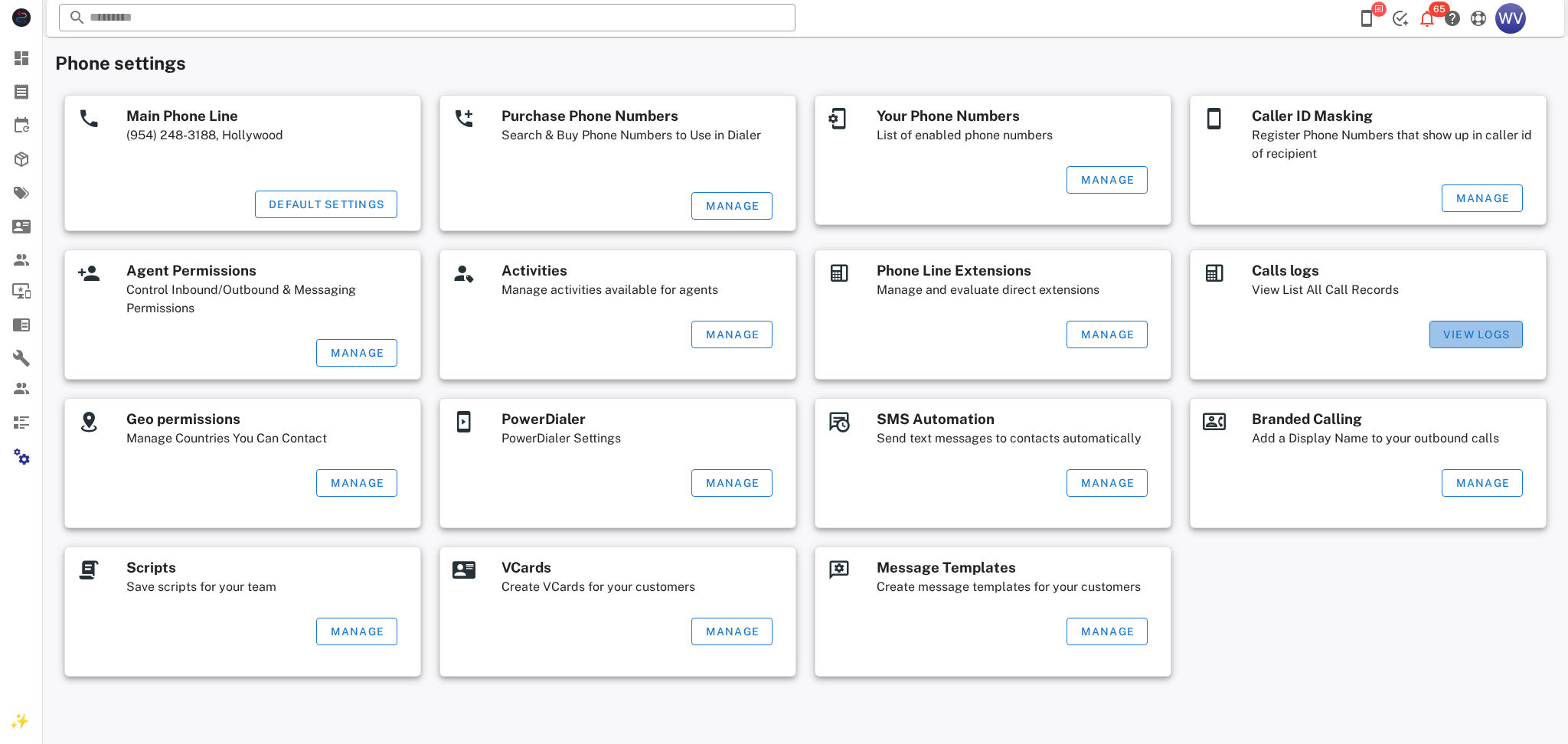 click on "View Logs" at bounding box center [1476, 334] 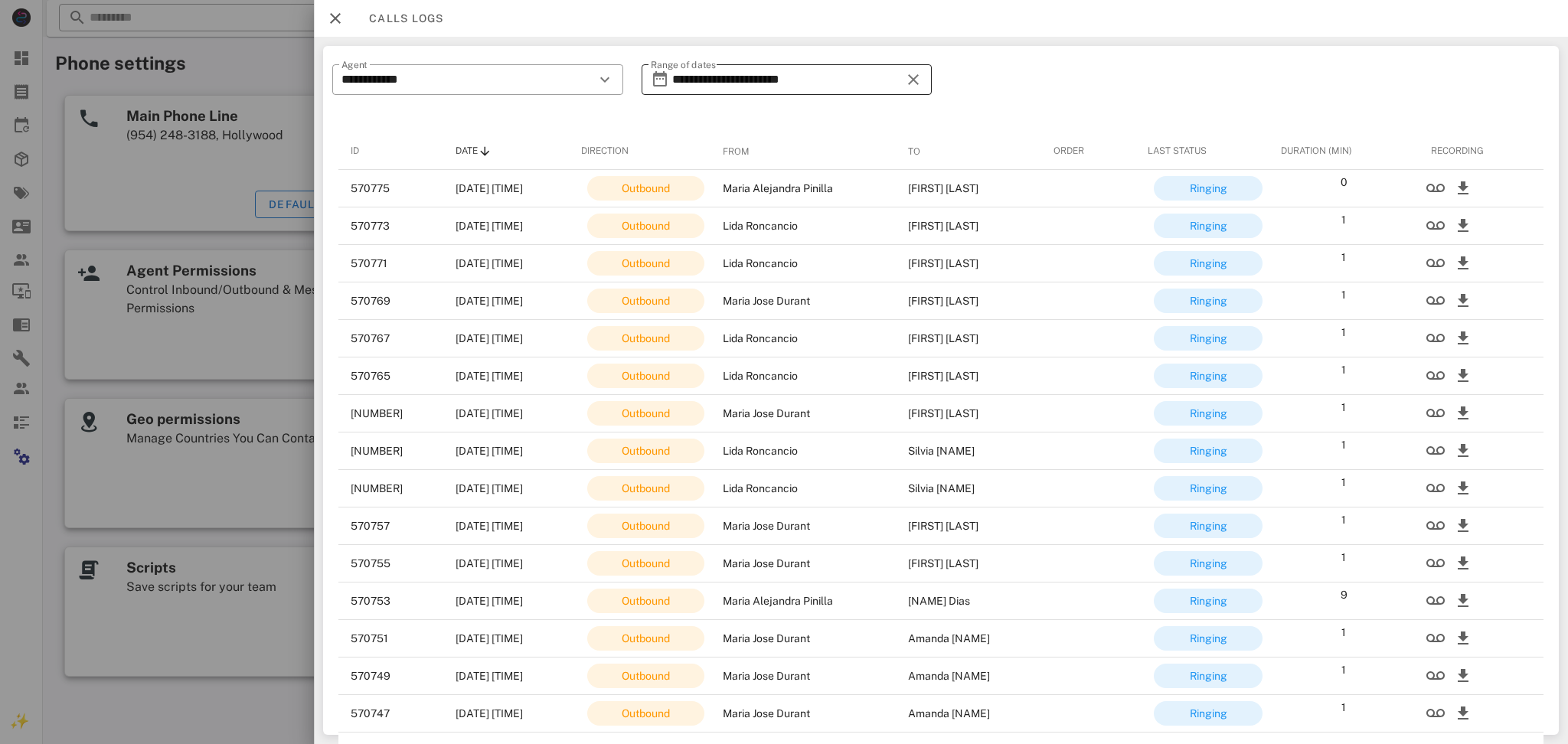 click on "**********" at bounding box center [786, 80] 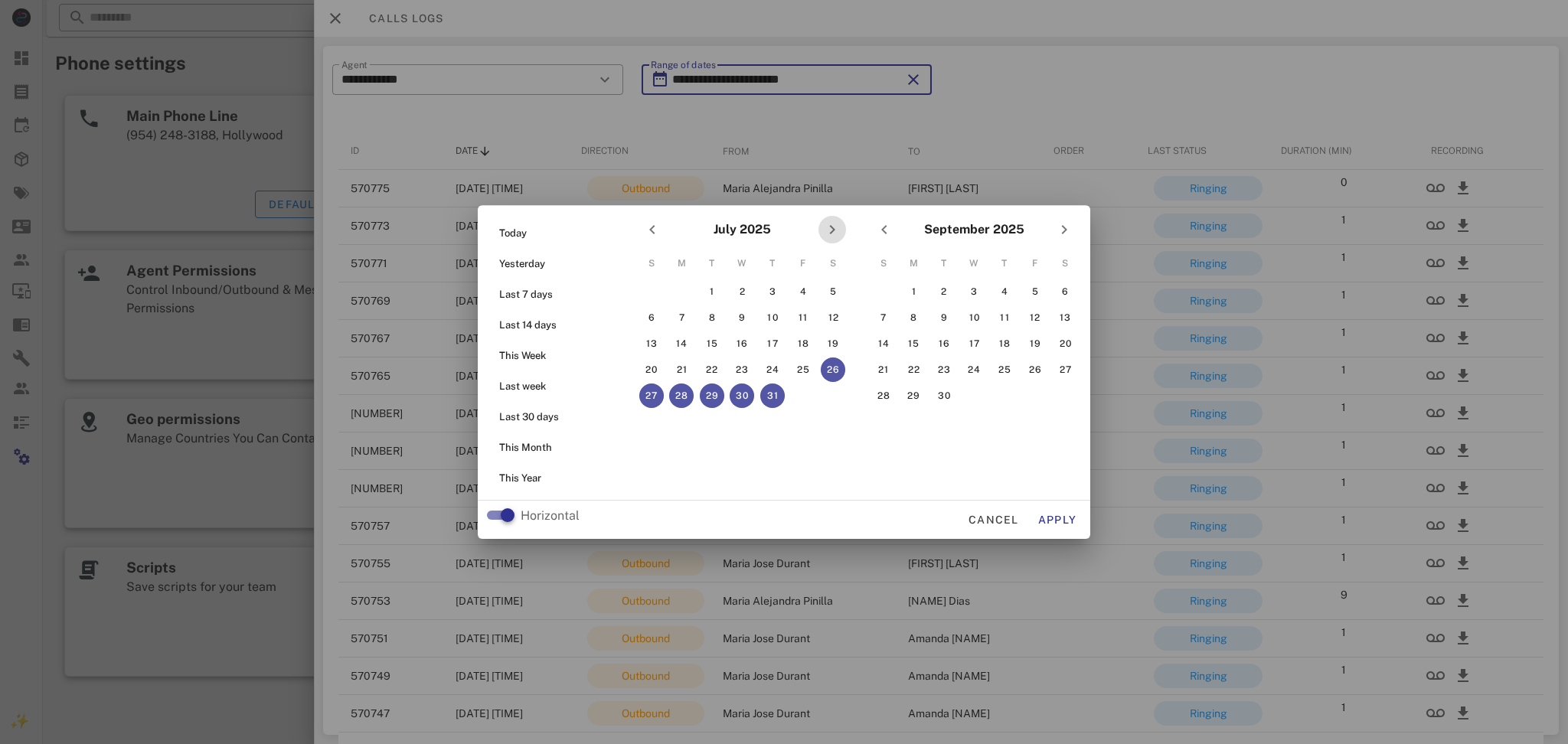 click at bounding box center (832, 230) 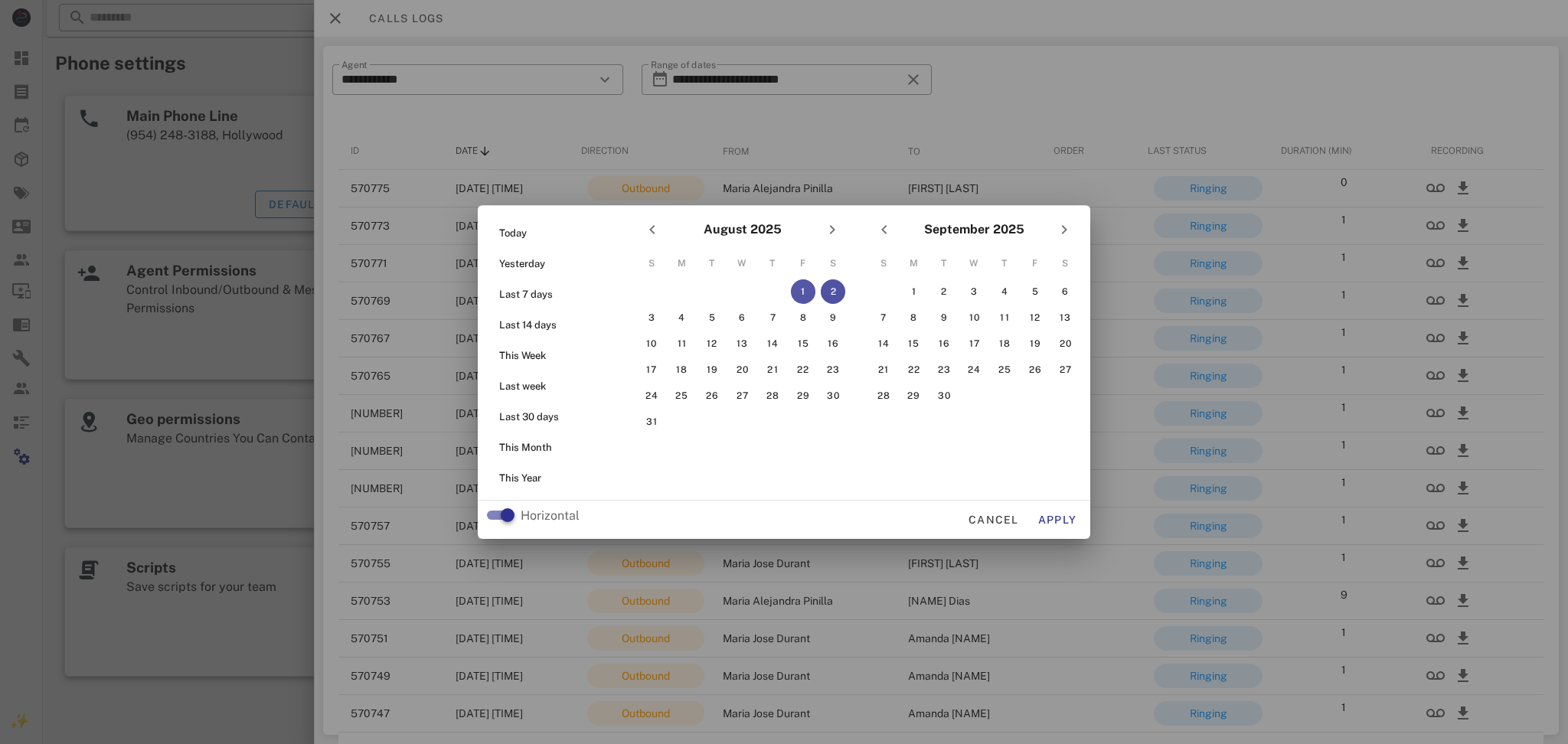 click on "2" at bounding box center (833, 292) 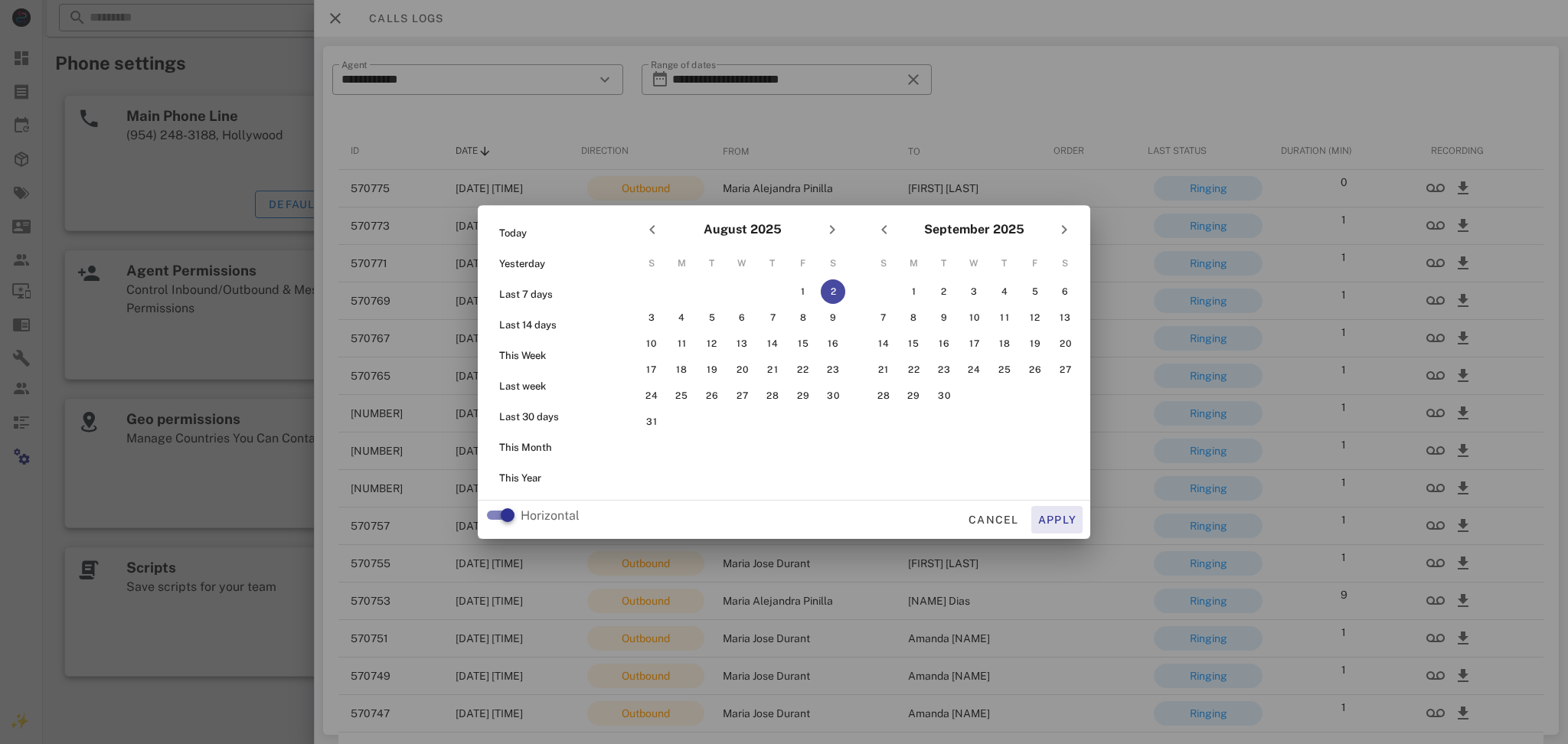 click on "Apply" at bounding box center (1057, 520) 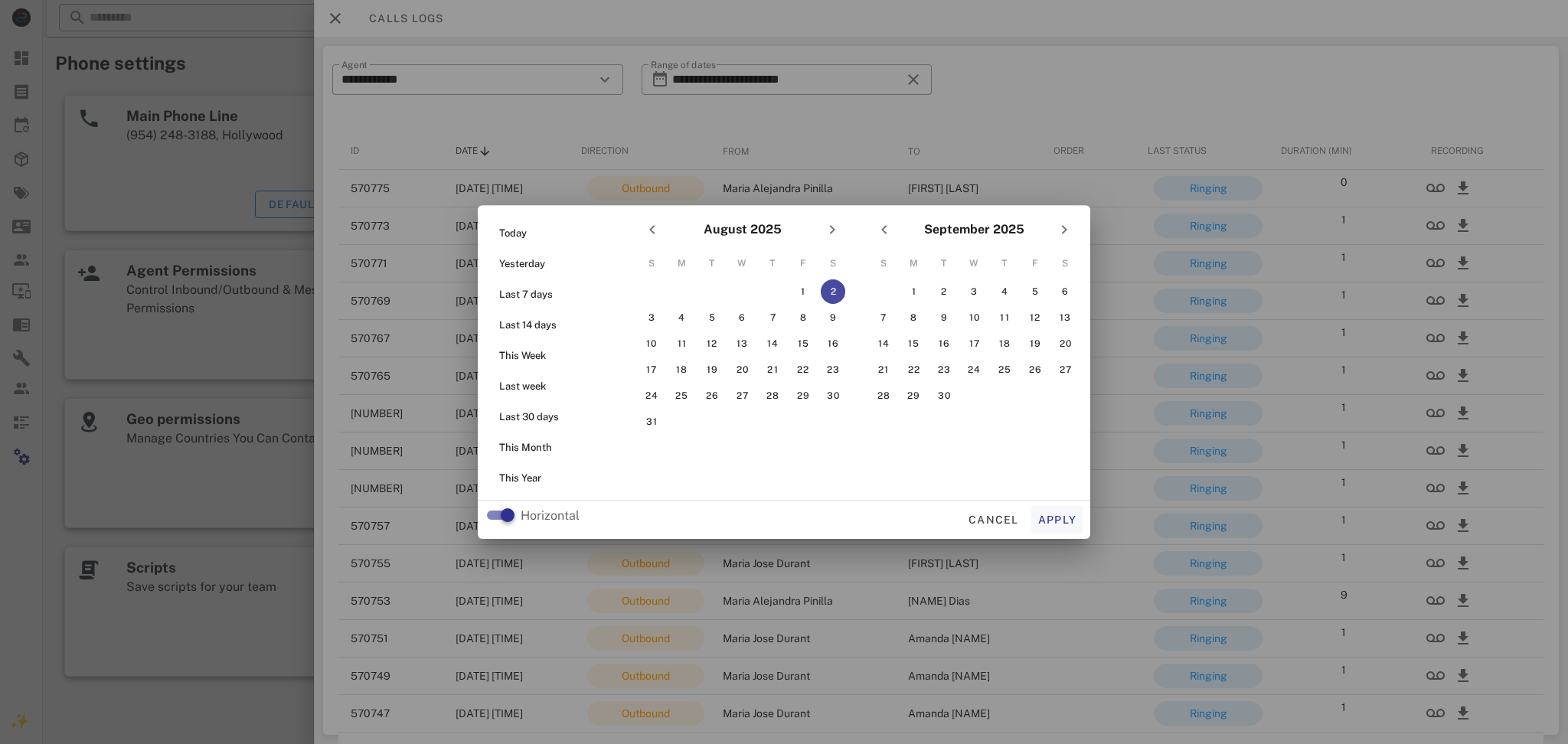 type on "**********" 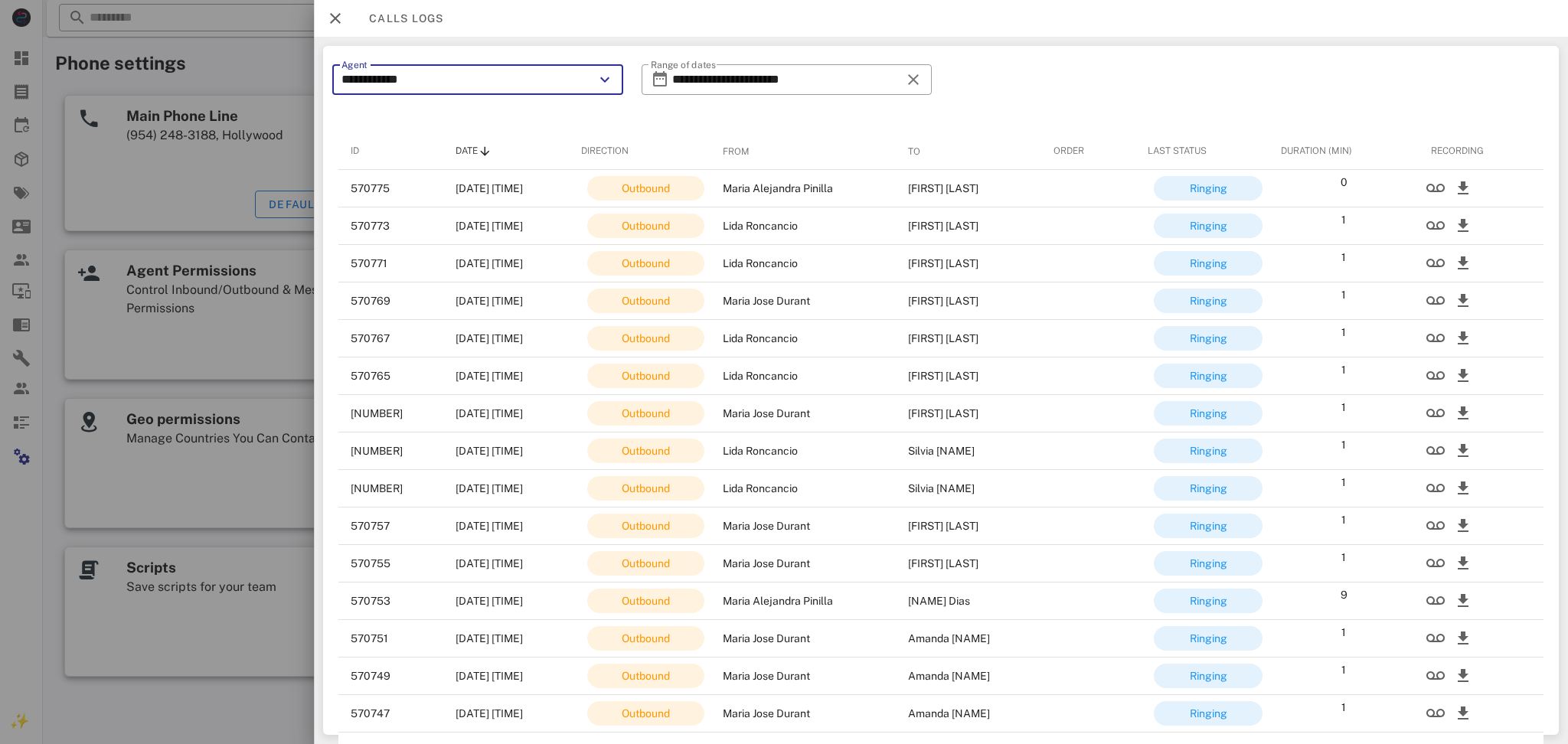 click on "**********" at bounding box center [467, 80] 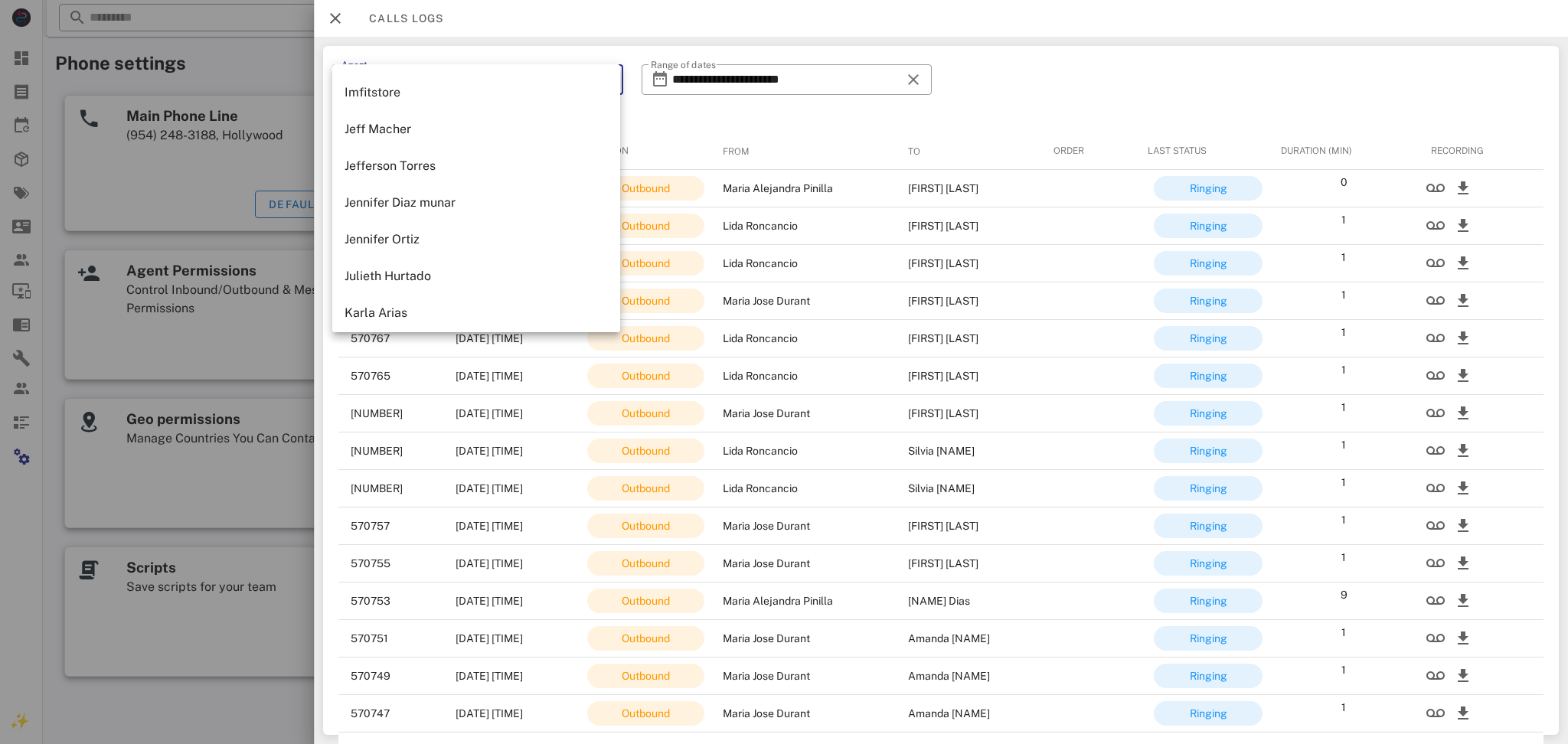 scroll, scrollTop: 510, scrollLeft: 0, axis: vertical 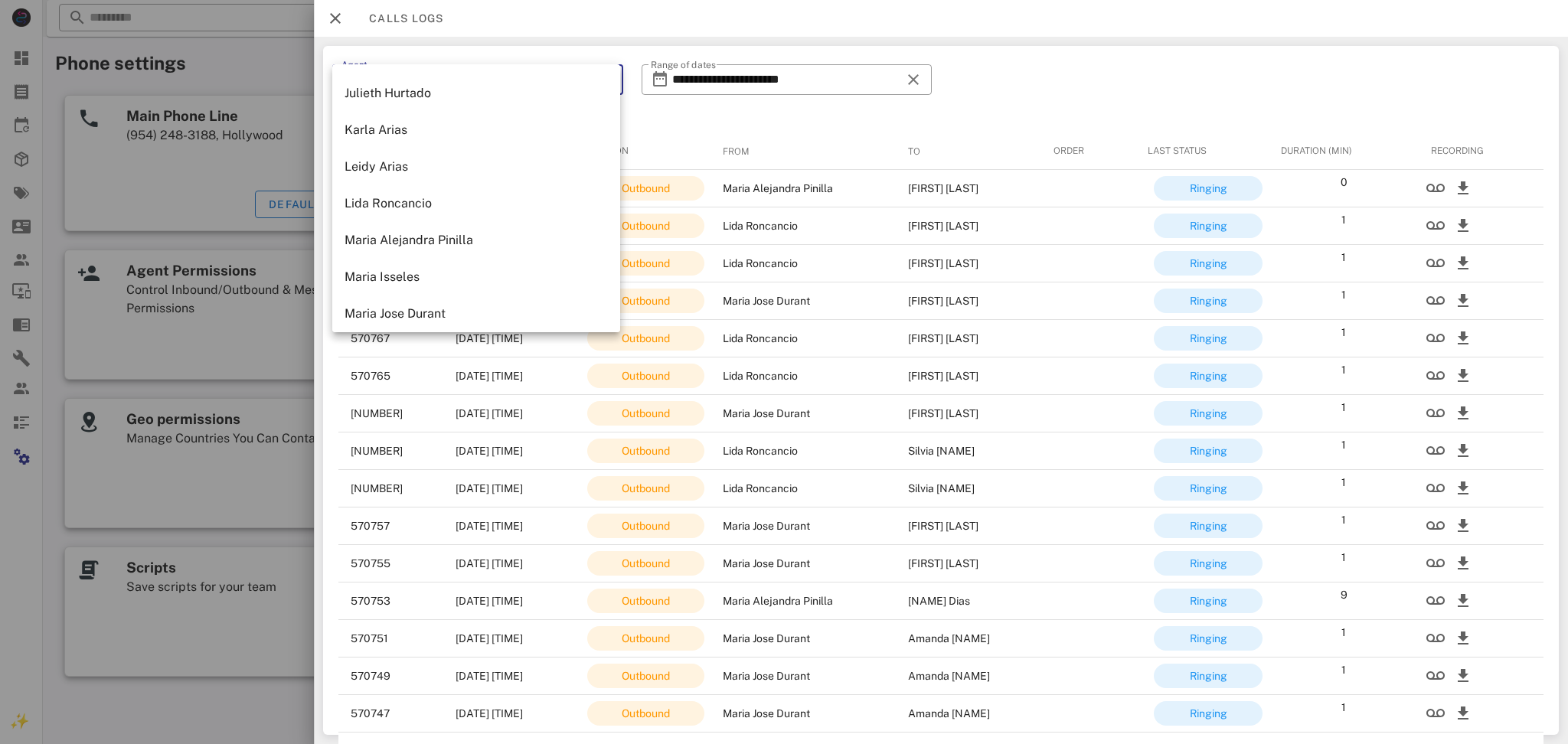 click on "Maria Jose Durant" at bounding box center (476, 313) 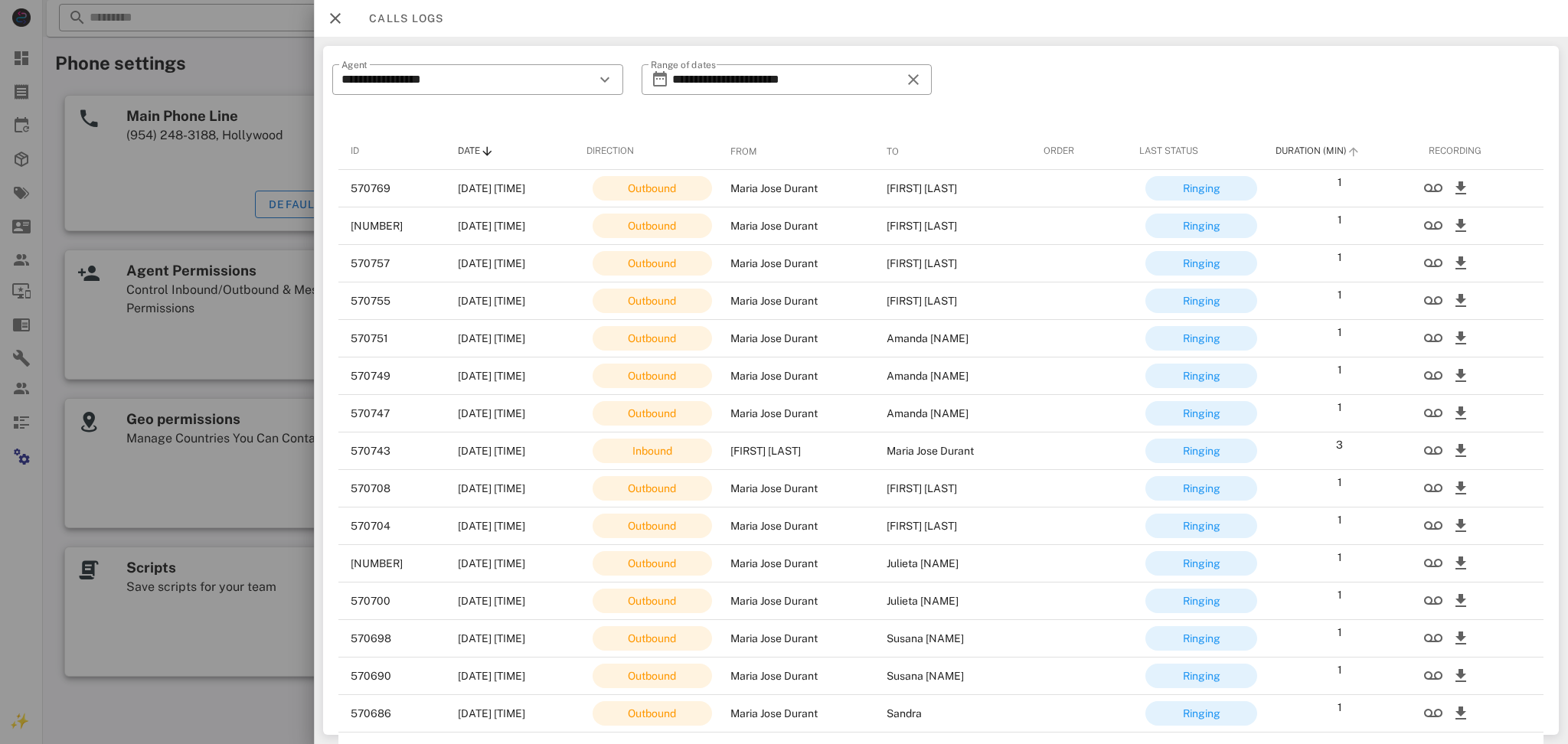 click on "Duration (Min)" at bounding box center (1340, 152) 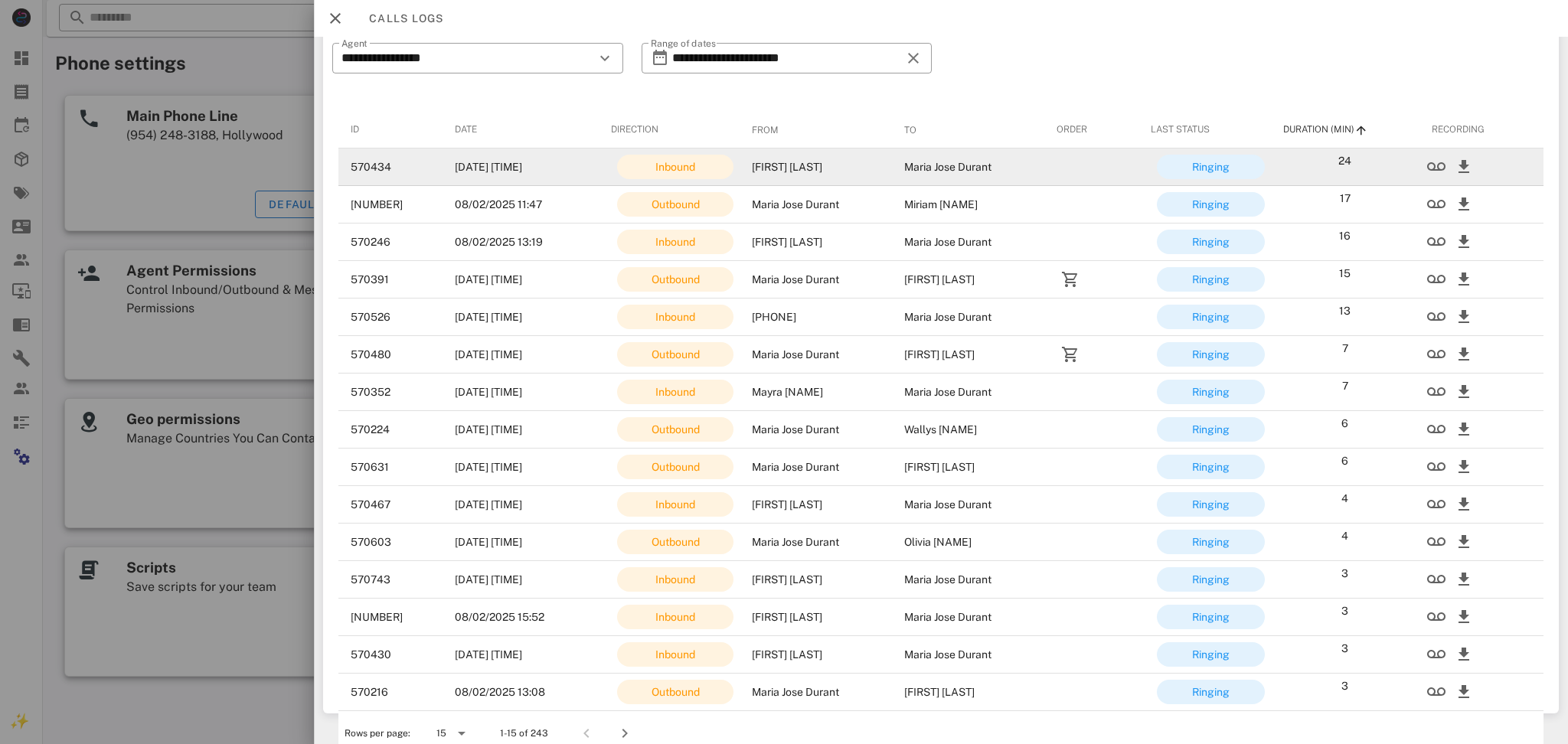scroll, scrollTop: 33, scrollLeft: 0, axis: vertical 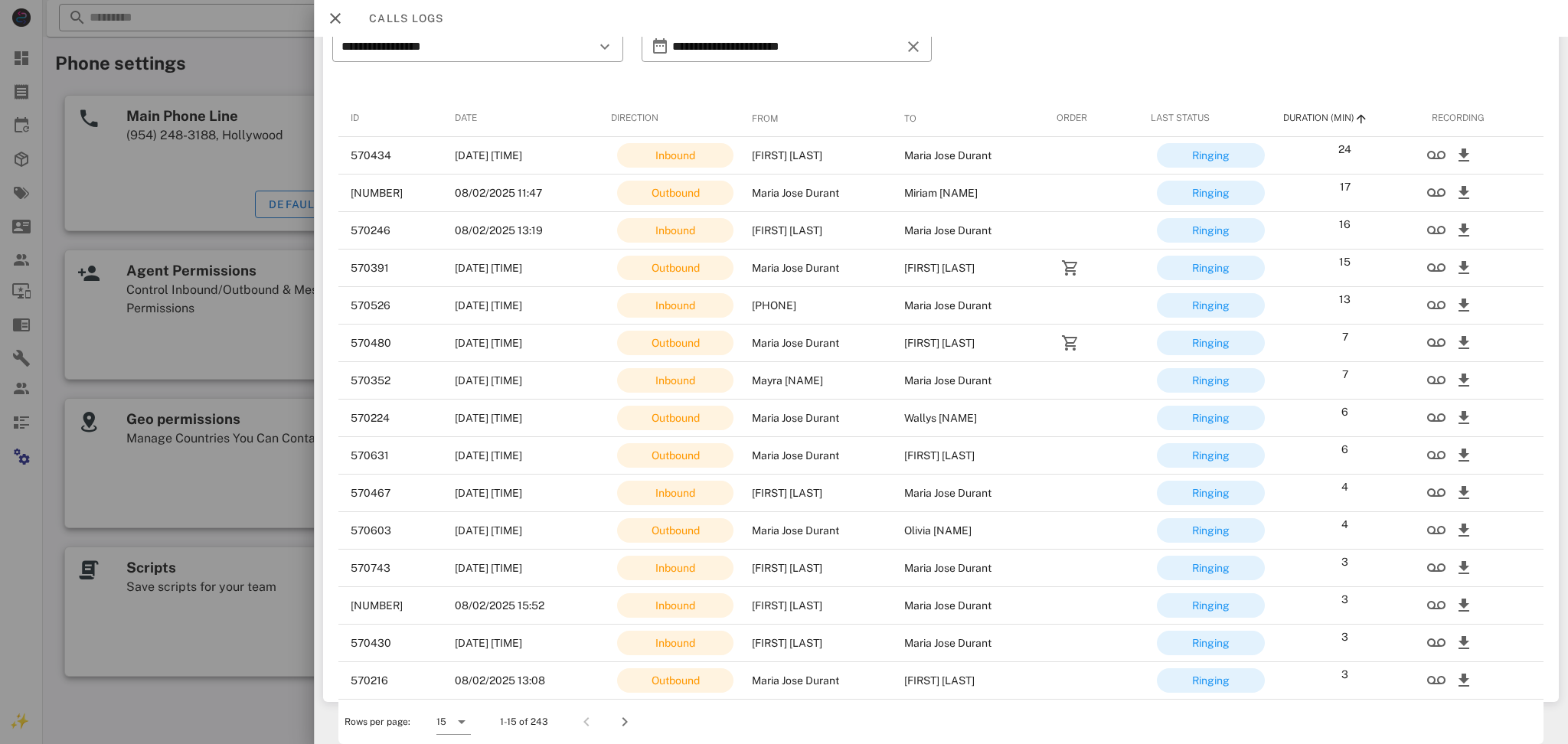 click on "Calls logs" at bounding box center [941, 18] 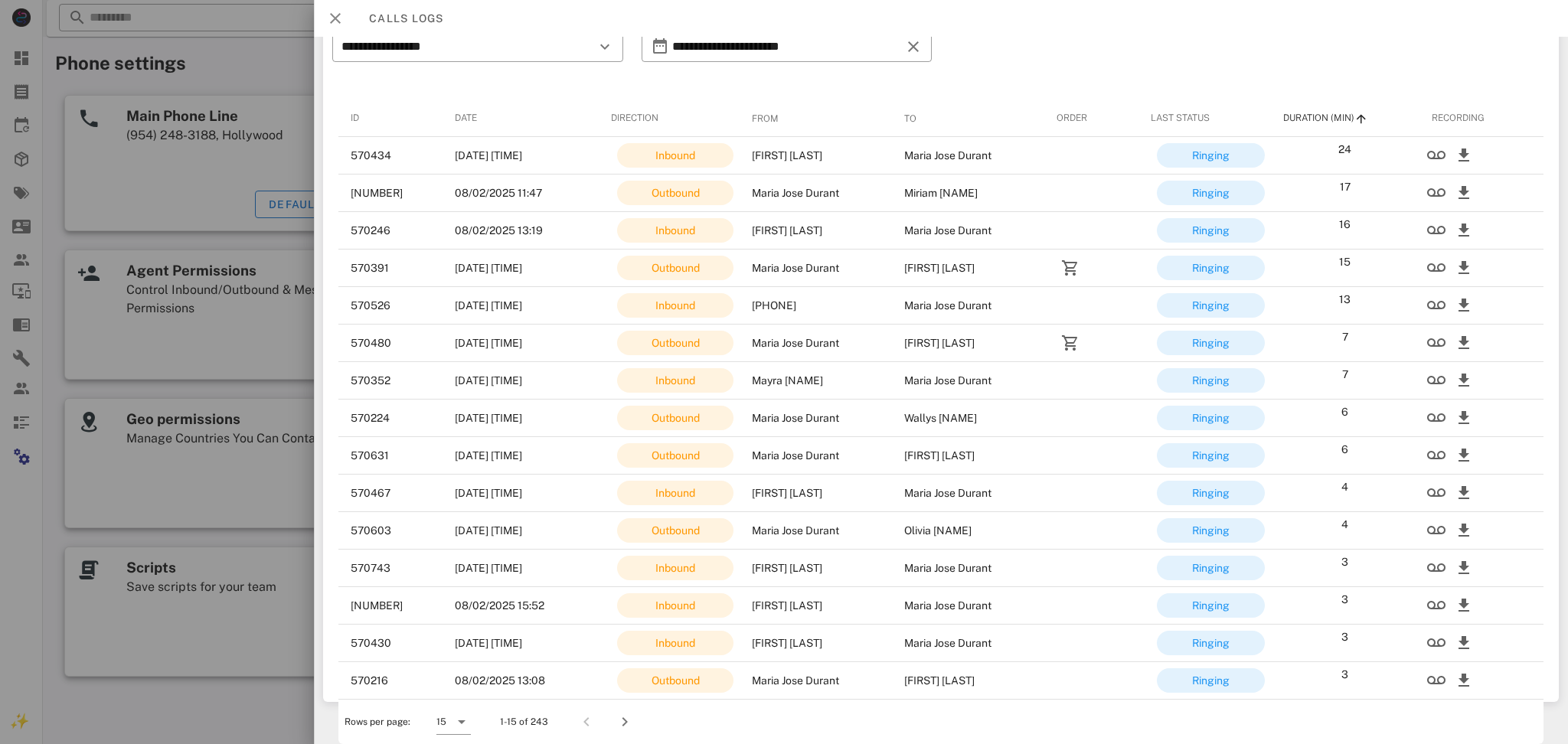 click at bounding box center [335, 18] 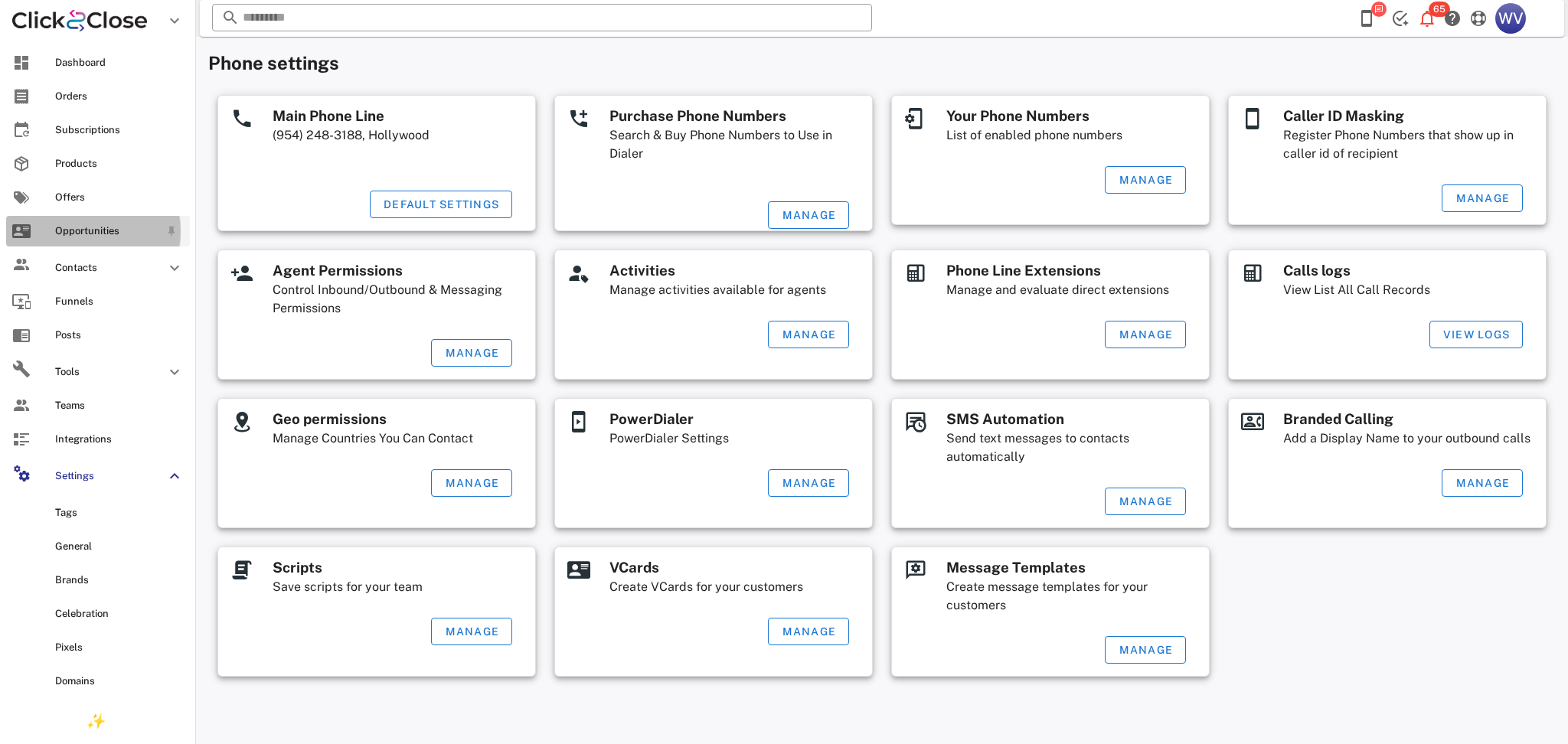 click on "Opportunities" at bounding box center (107, 231) 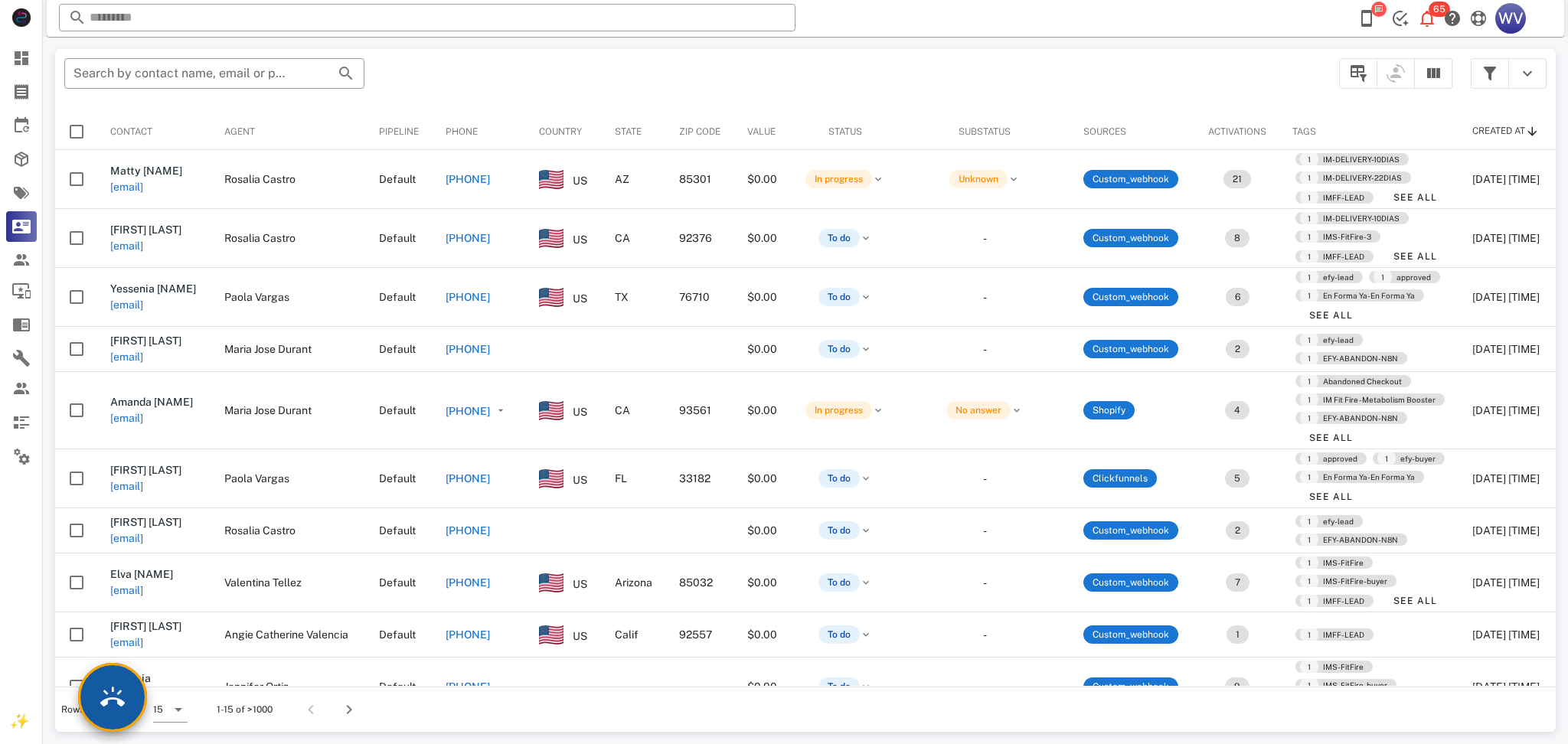 click at bounding box center (113, 697) 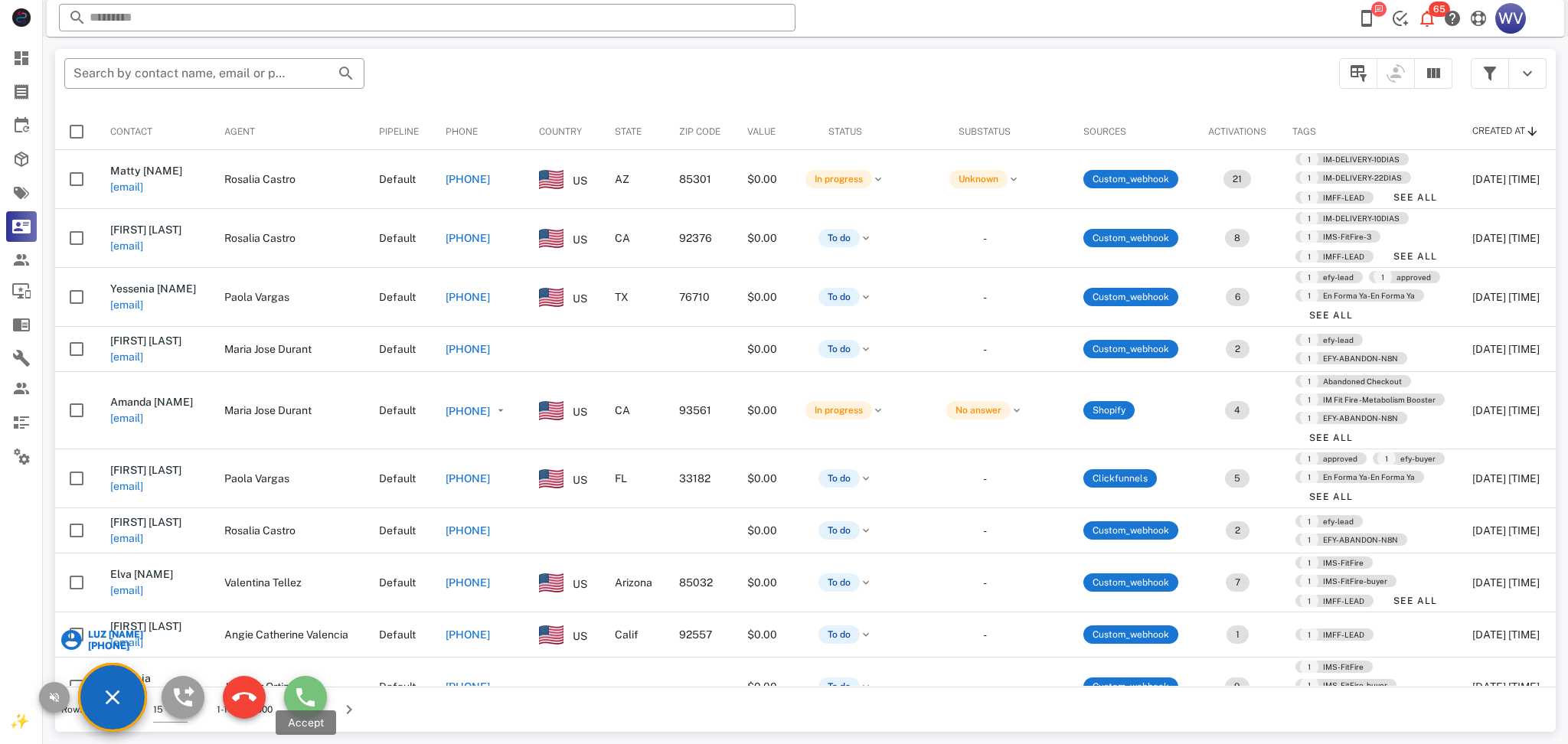 click at bounding box center [305, 697] 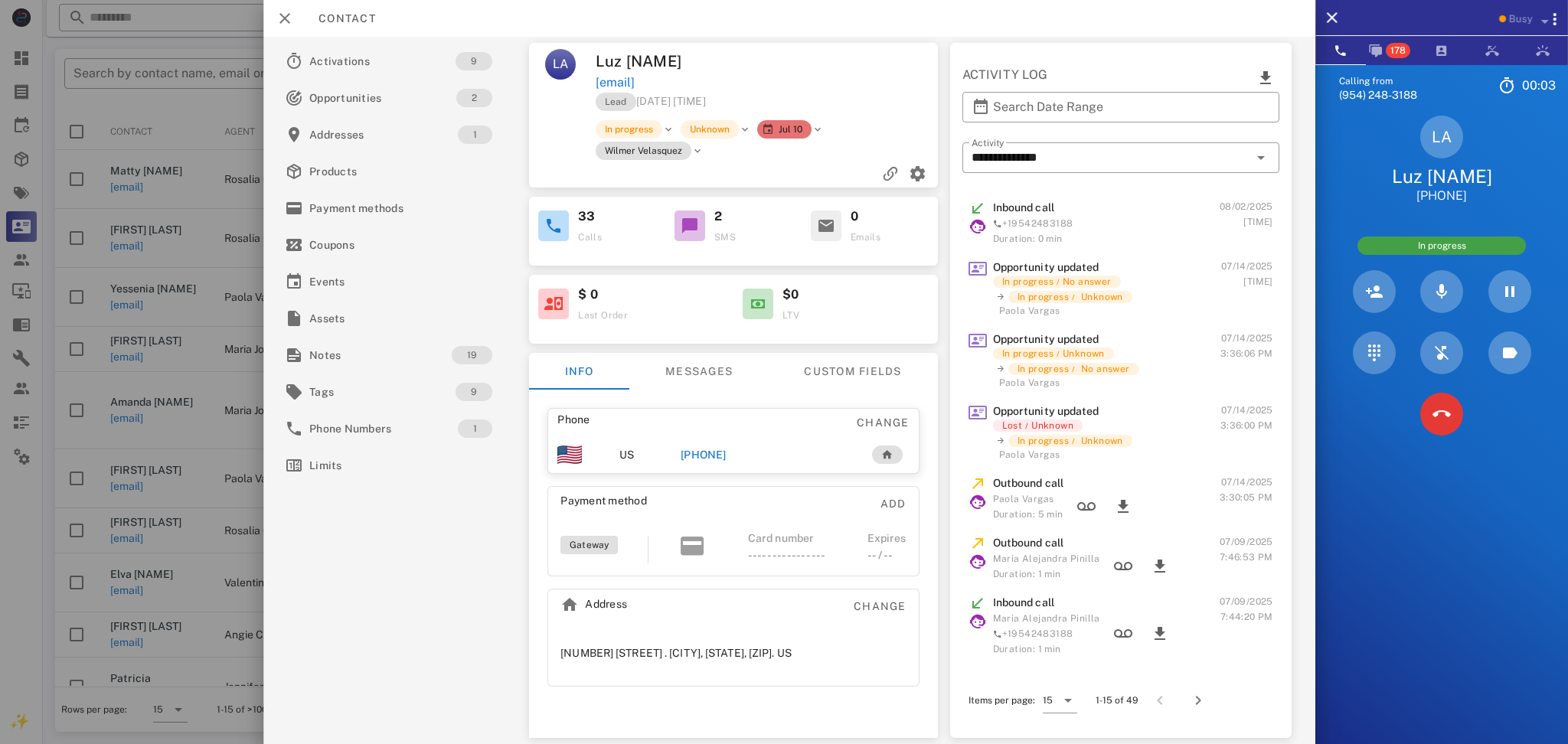 click on "Activations  9  Opportunities  2  Addresses  1  Products Payment methodsCoupons Events Assets Notes  19  Tags  9  Phone Numbers  1  Limits" at bounding box center [397, 390] 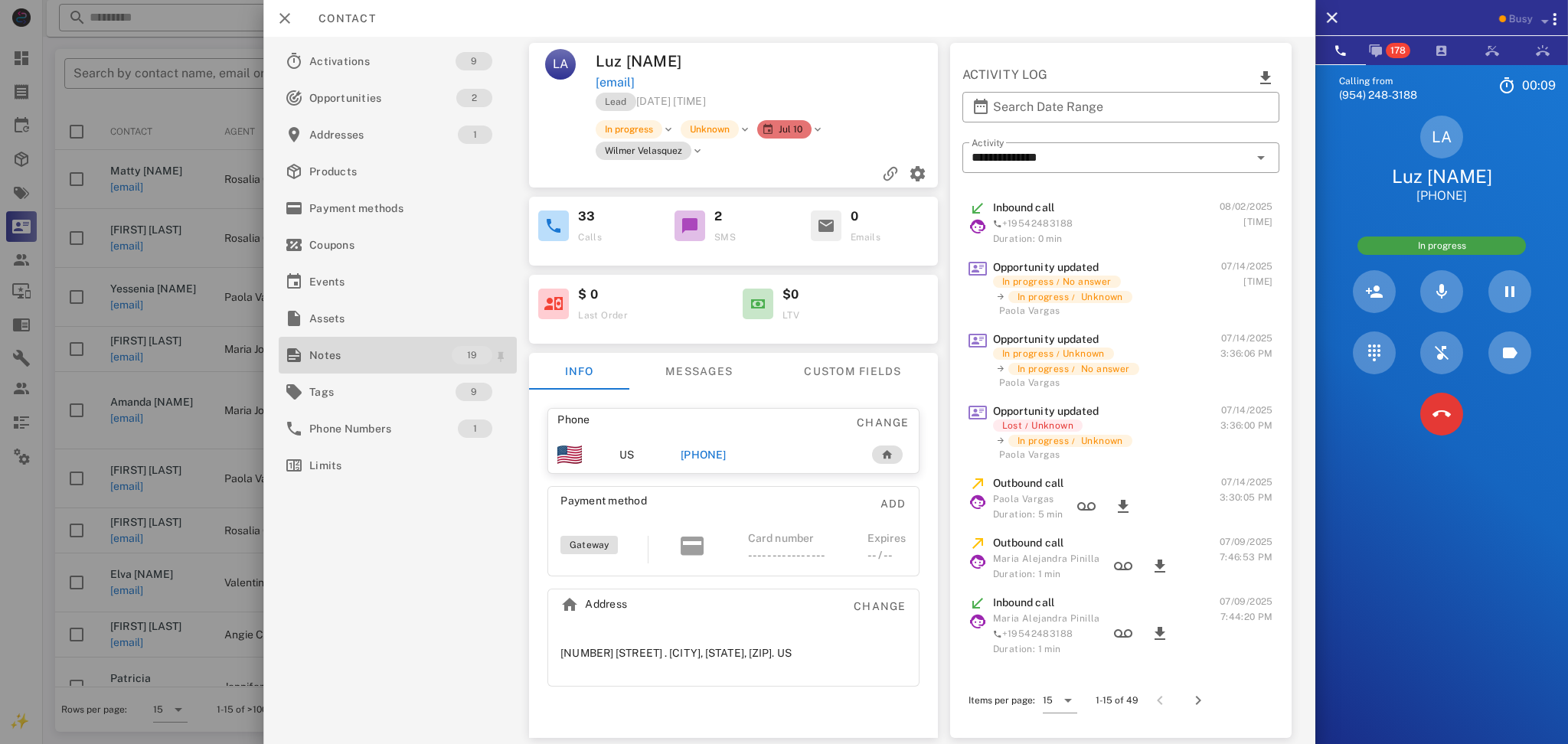 click on "Notes" at bounding box center [381, 355] 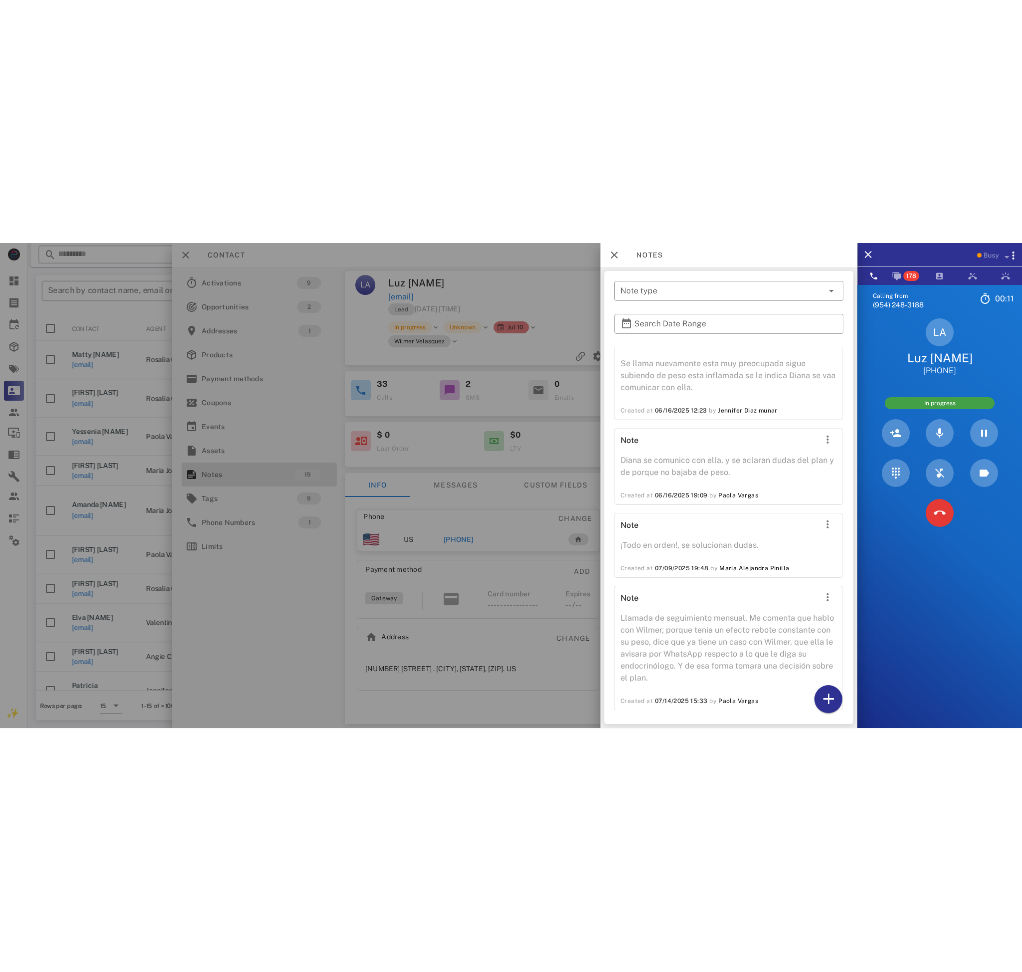 scroll, scrollTop: 2891, scrollLeft: 0, axis: vertical 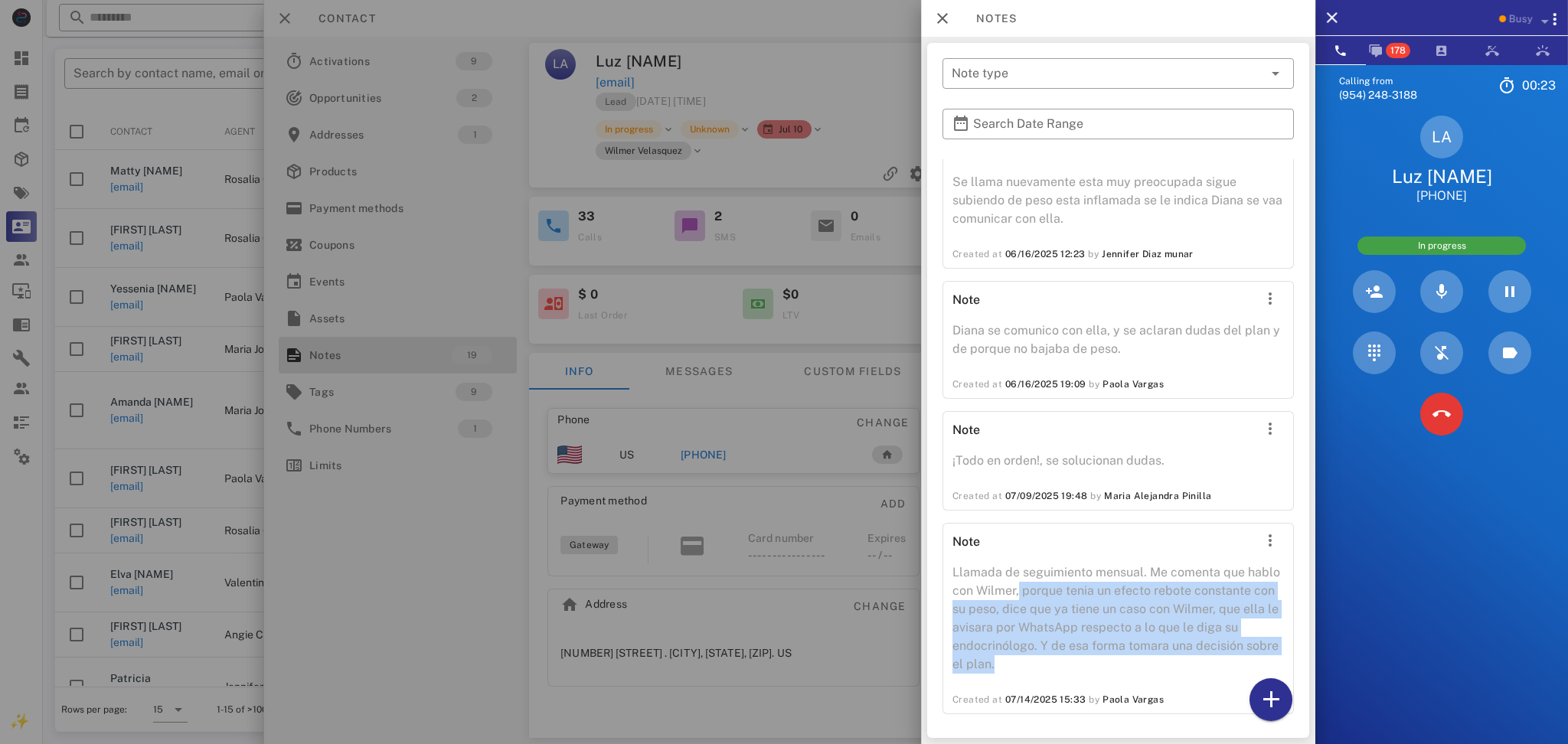 drag, startPoint x: 1050, startPoint y: 587, endPoint x: 1258, endPoint y: 660, distance: 220.4382 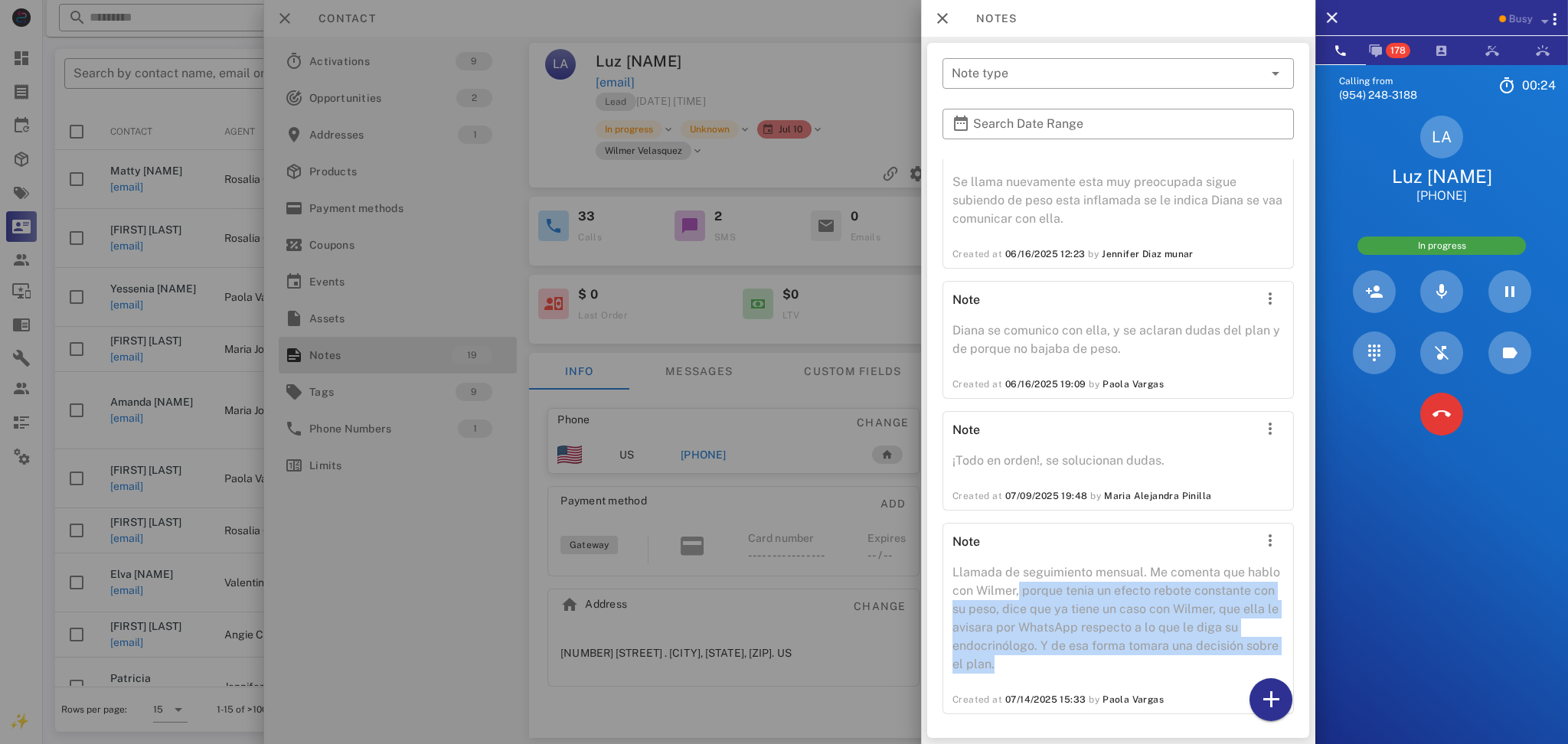 click on "Llamada de seguimiento mensual.
Me comenta que hablo con Wilmer, porque tenia un efecto rebote constante con su peso, dice que ya tiene un caso con Wilmer, que ella le avisara por WhatsApp respecto a lo que le diga su endocrinólogo. Y de esa forma tomara una decisión sobre el plan." at bounding box center [1118, 623] 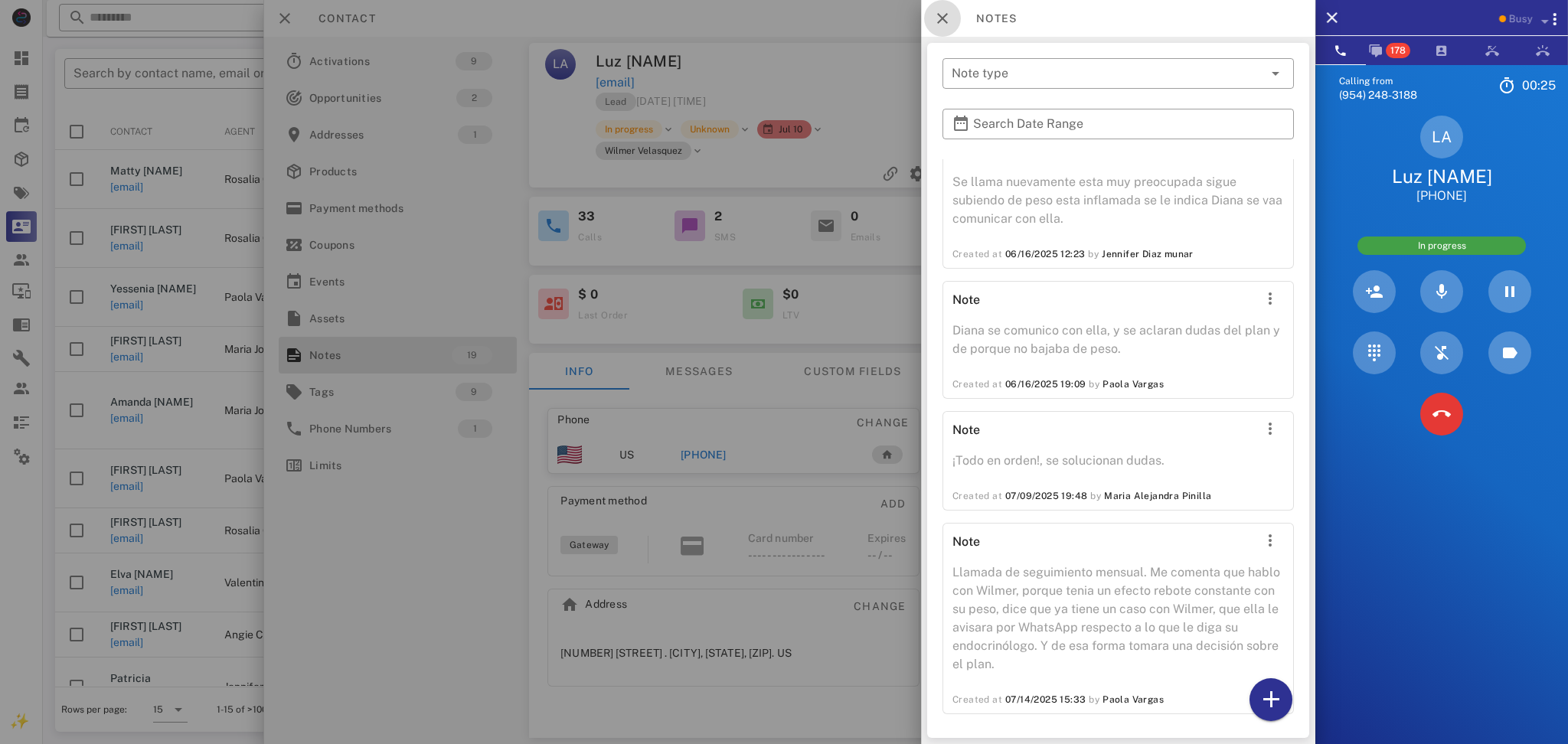 click at bounding box center (942, 18) 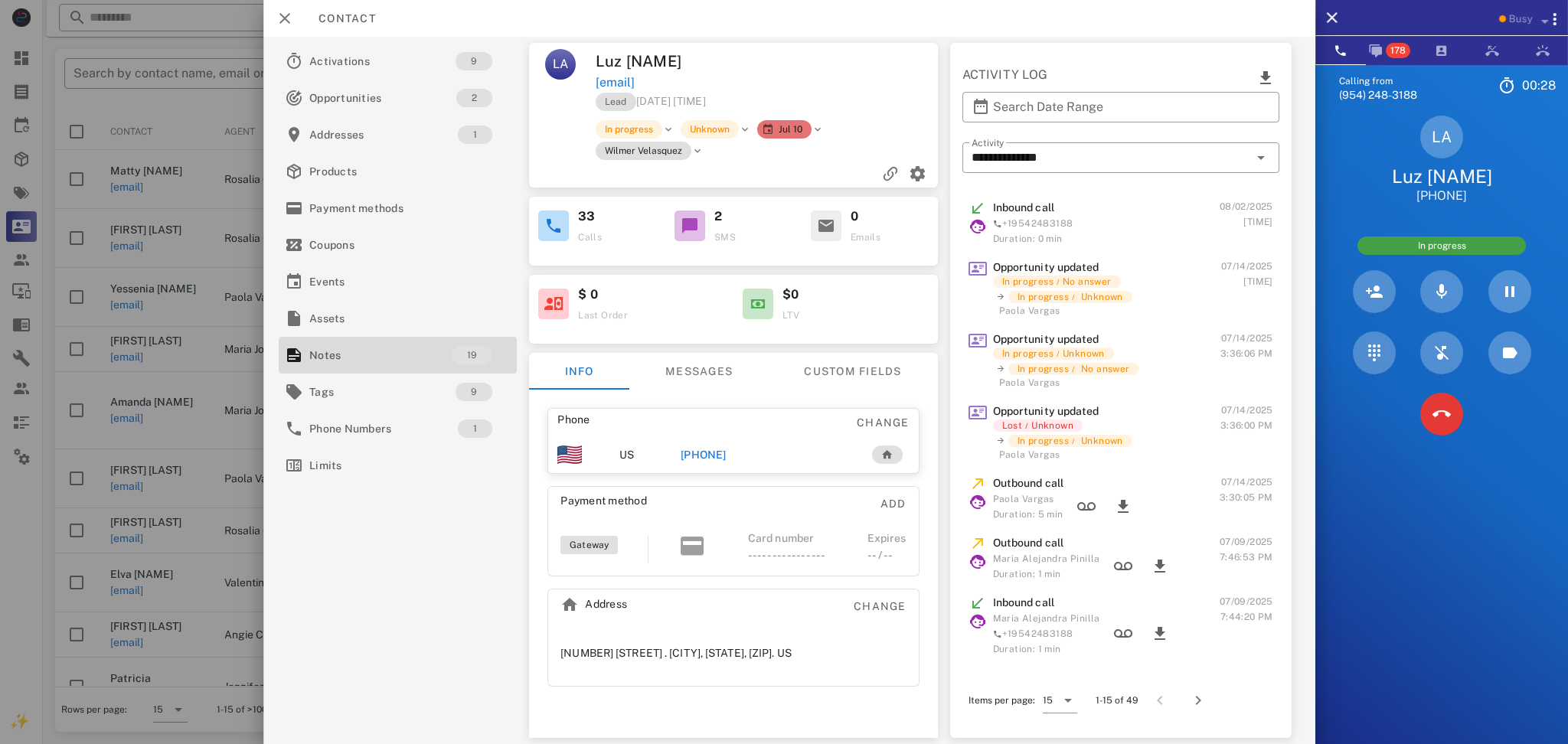 drag, startPoint x: 769, startPoint y: 455, endPoint x: 688, endPoint y: 455, distance: 81 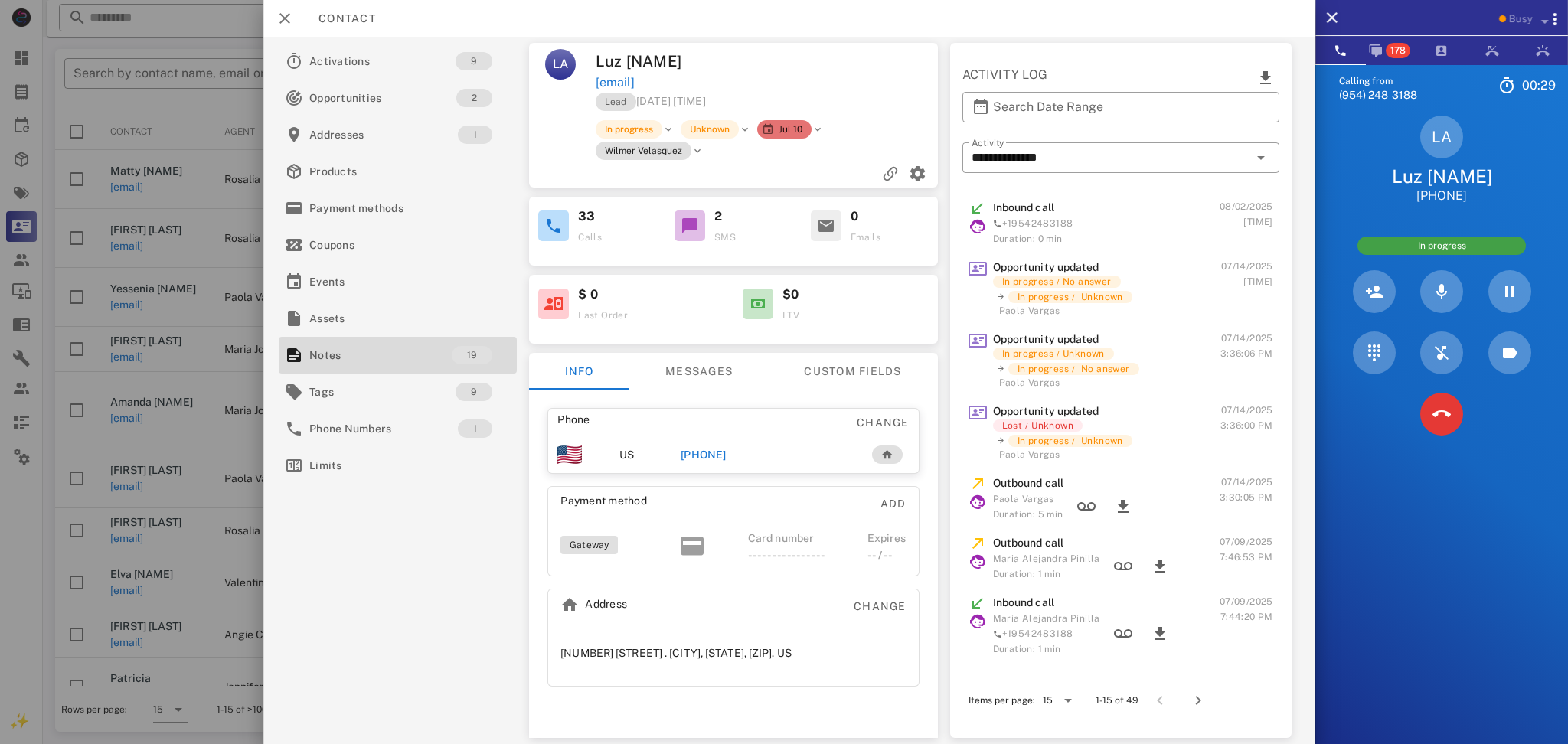 copy on "[PHONE]" 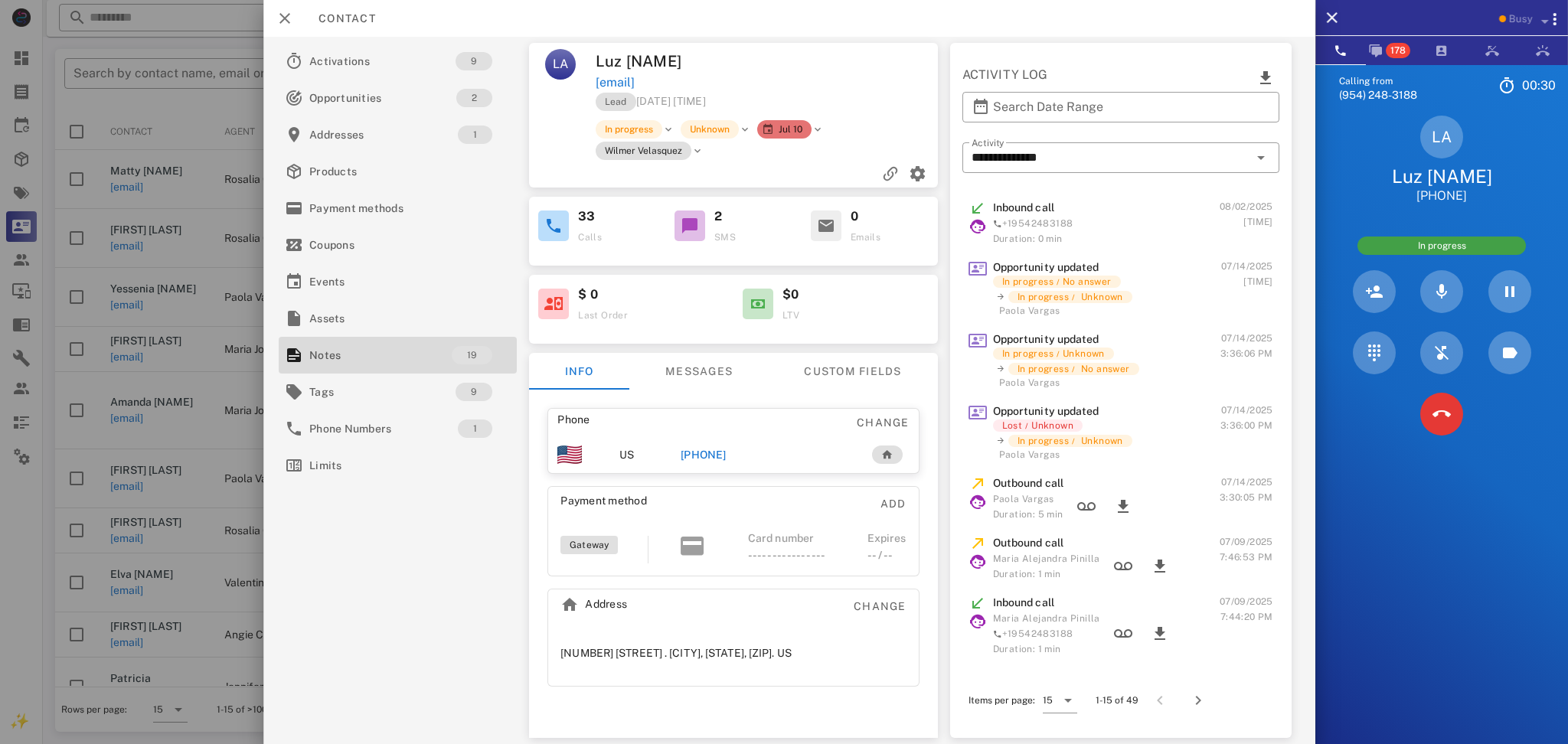 click on "Change" at bounding box center [856, 423] 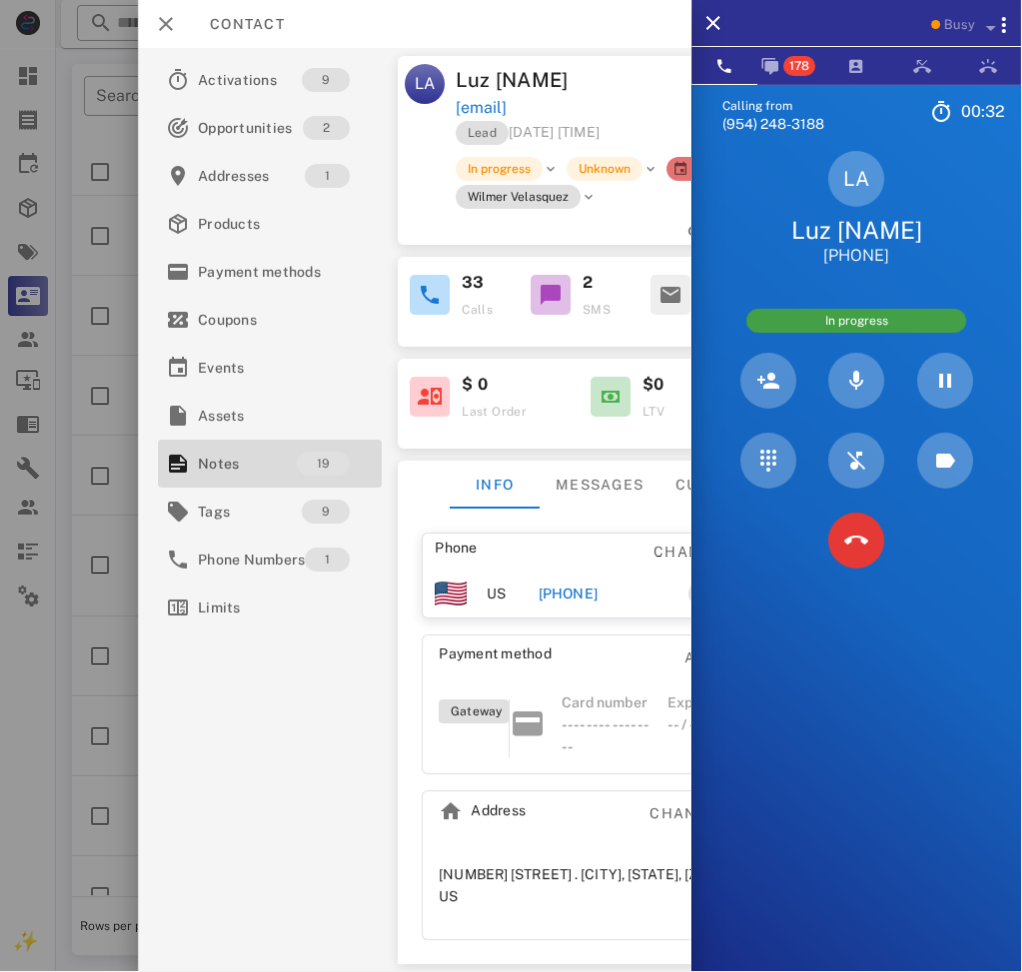 drag, startPoint x: 961, startPoint y: 698, endPoint x: 1016, endPoint y: 477, distance: 227.74107 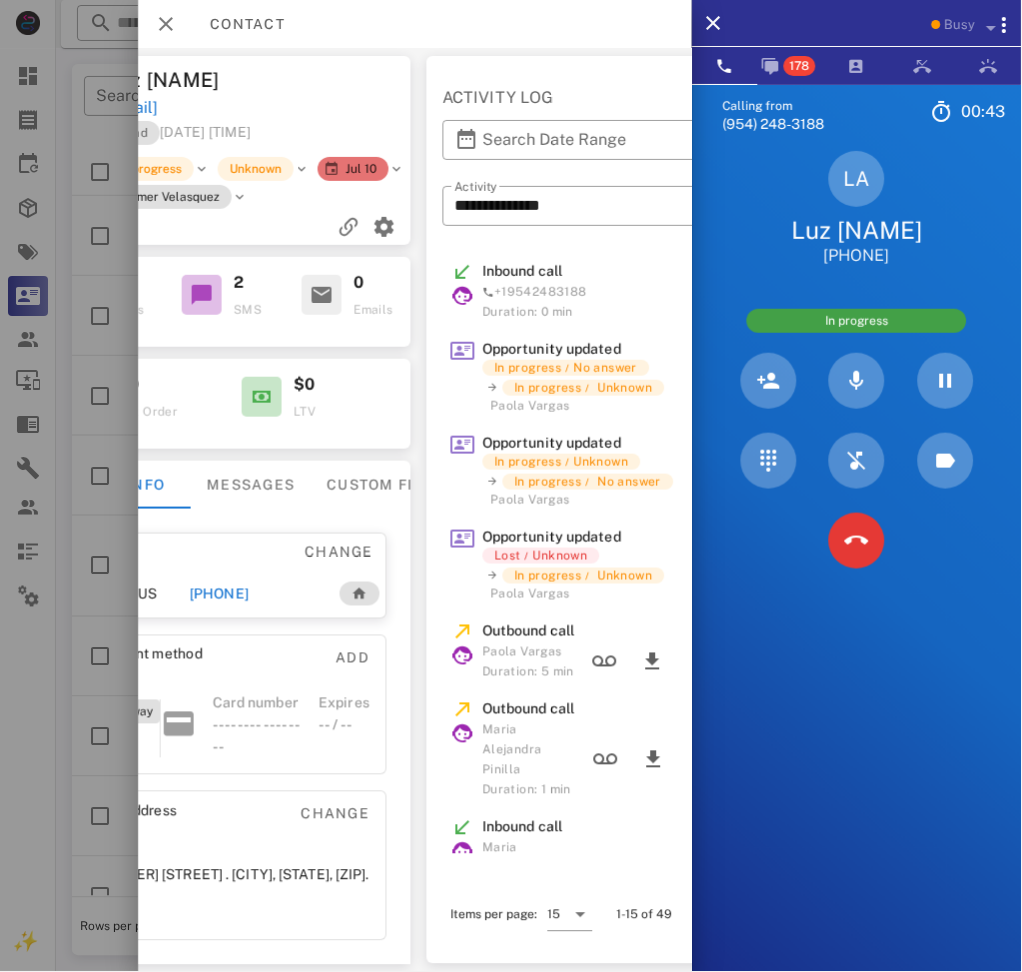 scroll, scrollTop: 0, scrollLeft: 488, axis: horizontal 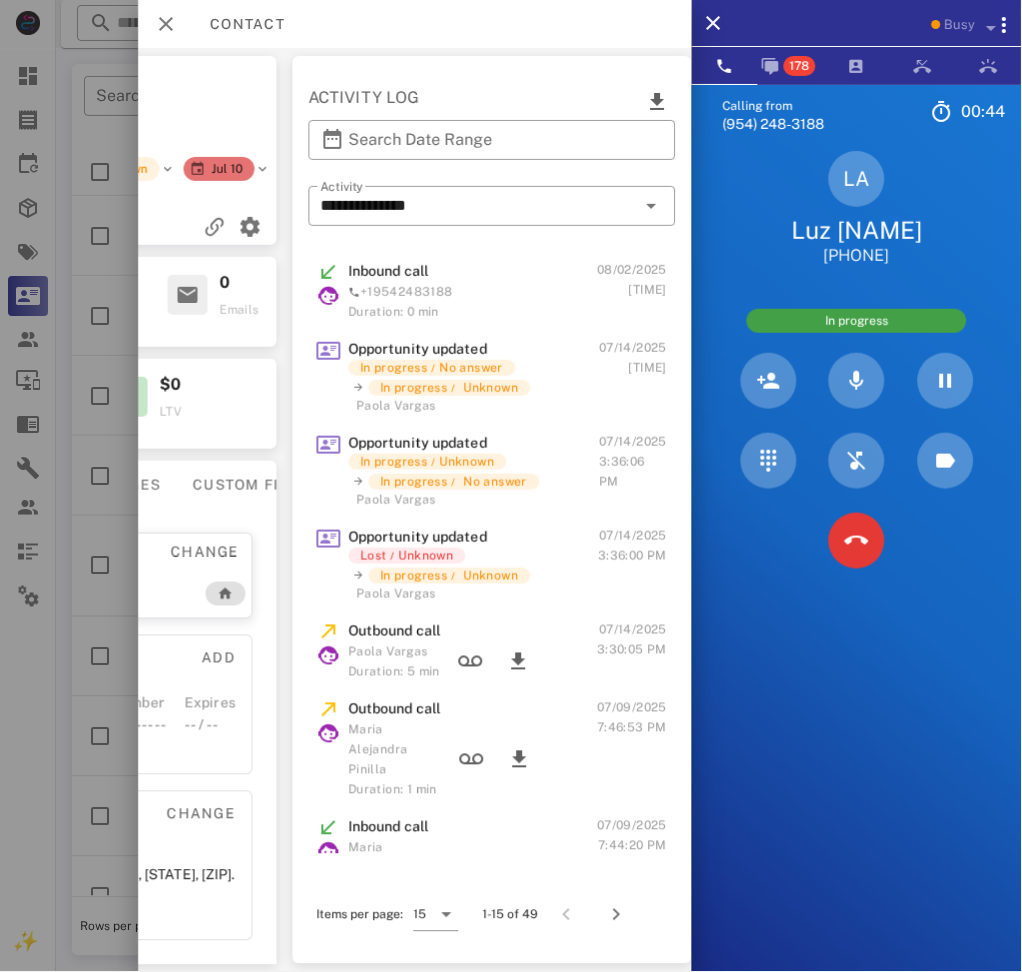 drag, startPoint x: 590, startPoint y: 67, endPoint x: 242, endPoint y: 105, distance: 350.06857 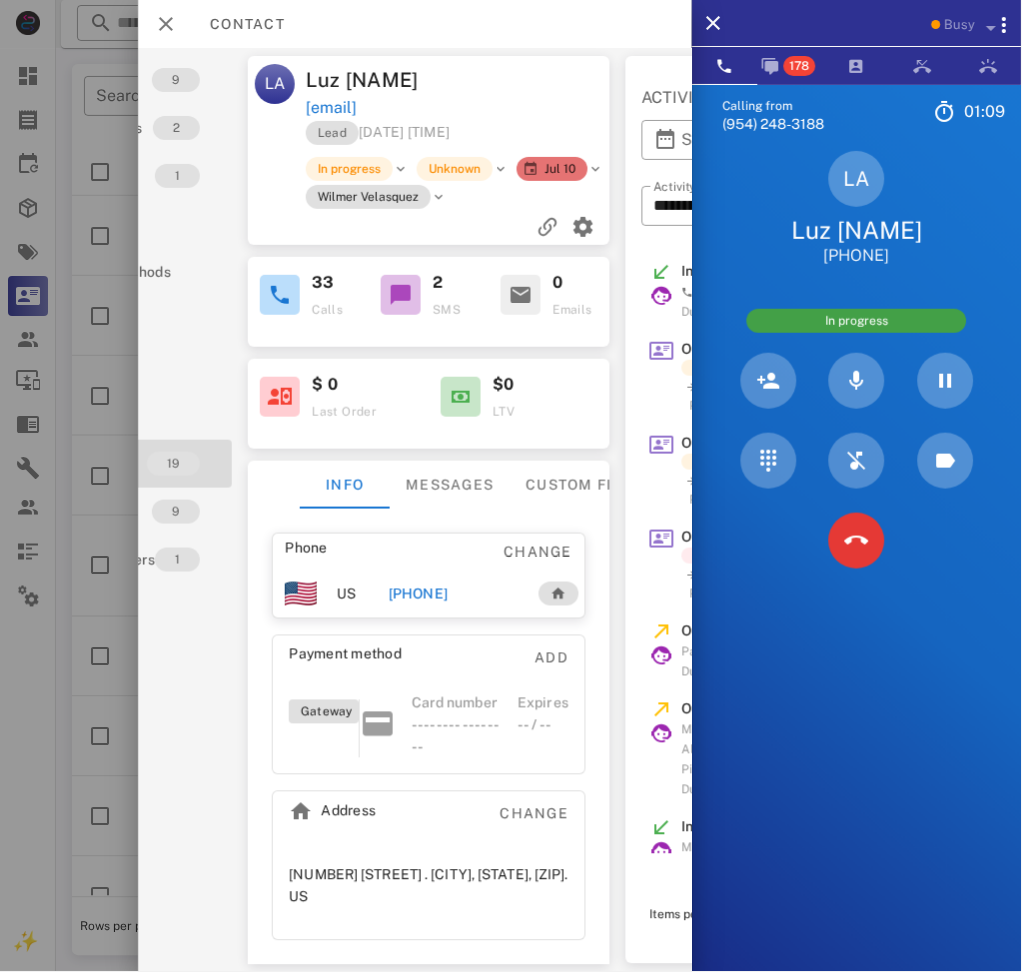 scroll, scrollTop: 0, scrollLeft: 0, axis: both 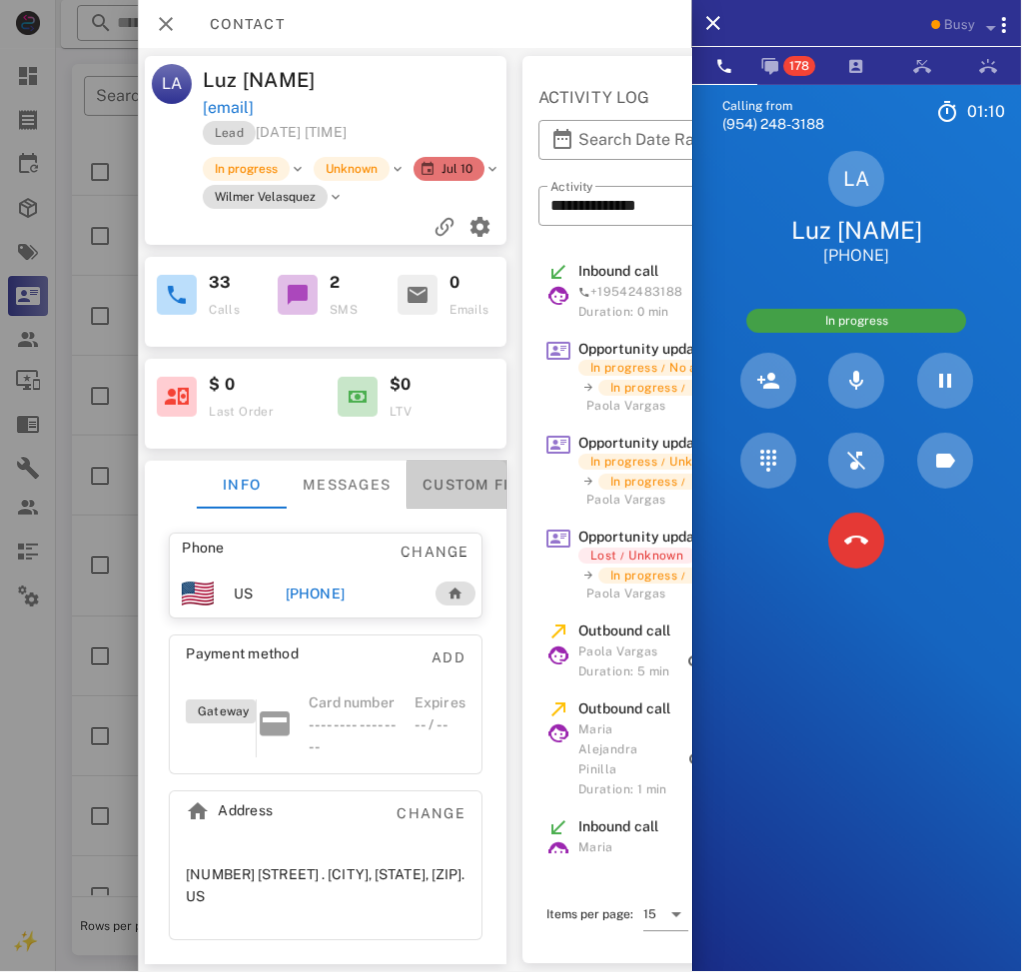 click on "Custom fields" at bounding box center (487, 485) 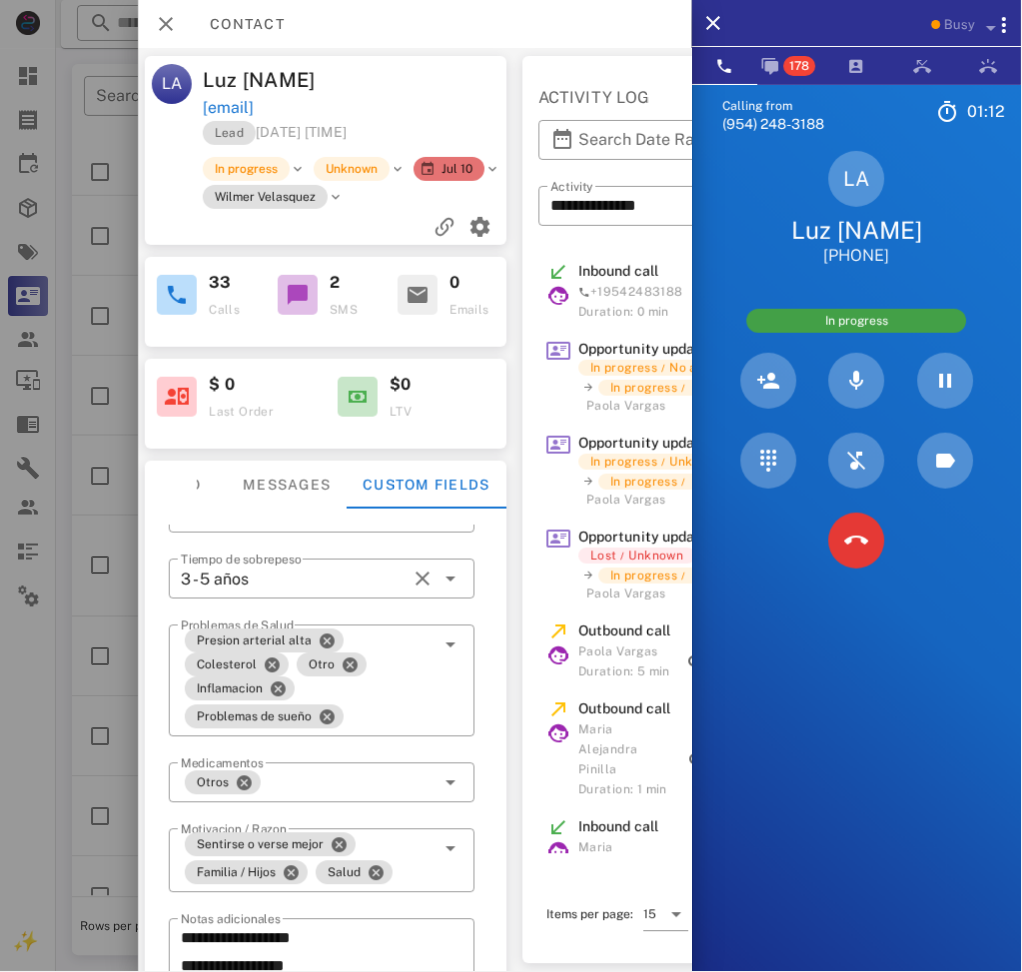 scroll, scrollTop: 60, scrollLeft: 0, axis: vertical 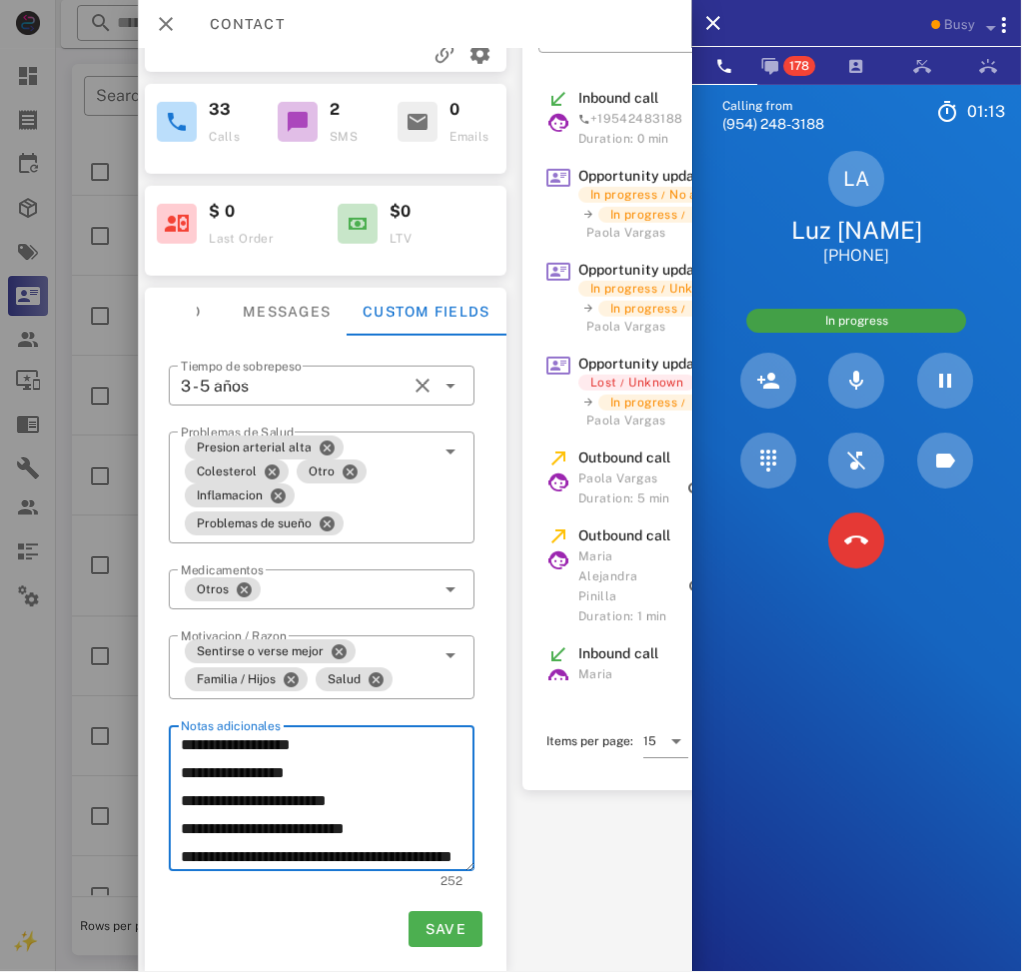 click on "**********" at bounding box center (329, 802) 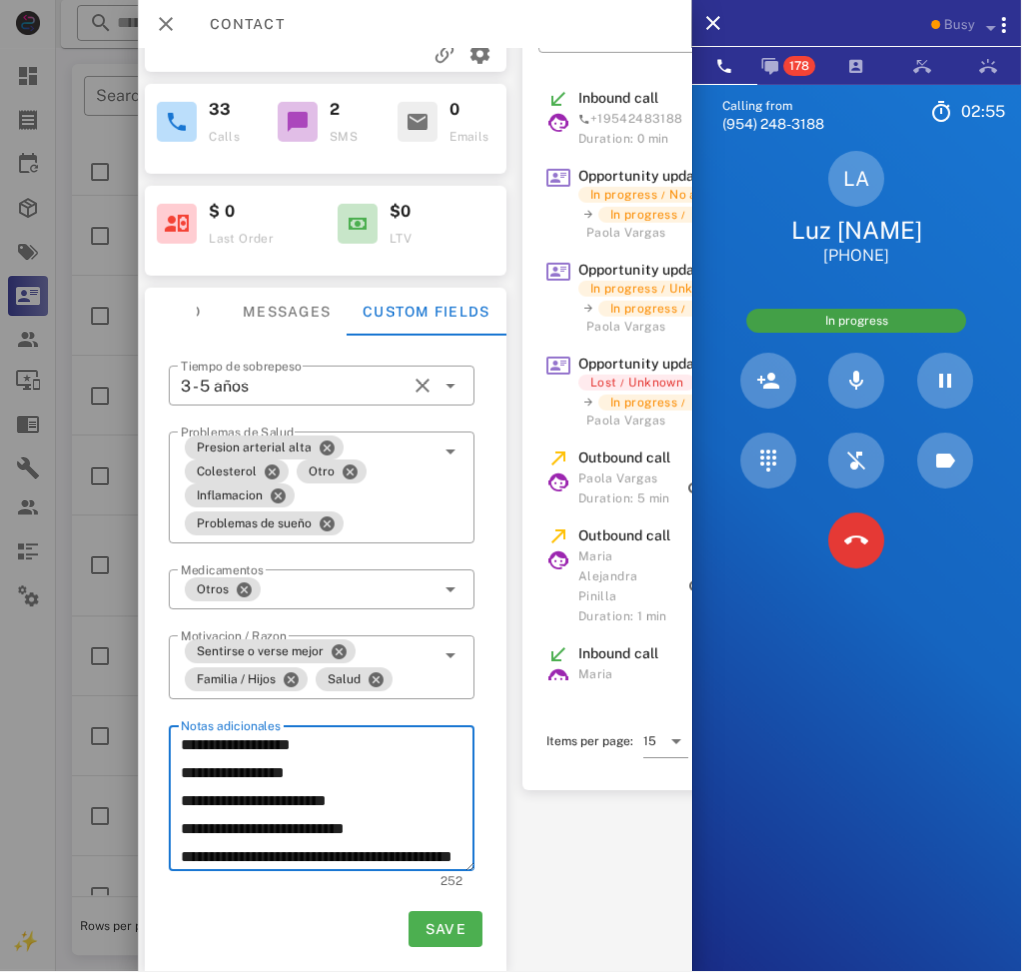 click on "Calling from [PHONE] 02: 55  Unknown      ▼     Andorra
+376
Argentina
+54
Aruba
+297
Australia
+61
Belgium (België)
+32
Bolivia
+591
Brazil (Brasil)
+55
Canada
+1
Chile
+56
Colombia
+57
Costa Rica
+506
Dominican Republic (República Dominicana)
+1
Ecuador
+593
El Salvador
+503
France
+33
Germany (Deutschland)
+49
Guadeloupe
+590
Guatemala
+502
Honduras
+504
Iceland (Ísland)
+354
India (भारत)
+91
Israel (‫ישראל‬‎)
+972
Italy (Italia)
+39" at bounding box center (857, 570) 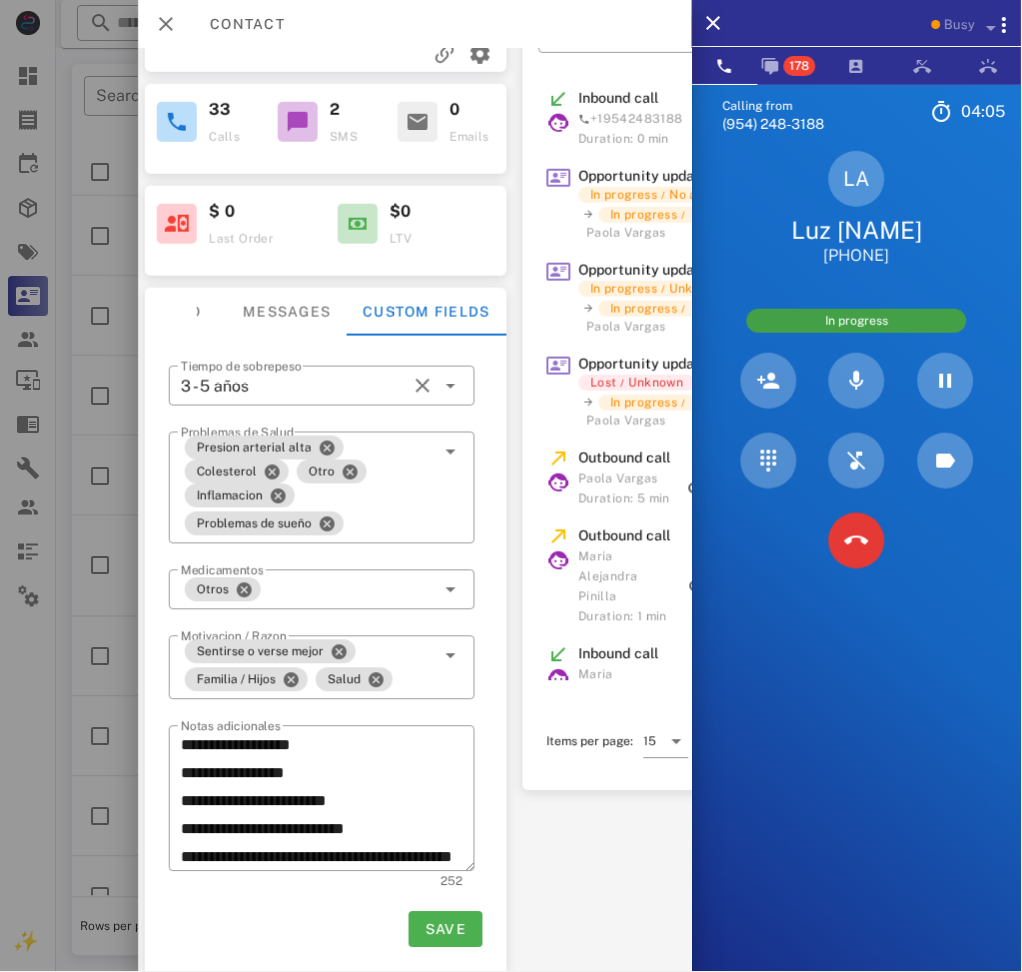 drag, startPoint x: 949, startPoint y: 831, endPoint x: 921, endPoint y: 809, distance: 35.608986 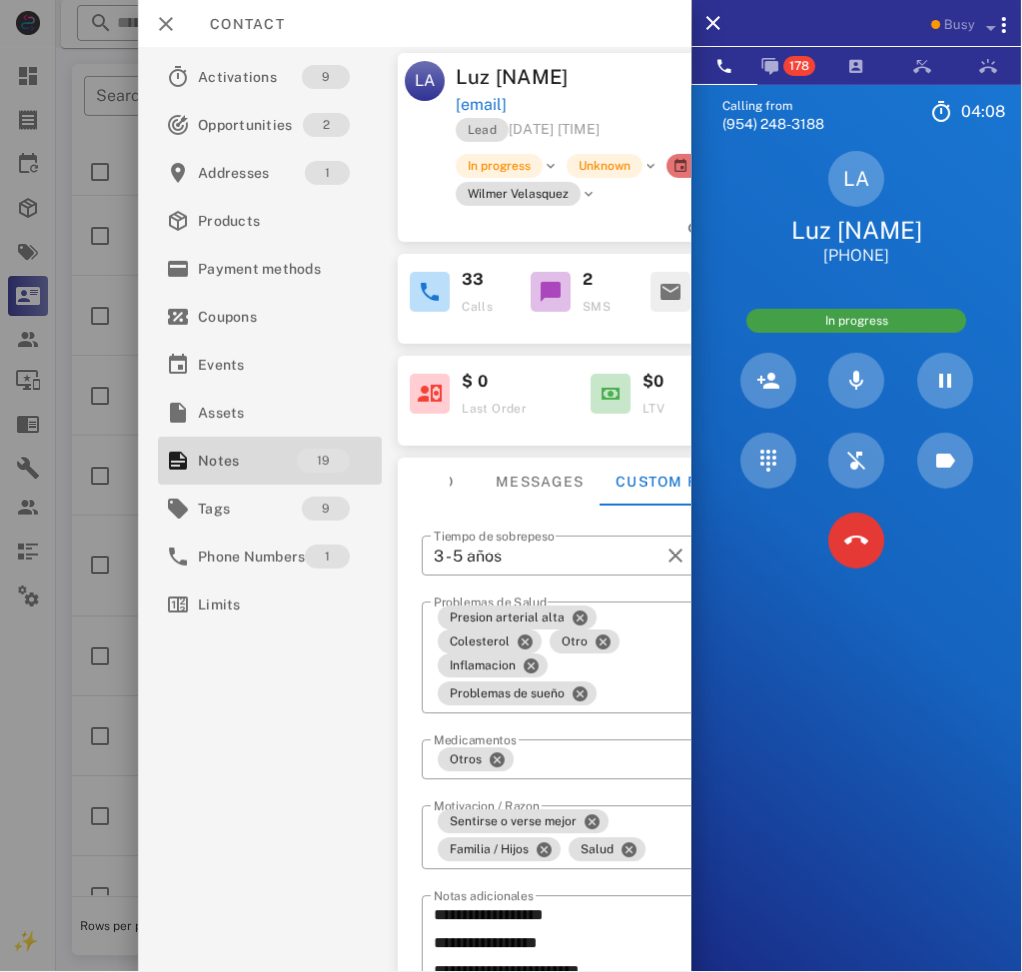 scroll, scrollTop: 0, scrollLeft: 0, axis: both 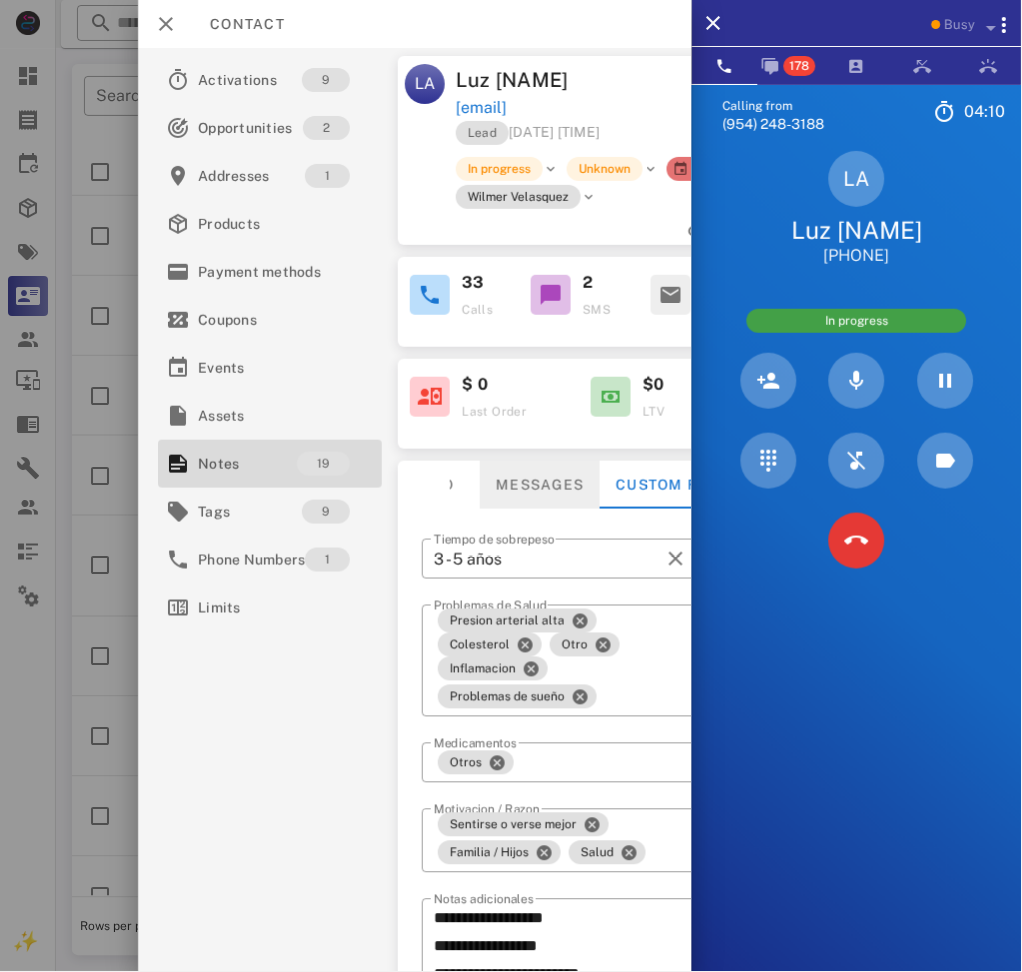 click on "Messages" at bounding box center [541, 485] 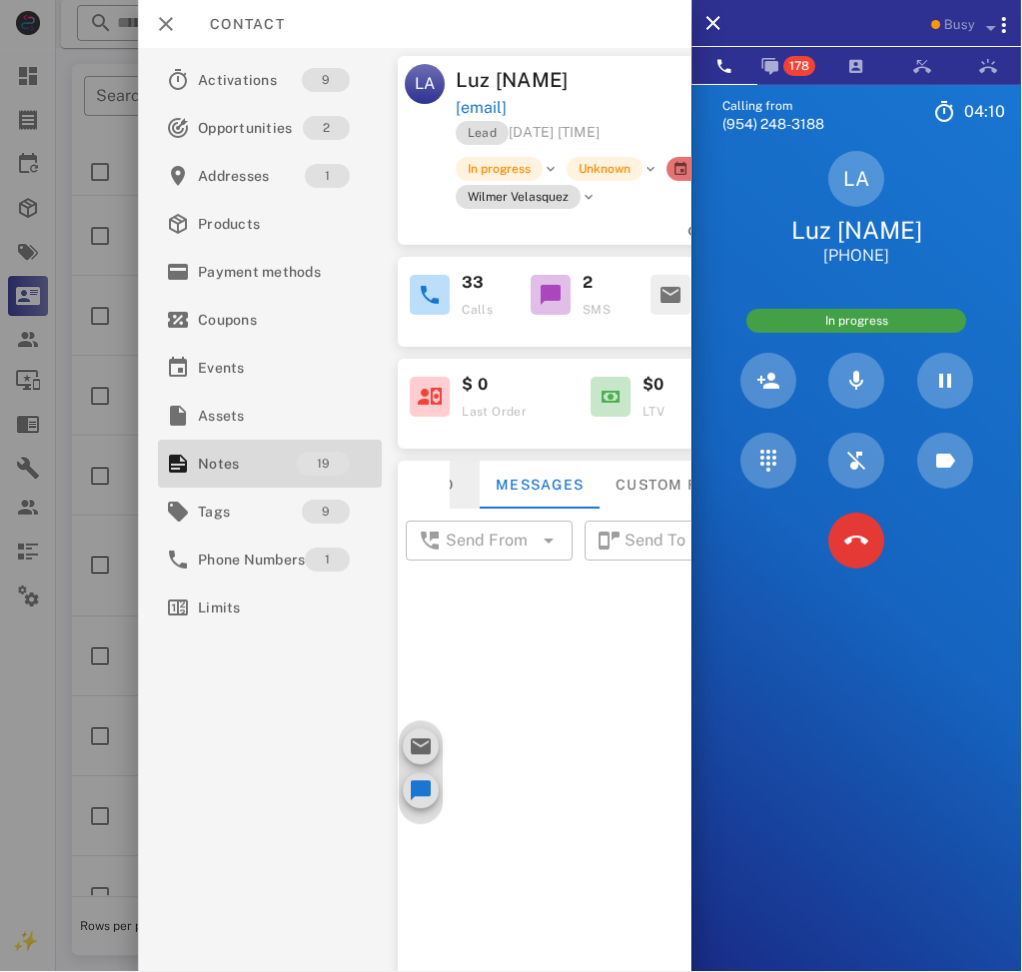 click on "Info" at bounding box center (436, 485) 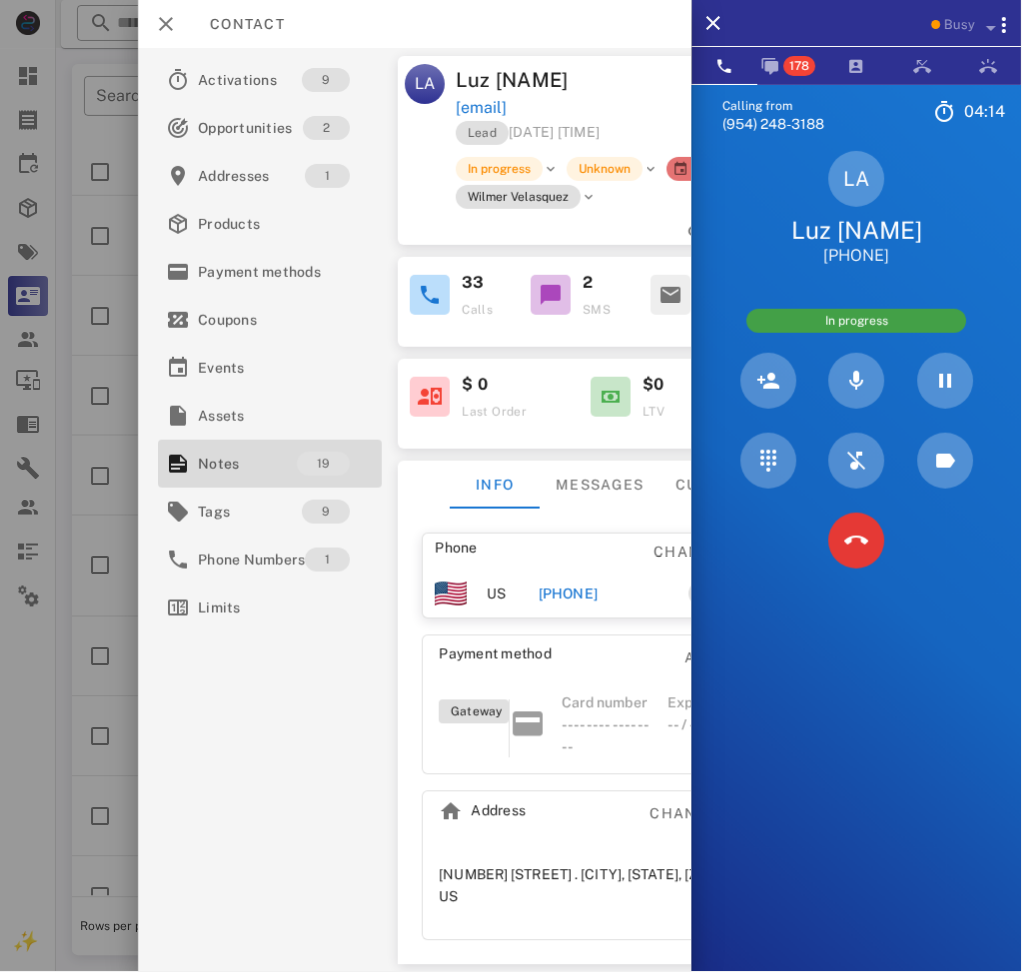 drag, startPoint x: 651, startPoint y: 606, endPoint x: 552, endPoint y: 604, distance: 99.0202 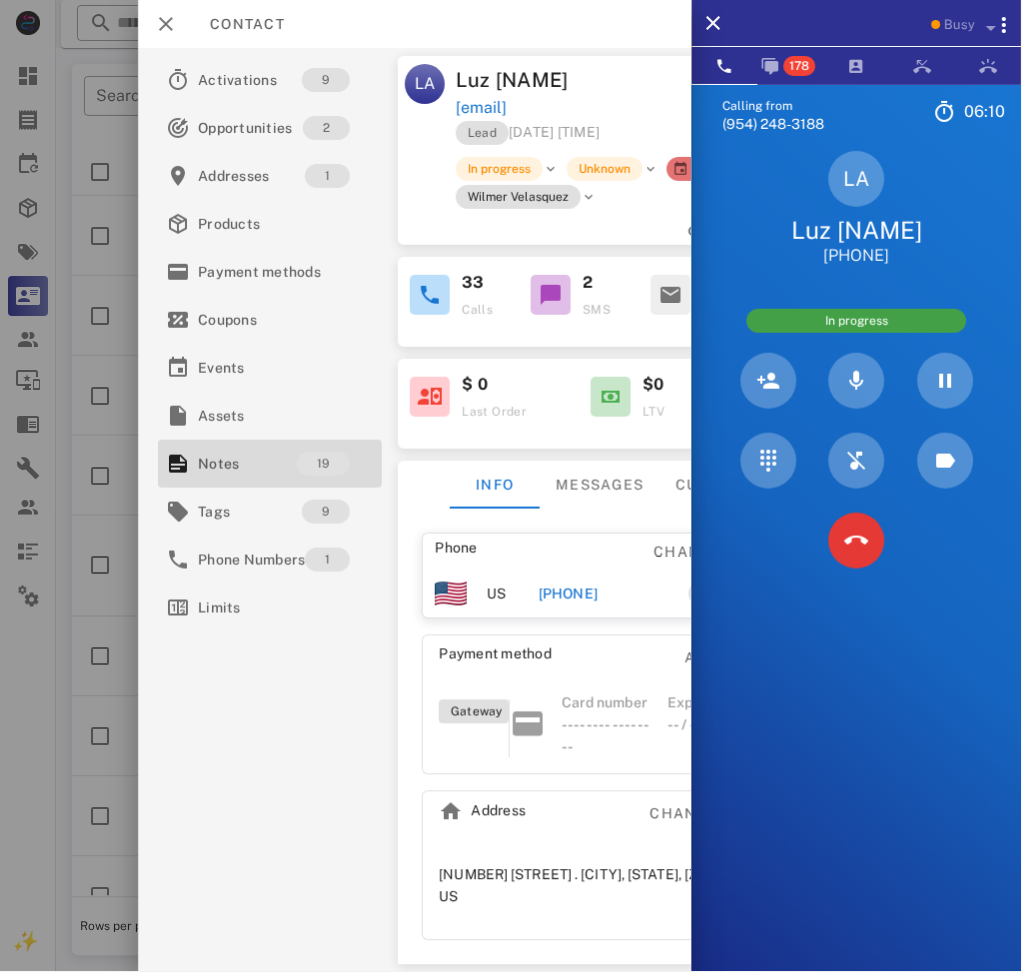 click on "Calling from [PHONE]" at bounding box center (803, 112) 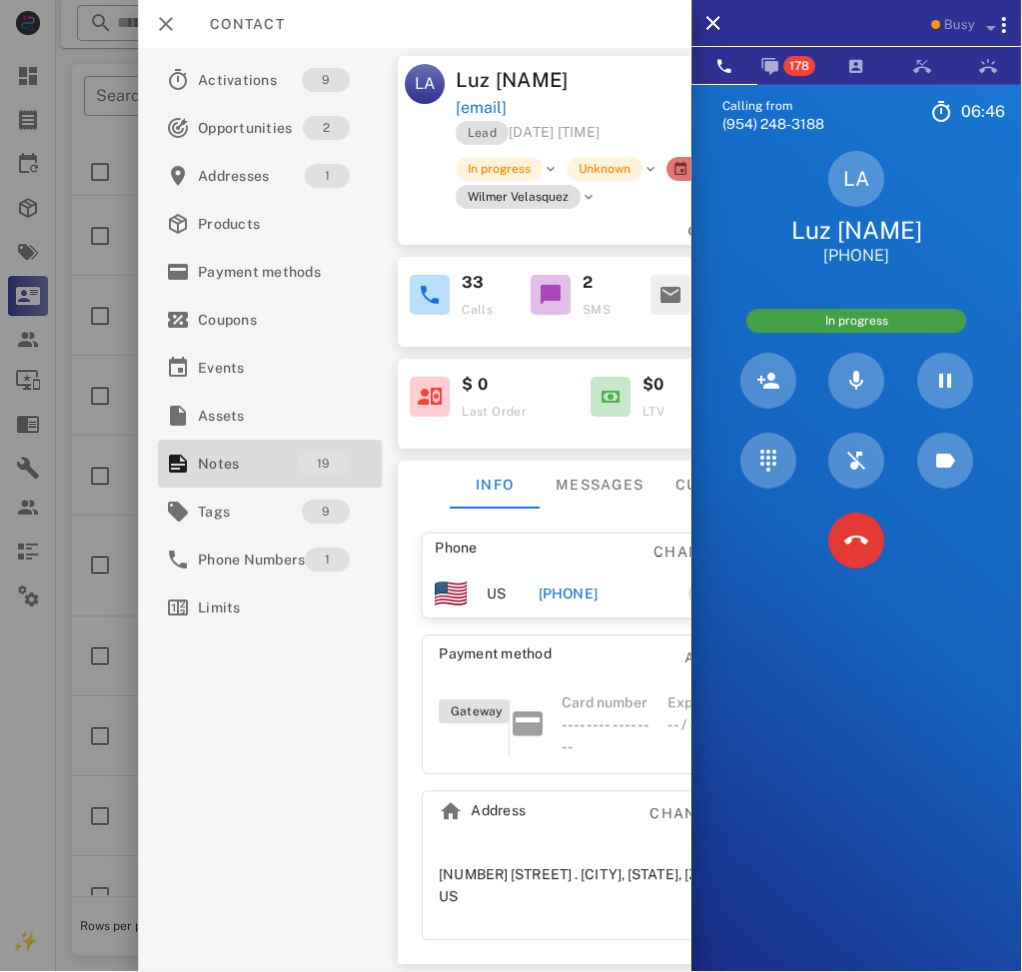 click at bounding box center (687, 80) 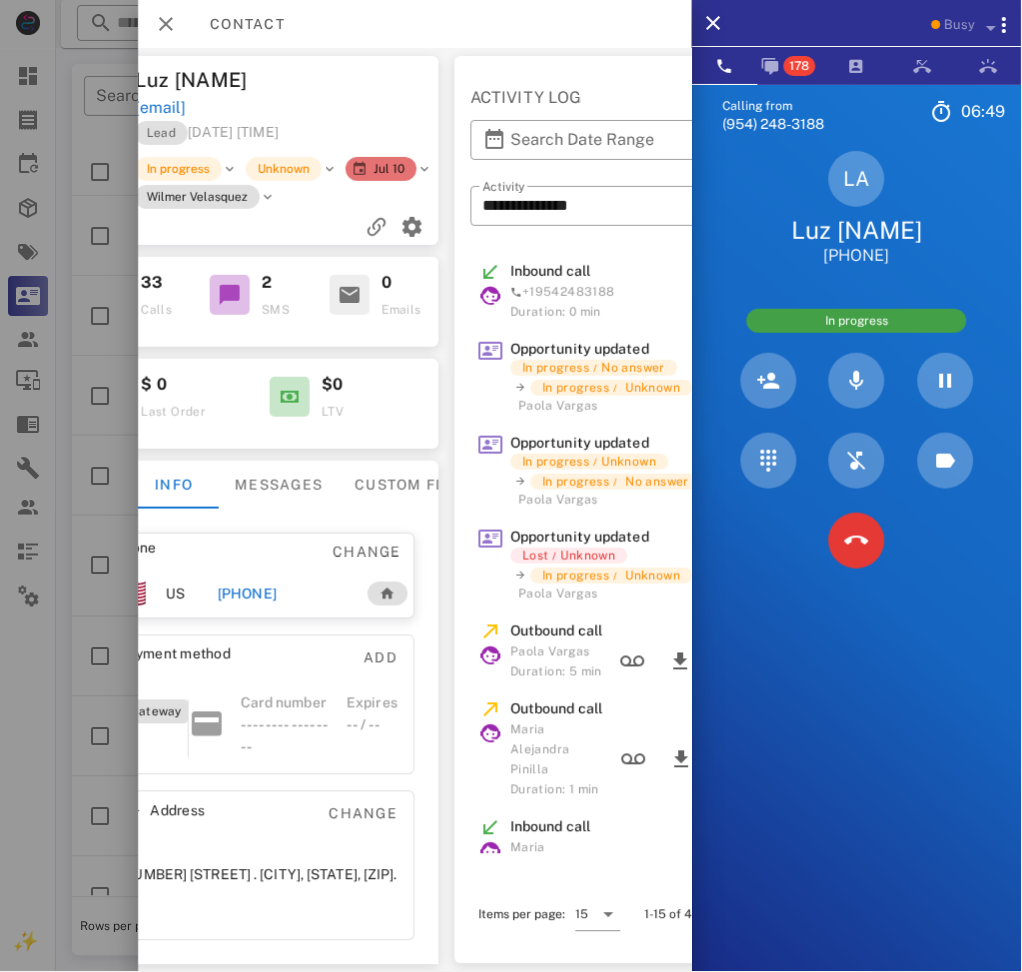 scroll, scrollTop: 0, scrollLeft: 359, axis: horizontal 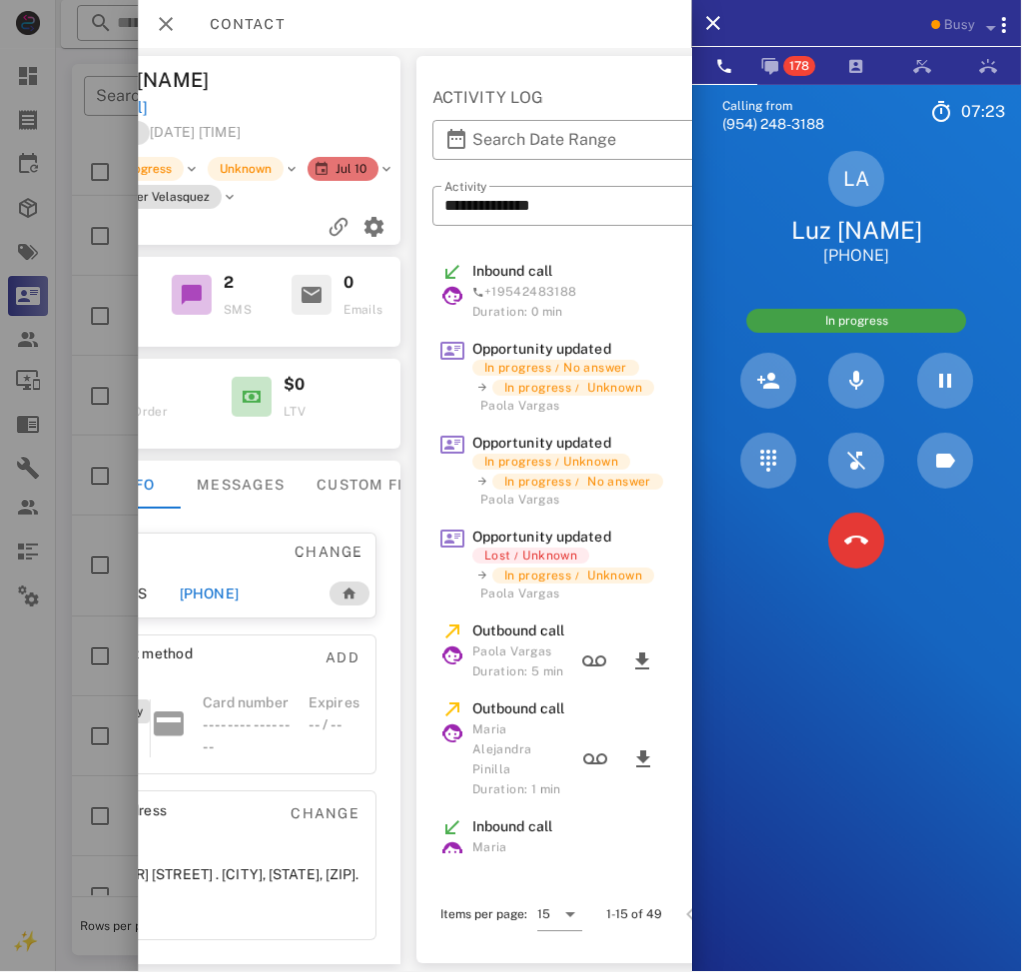 click on "[NAME] Arroyave [PHONE]" at bounding box center [857, 209] 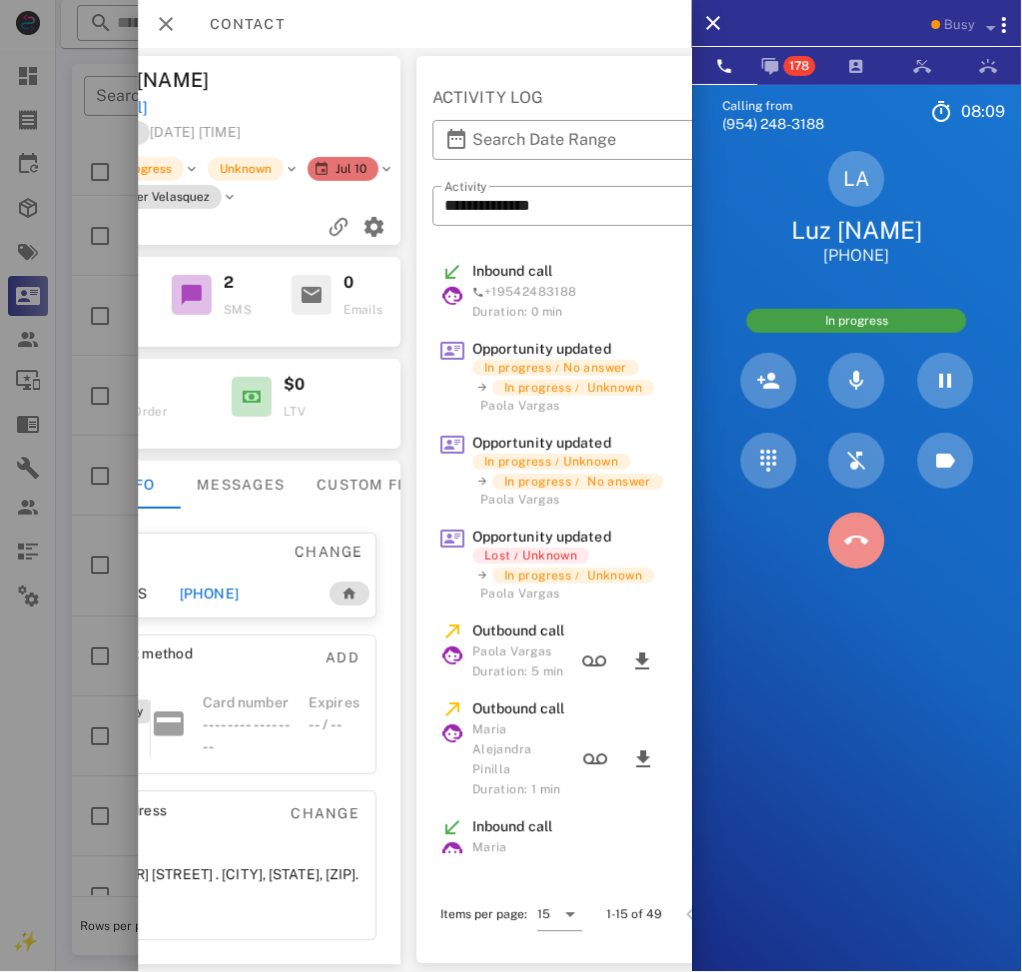 click at bounding box center (857, 541) 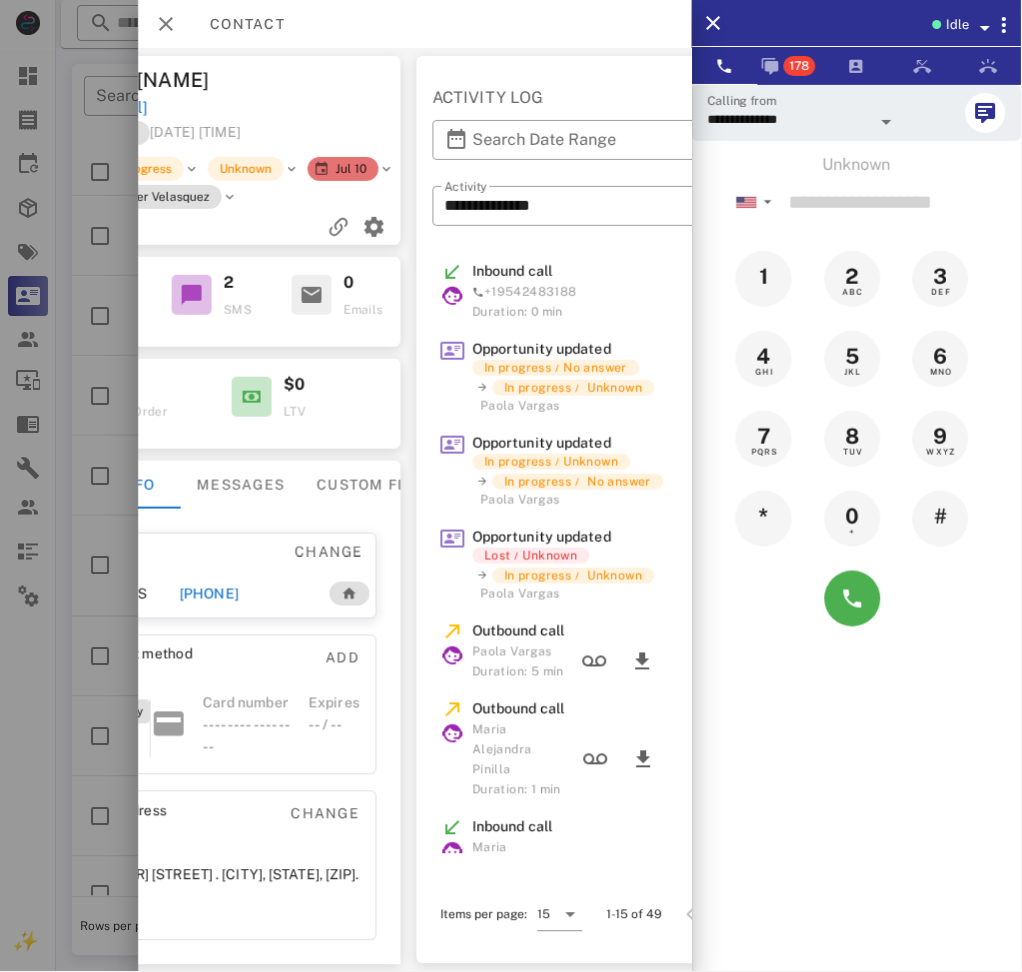 click on "Activations  9  Opportunities  2  Addresses  1  Products Payment methods Coupons Events Assets Notes  19  Tags  9  Phone Numbers  1  Limits LA [FIRST] [LAST]  [EMAIL]   Lead   [DATE] [TIME]   In progress   Unknown   Jul 10   [FIRST] [LAST]  33 Calls 2 SMS 0 Emails $ 0 LTV  Info   Messages   Custom fields   Phone   Change   US   [PHONE]   Payment method   Add  Gateway  Card number  ---- ---- ---- ----  Expires  -- / --  Address   Change   [NUMBER] [STREET] .
[CITY], [STATE], [POSTAL_CODE].
US   ​ Send From [PHONE] ​ Send To [PHONE]  This conversation was initiated from automation messages.  Latest message [DATE], [TIME] [DATE], [TIME] [FIRST] [LAST]  Hola Luz... Soy Paola Vargas. Este es el link de pago: https://enfy.cc/RQRIUR  Luz Arroyave [DATE], [TIME]  Hola  ​ 0 ​ Peso por perder 20 - 30 lbs ​ Tiempo de sobrepeso 3 - 5 años ​ Problemas de Salud Presion arterial alta Colesterol Otro Inflamacion Problemas de sueño ​ Medicamentos Otros" at bounding box center (415, 510) 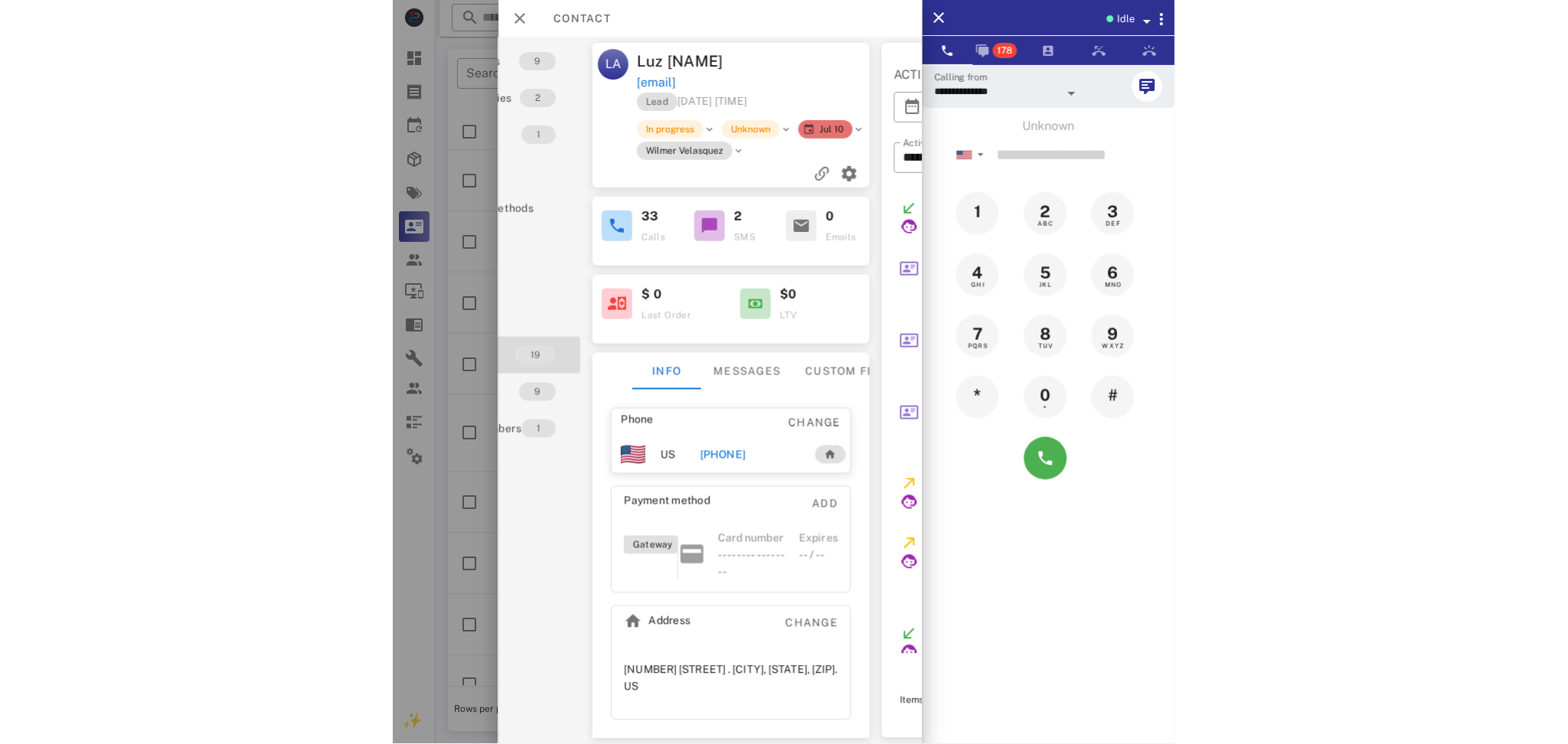 scroll, scrollTop: 0, scrollLeft: 0, axis: both 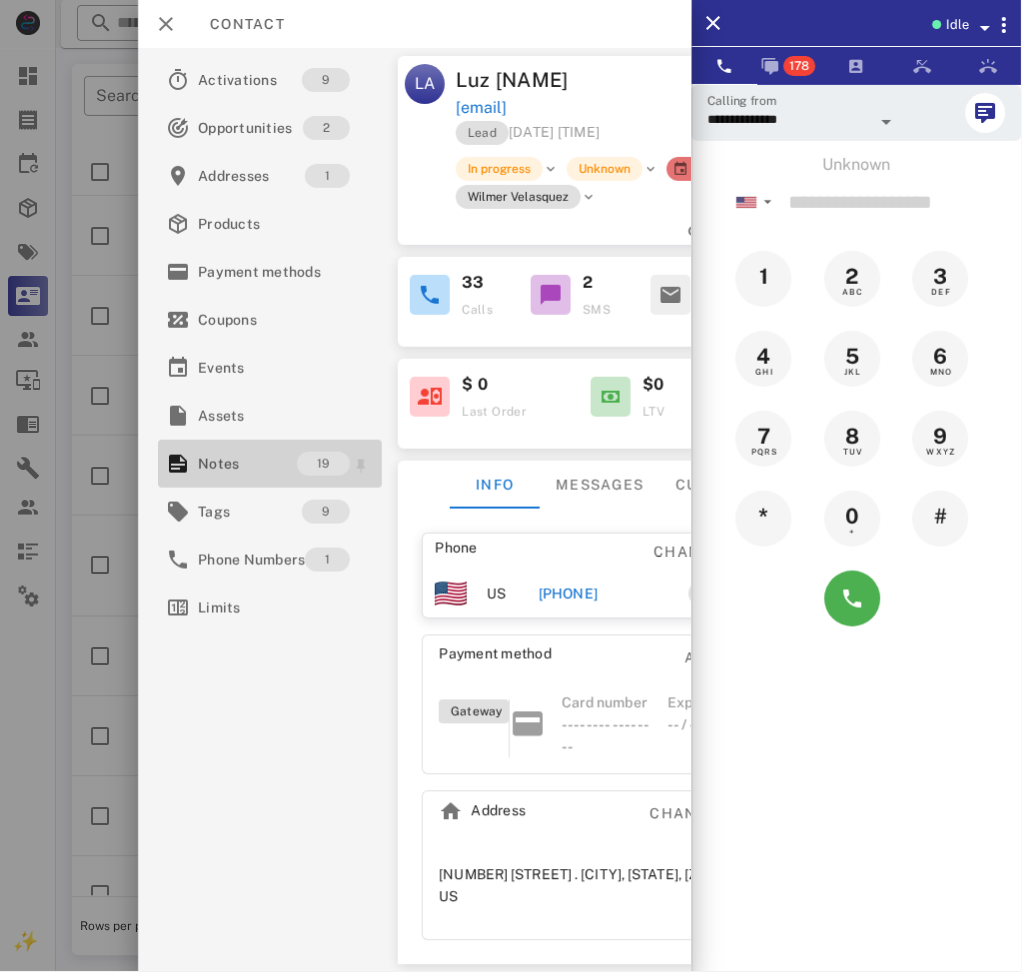 click on "Notes" at bounding box center [247, 464] 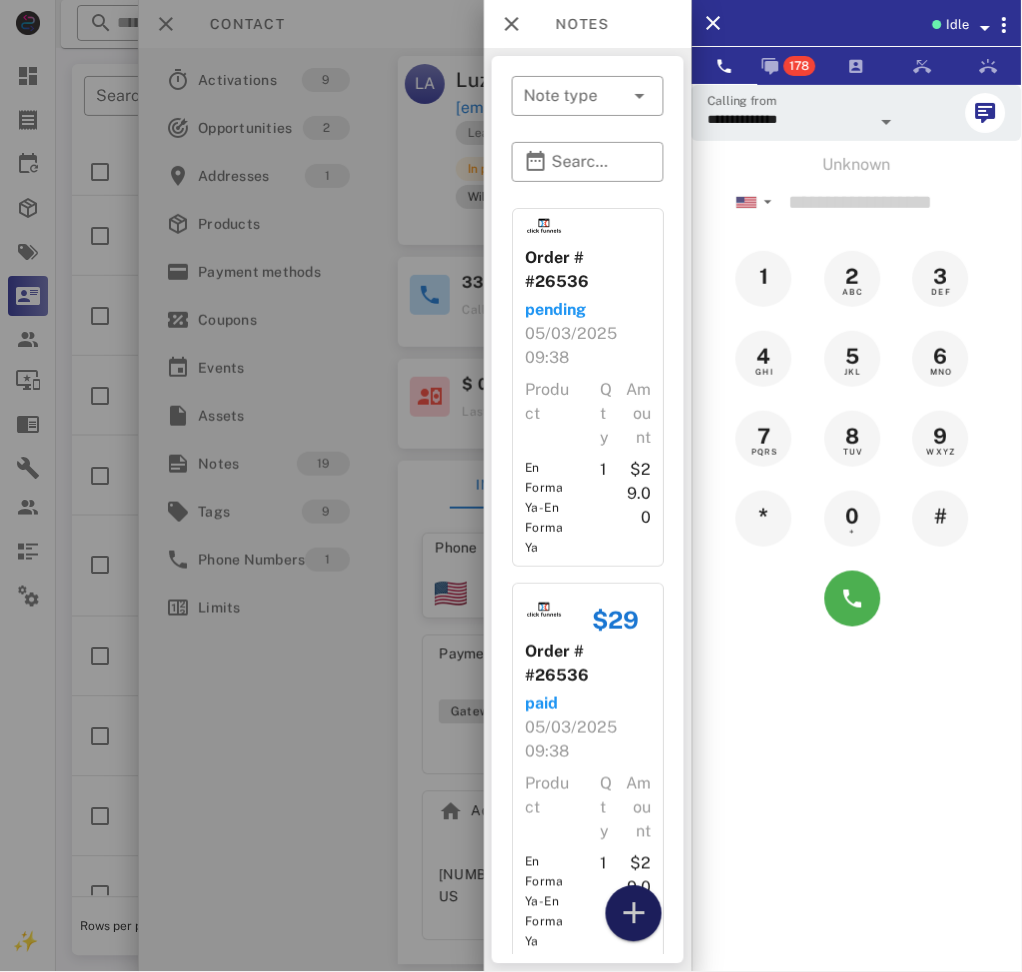 click at bounding box center (634, 914) 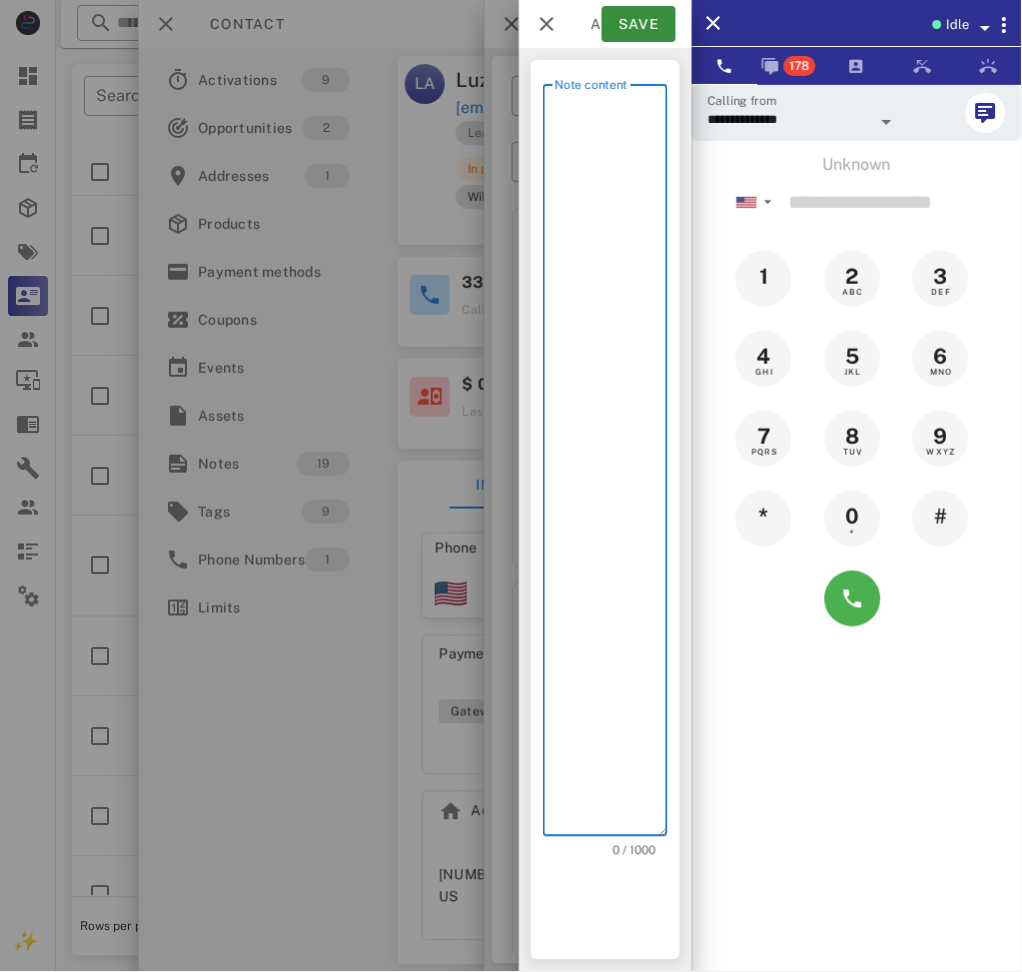 click on "Note content" at bounding box center [611, 465] 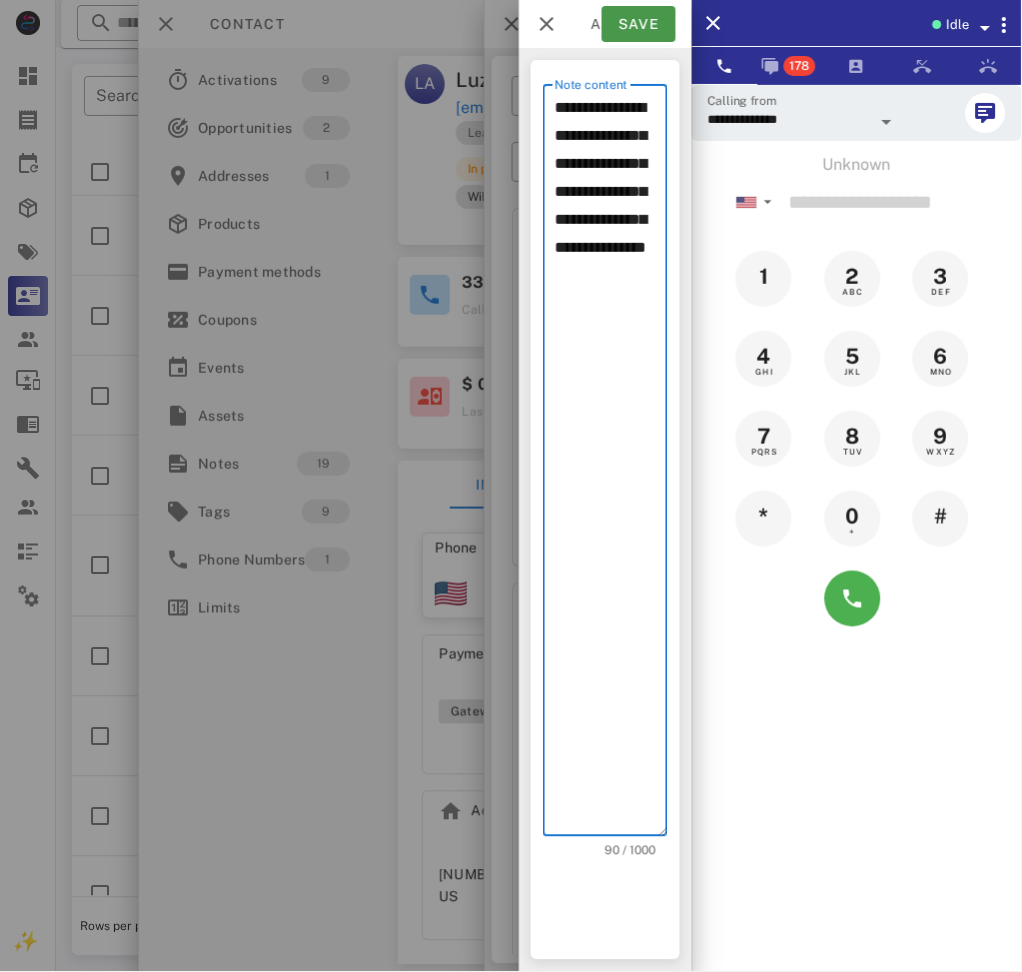 type on "**********" 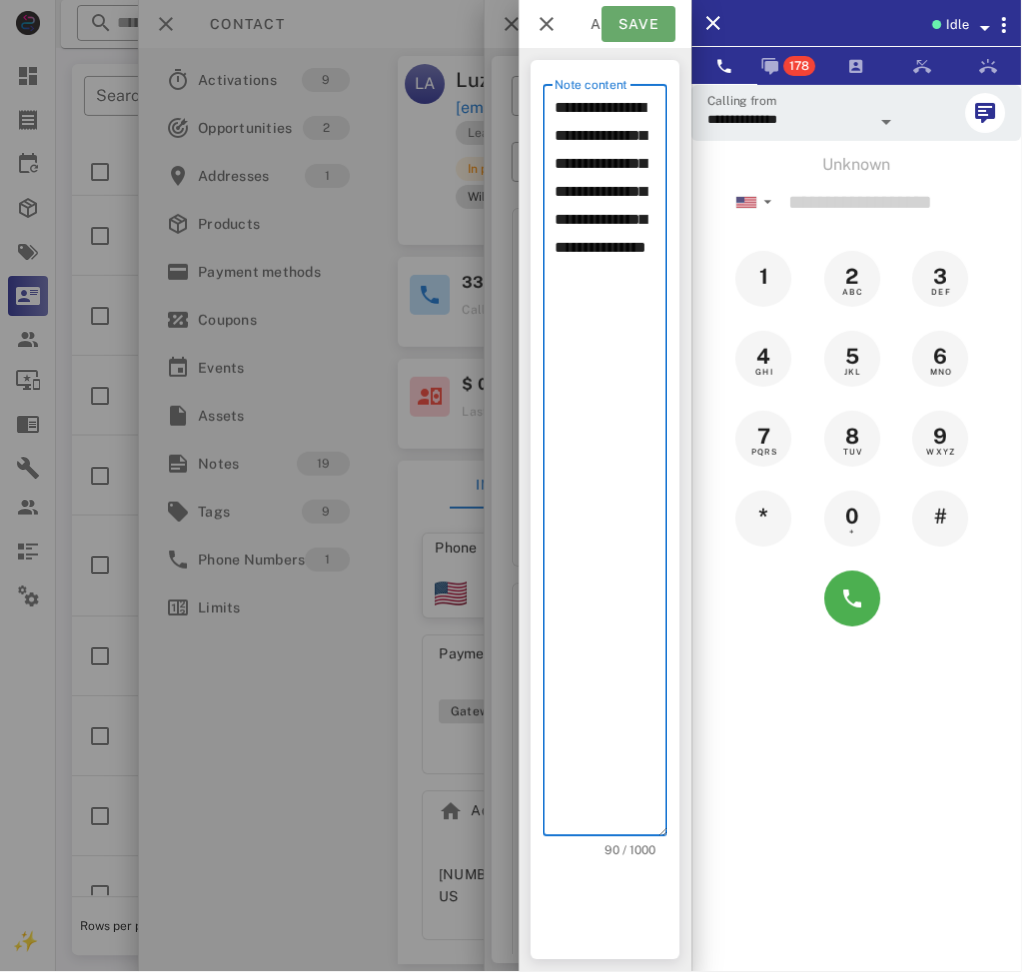 click on "Save" at bounding box center [639, 24] 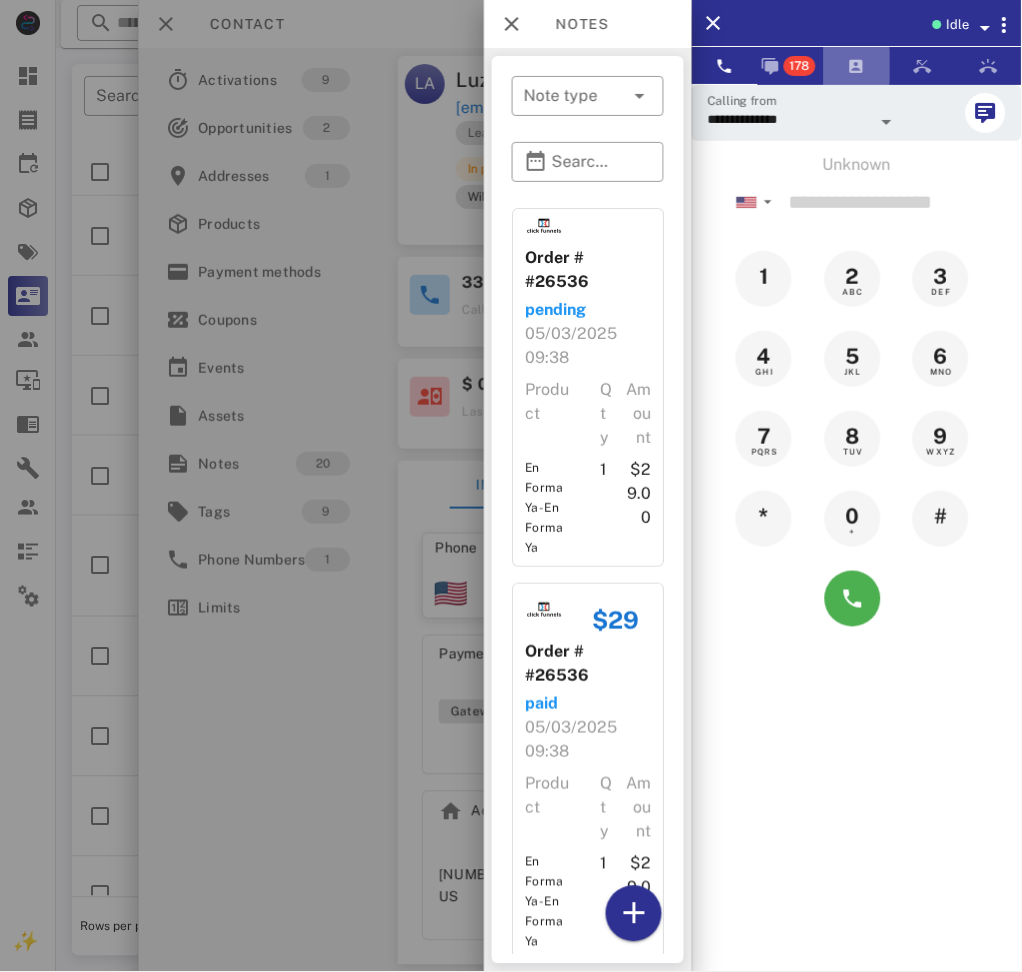 click at bounding box center [857, 66] 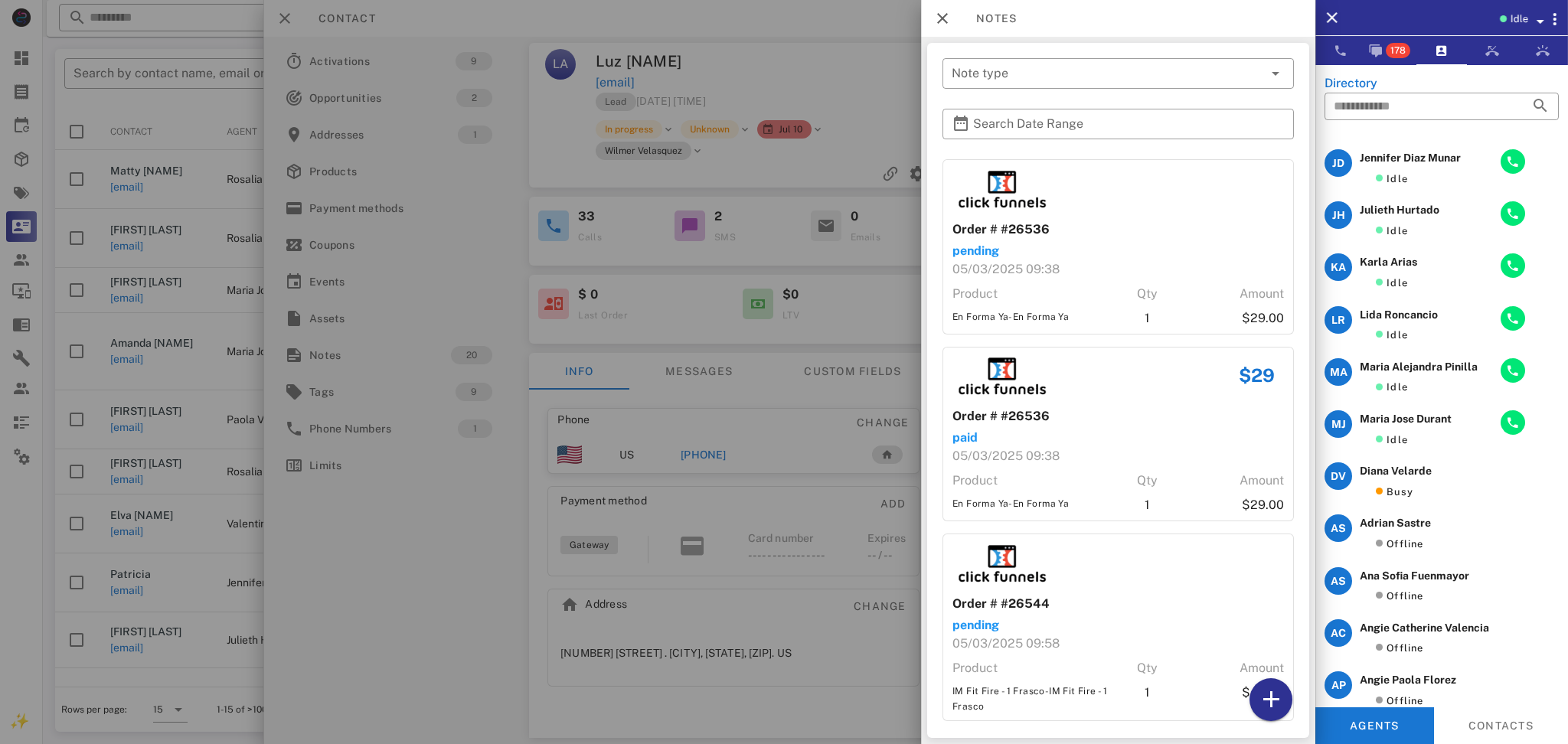 click on "Idle" at bounding box center (1465, 18) 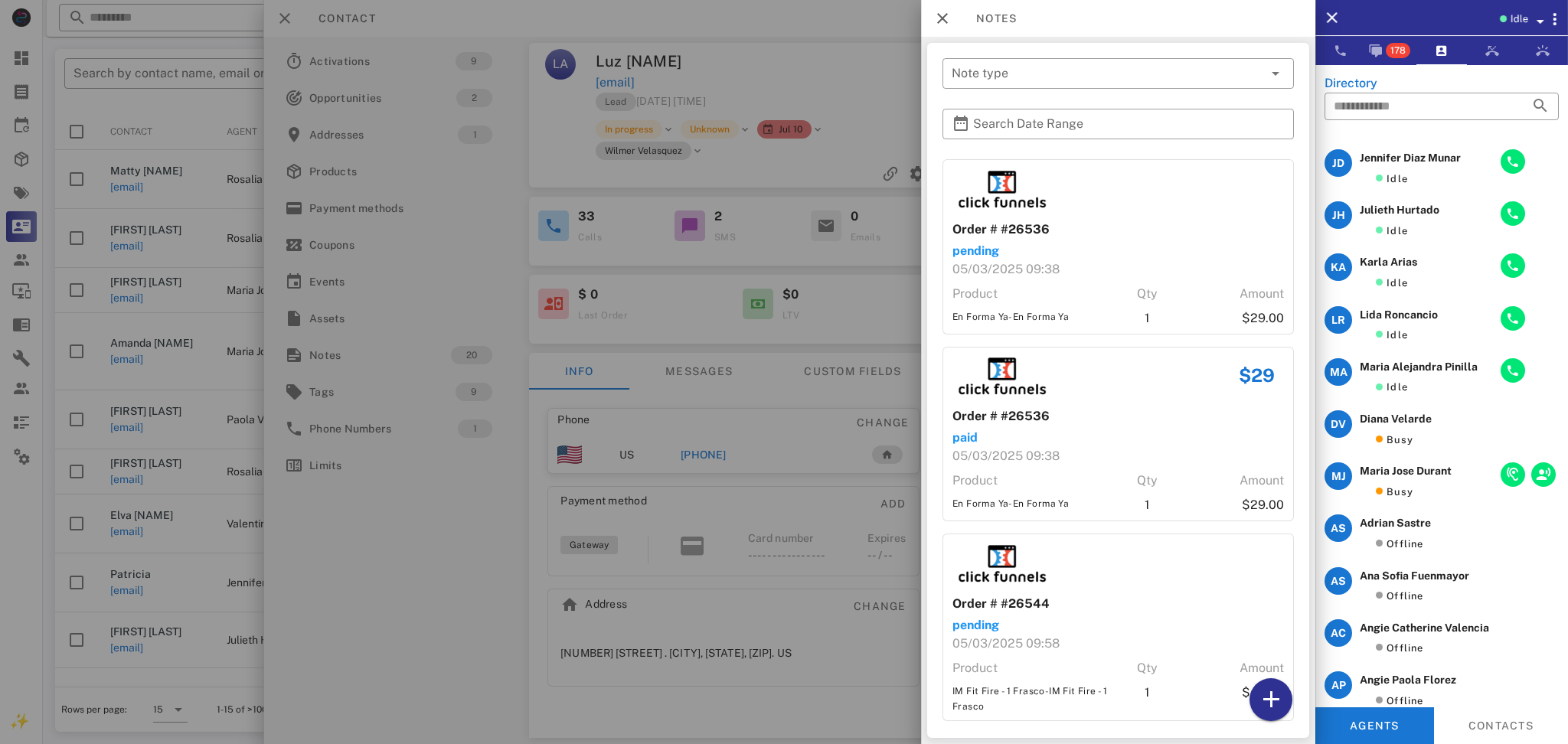 click on "Notes" at bounding box center [1118, 18] 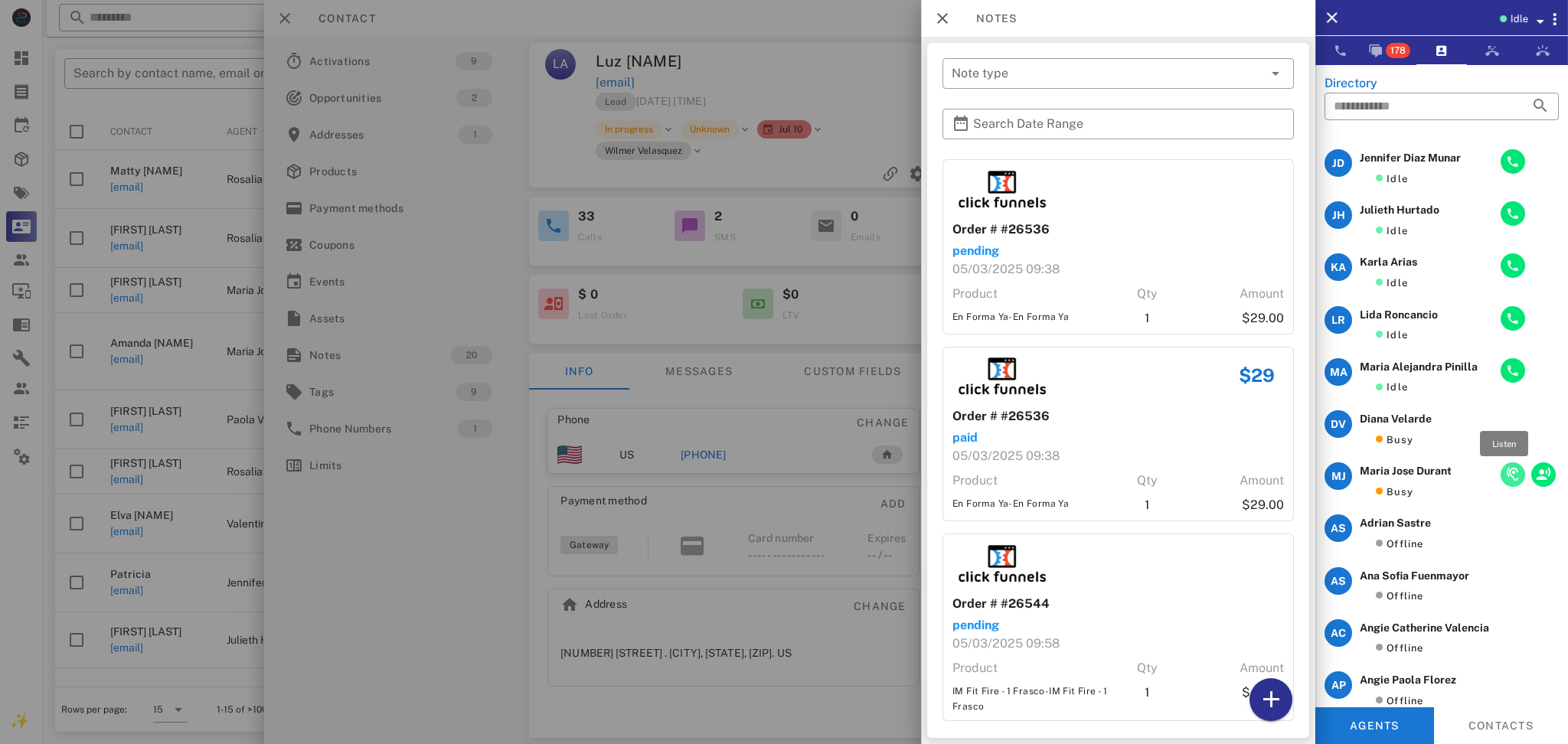 click at bounding box center [1513, 475] 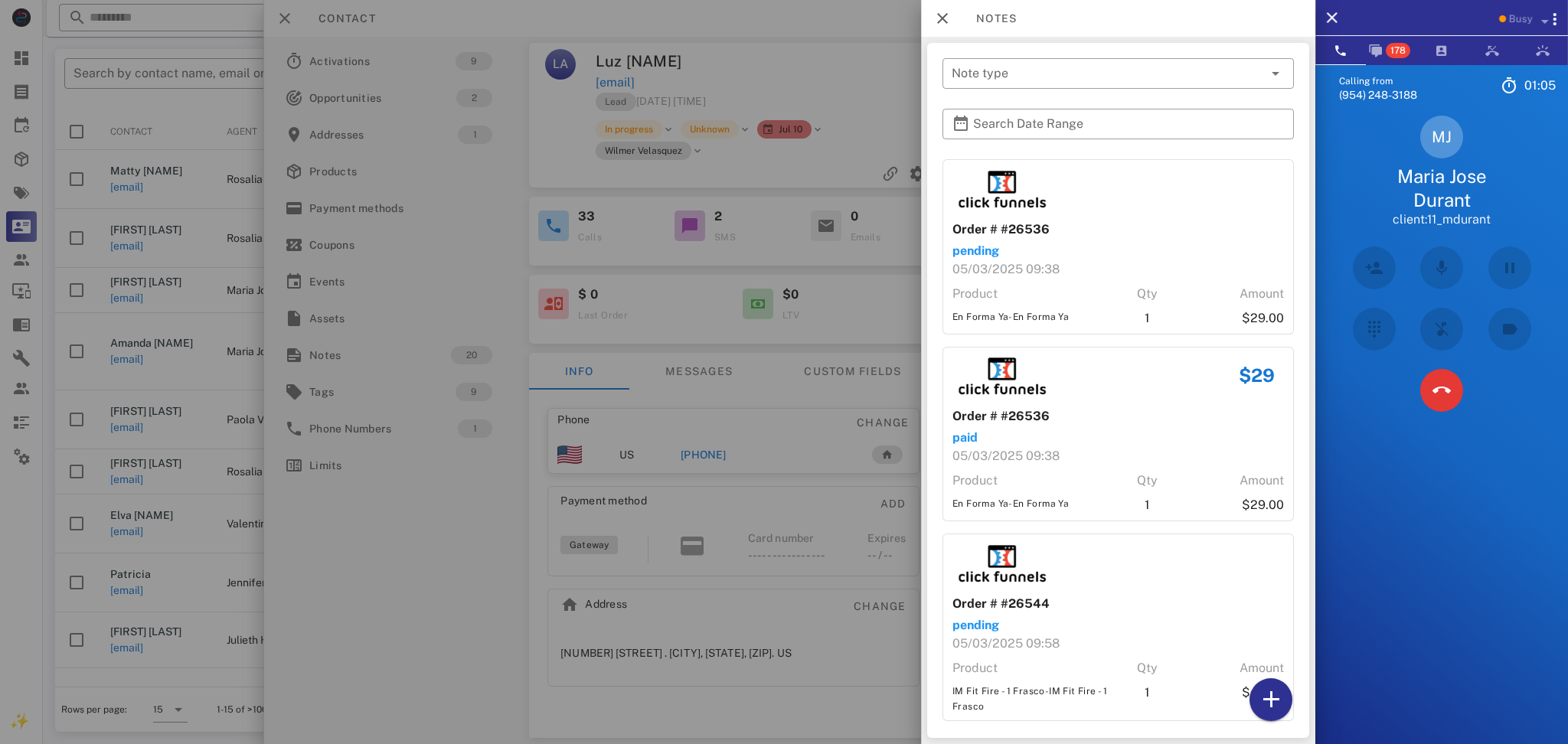 click on "Calling from [PHONE] [TIME]  Unknown      ▼     Andorra
+376
Argentina
+54
Aruba
+297
Australia
+61
Belgium (België)
+32
Bolivia
+591
Brazil (Brasil)
+55
Canada
+1
Chile
+56
Colombia
+57
Costa Rica
+506
Dominican Republic (República Dominicana)
+1
Ecuador
+593
El Salvador
+503
France
+33
Germany (Deutschland)
+49
Guadeloupe
+590
Guatemala
+502
Honduras
+504
Iceland (Ísland)
+354
India (भारत)
+91
Israel (‫ישראל‬‎)
+972
Italy (Italia)
+39" at bounding box center [1442, 436] 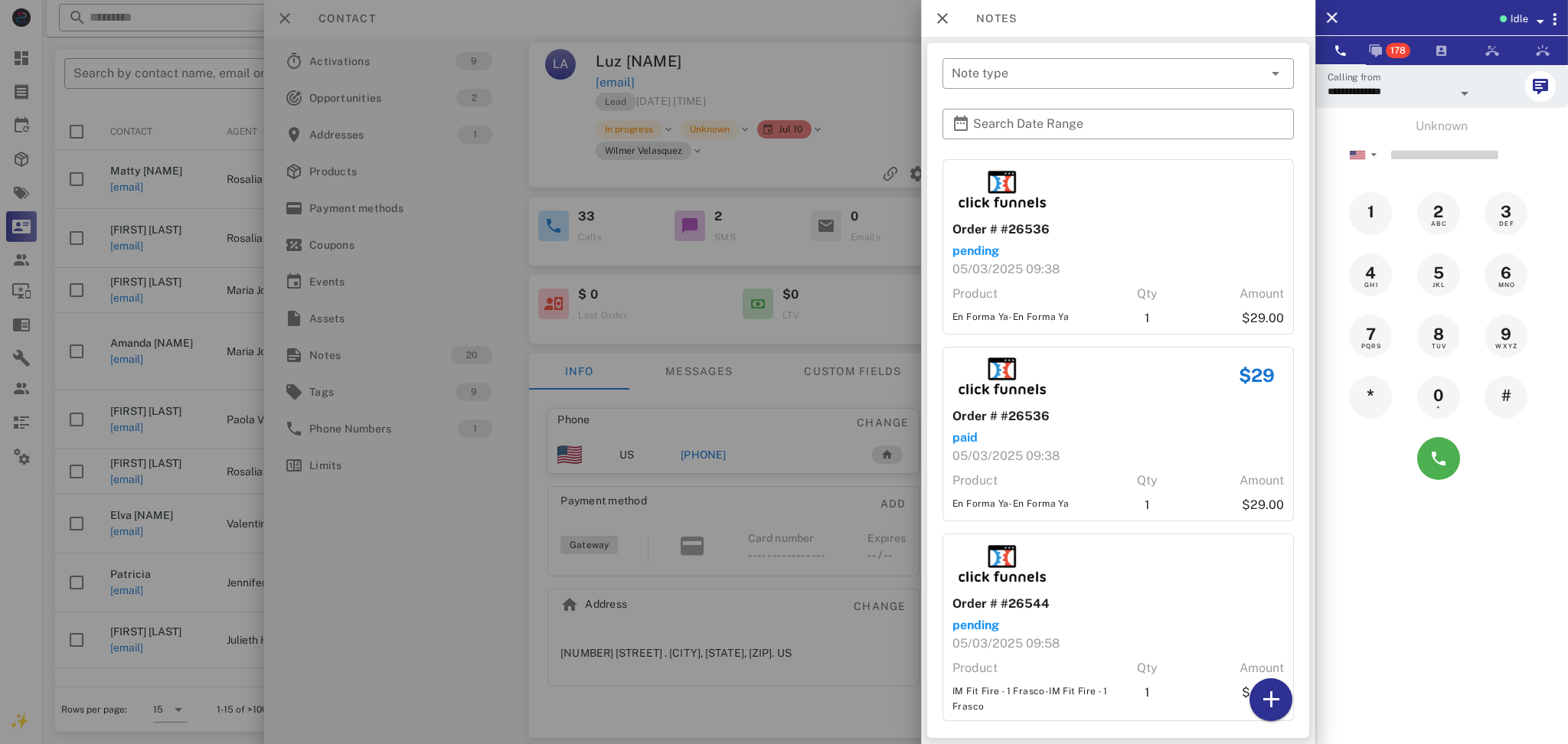 click at bounding box center [1442, 458] 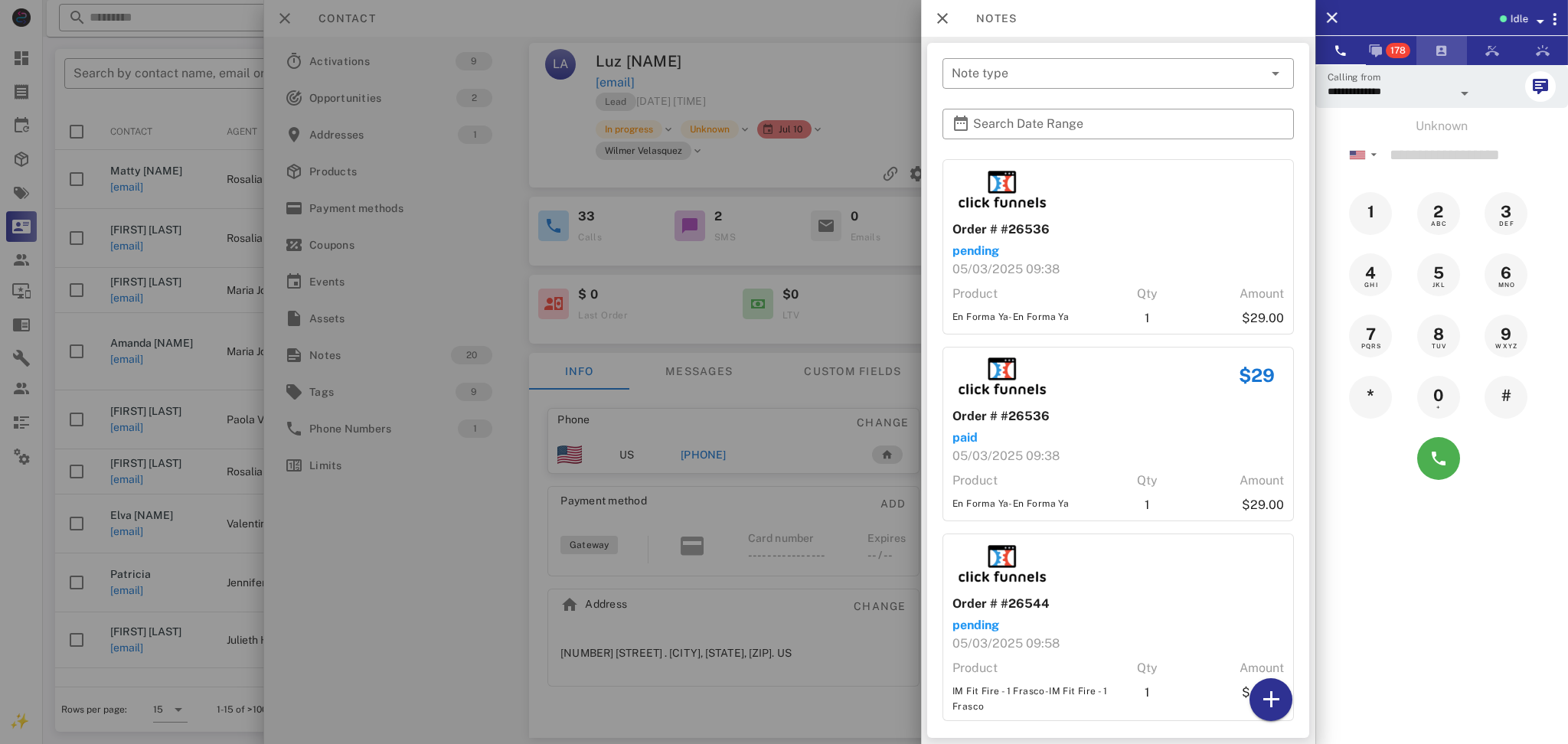 click at bounding box center (1442, 51) 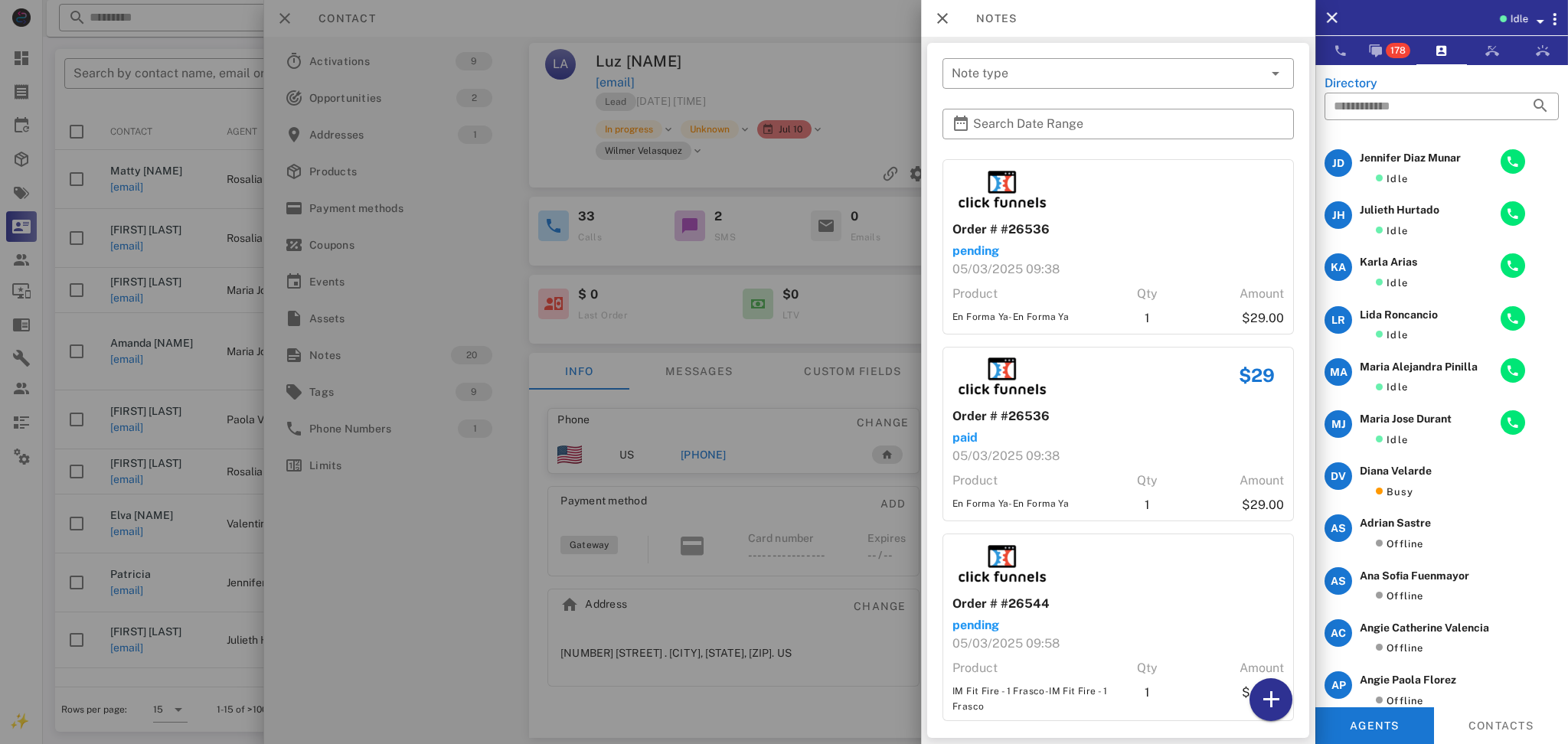 click on "Idle" at bounding box center [1465, 18] 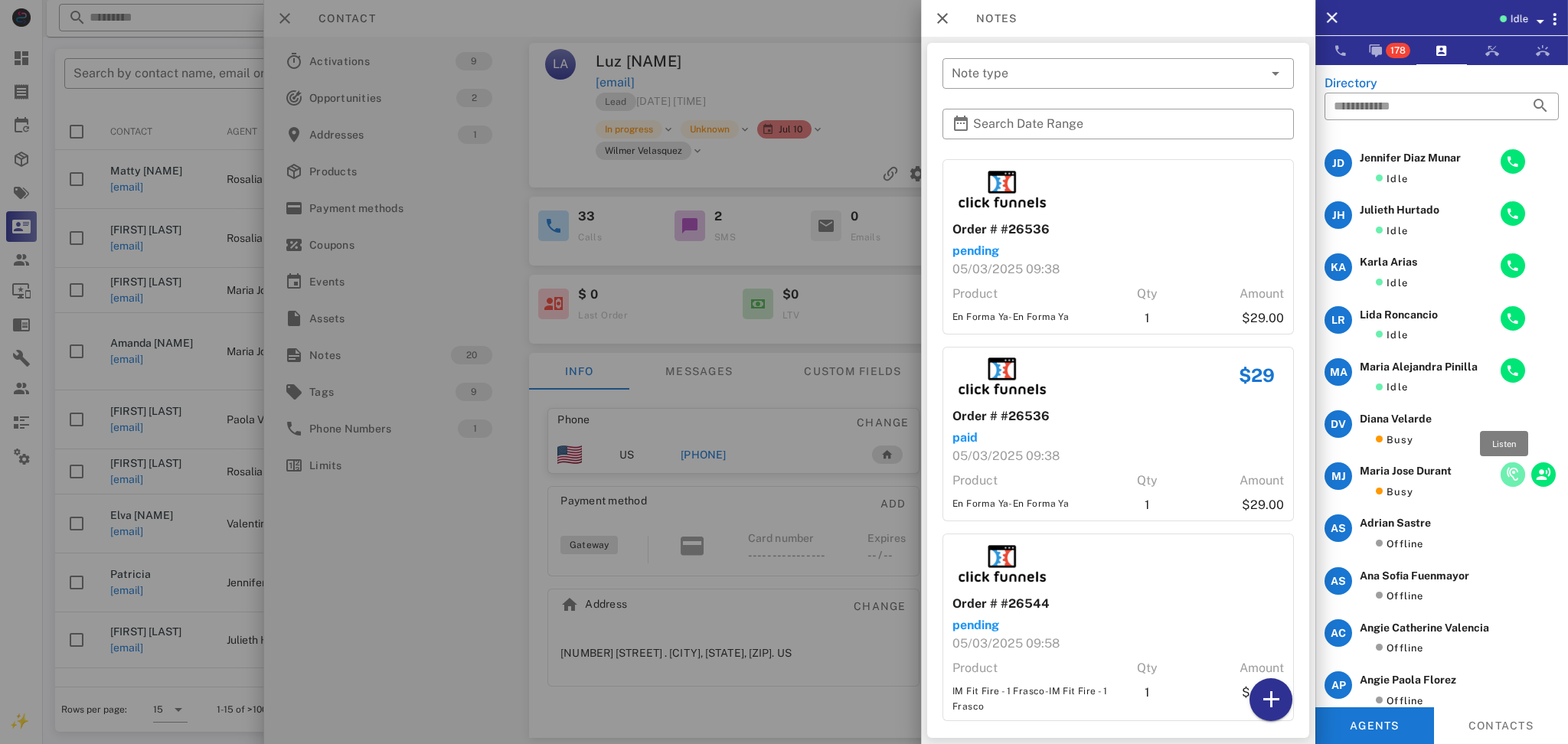 click at bounding box center [1513, 475] 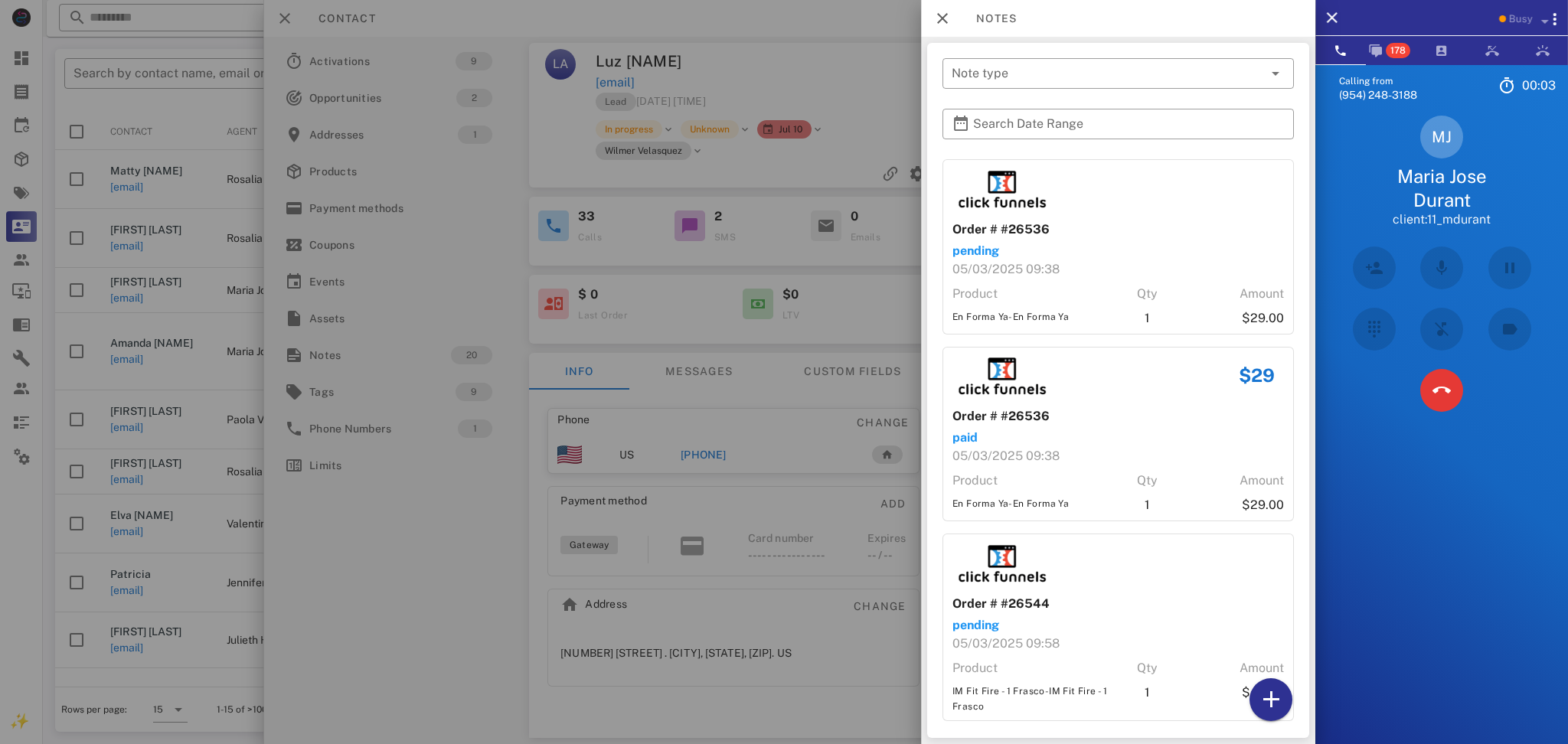 click on "Calling from [PHONE]" at bounding box center [1442, 436] 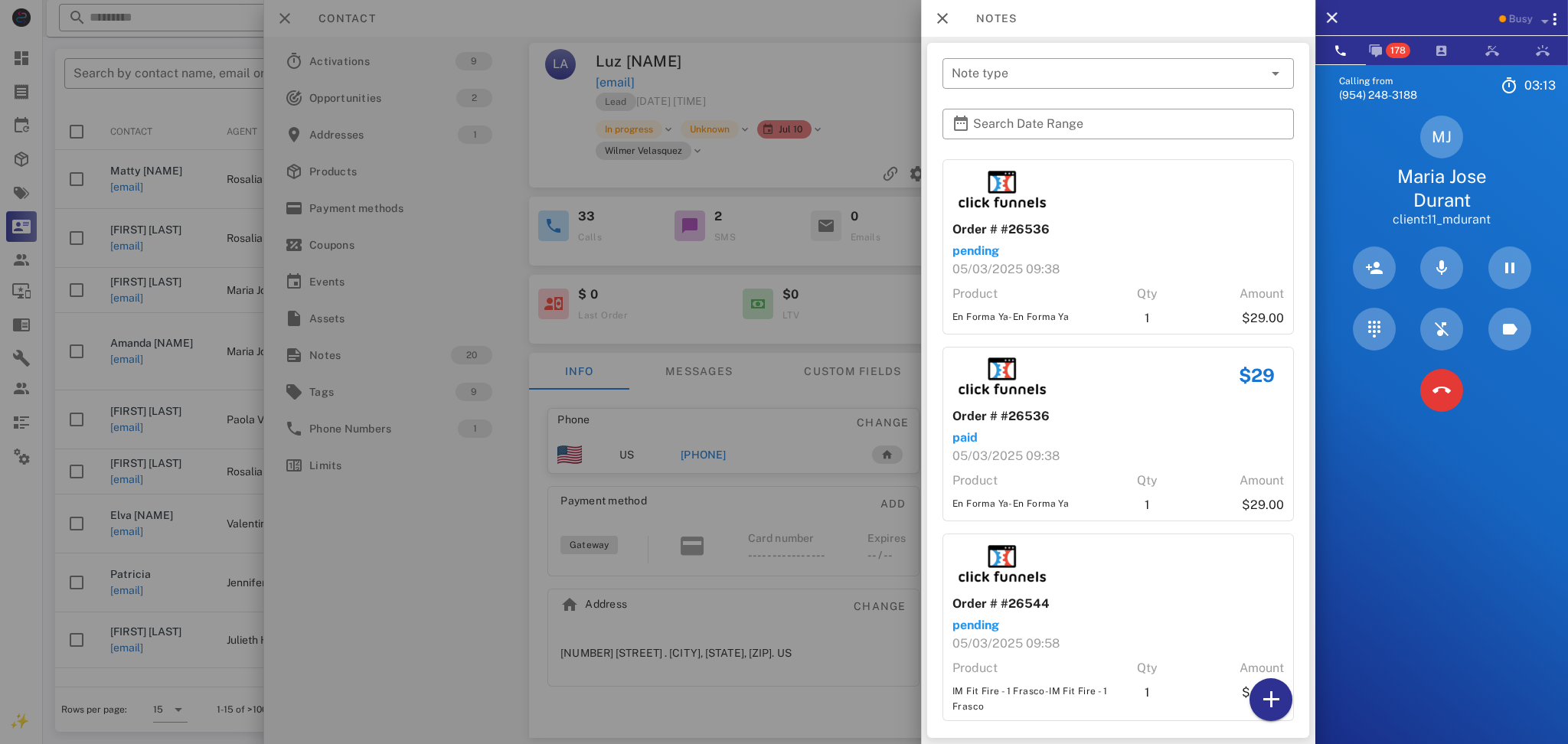 click on "Calling from [PHONE] 03: 13  Unknown      ▼     Andorra
+376
Argentina
+54
Aruba
+297
Australia
+61
Belgium (België)
+32
Bolivia
+591
Brazil (Brasil)
+55
Canada
+1
Chile
+56
Colombia
+57
Costa Rica
+506
Dominican Republic (República Dominicana)
+1
Ecuador
+593
El Salvador
+503
France
+33
Germany (Deutschland)
+49
Guadeloupe
+590
Guatemala
+502
Honduras
+504
Iceland (Ísland)
+354
India (भारत)
+91
Israel (‫ישראל‬‎)
+972
Italy (Italia)
+39" at bounding box center [1442, 436] 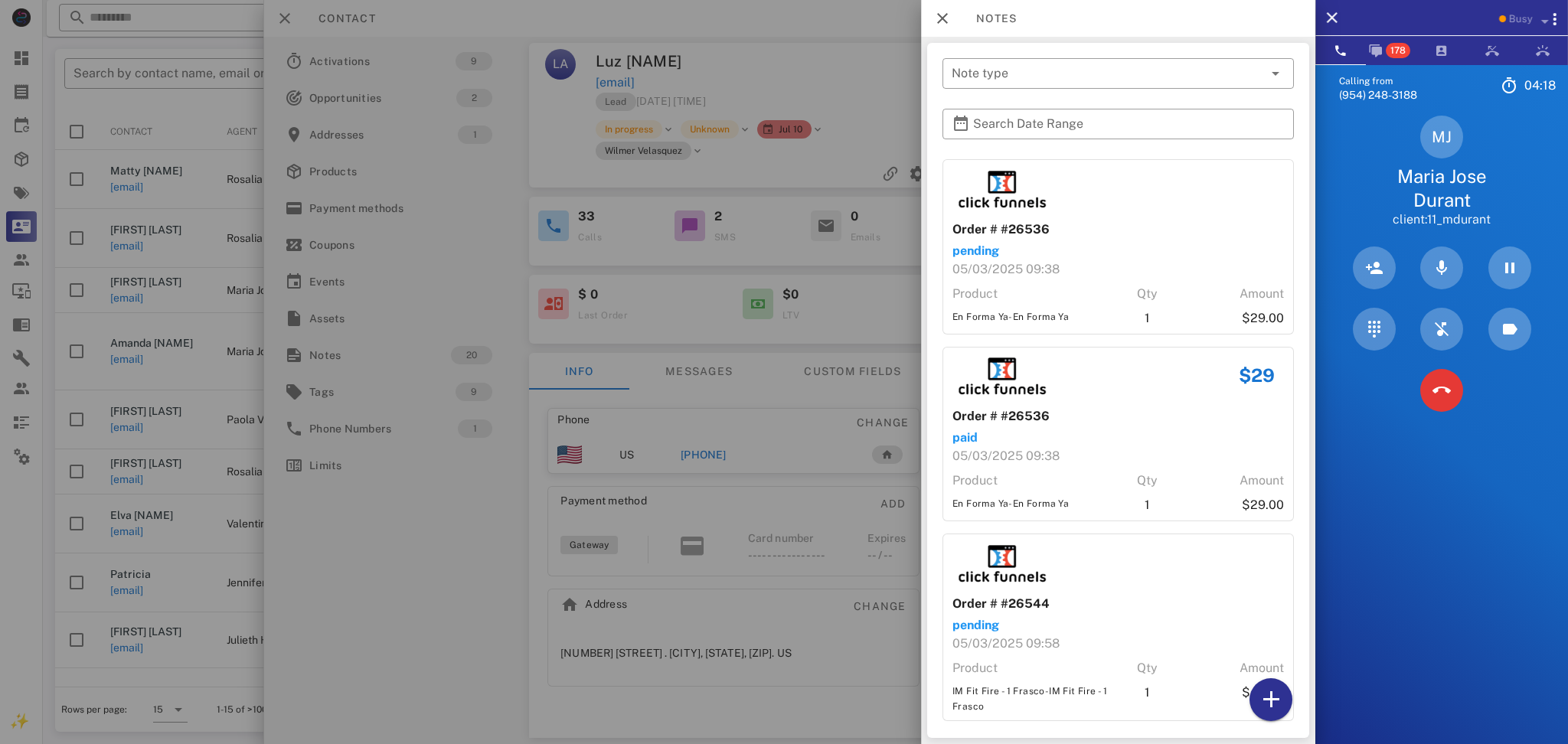 click on "Calling from [PHONE] 04: 18  Unknown      ▼     Andorra
+376
Argentina
+54
Aruba
+297
Australia
+61
Belgium (België)
+32
Bolivia
+591
Brazil (Brasil)
+55
Canada
+1
Chile
+56
Colombia
+57
Costa Rica
+506
Dominican Republic (República Dominicana)
+1
Ecuador
+593
El Salvador
+503
France
+33
Germany (Deutschland)
+49
Guadeloupe
+590
Guatemala
+502
Honduras
+504
Iceland (Ísland)
+354
India (भारत)
+91
Israel (‫ישראל‬‎)
+972
Italy (Italia)
+39" at bounding box center (1442, 436) 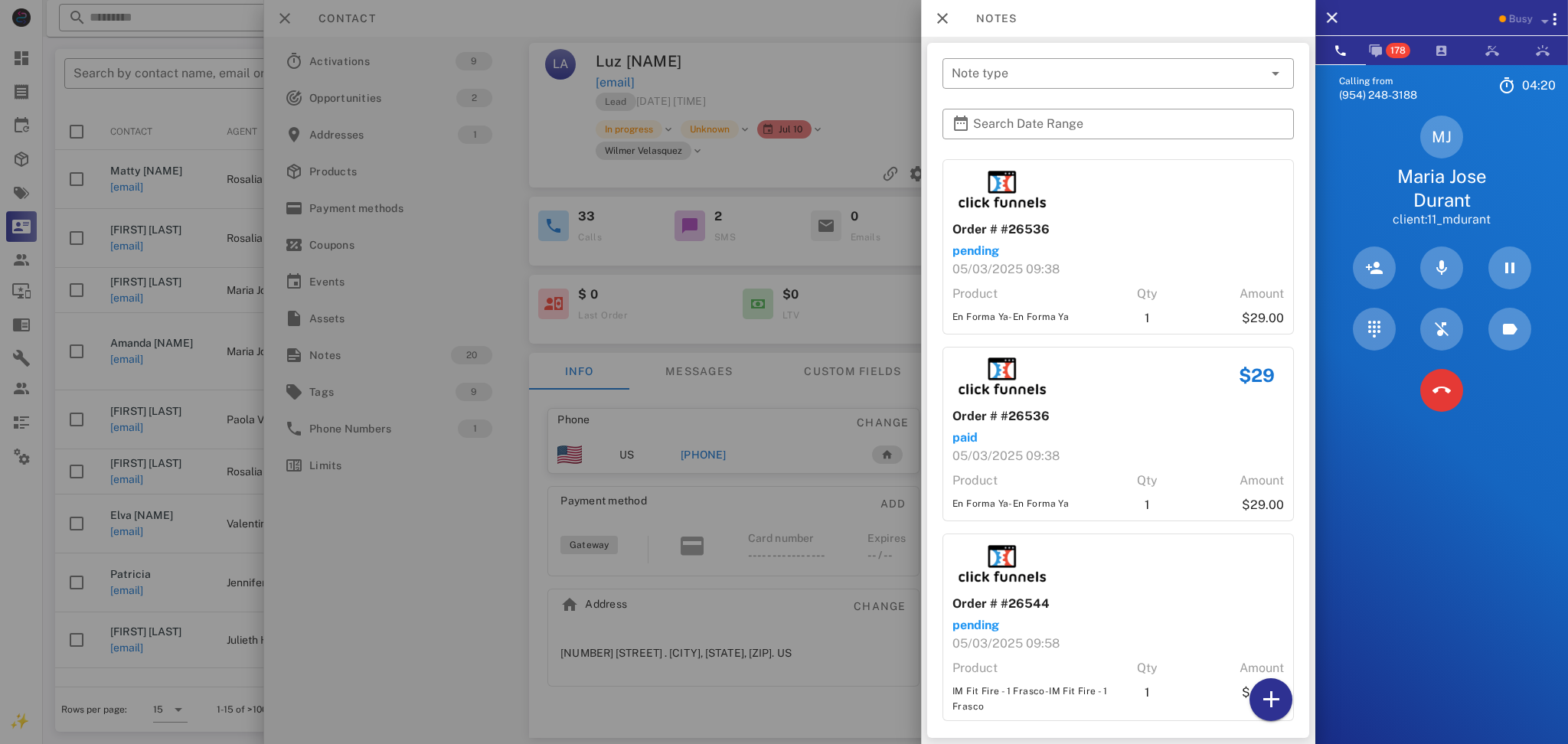 click on "Calling from [PHONE]" at bounding box center (1442, 436) 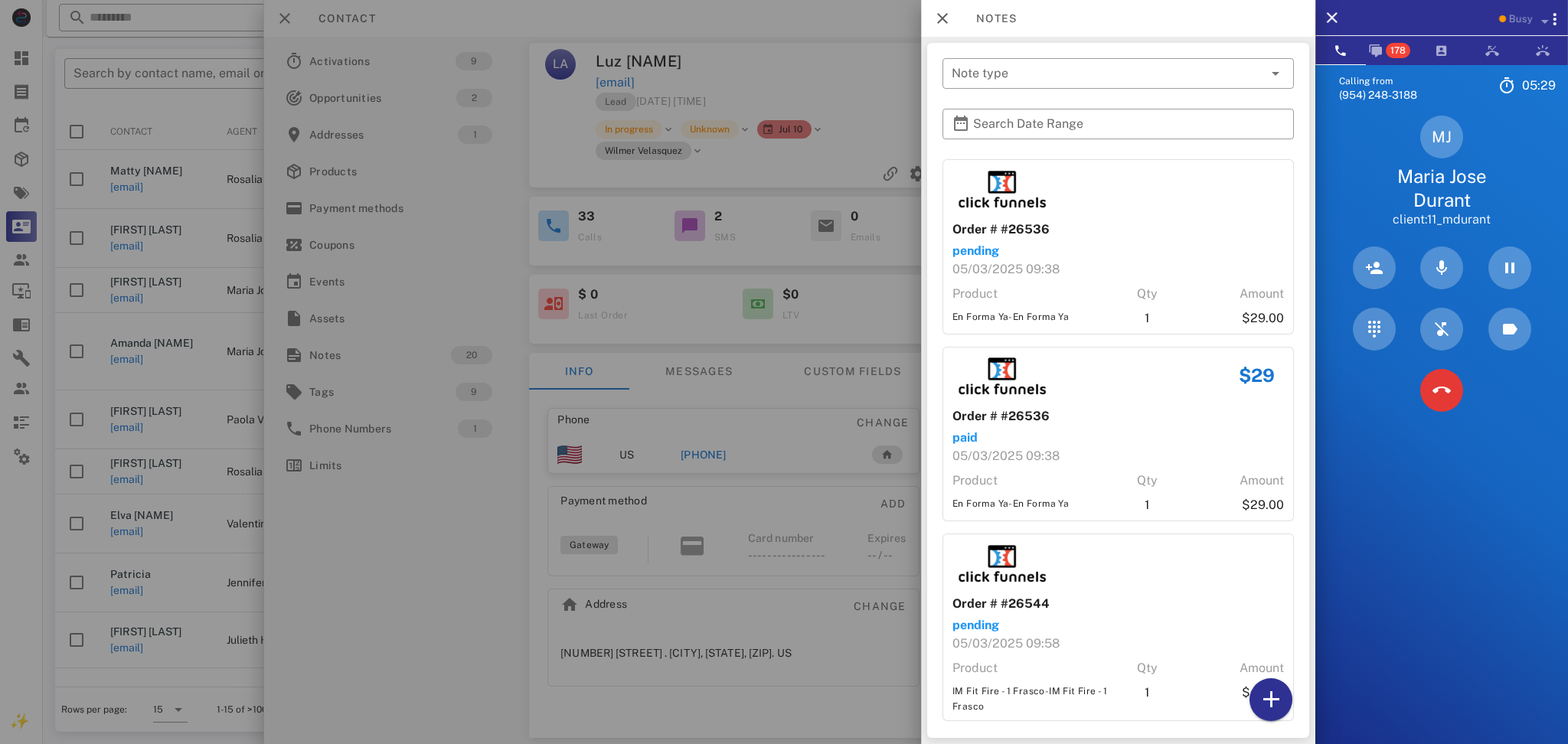 click on "Calling from [PHONE]" at bounding box center [1442, 436] 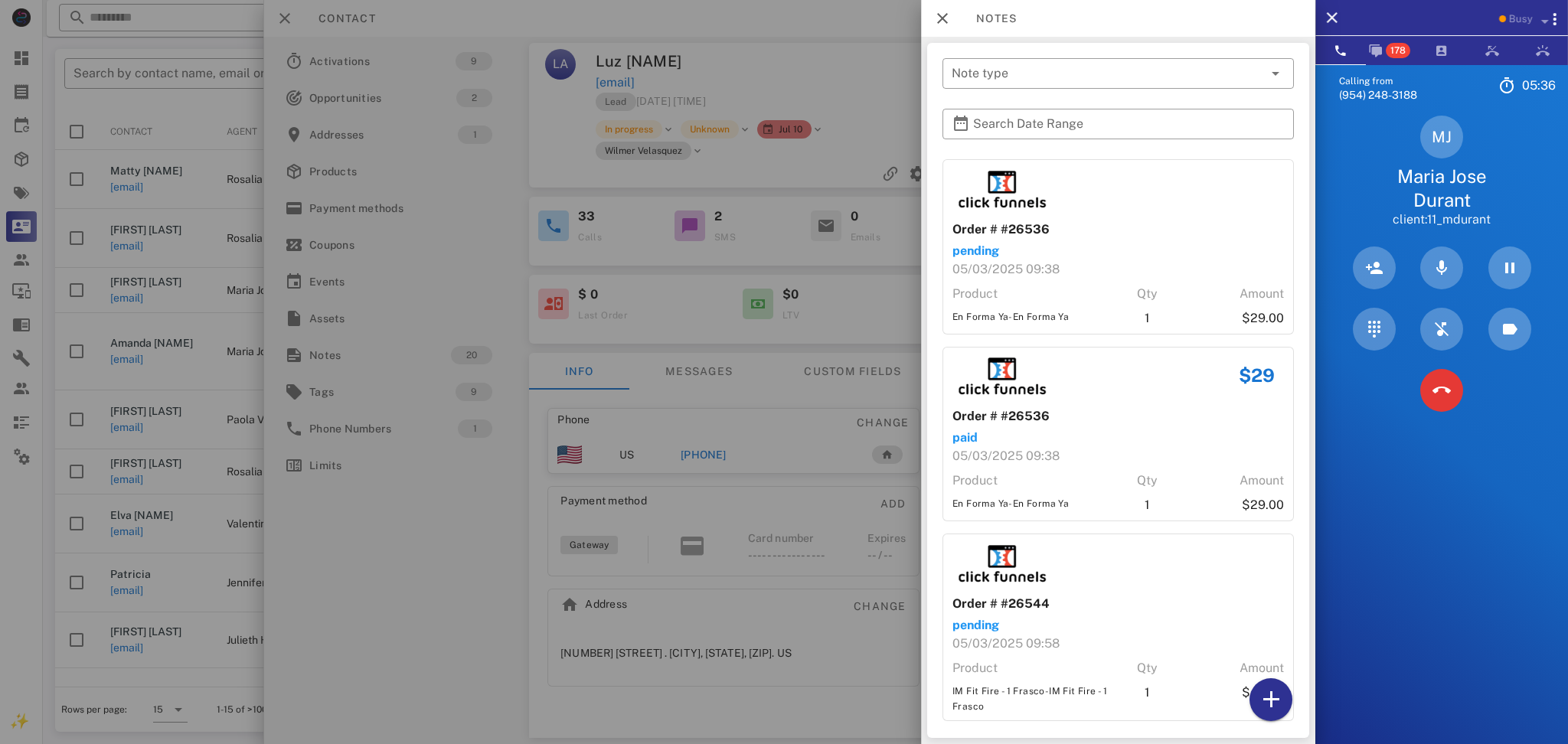 click on "Calling from [PHONE] [TIME]  Unknown      ▼     Andorra
+376
Argentina
+54
Aruba
+297
Australia
+61
Belgium (België)
+32
Bolivia
+591
Brazil (Brasil)
+55
Canada
+1
Chile
+56
Colombia
+57
Costa Rica
+506
Dominican Republic (República Dominicana)
+1
Ecuador
+593
El Salvador
+503
France
+33
Germany (Deutschland)
+49
Guadeloupe
+590
Guatemala
+502
Honduras
+504
Iceland (Ísland)
+354
India (भारत)
+91
Israel (‫ישראל‬‎)
+972
Italy (Italia)
+39" at bounding box center (1442, 436) 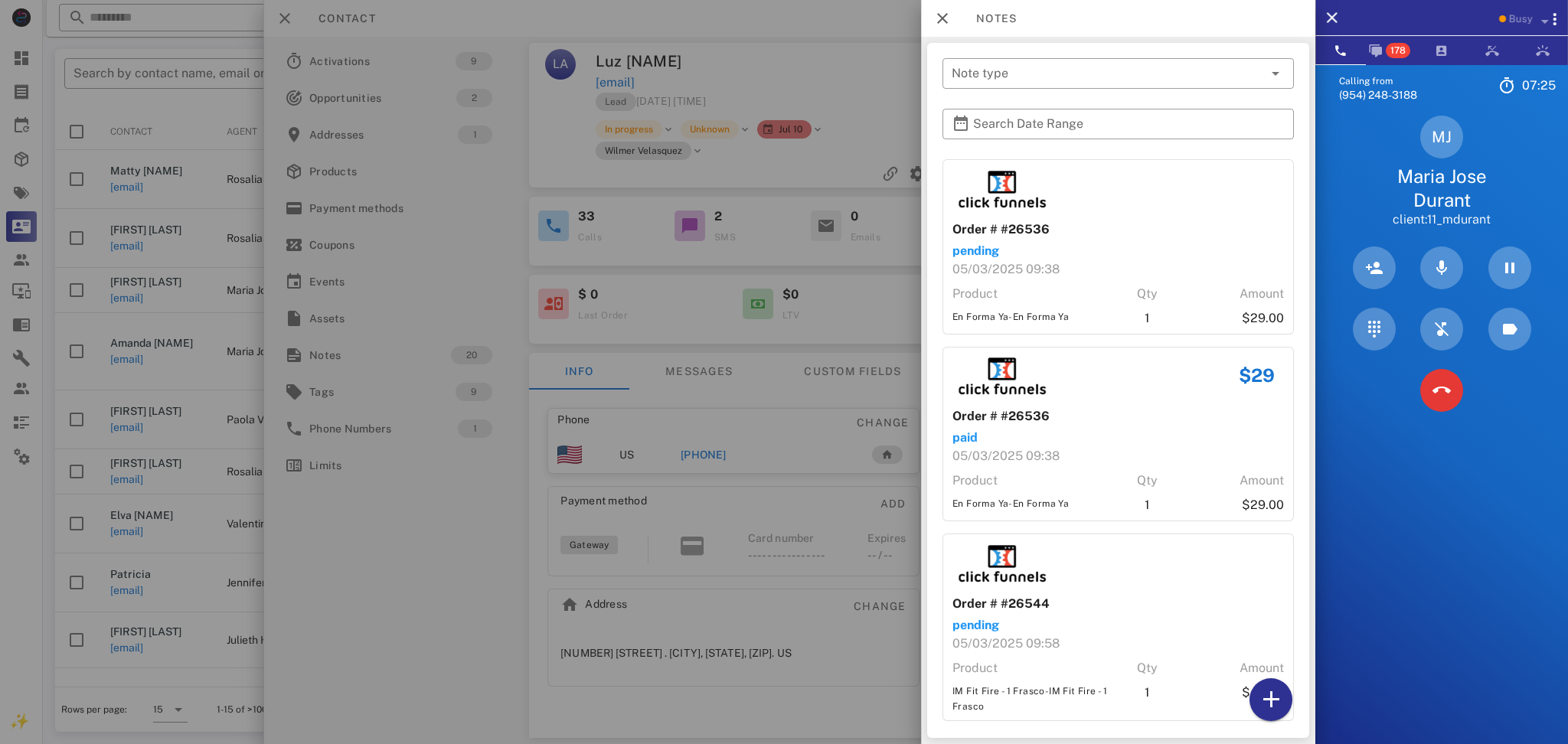click on "Calling from [PHONE]" at bounding box center (1442, 436) 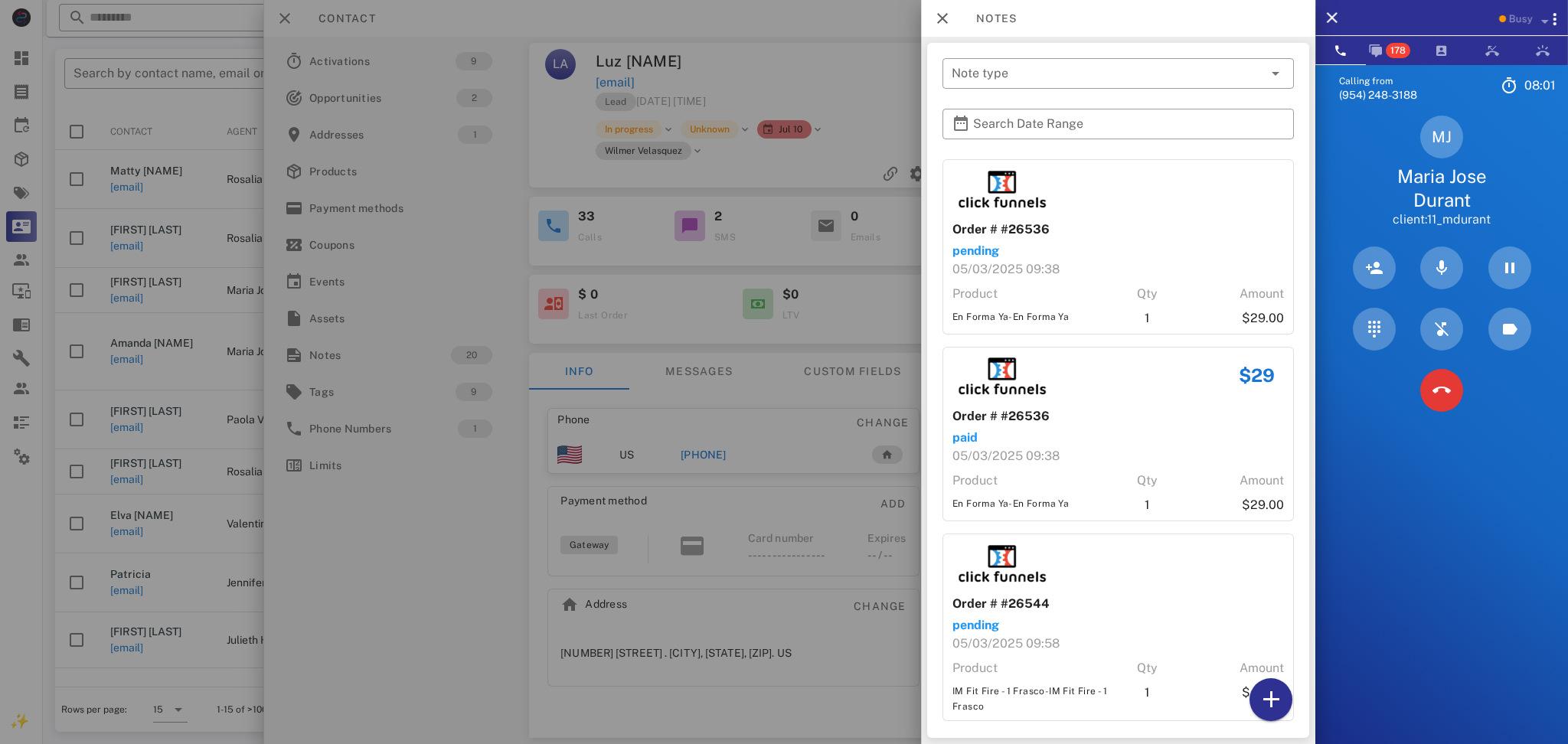click on "Calling from [PHONE] [TIME]  Unknown      ▼     Andorra
+376
Argentina
+54
Aruba
+297
Australia
+61
Belgium (België)
+32
Bolivia
+591
Brazil (Brasil)
+55
Canada
+1
Chile
+56
Colombia
+57
Costa Rica
+506
Dominican Republic (República Dominicana)
+1
Ecuador
+593
El Salvador
+503
France
+33
Germany (Deutschland)
+49
Guadeloupe
+590
Guatemala
+502
Honduras
+504
Iceland (Ísland)
+354
India (भारत)
+91
Israel (‫ישראל‬‎)
+972
Italy (Italia)
+39" at bounding box center (1442, 436) 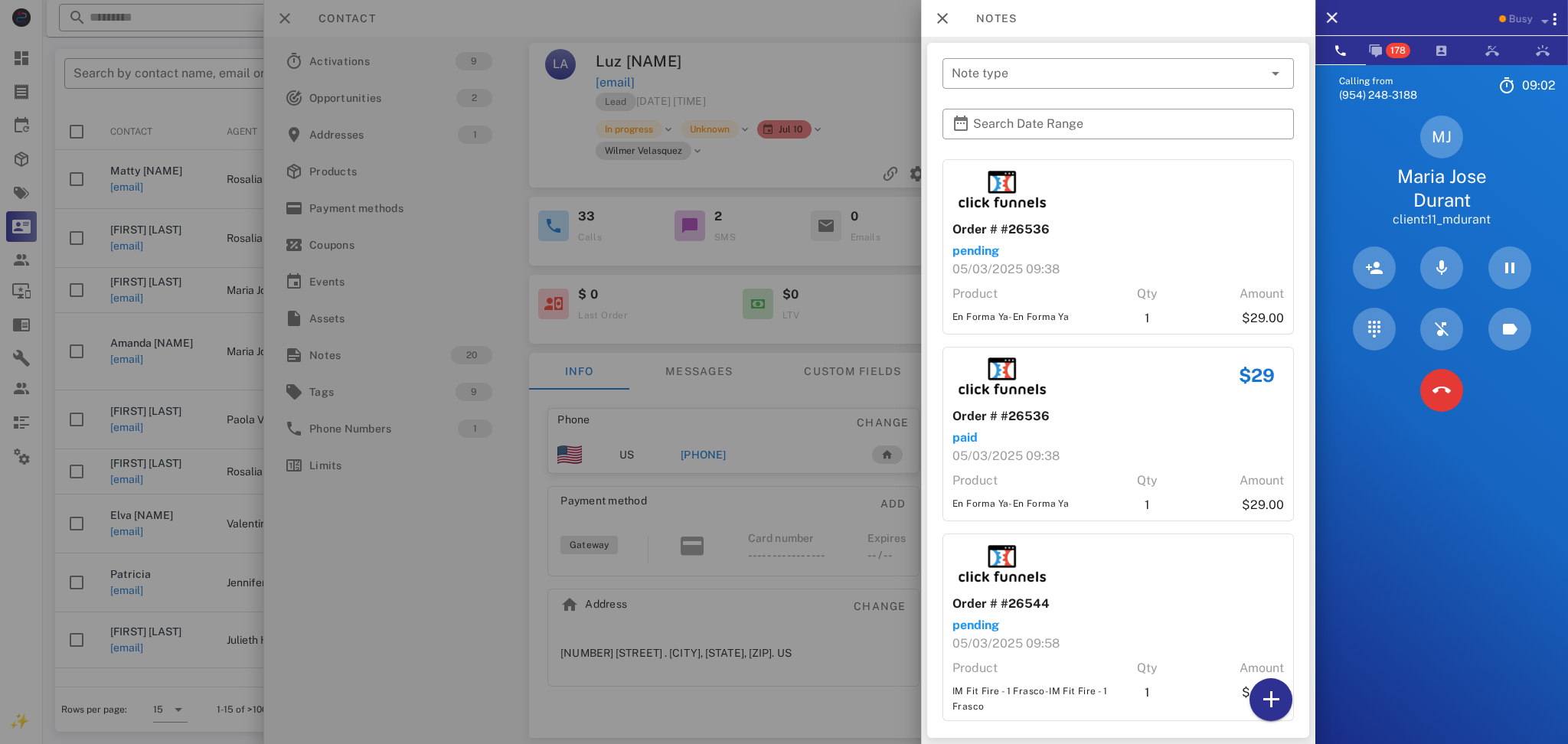 click on "Calling from [PHONE]" at bounding box center [1442, 436] 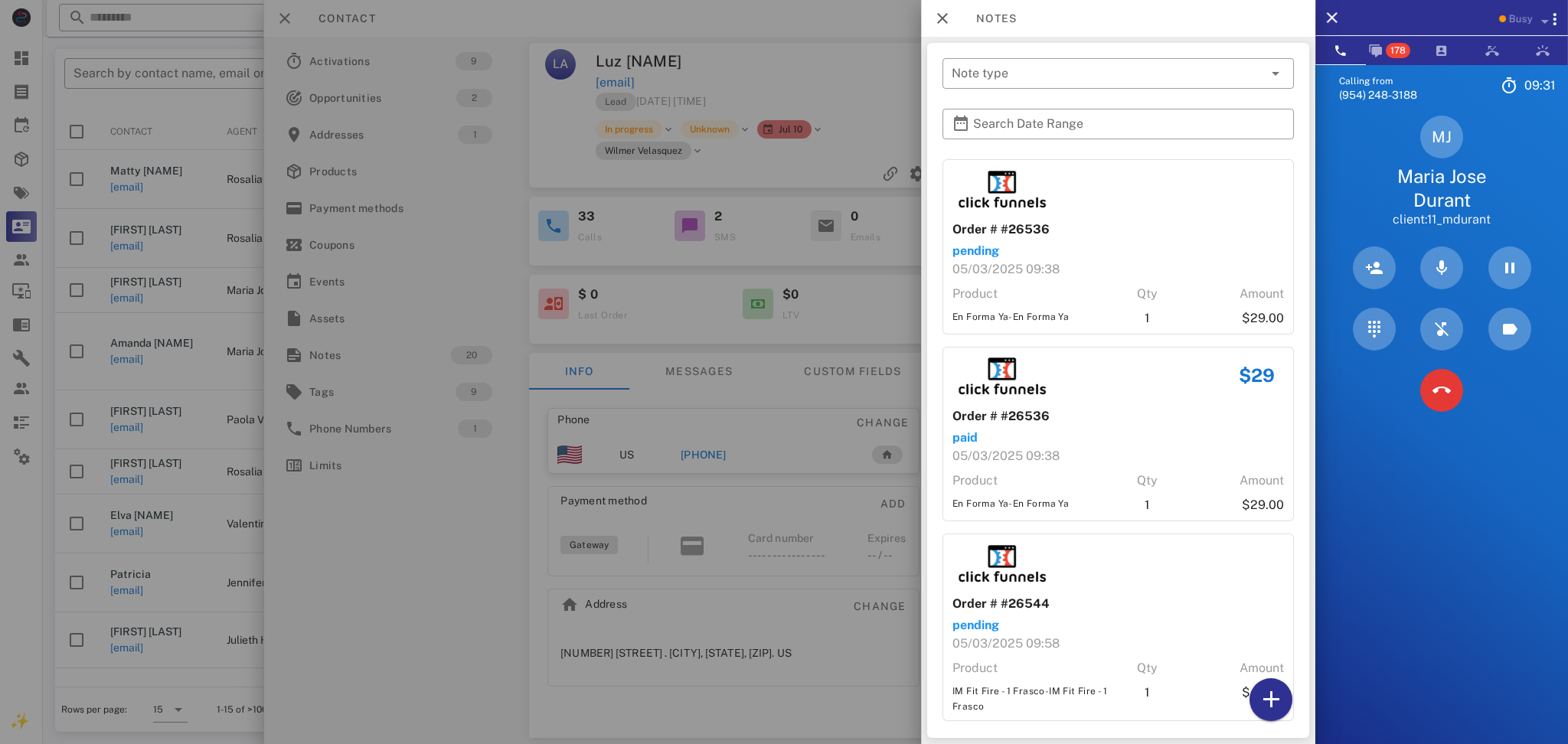 click on "Calling from [PHONE]" at bounding box center (1442, 436) 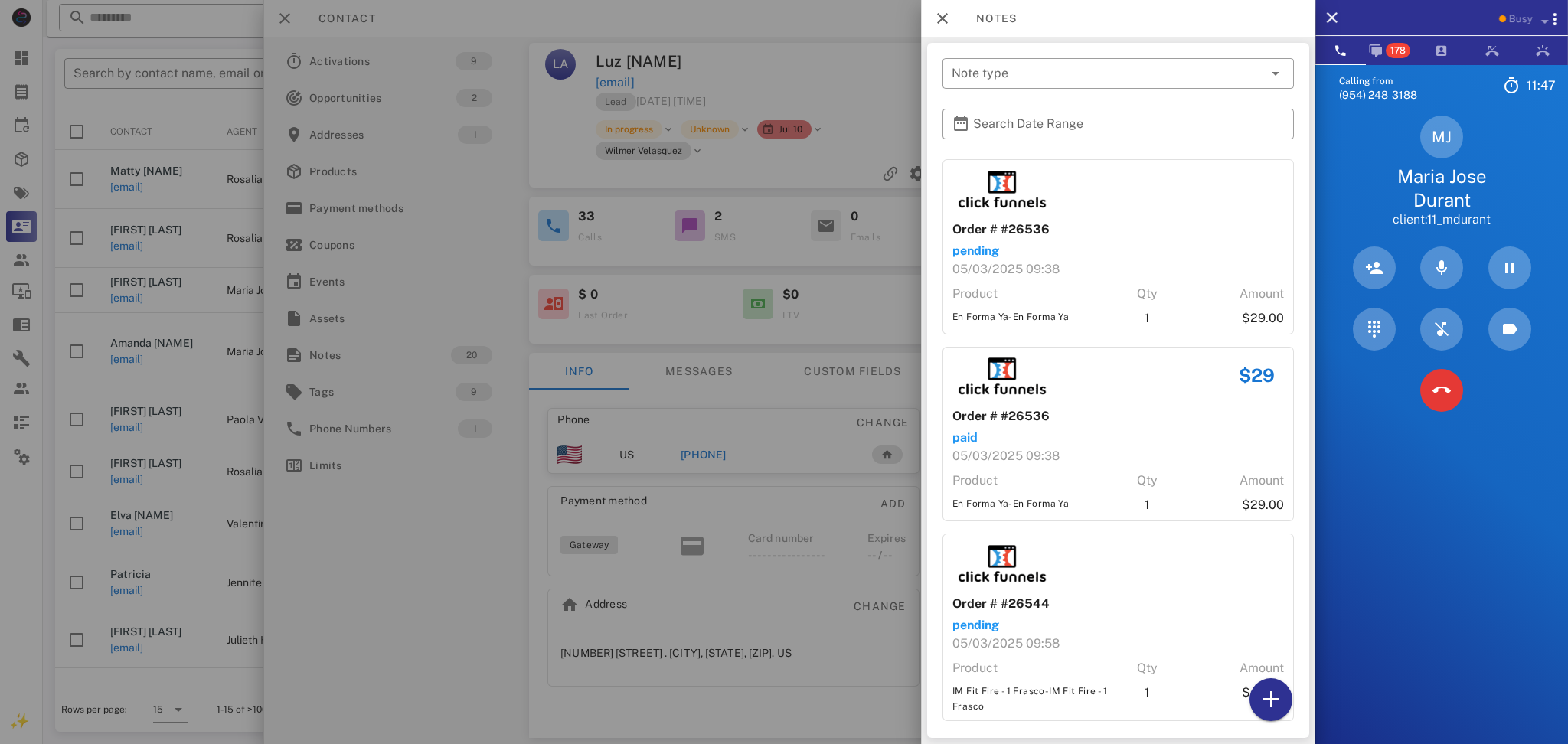 click on "Calling from [PHONE] [TIME]  Unknown      ▼     Andorra
+376
Argentina
+54
Aruba
+297
Australia
+61
Belgium (België)
+32
Bolivia
+591
Brazil (Brasil)
+55
Canada
+1
Chile
+56
Colombia
+57
Costa Rica
+506
Dominican Republic (República Dominicana)
+1
Ecuador
+593
El Salvador
+503
France
+33
Germany (Deutschland)
+49
Guadeloupe
+590
Guatemala
+502
Honduras
+504
Iceland (Ísland)
+354
India (भारत)
+91
Israel (‫ישראל‬‎)
+972
Italy (Italia)
+39" at bounding box center [1442, 436] 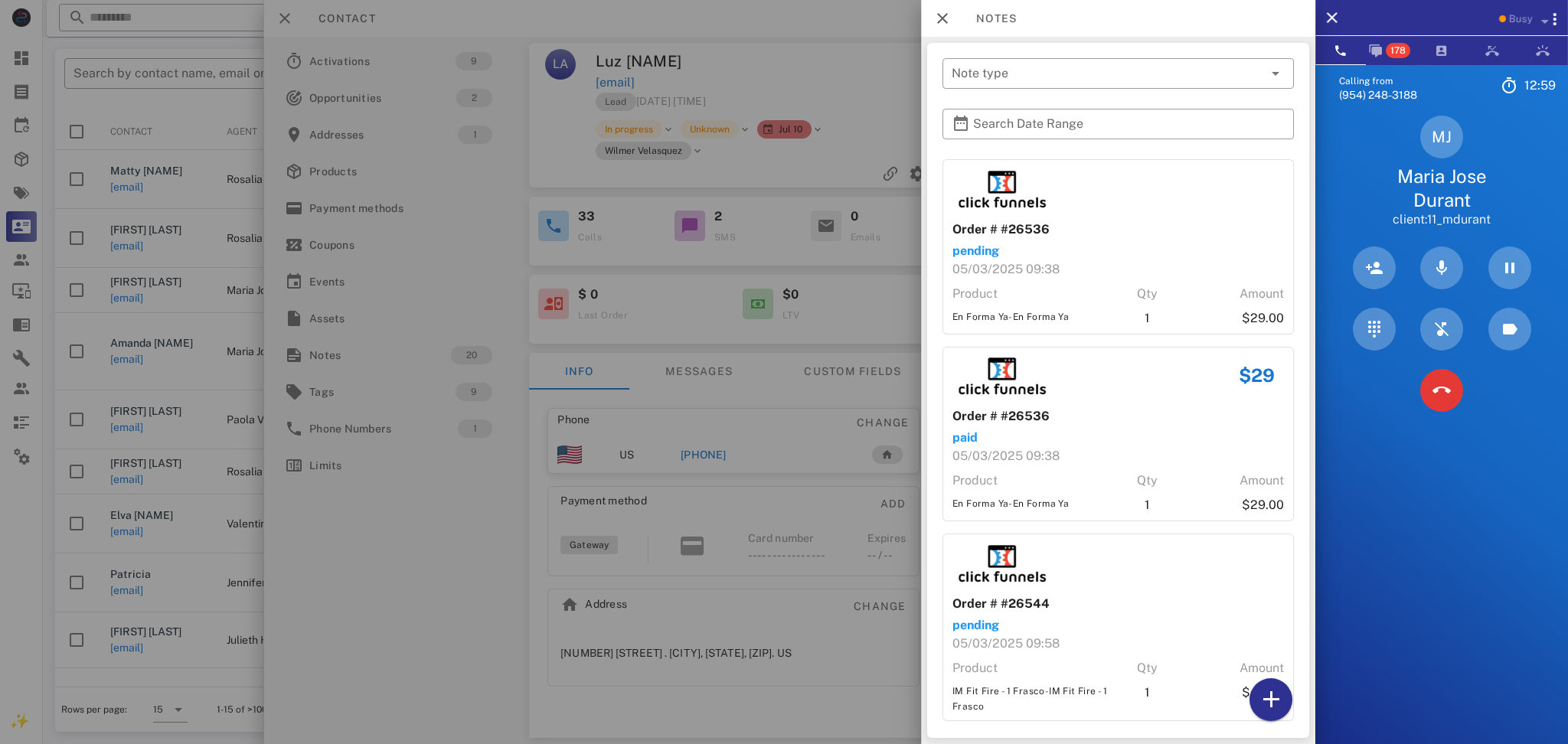 click on "Calling from [PHONE] [TIME]  Unknown      ▼     Andorra
+376
Argentina
+54
Aruba
+297
Australia
+61
Belgium (België)
+32
Bolivia
+591
Brazil (Brasil)
+55
Canada
+1
Chile
+56
Colombia
+57
Costa Rica
+506
Dominican Republic (República Dominicana)
+1
Ecuador
+593
El Salvador
+503
France
+33
Germany (Deutschland)
+49
Guadeloupe
+590
Guatemala
+502
Honduras
+504
Iceland (Ísland)
+354
India (भारत)
+91
Israel (‫ישראל‬‎)
+972
Italy (Italia)
+39" at bounding box center [1442, 436] 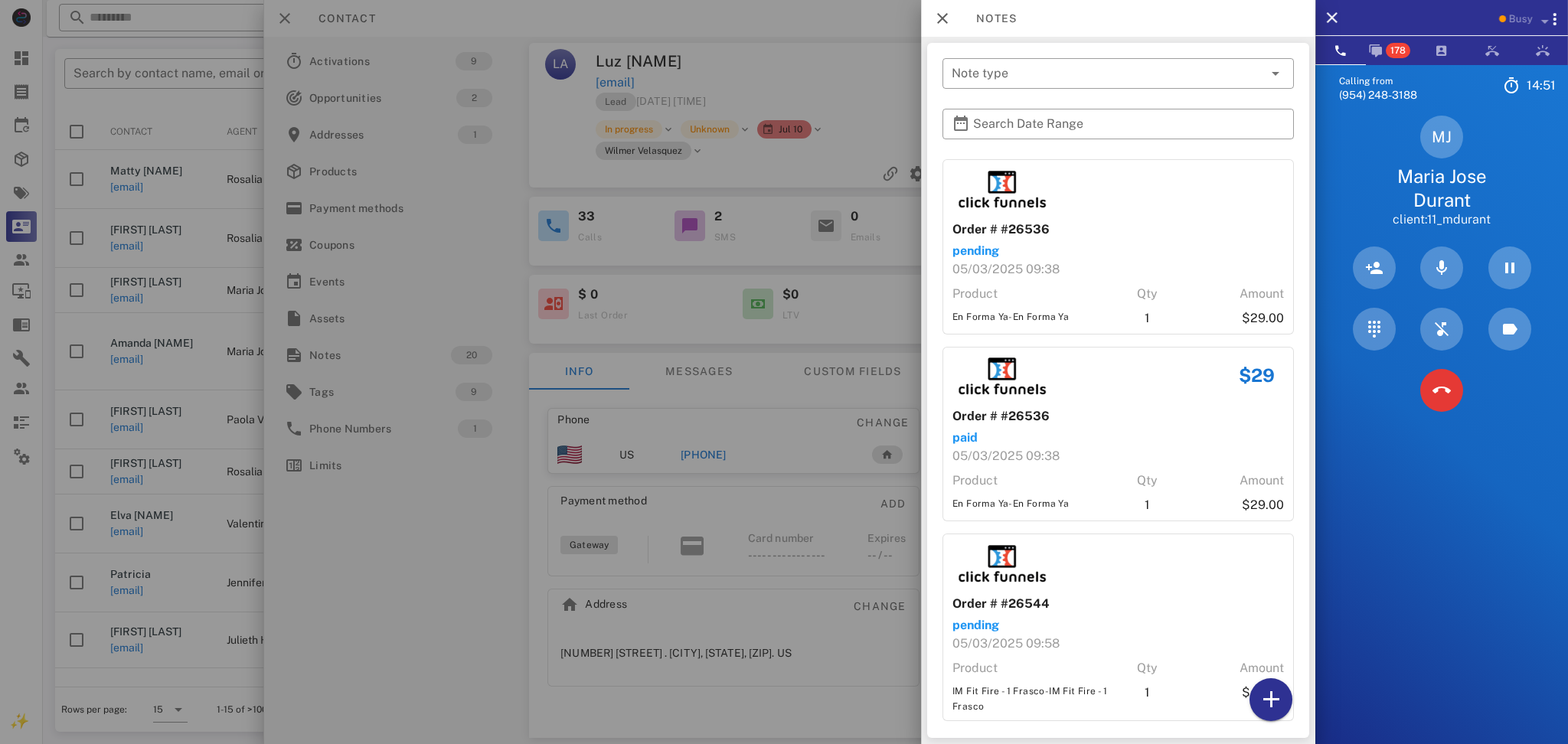 click on "Calling from [PHONE] 14: 51  Unknown      ▼     Andorra
+376
Argentina
+54
Aruba
+297
Australia
+61
Belgium (België)
+32
Bolivia
+591
Brazil (Brasil)
+55
Canada
+1
Chile
+56
Colombia
+57
Costa Rica
+506
Dominican Republic (República Dominicana)
+1
Ecuador
+593
El Salvador
+503
France
+33
Germany (Deutschland)
+49
Guadeloupe
+590
Guatemala
+502
Honduras
+504
Iceland (Ísland)
+354
India (भारत)
+91
Israel (‫ישראל‬‎)
+972
Italy (Italia)
+39" at bounding box center (1442, 436) 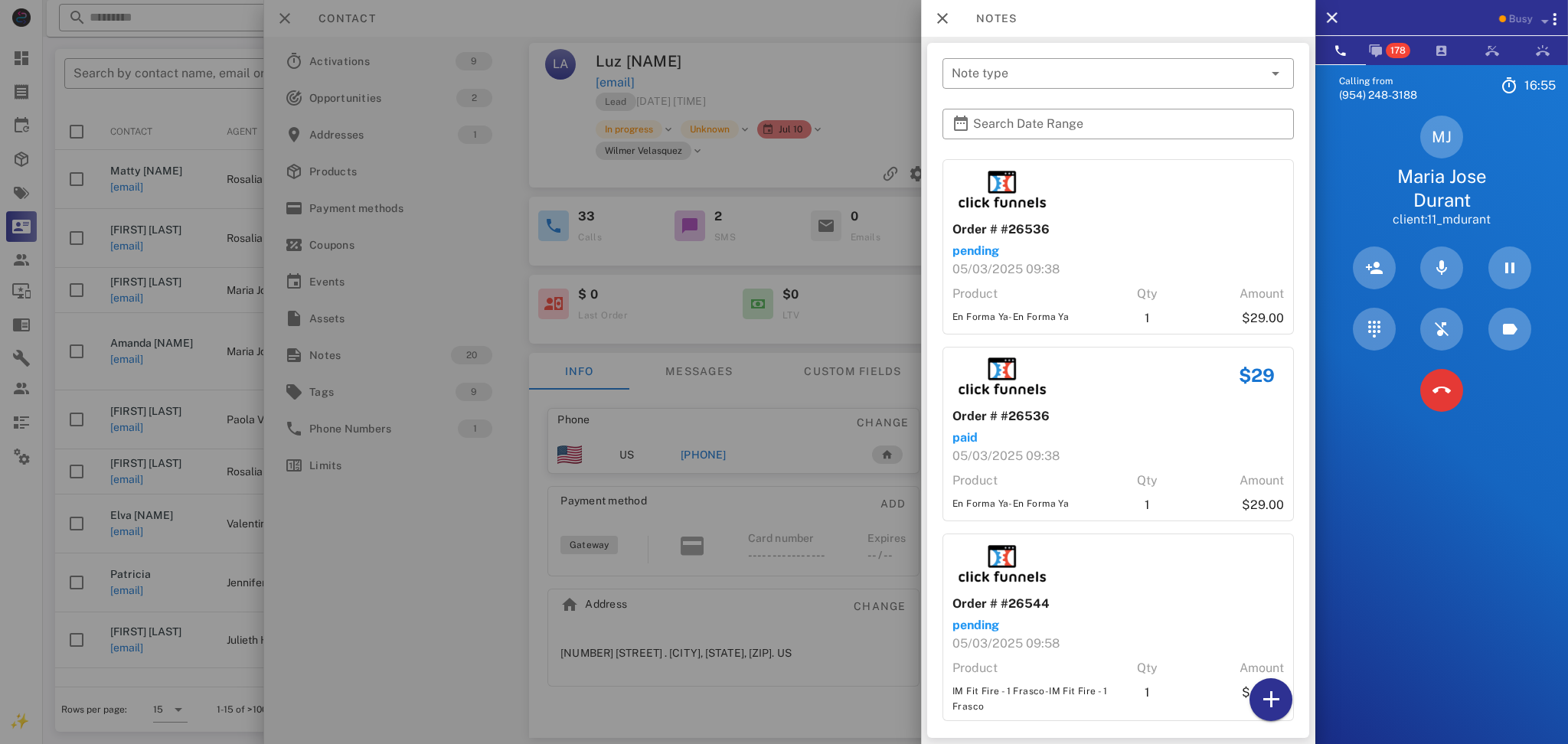 click on "Calling from [PHONE] 16: 55  Unknown      ▼     Andorra
+376
Argentina
+54
Aruba
+297
Australia
+61
Belgium (België)
+32
Bolivia
+591
Brazil (Brasil)
+55
Canada
+1
Chile
+56
Colombia
+57
Costa Rica
+506
Dominican Republic (República Dominicana)
+1
Ecuador
+593
El Salvador
+503
France
+33
Germany (Deutschland)
+49
Guadeloupe
+590
Guatemala
+502
Honduras
+504
Iceland (Ísland)
+354
India (भारत)
+91
Israel (‫ישראל‬‎)
+972
Italy (Italia)
+39" at bounding box center [1442, 436] 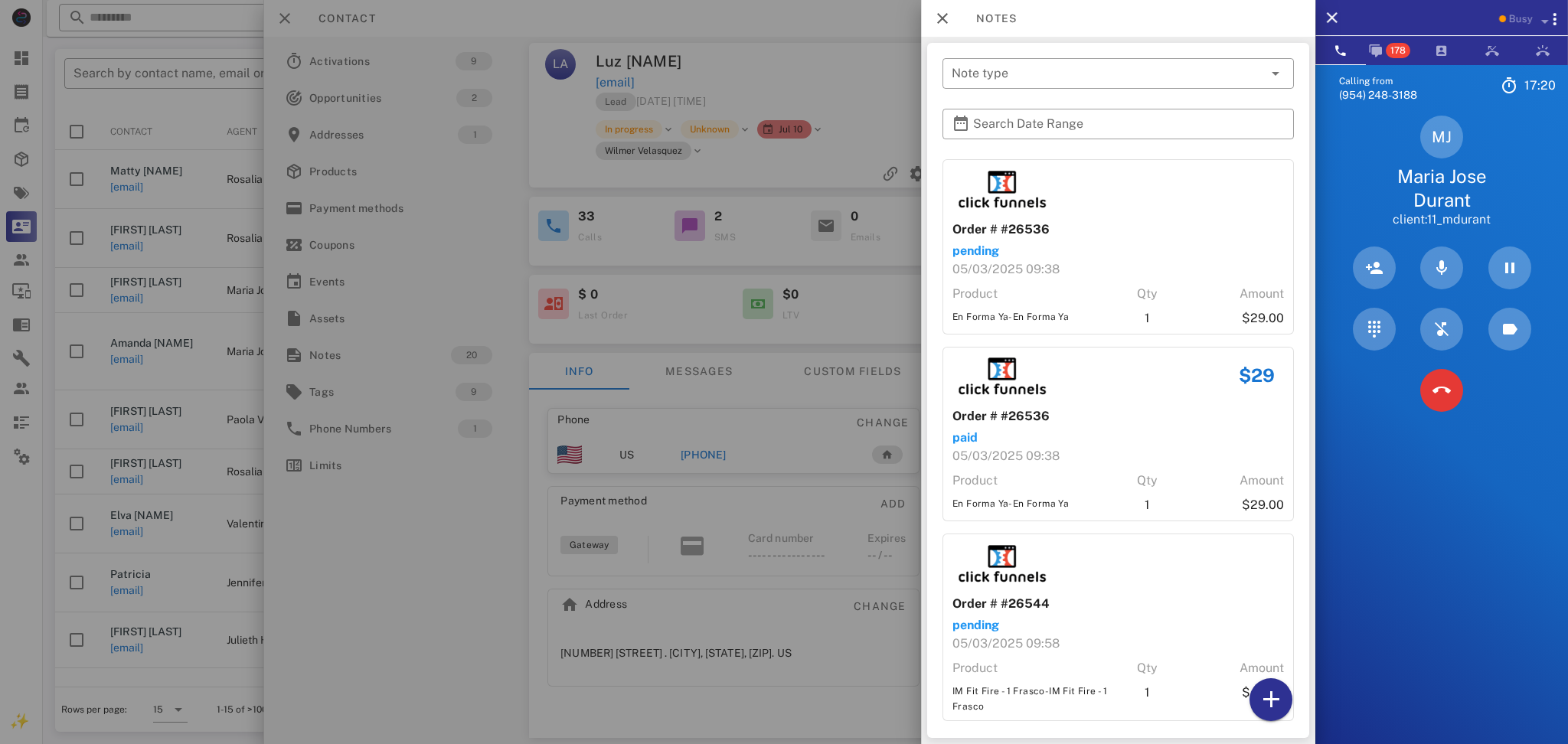 click on "Calling from [PHONE] [TIME]  Unknown      ▼     Andorra
+376
Argentina
+54
Aruba
+297
Australia
+61
Belgium (België)
+32
Bolivia
+591
Brazil (Brasil)
+55
Canada
+1
Chile
+56
Colombia
+57
Costa Rica
+506
Dominican Republic (República Dominicana)
+1
Ecuador
+593
El Salvador
+503
France
+33
Germany (Deutschland)
+49
Guadeloupe
+590
Guatemala
+502
Honduras
+504
Iceland (Ísland)
+354
India (भारत)
+91
Israel (‫ישראל‬‎)
+972
Italy (Italia)
+39" at bounding box center (1442, 436) 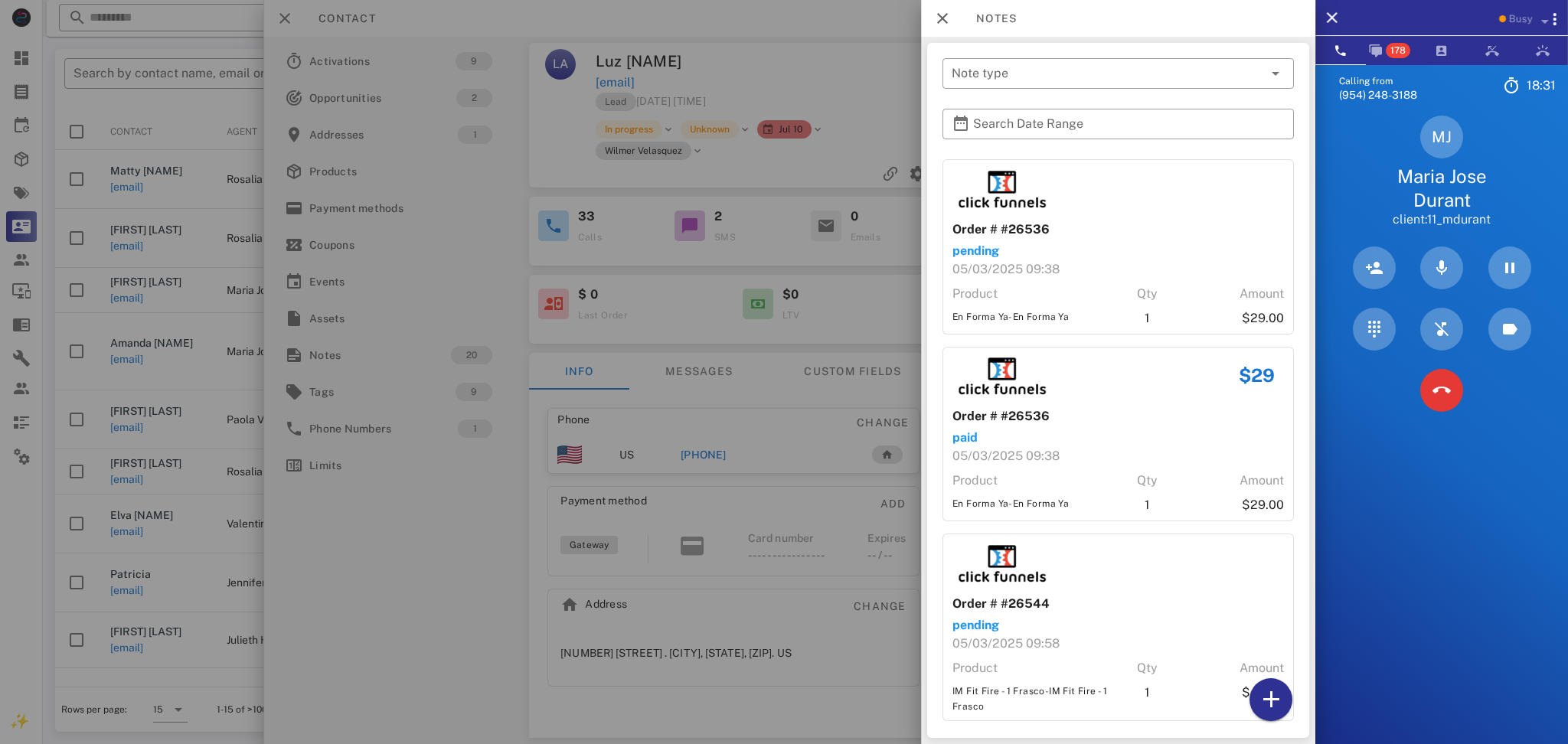 click on "Calling from [PHONE] [TIME]  Unknown      ▼     Andorra
+376
Argentina
+54
Aruba
+297
Australia
+61
Belgium (België)
+32
Bolivia
+591
Brazil (Brasil)
+55
Canada
+1
Chile
+56
Colombia
+57
Costa Rica
+506
Dominican Republic (República Dominicana)
+1
Ecuador
+593
El Salvador
+503
France
+33
Germany (Deutschland)
+49
Guadeloupe
+590
Guatemala
+502
Honduras
+504
Iceland (Ísland)
+354
India (भारत)
+91
Israel (‫ישראל‬‎)
+972
Italy (Italia)
+39" at bounding box center [1442, 436] 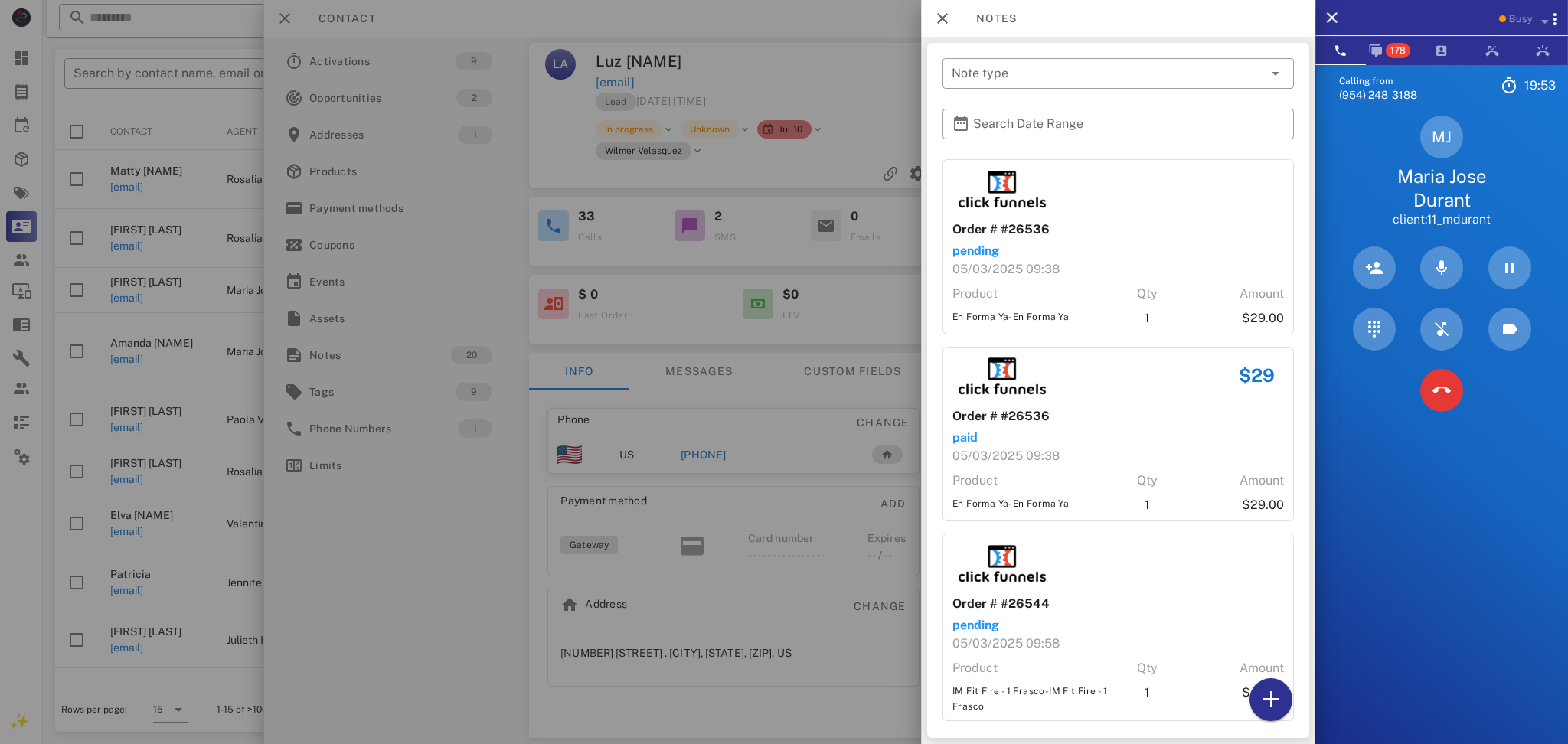 click on "Calling from [PHONE]" at bounding box center (1442, 436) 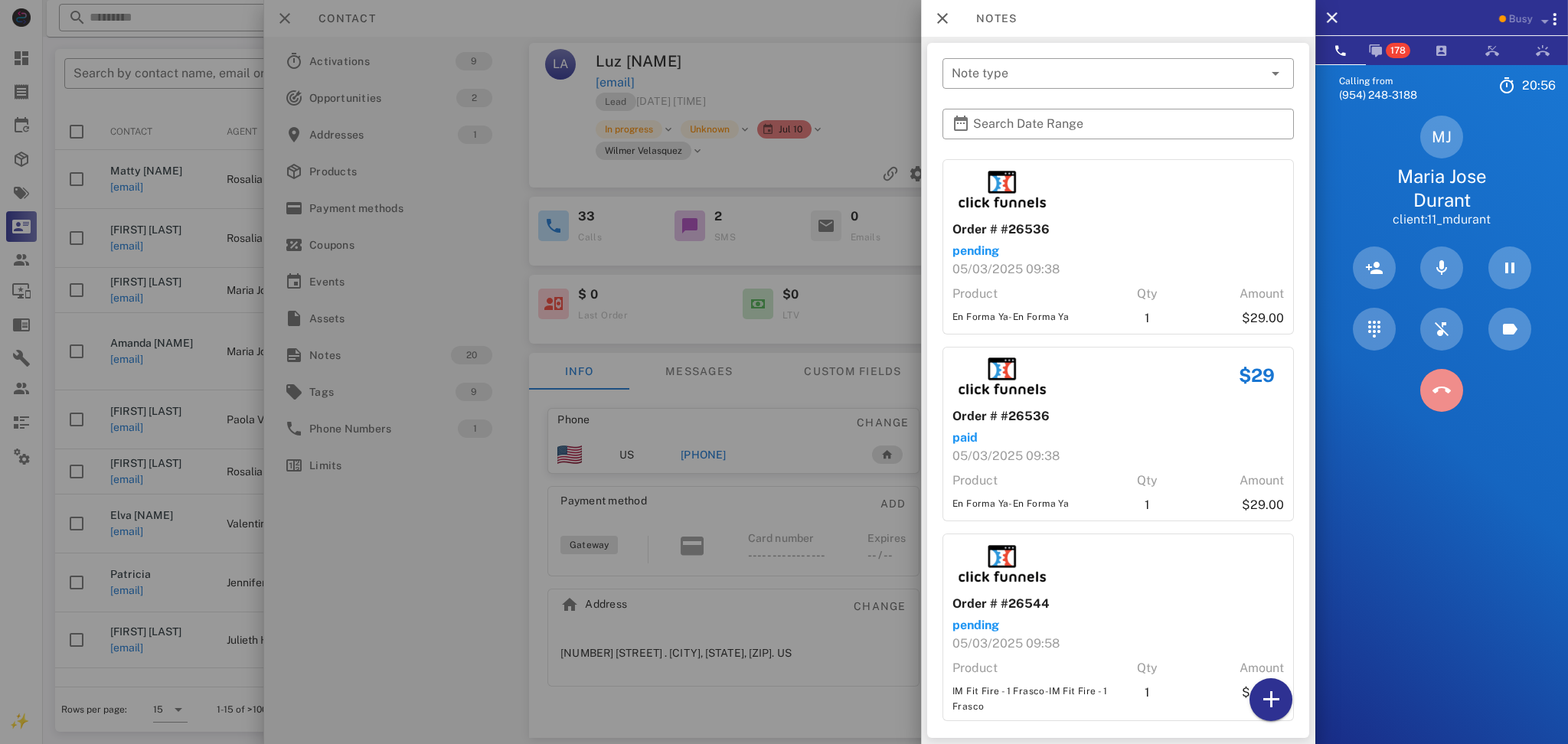 click at bounding box center [1442, 390] 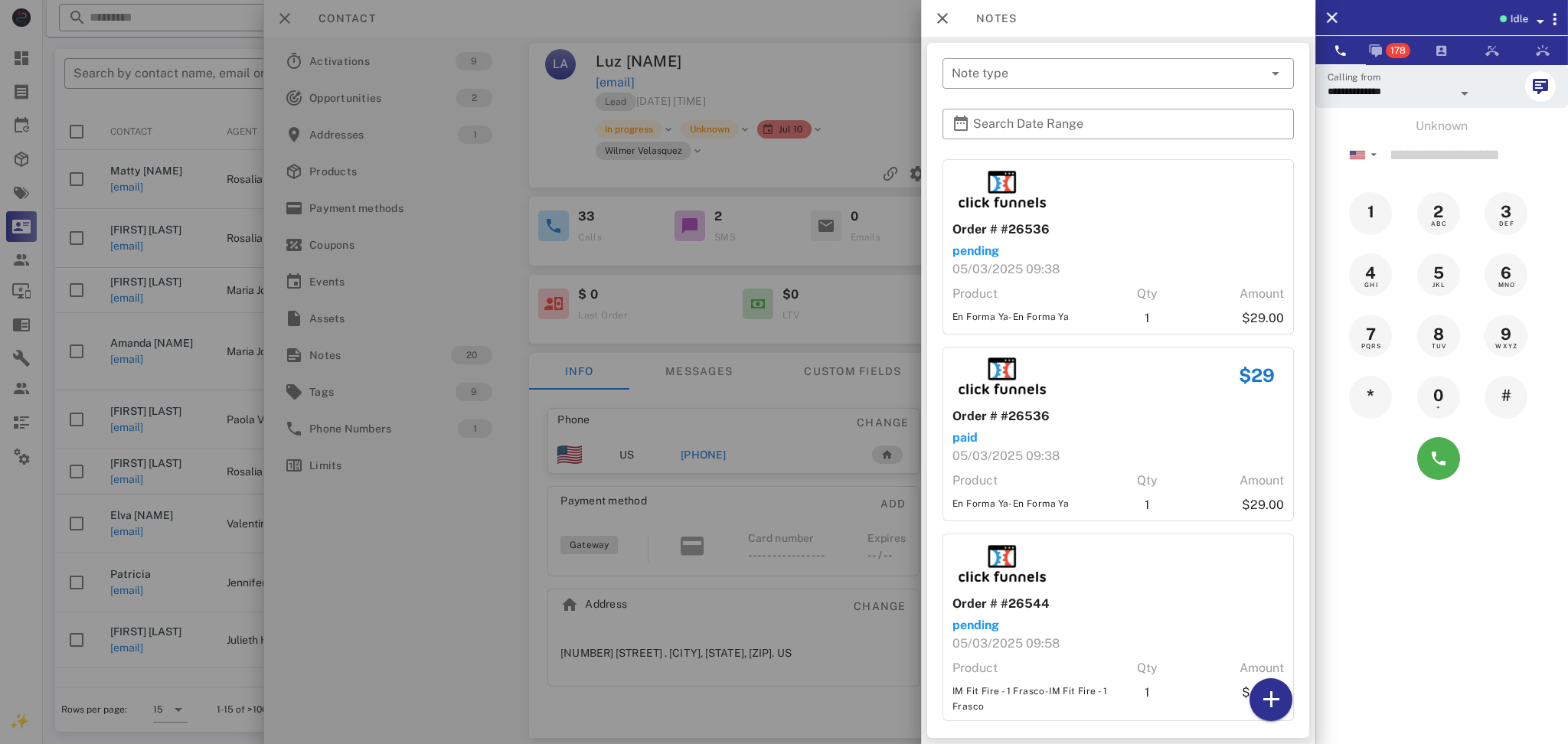 click on "**********" at bounding box center [1442, 436] 